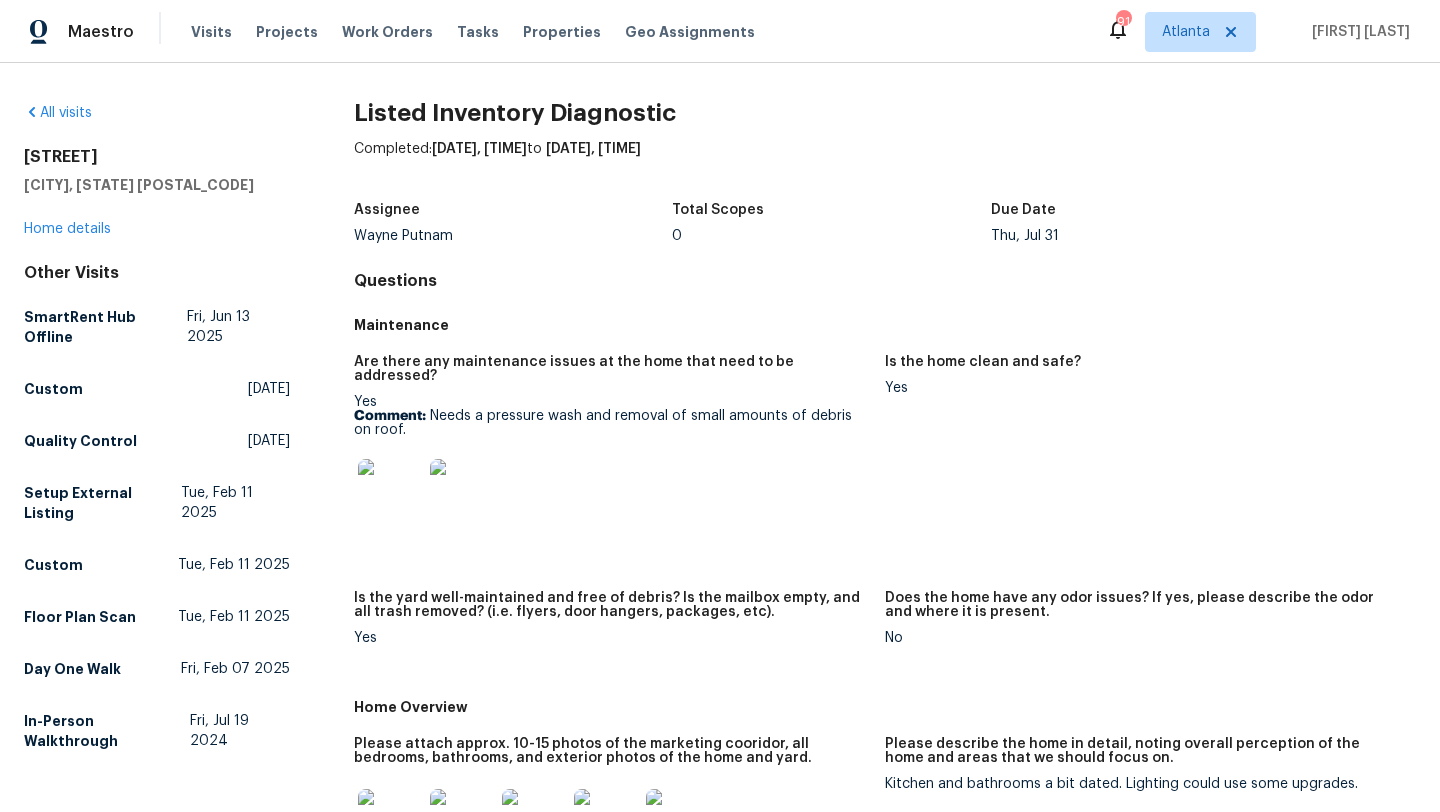 scroll, scrollTop: 0, scrollLeft: 0, axis: both 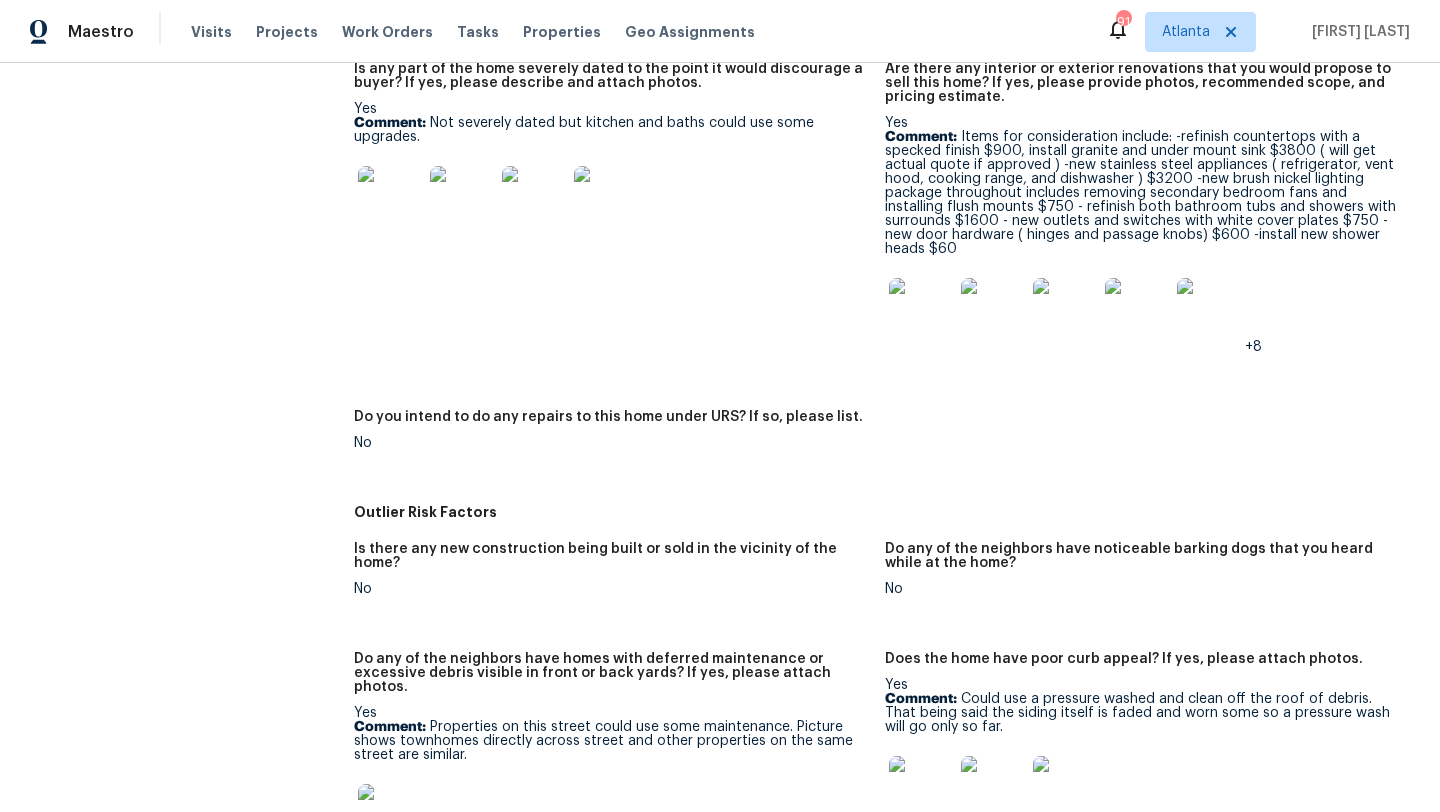 click at bounding box center (921, 310) 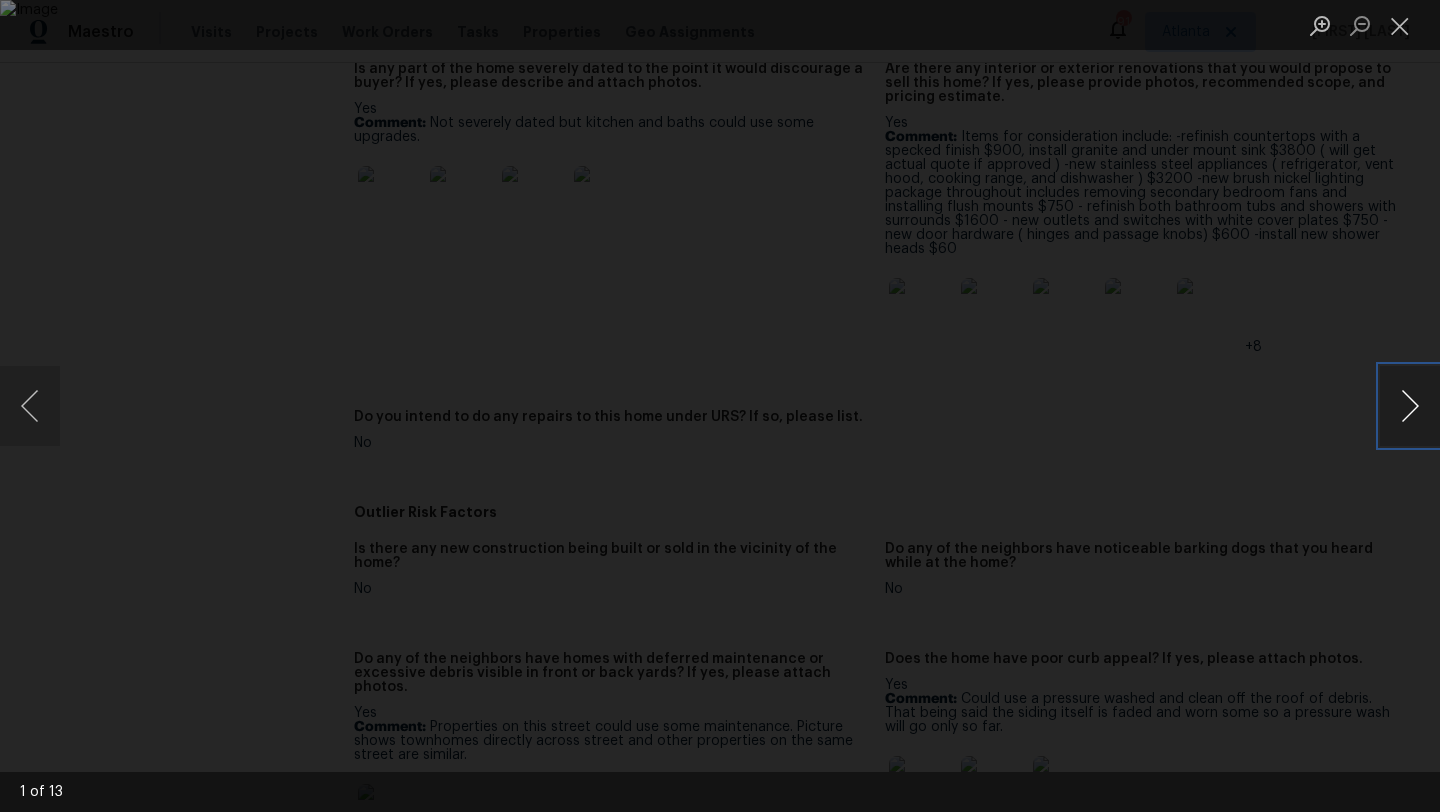 click at bounding box center (1410, 406) 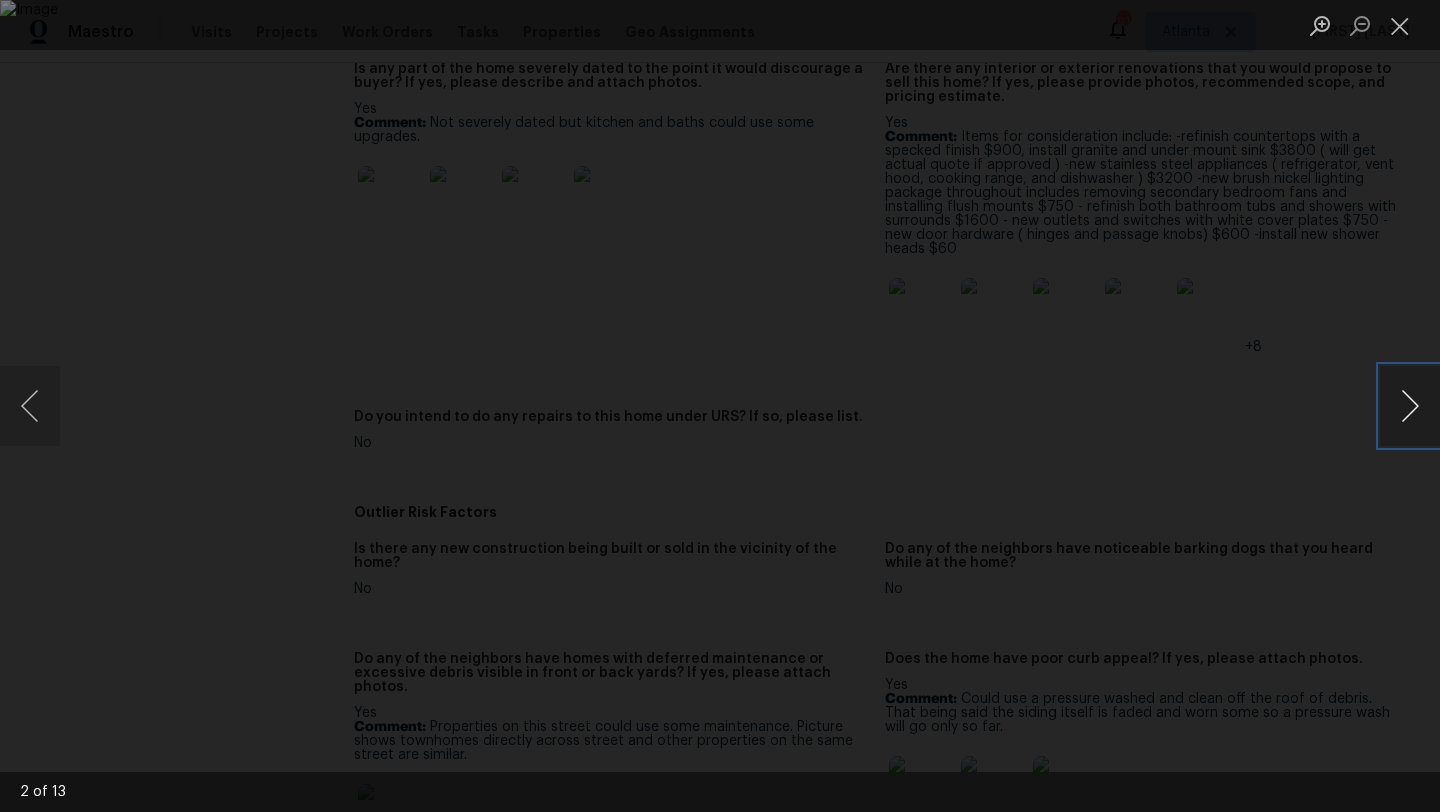 click at bounding box center [1410, 406] 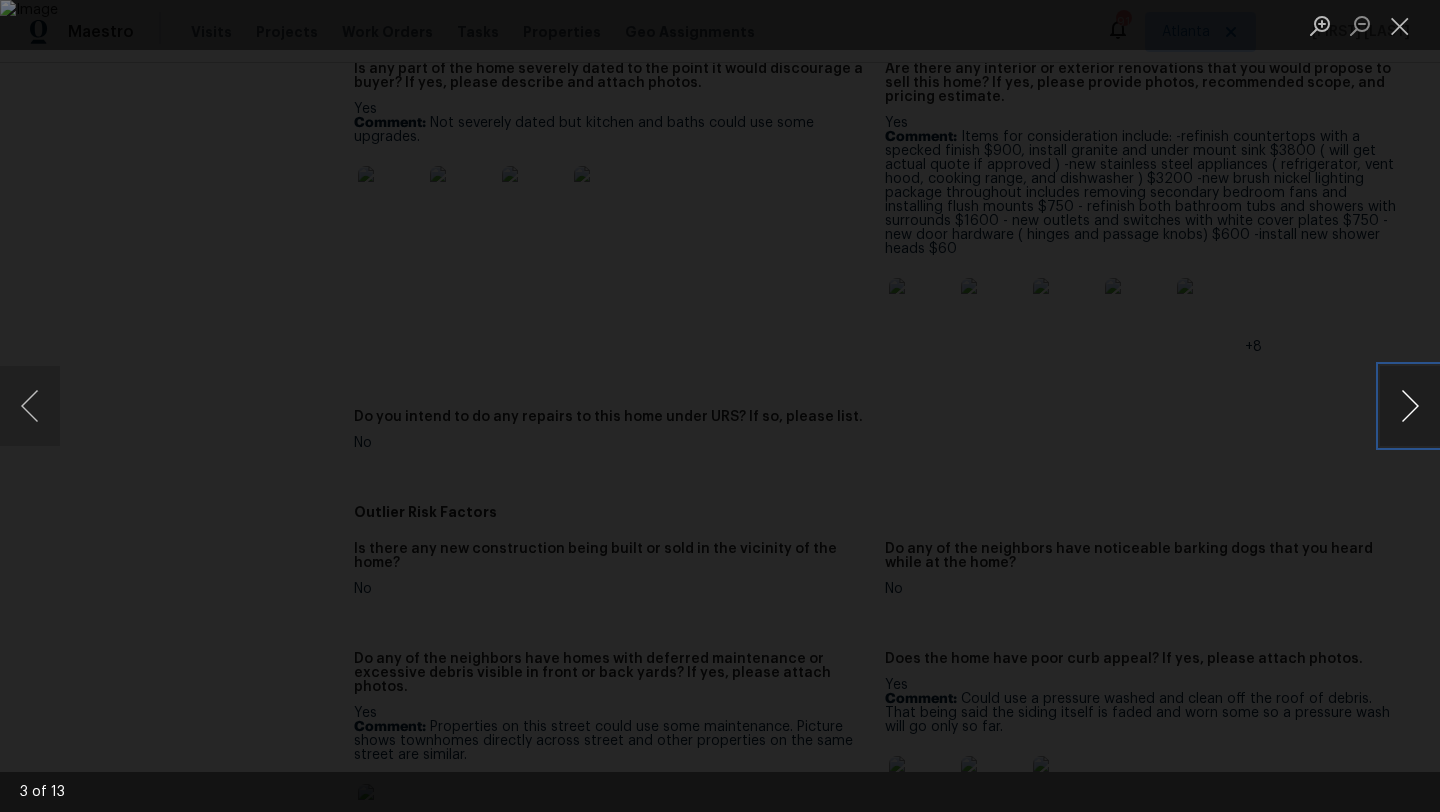 click at bounding box center (1410, 406) 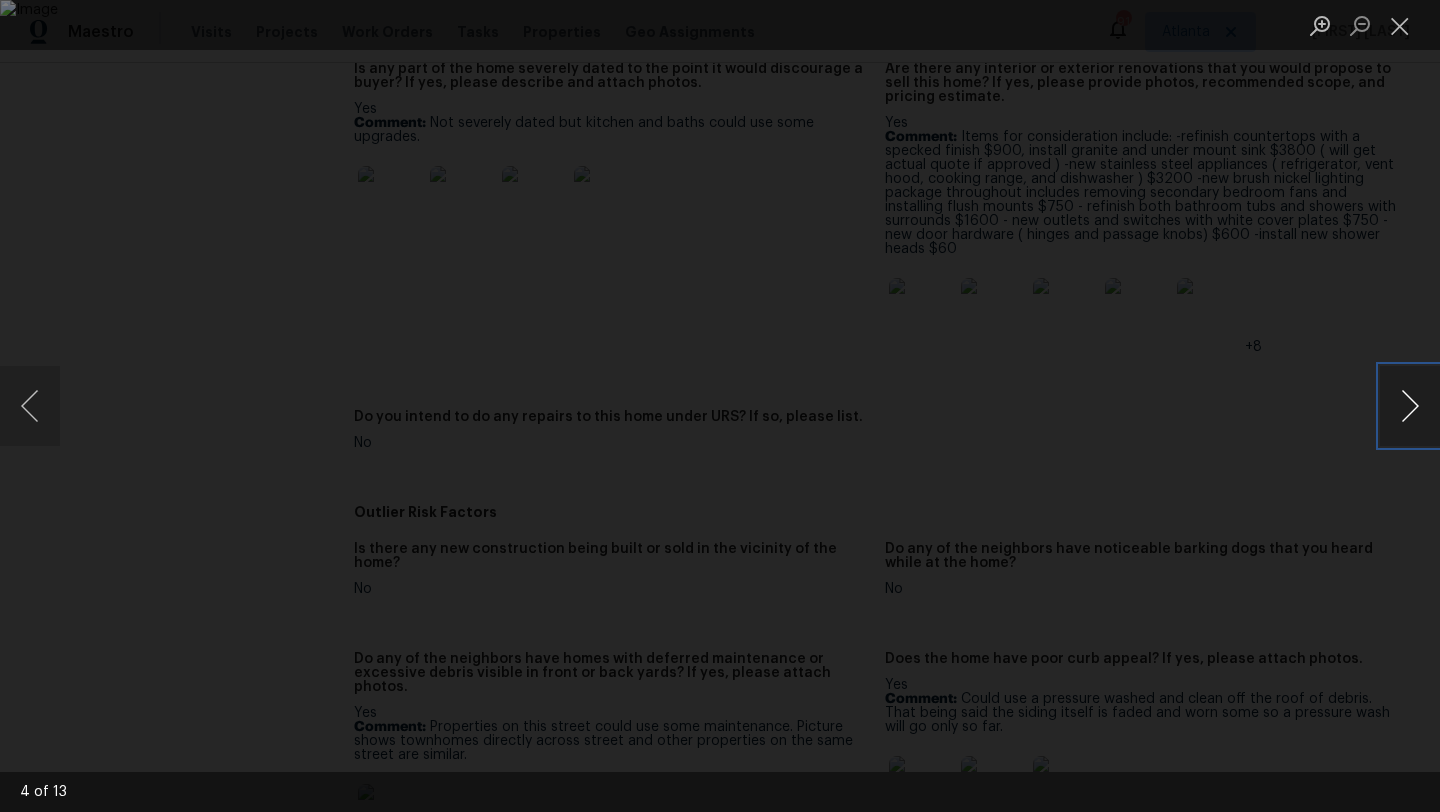 click at bounding box center [1410, 406] 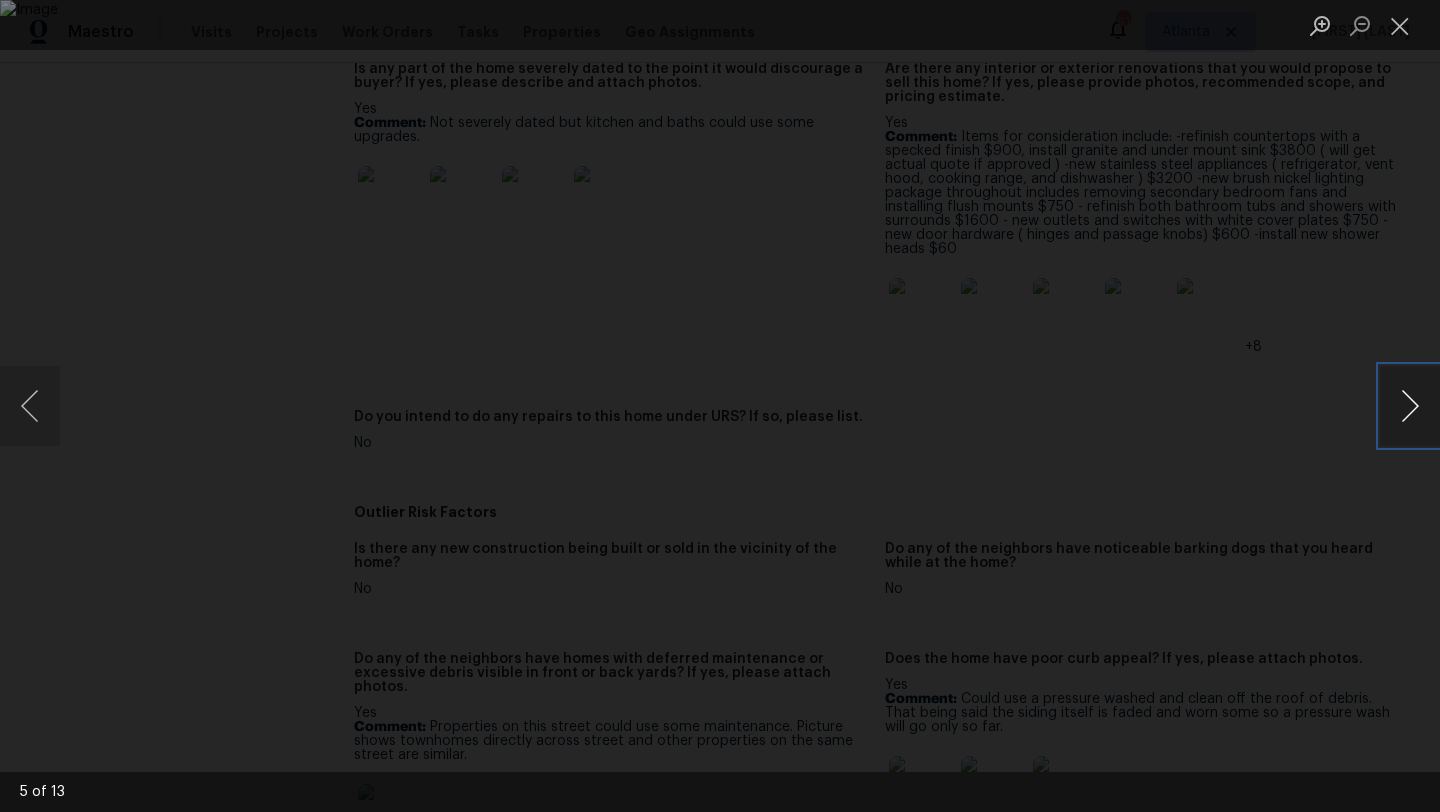 click at bounding box center (1410, 406) 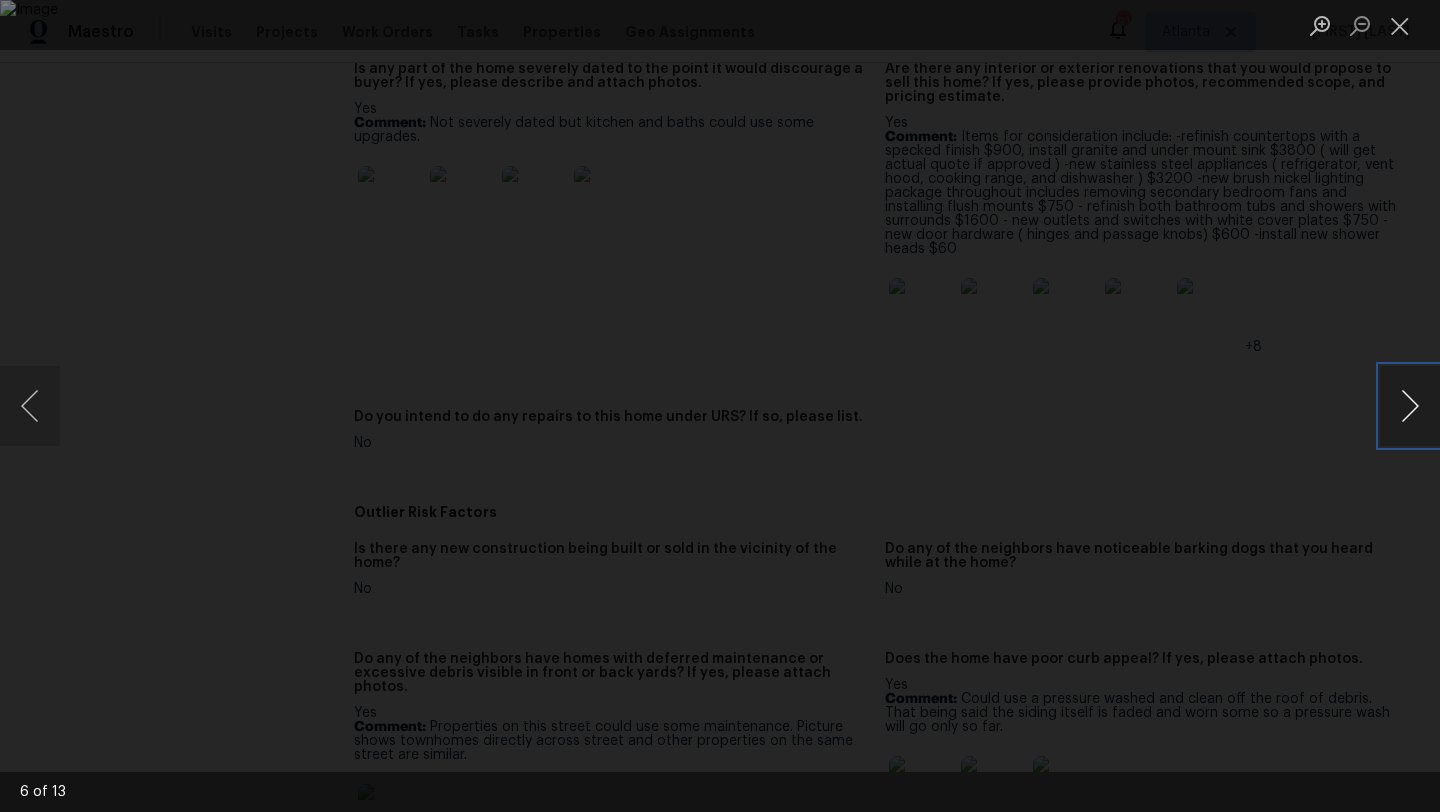 type 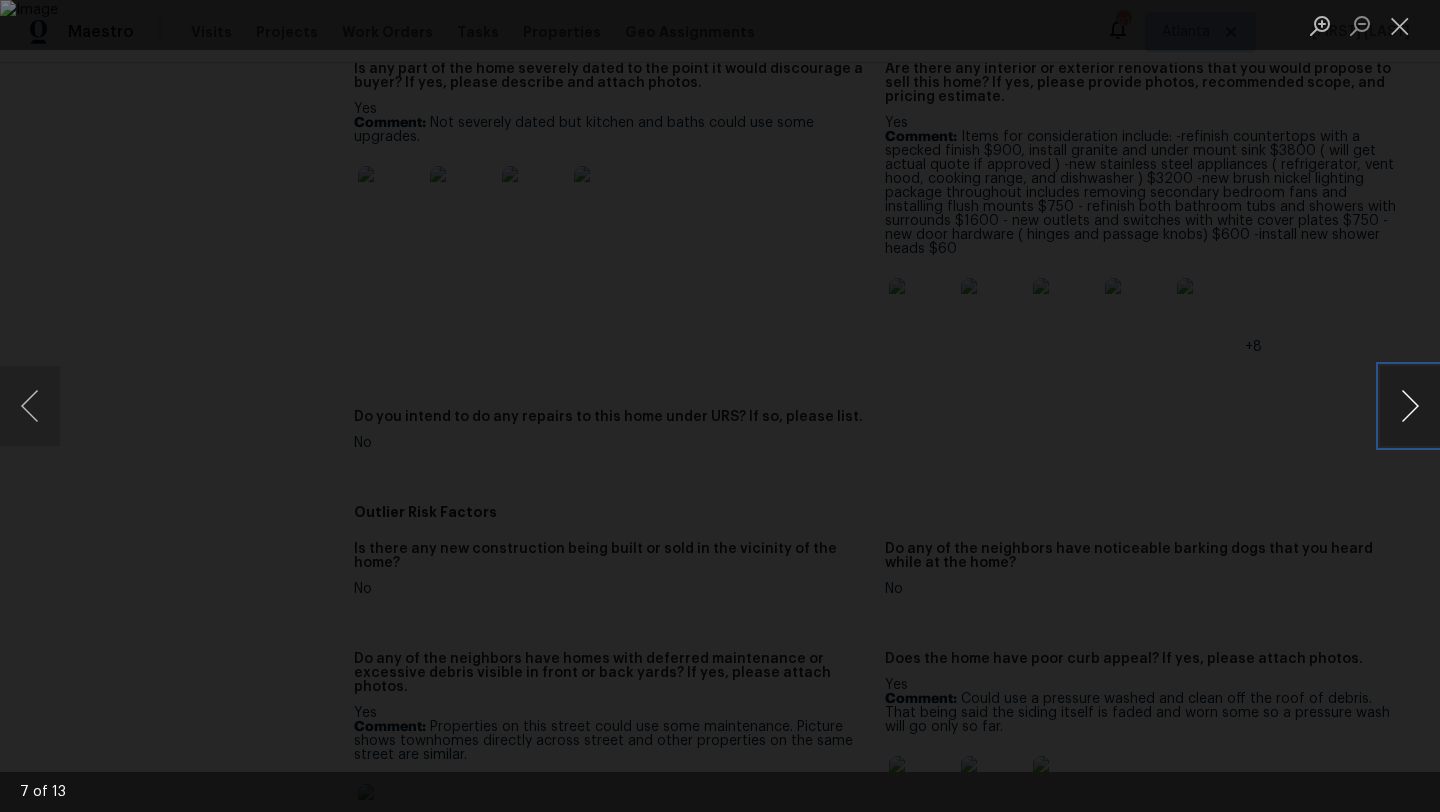 click at bounding box center (1410, 406) 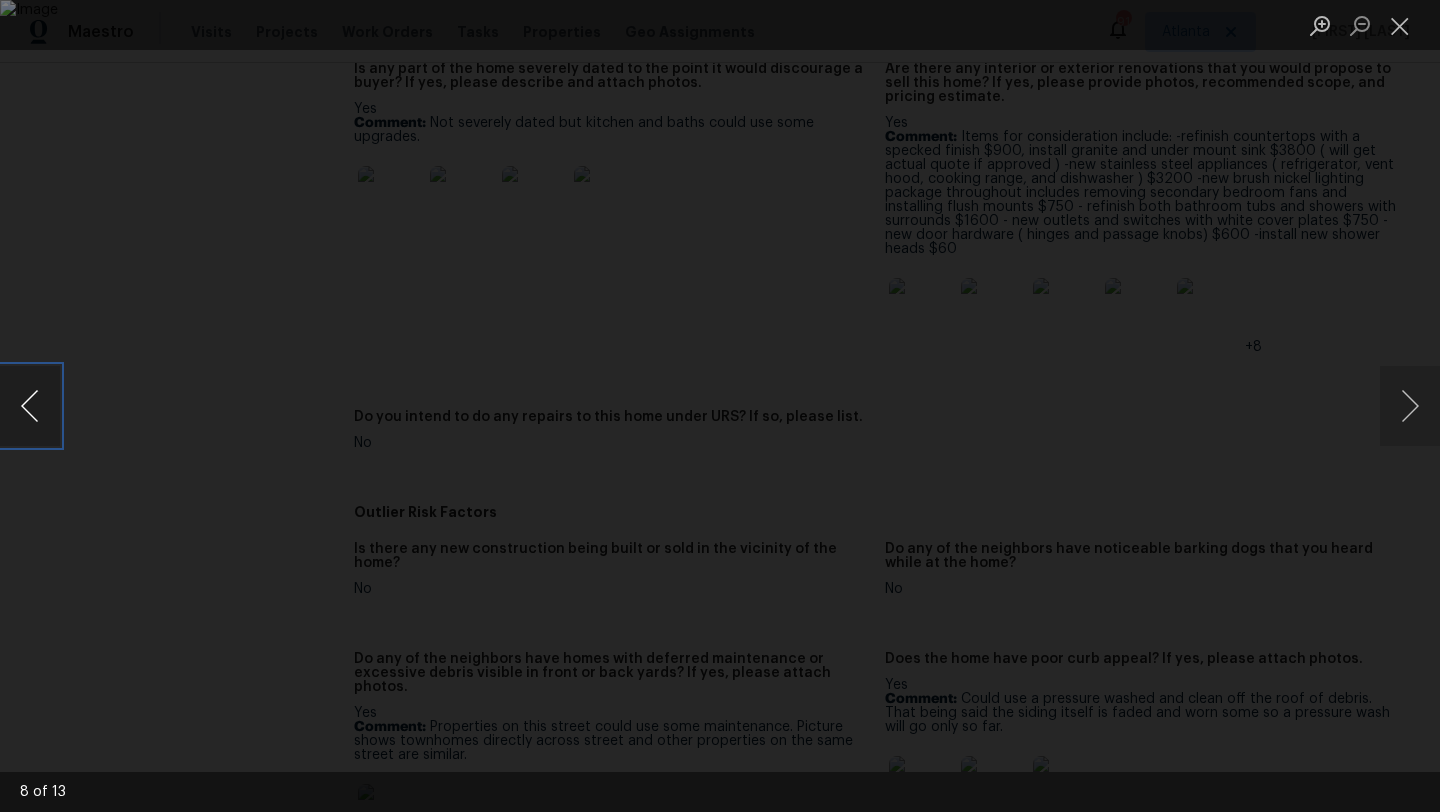 click at bounding box center (30, 406) 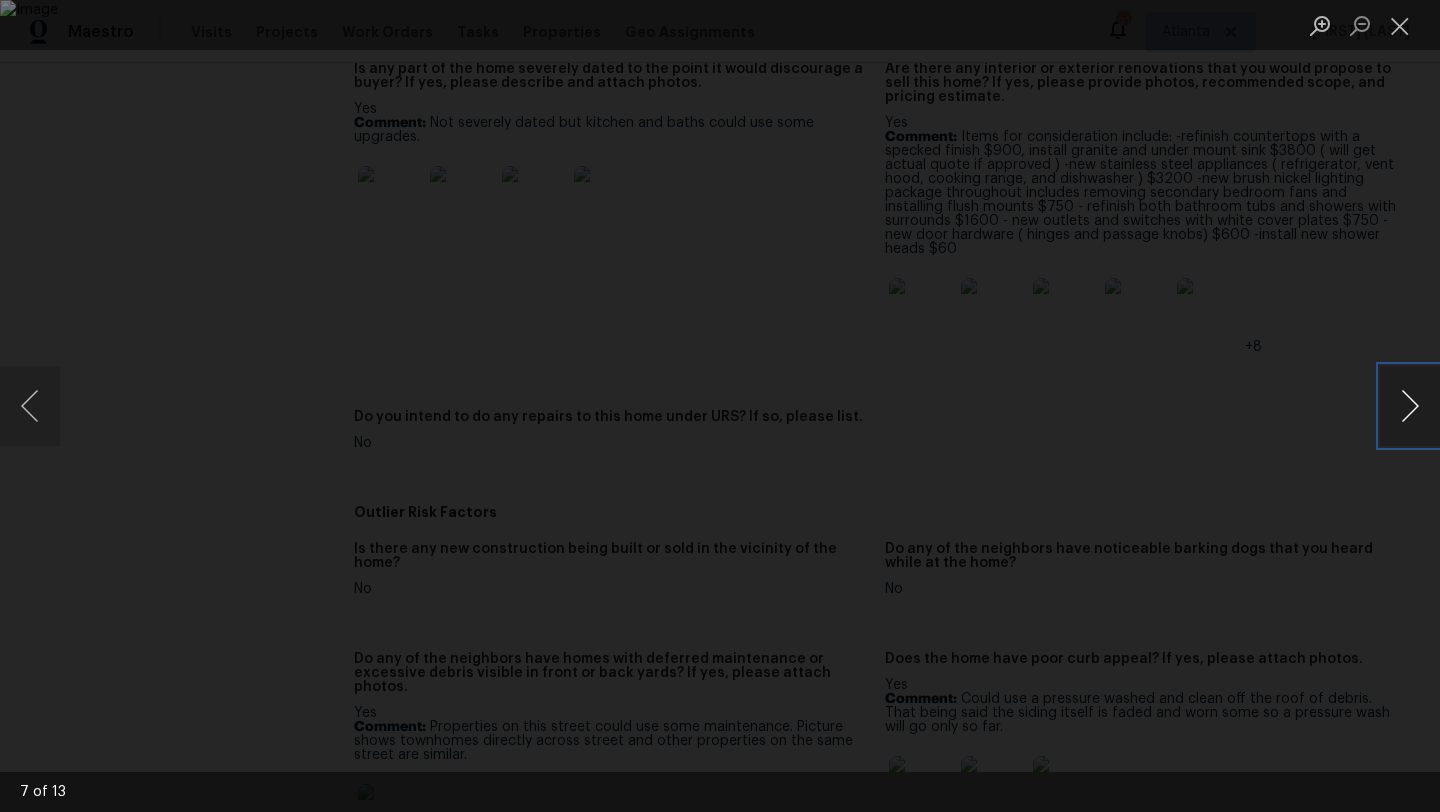 click at bounding box center [1410, 406] 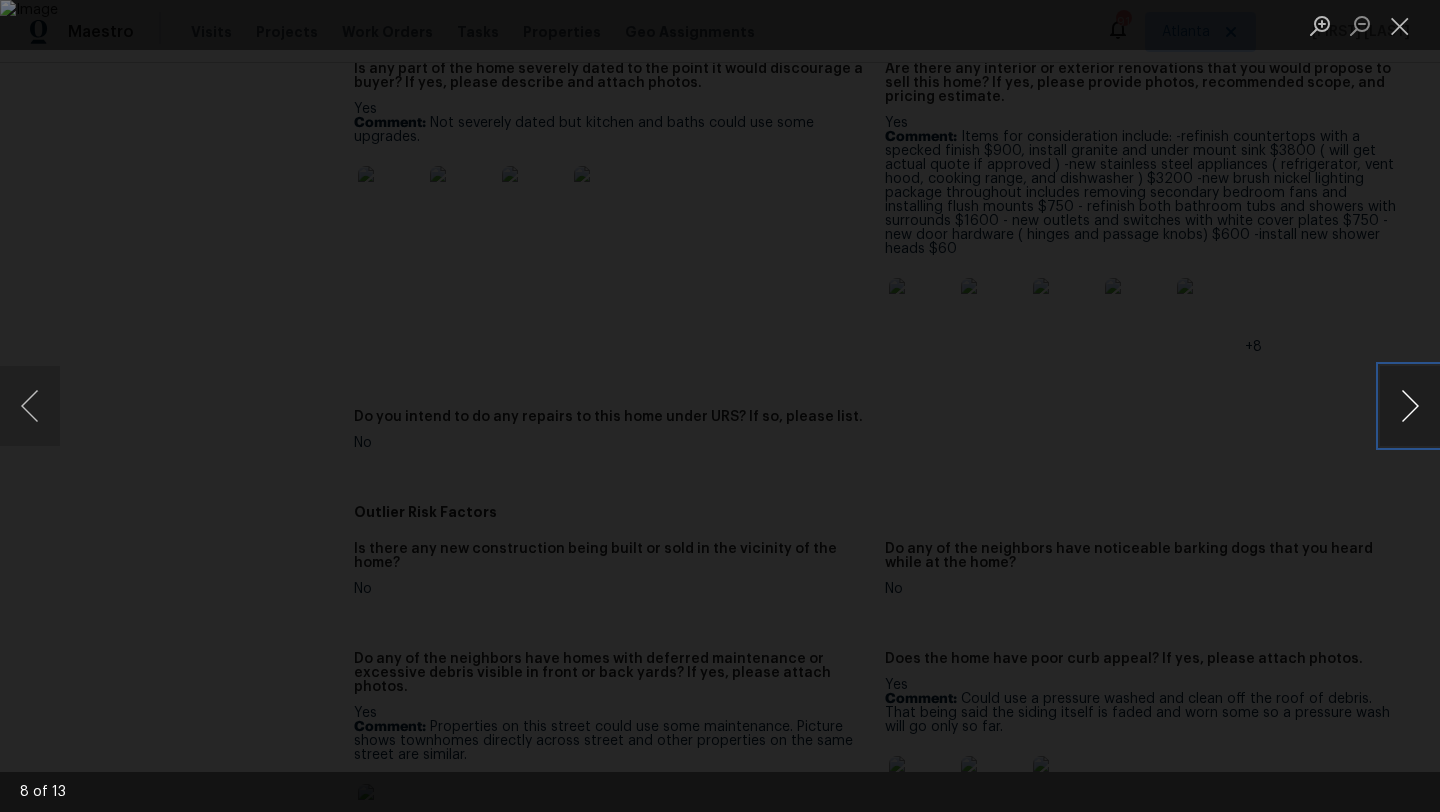 click at bounding box center [1410, 406] 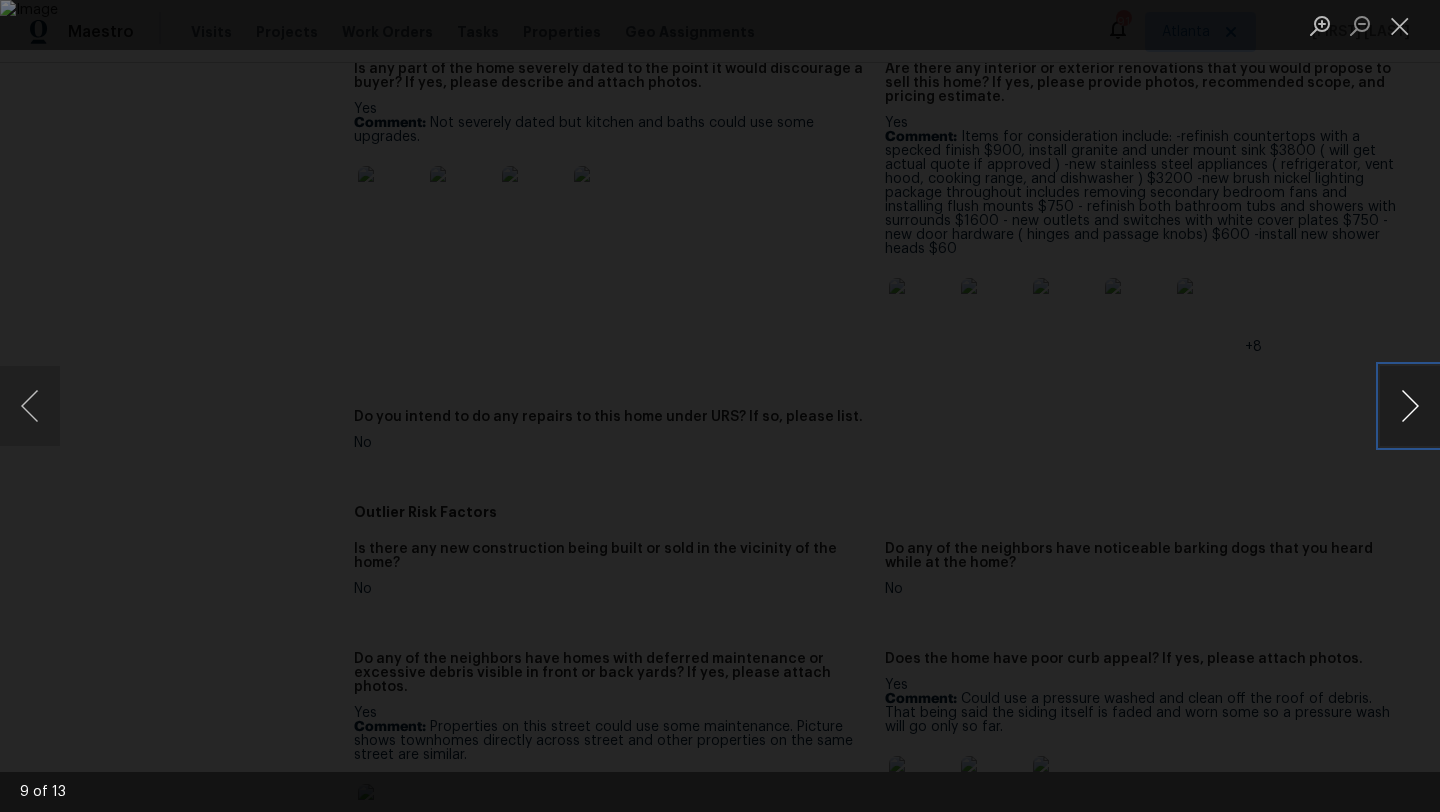 click at bounding box center (1410, 406) 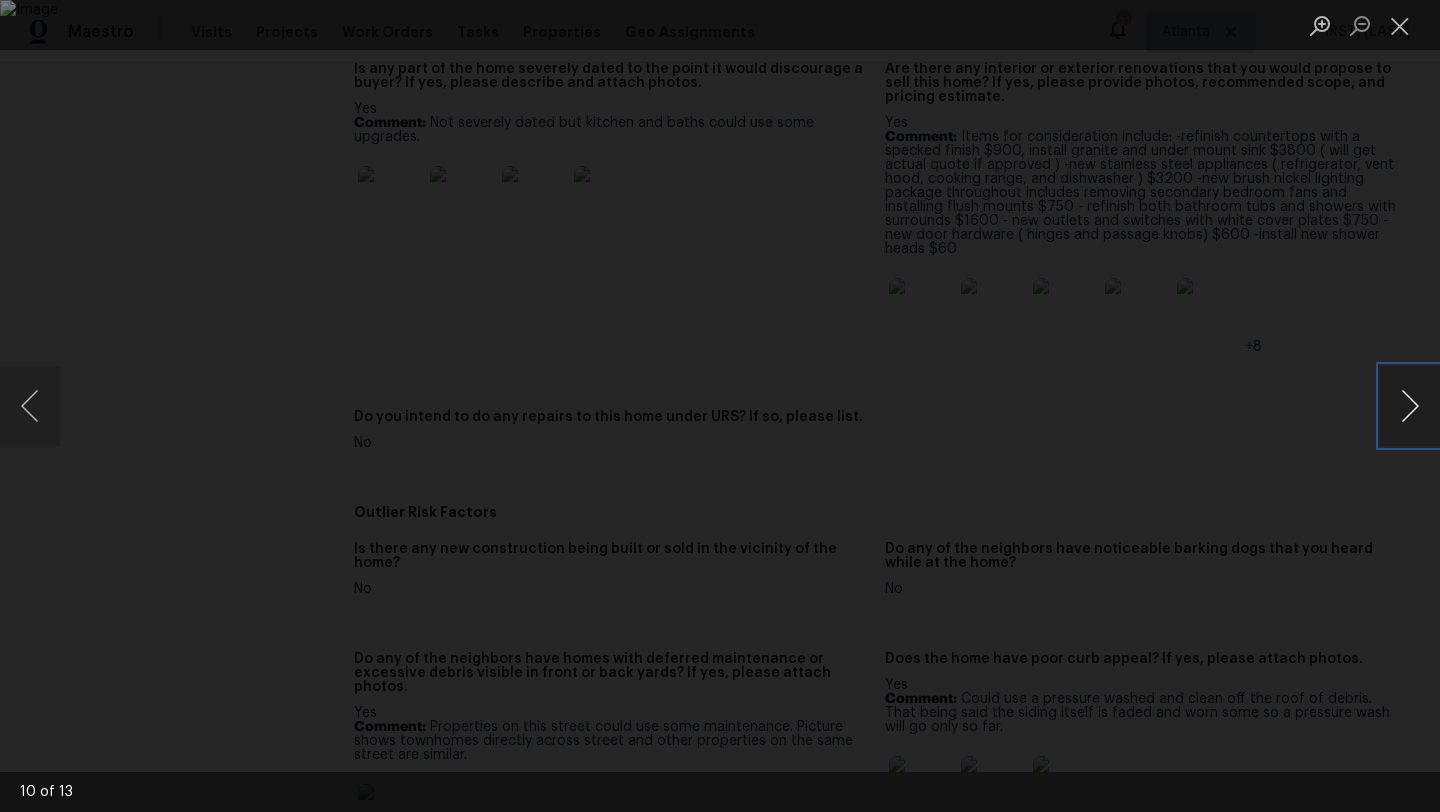 click at bounding box center [1410, 406] 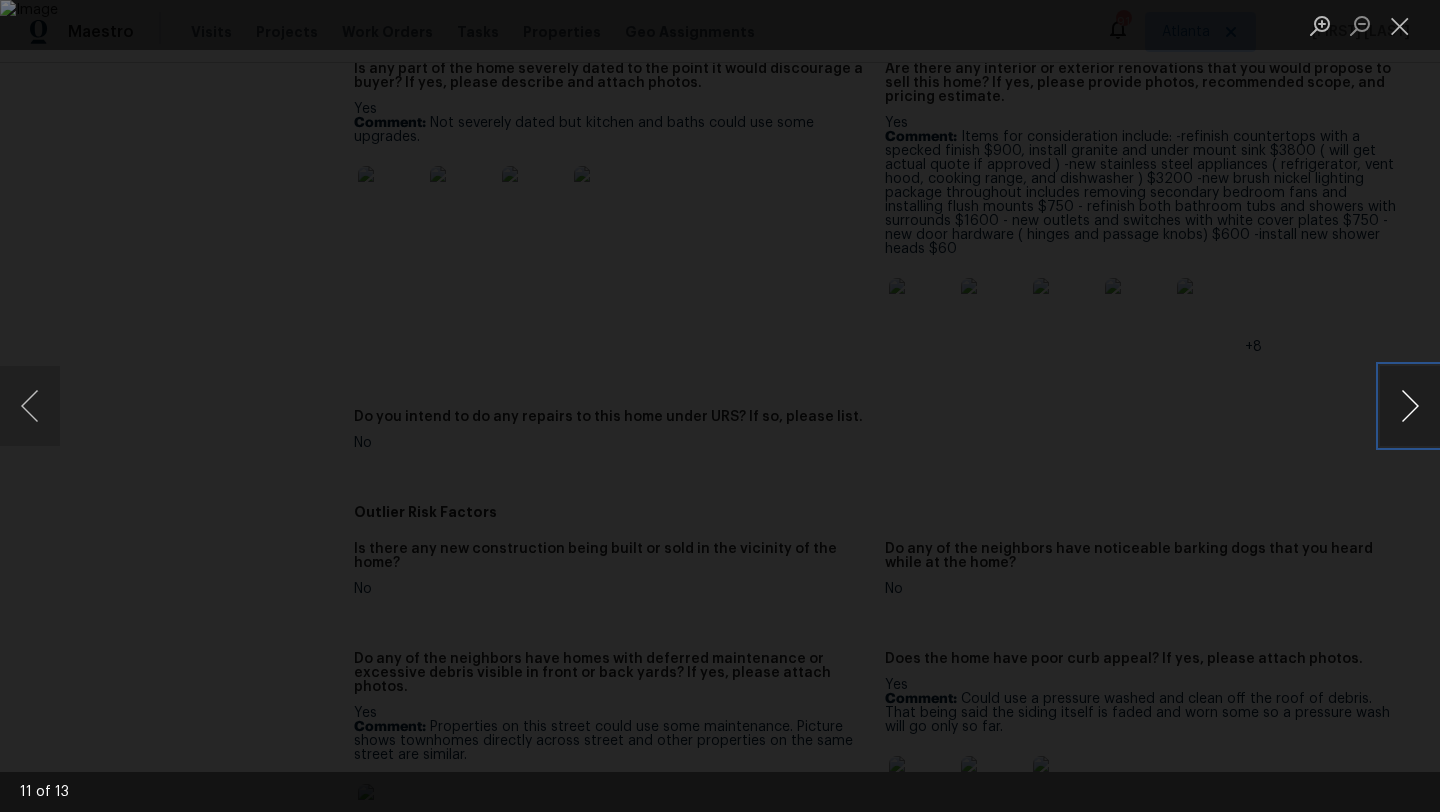 click at bounding box center (1410, 406) 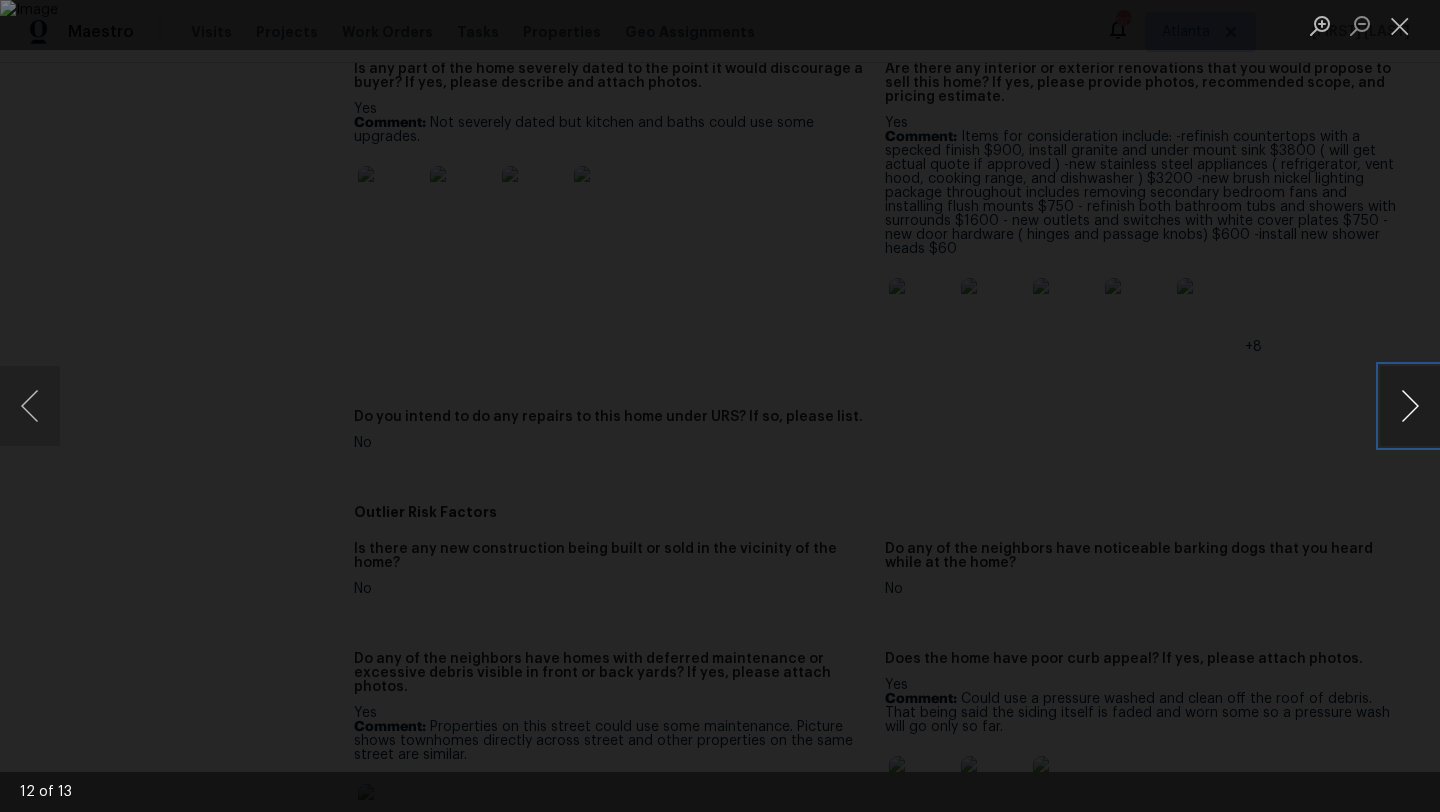 click at bounding box center [1410, 406] 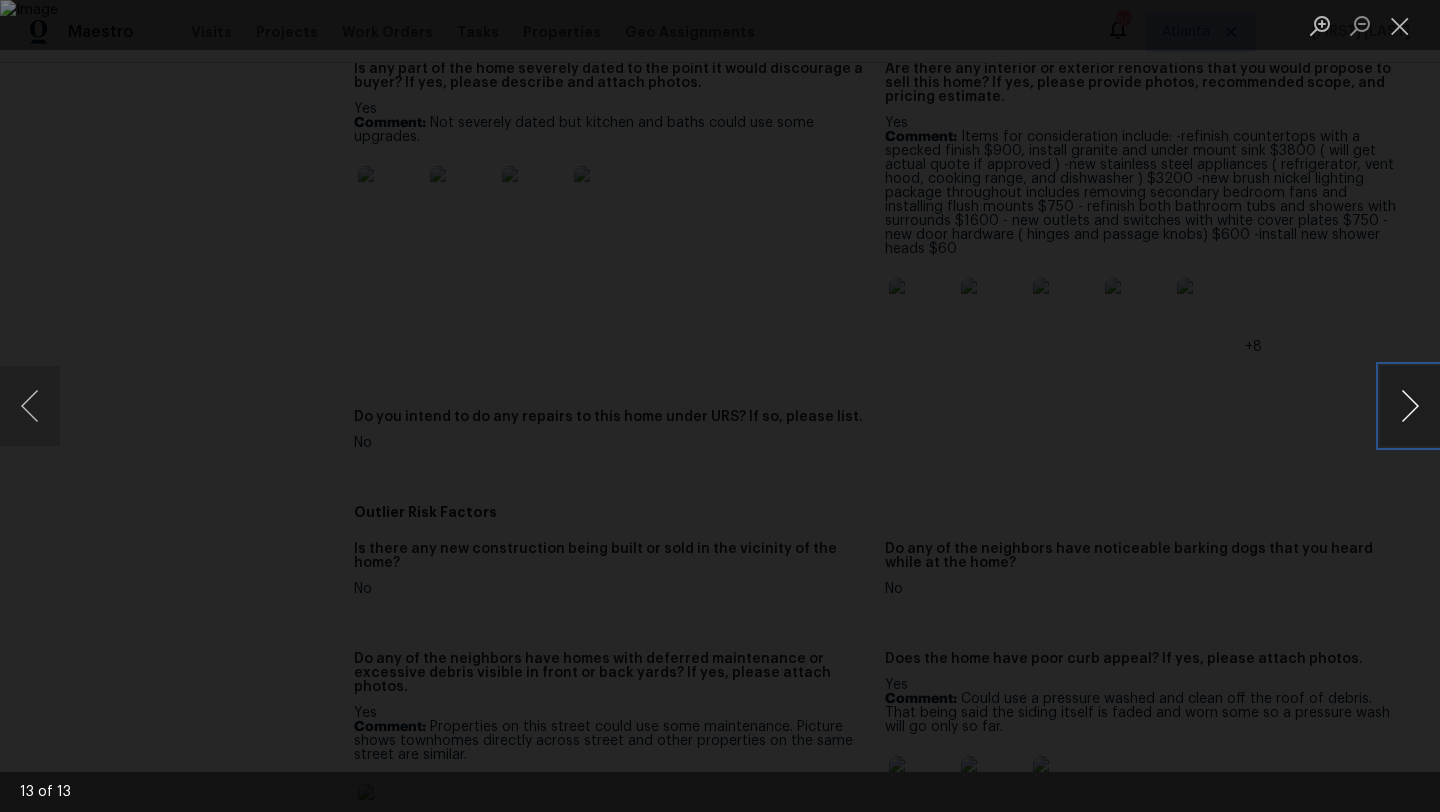click at bounding box center (1410, 406) 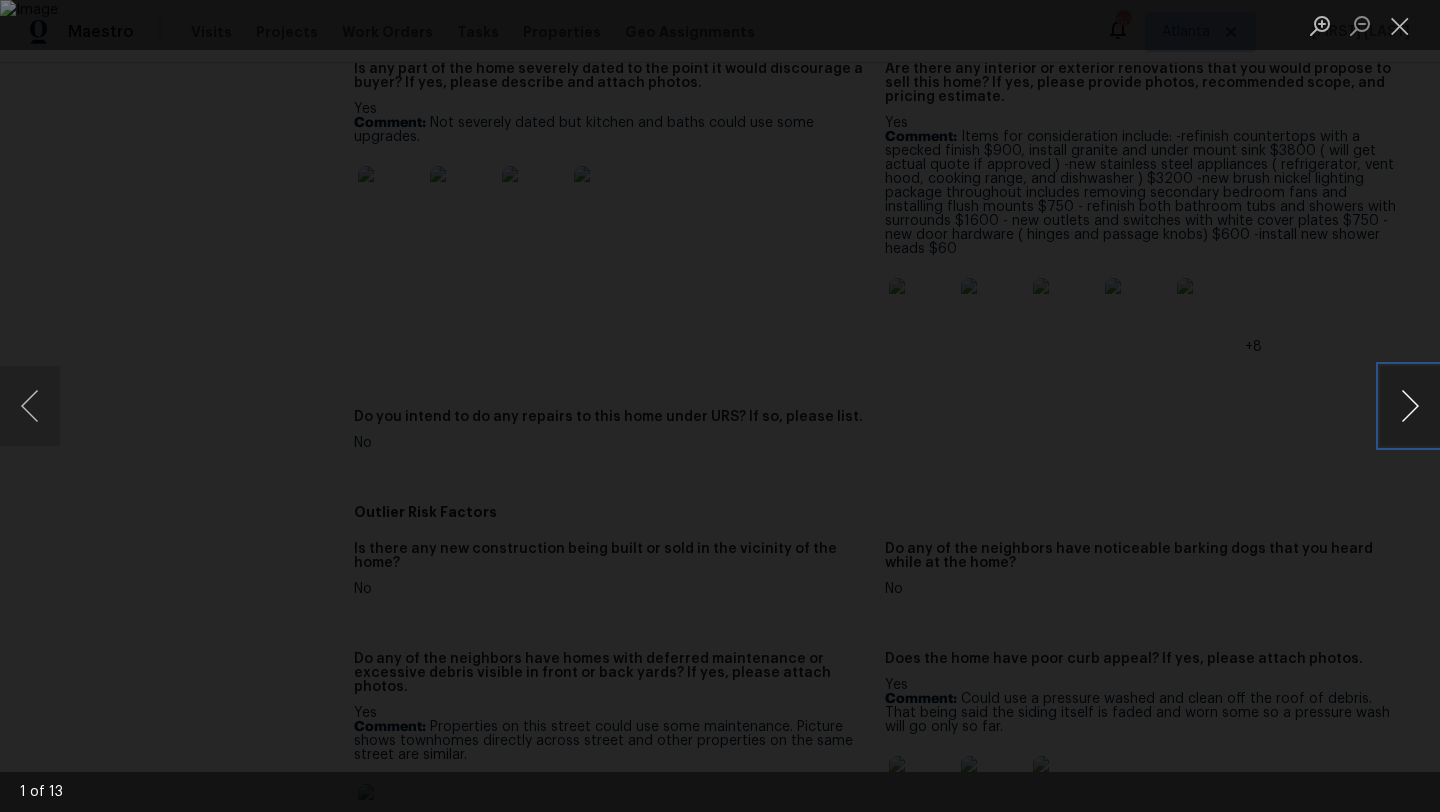 click at bounding box center (1410, 406) 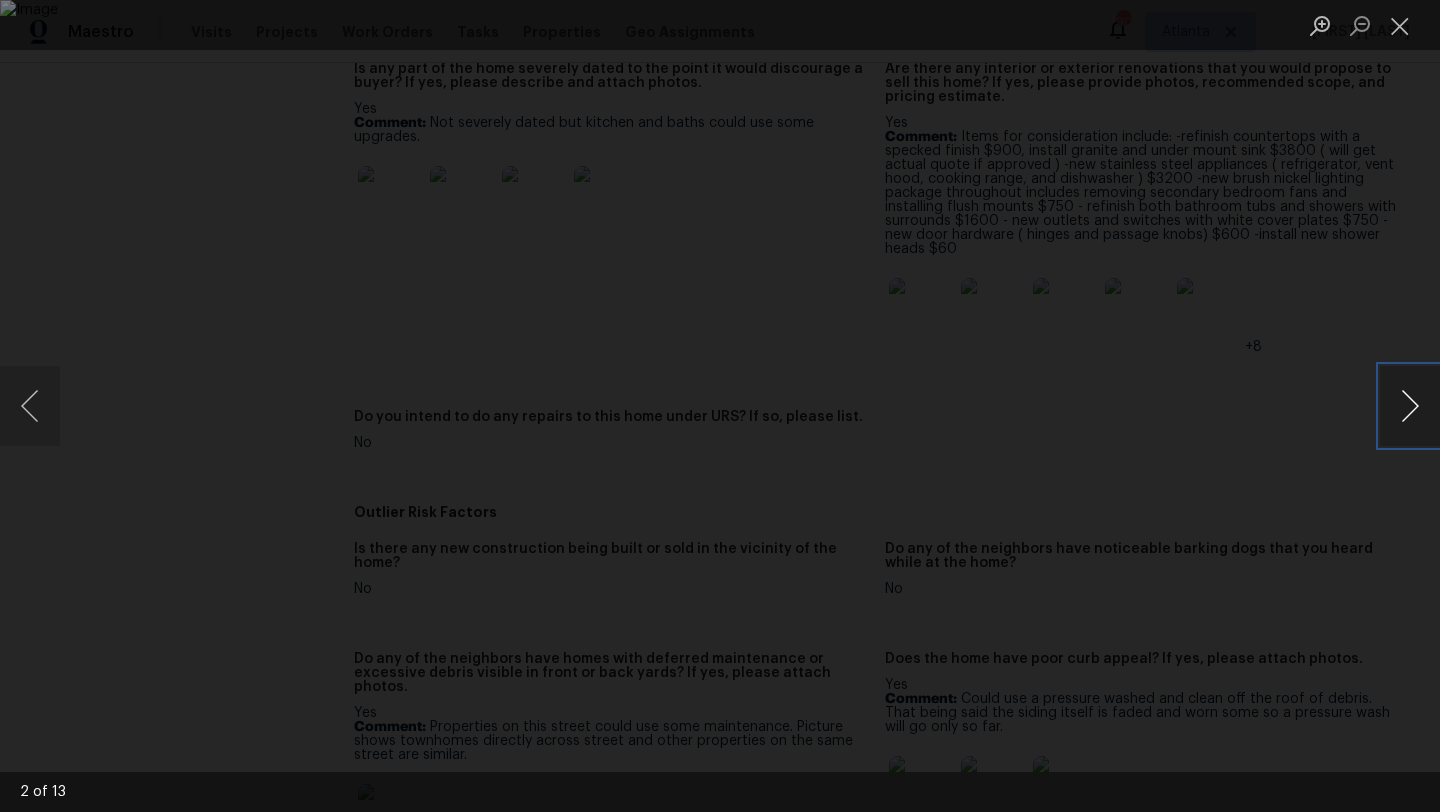 click at bounding box center (1410, 406) 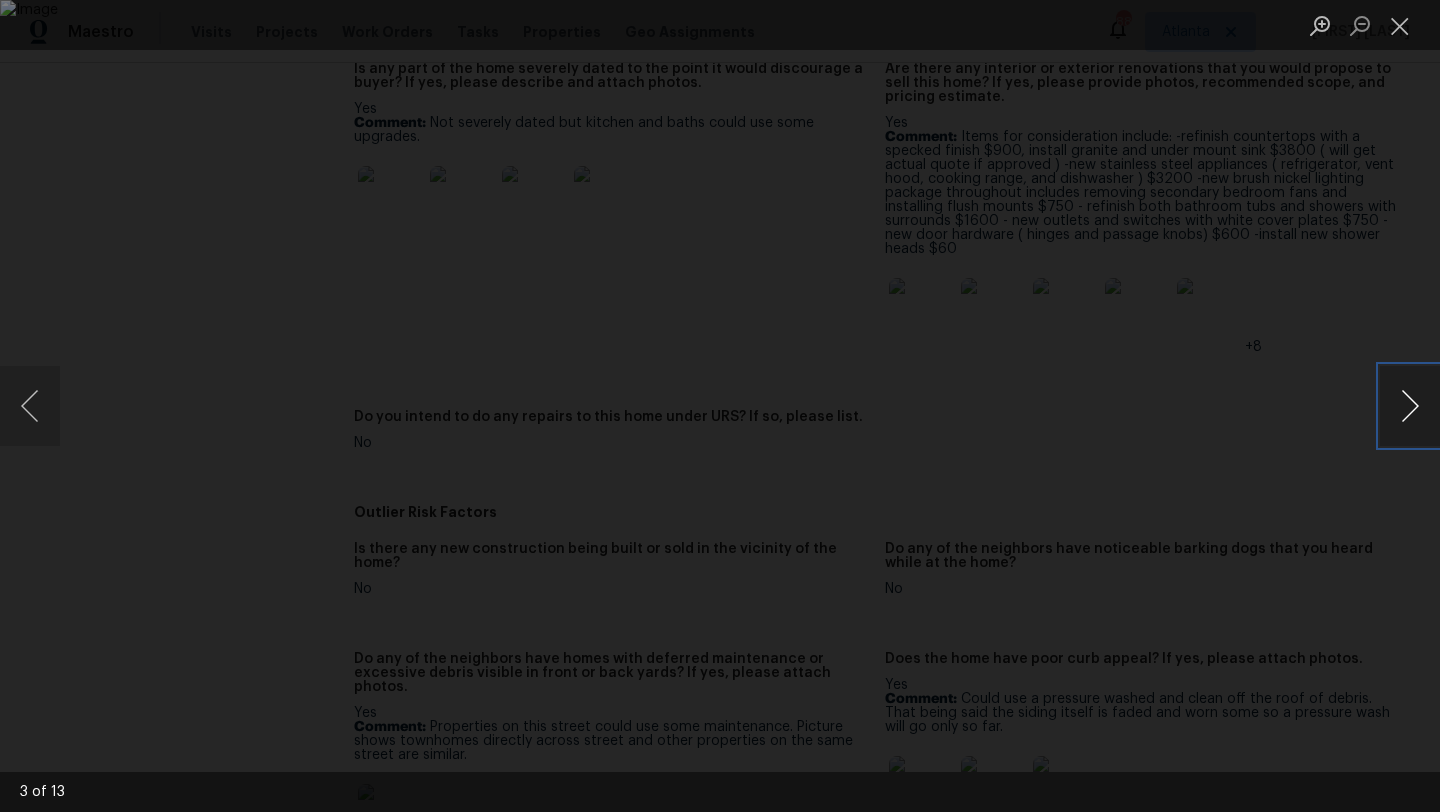 click at bounding box center (1410, 406) 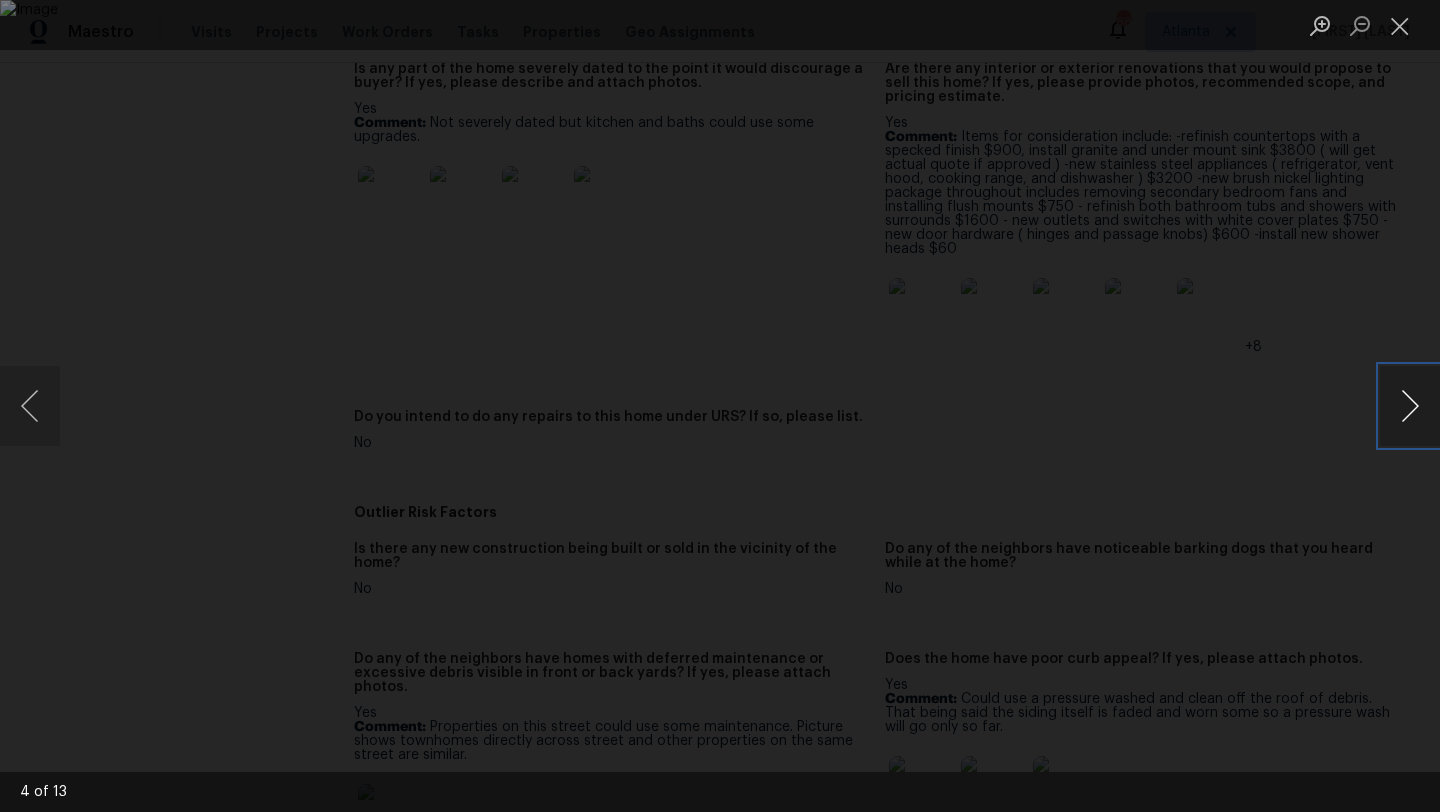 click at bounding box center (1410, 406) 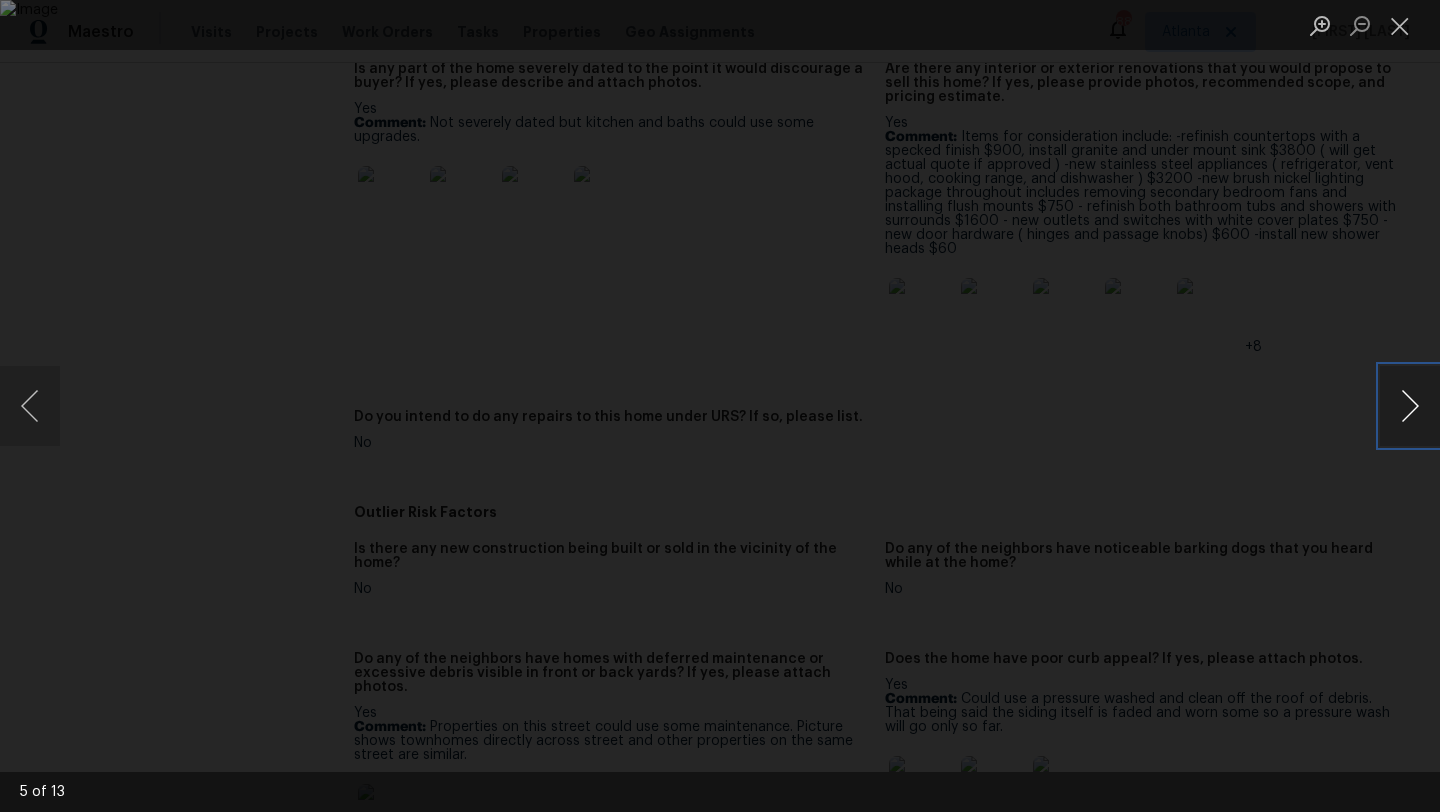 click at bounding box center [1410, 406] 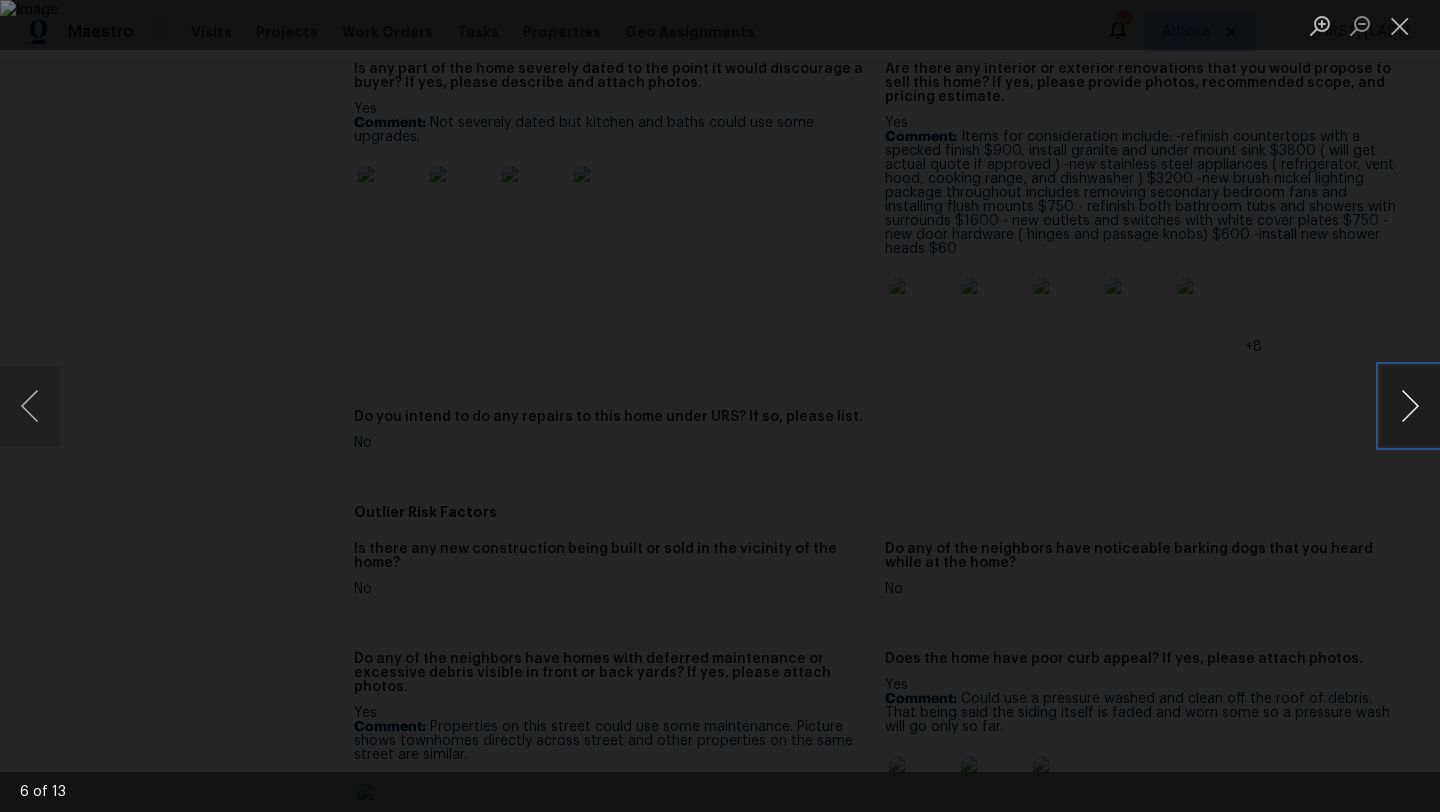 click at bounding box center (1410, 406) 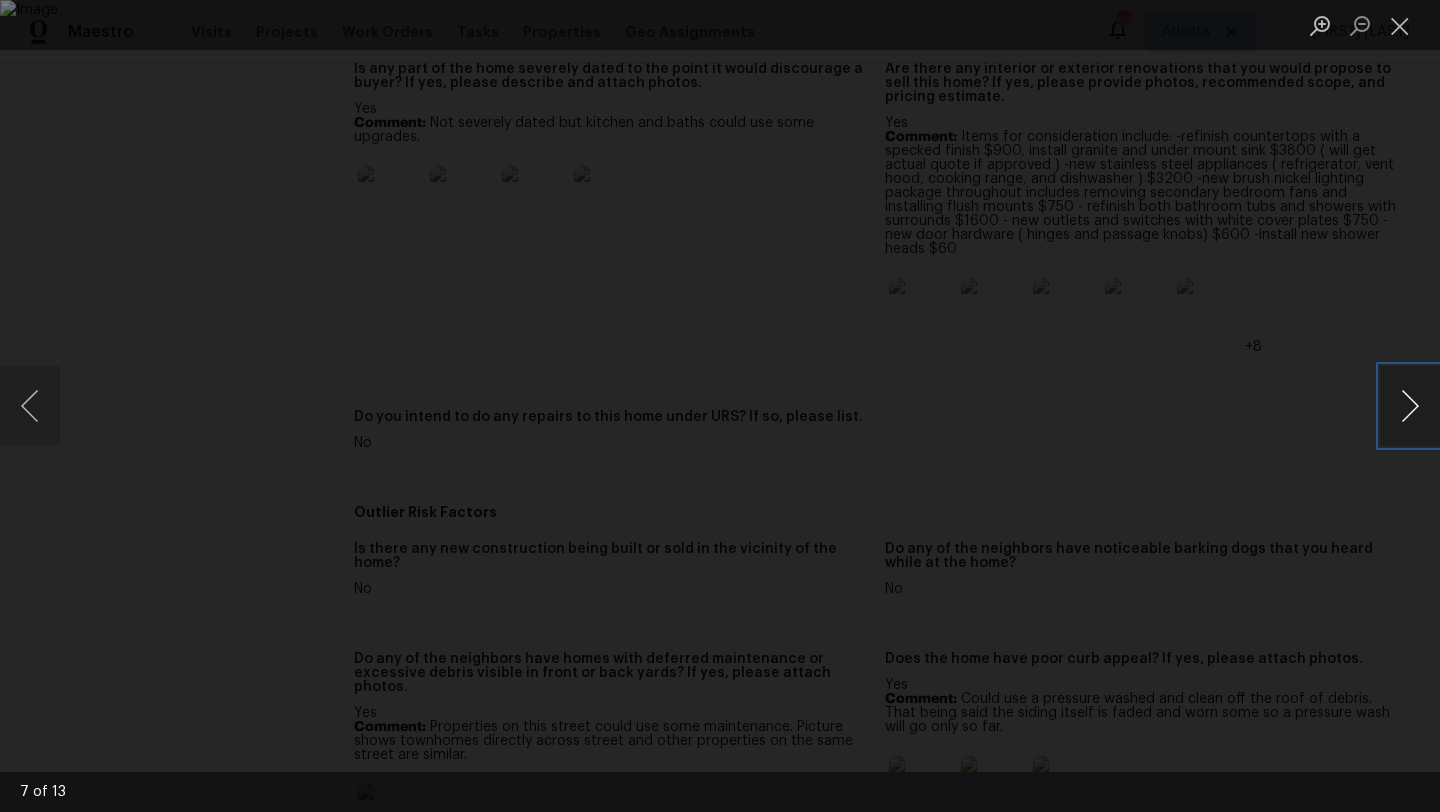 click at bounding box center [1410, 406] 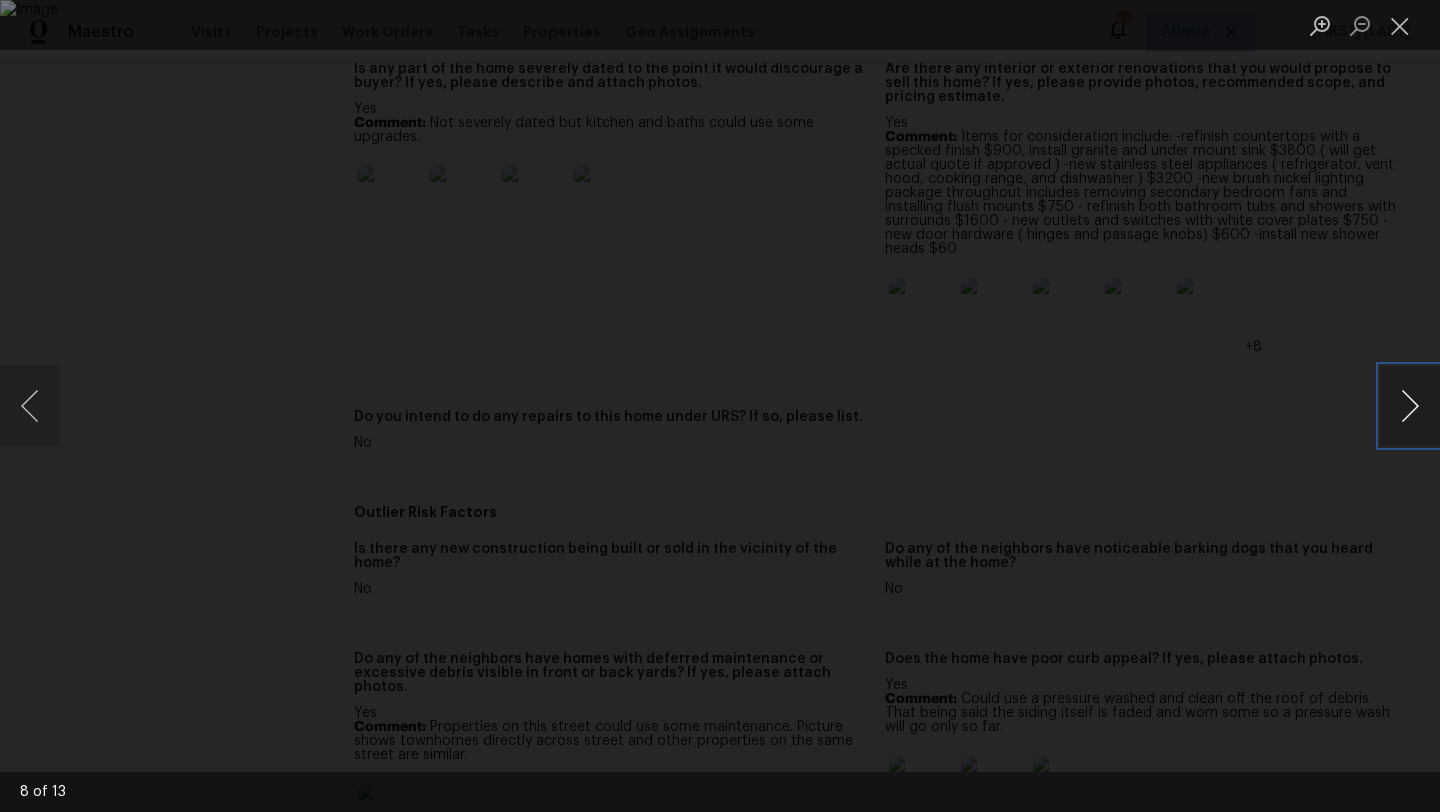 click at bounding box center [1410, 406] 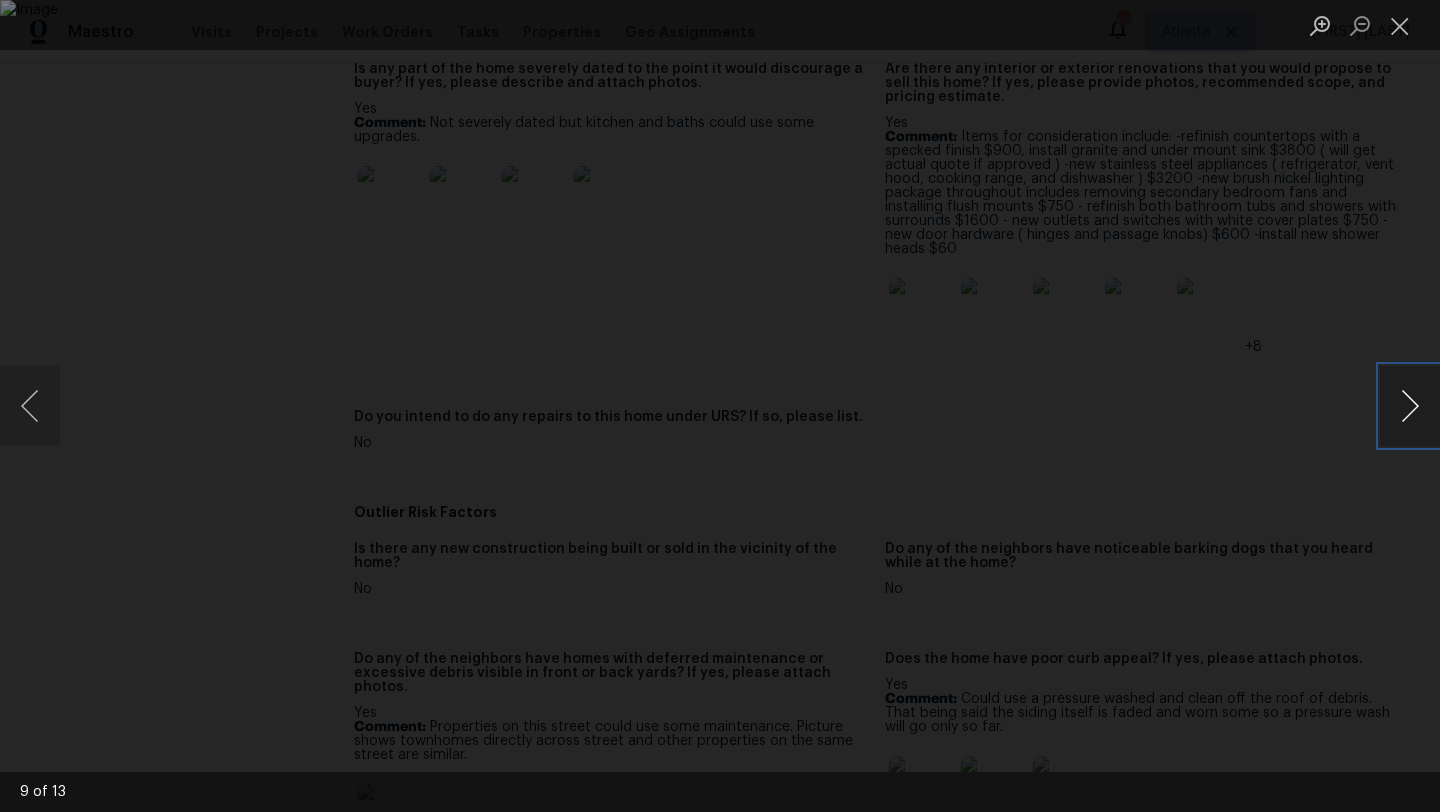 click at bounding box center [1410, 406] 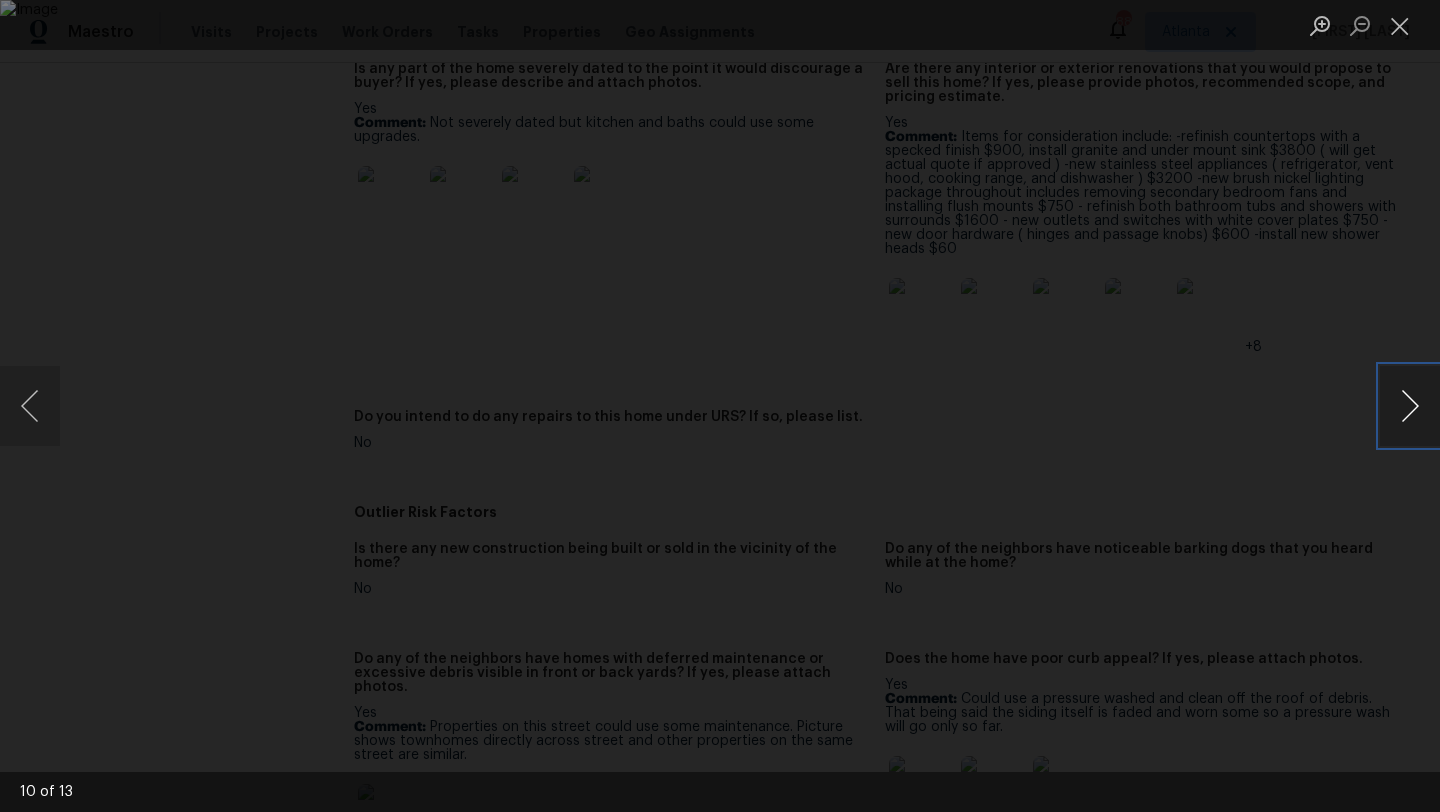 click at bounding box center [1410, 406] 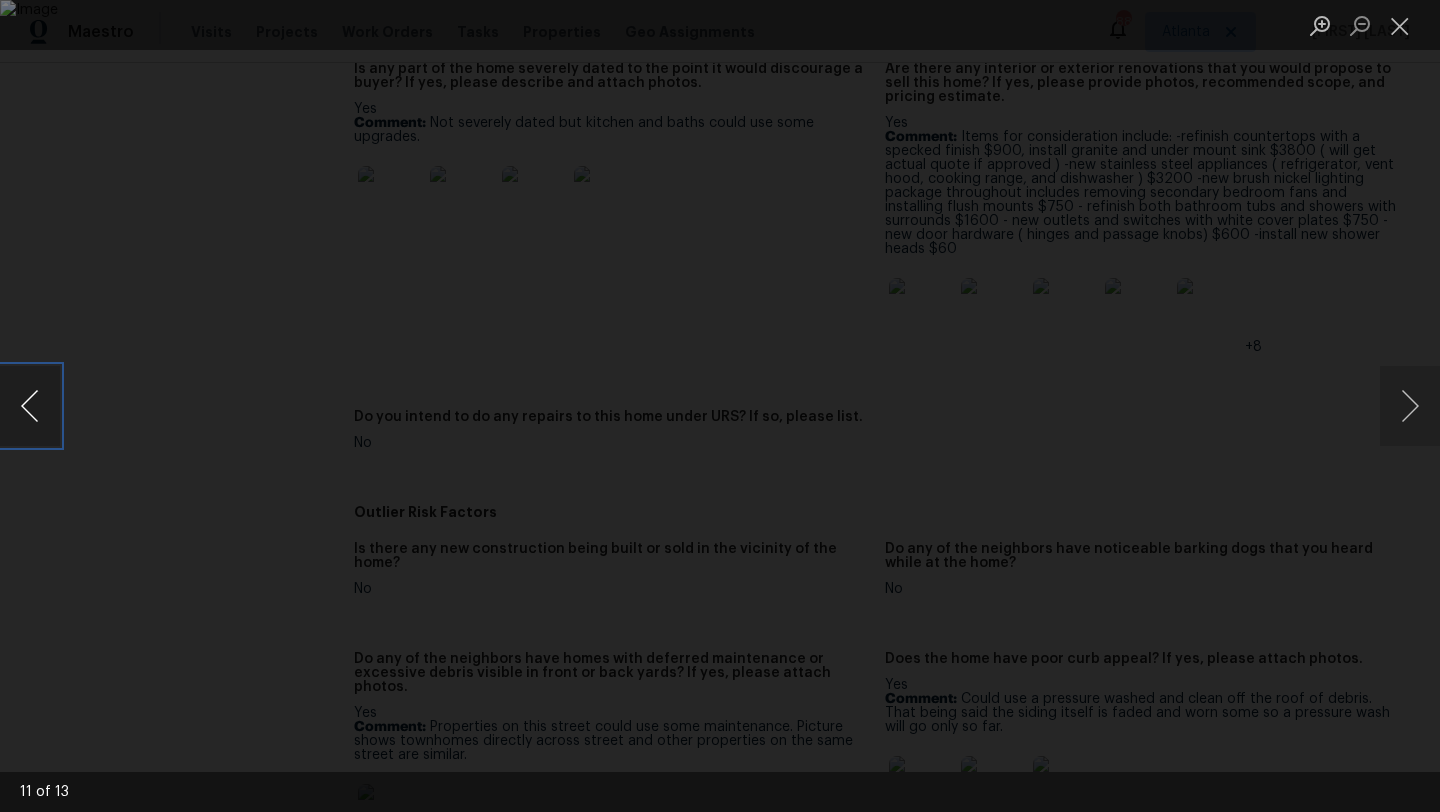 click at bounding box center [30, 406] 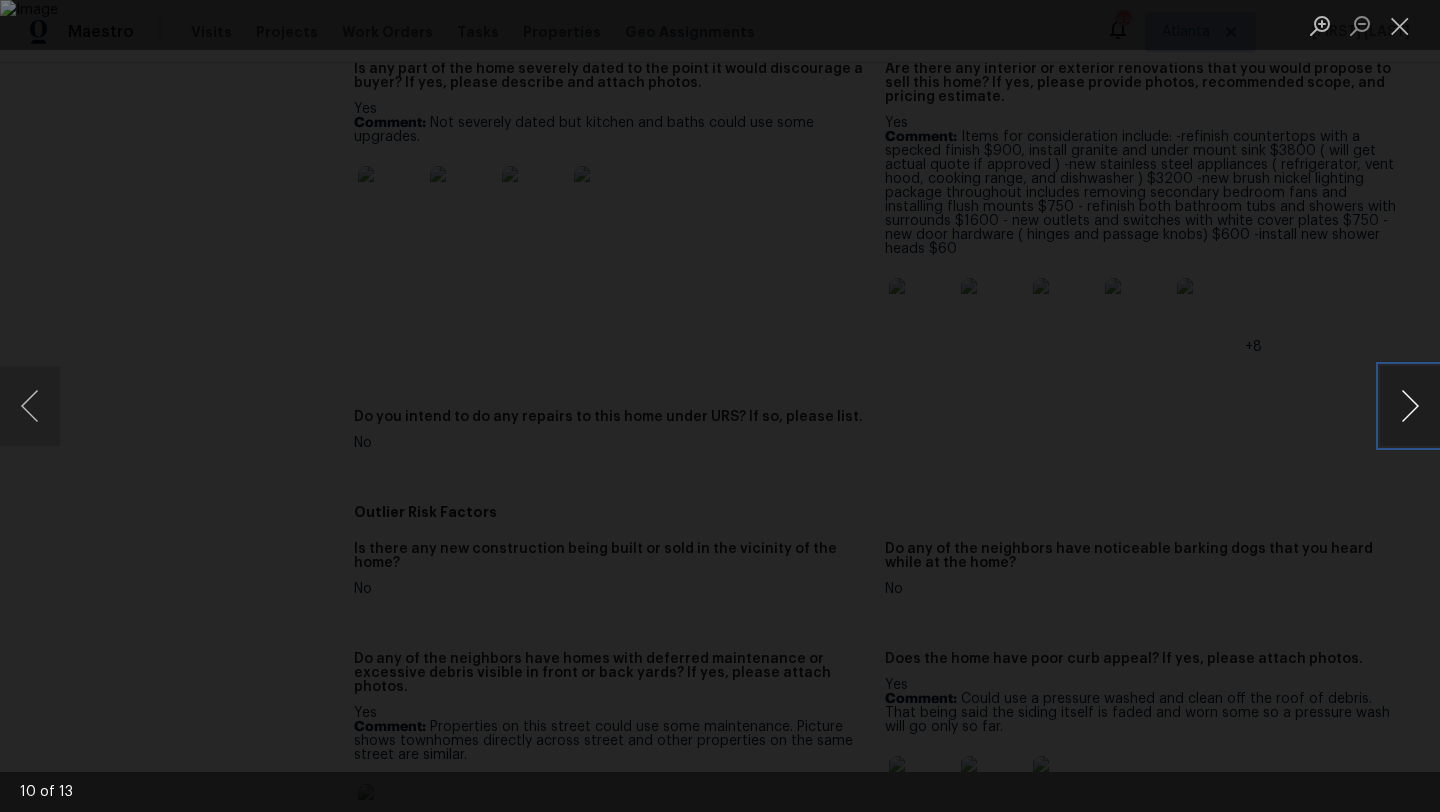 click at bounding box center [1410, 406] 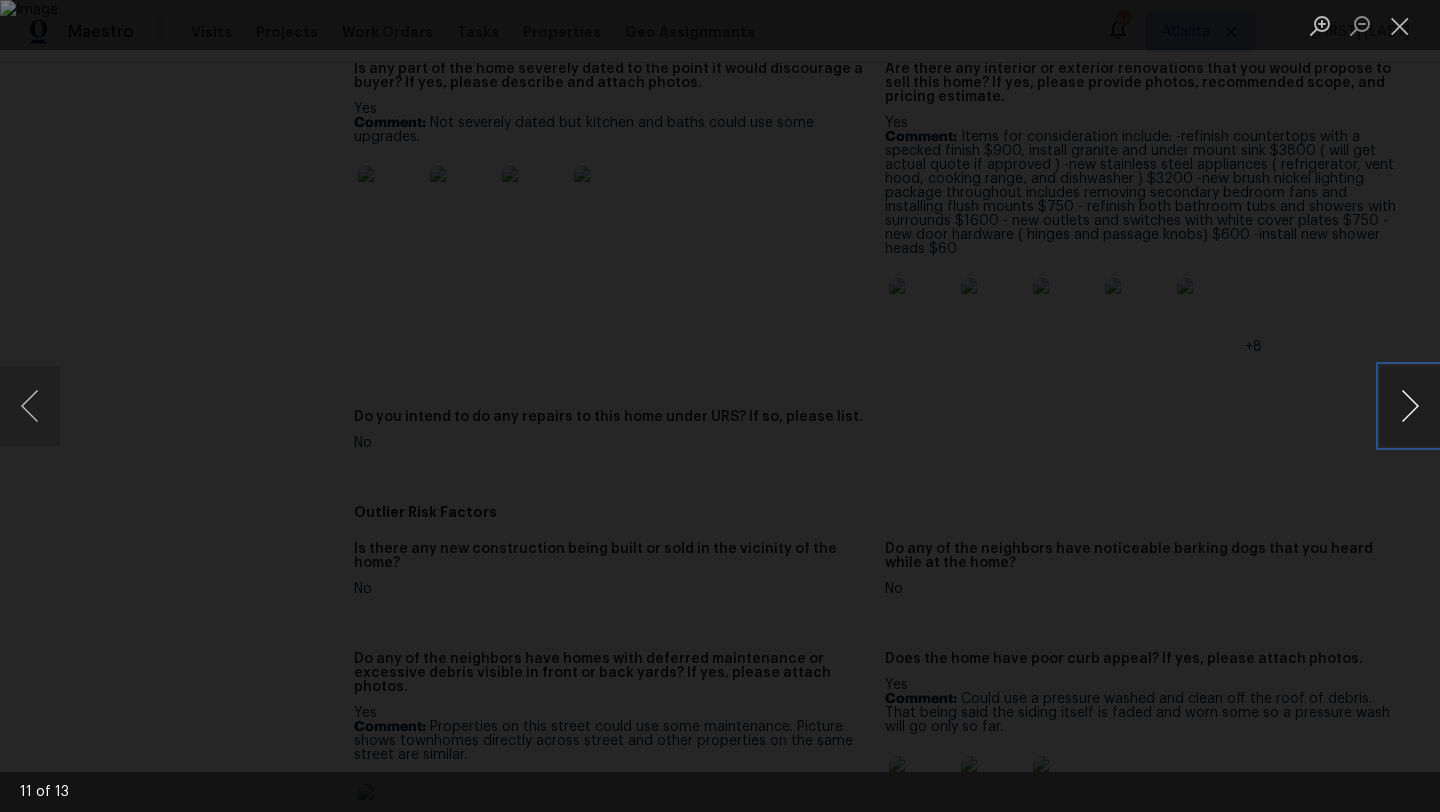 click at bounding box center [1410, 406] 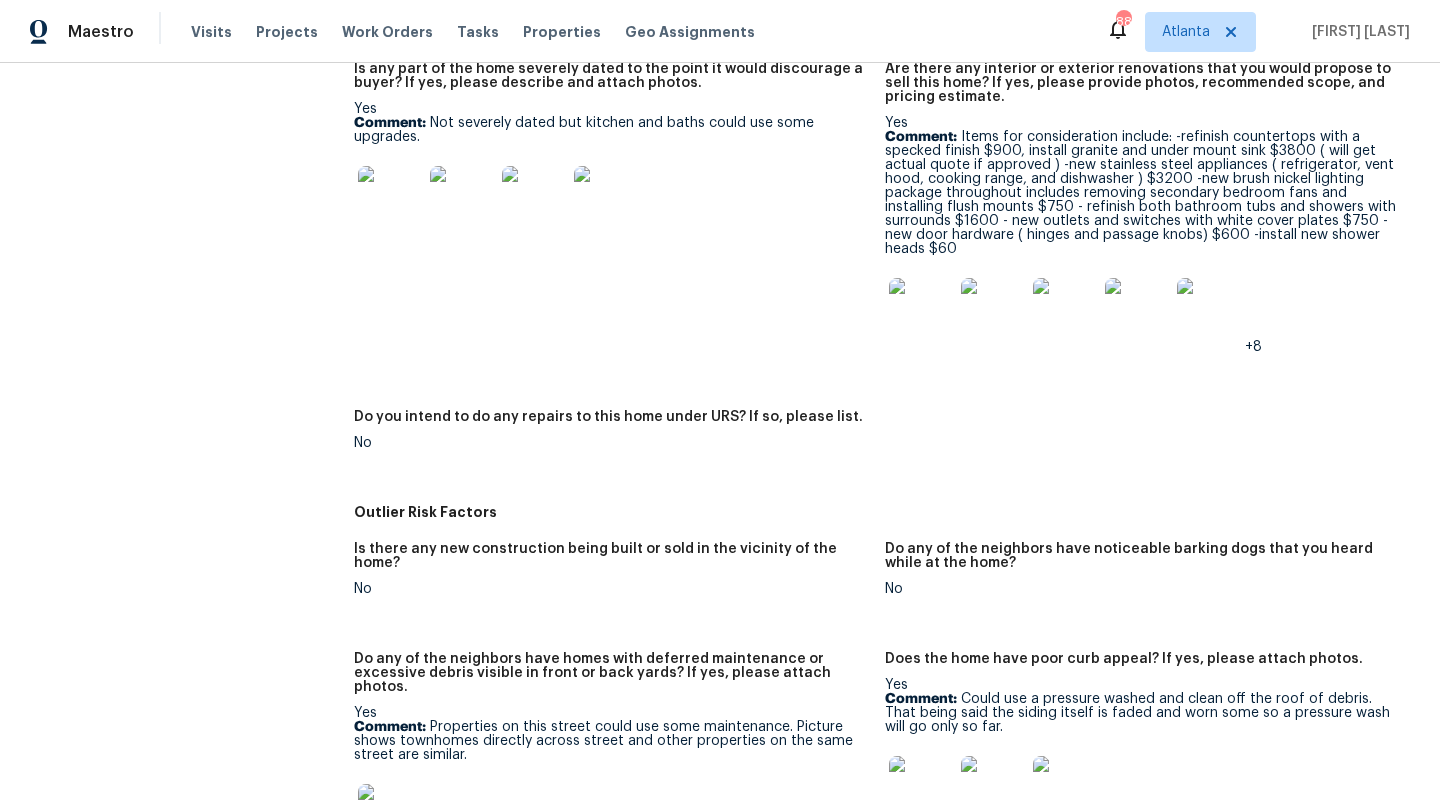 click at bounding box center [462, 198] 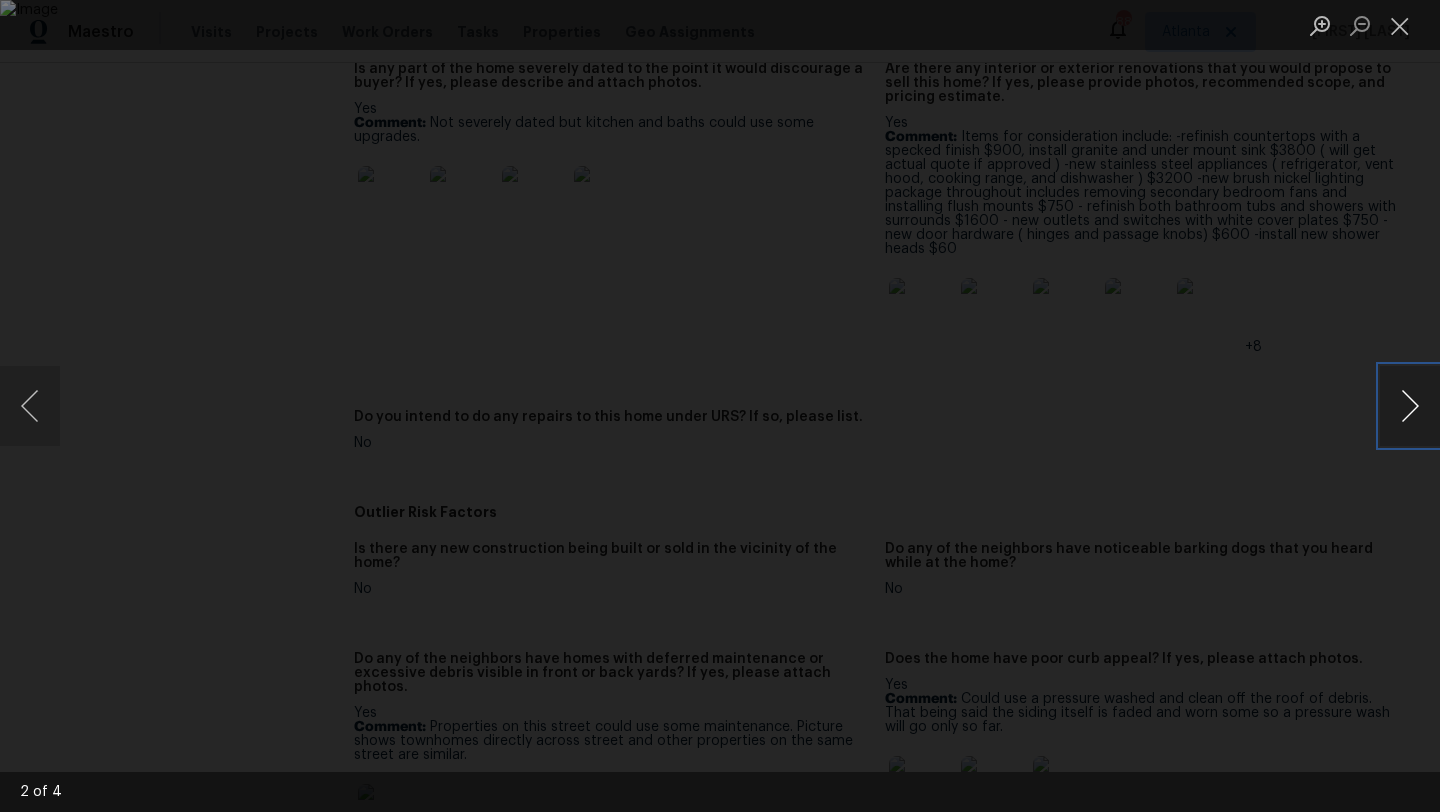 click at bounding box center (1410, 406) 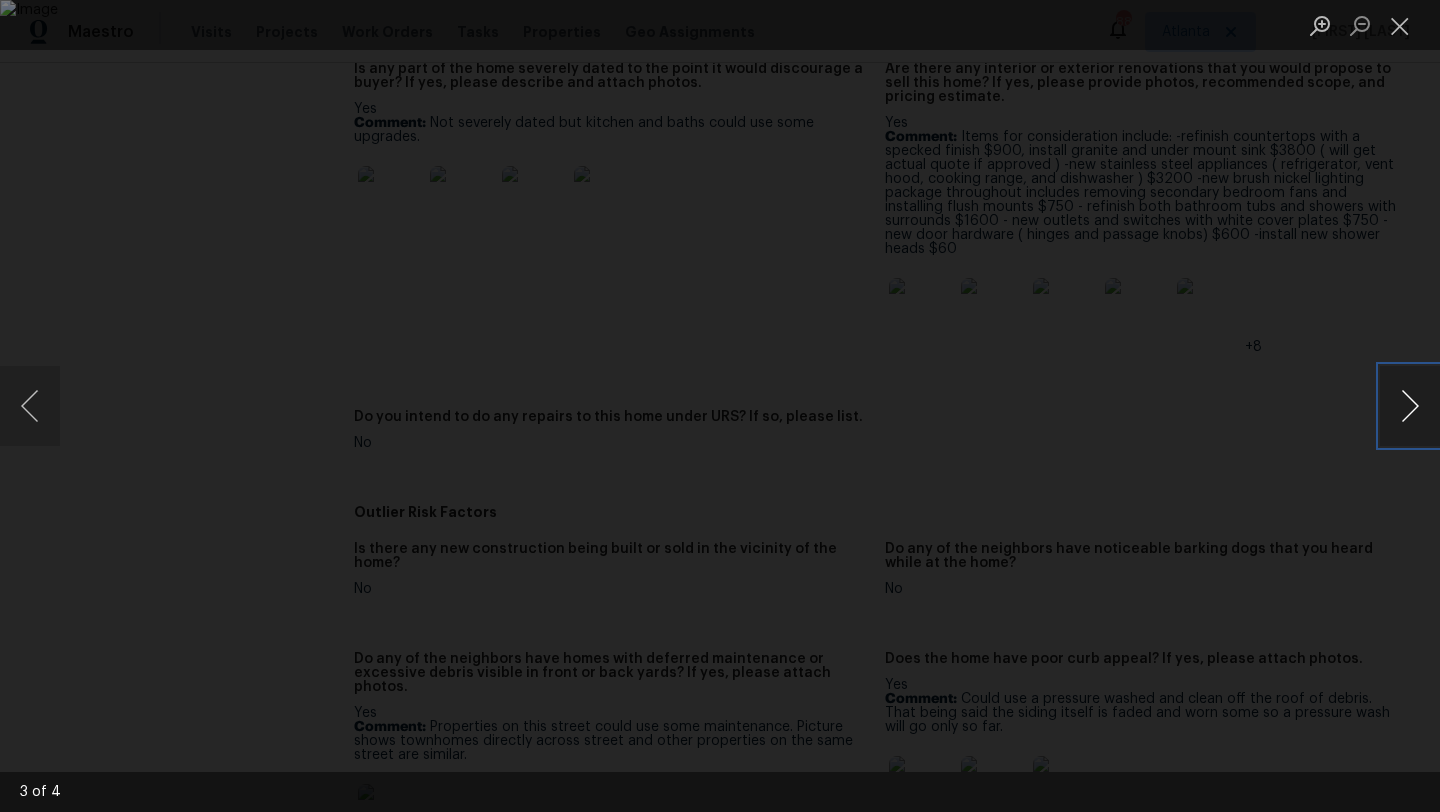 click at bounding box center (1410, 406) 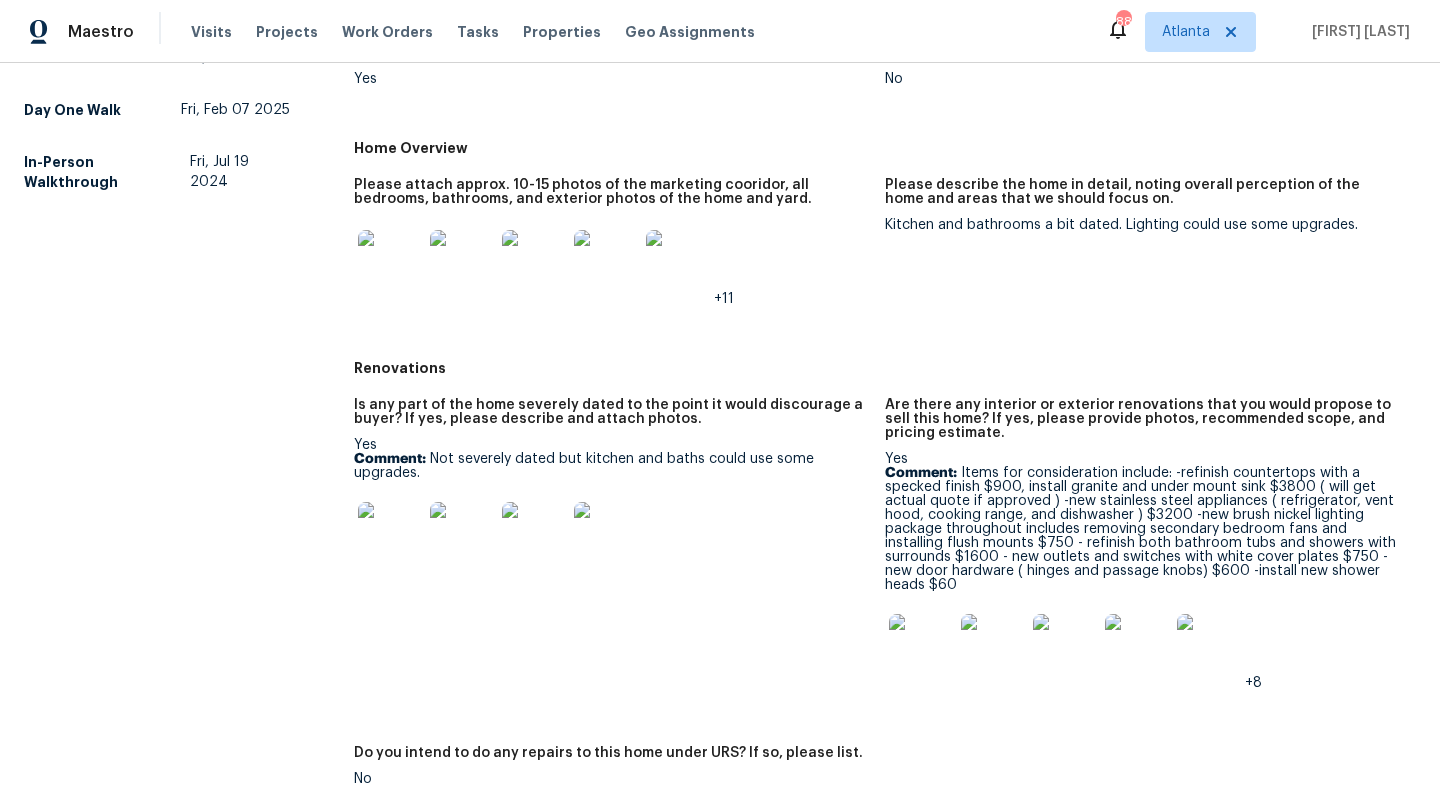 scroll, scrollTop: 530, scrollLeft: 0, axis: vertical 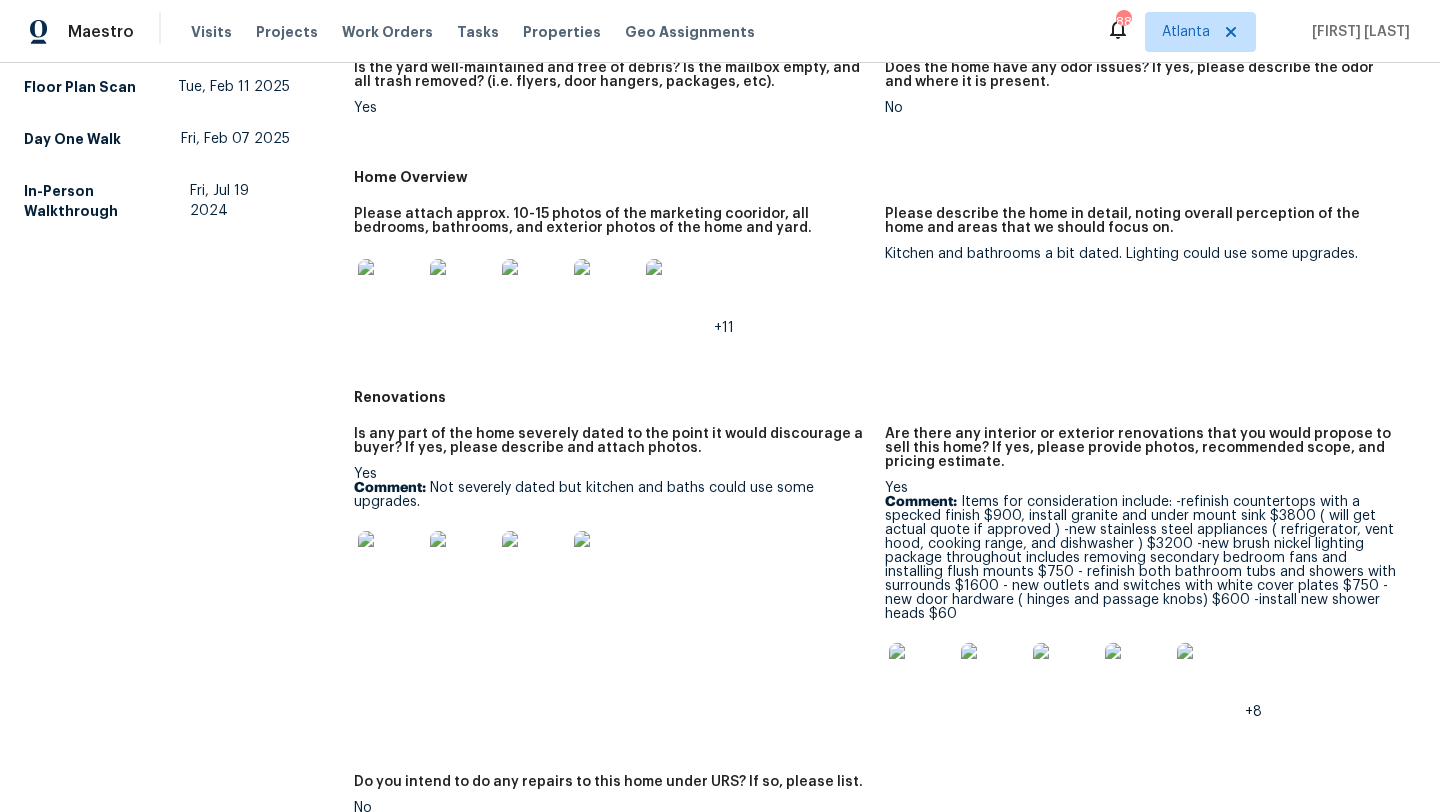 click at bounding box center [606, 291] 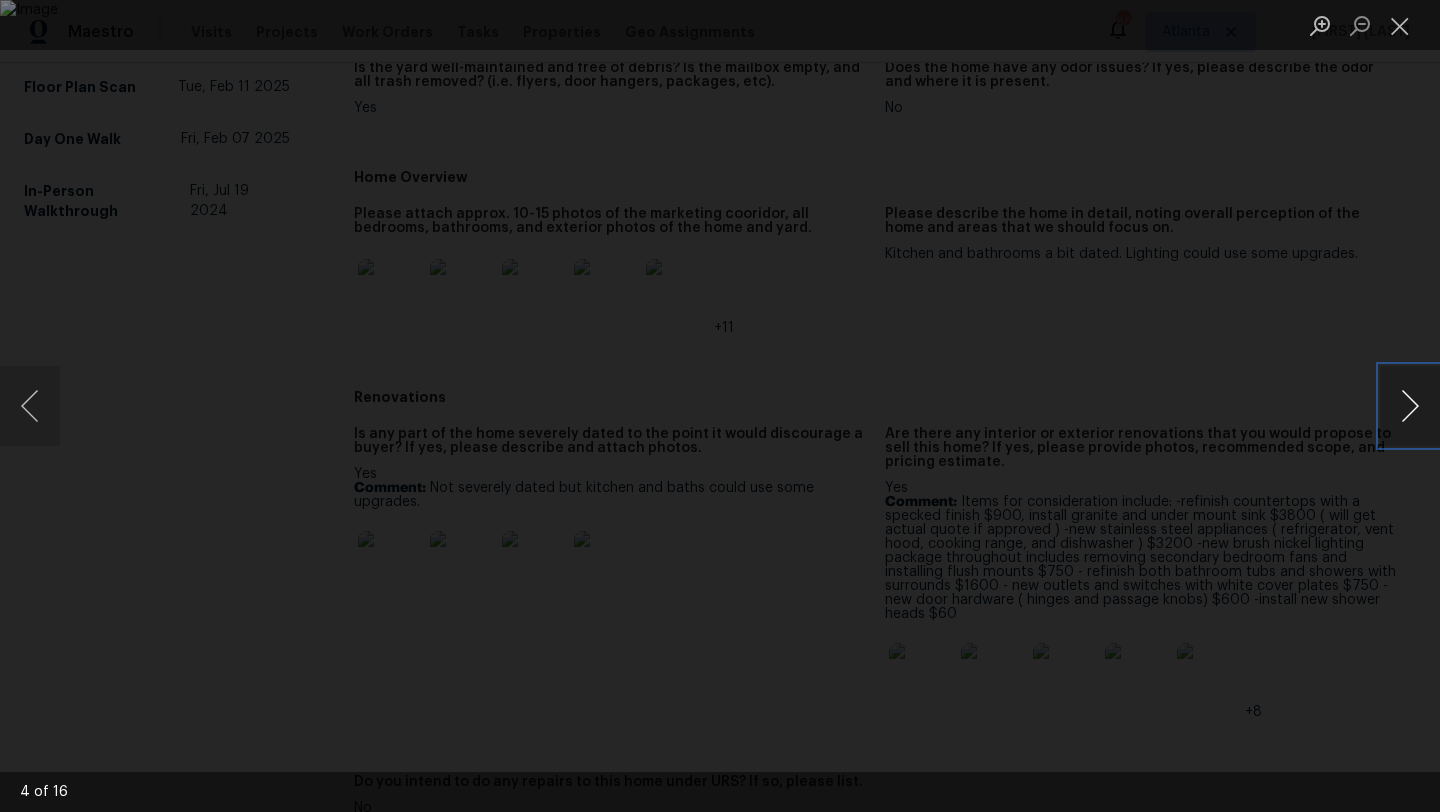 click at bounding box center [1410, 406] 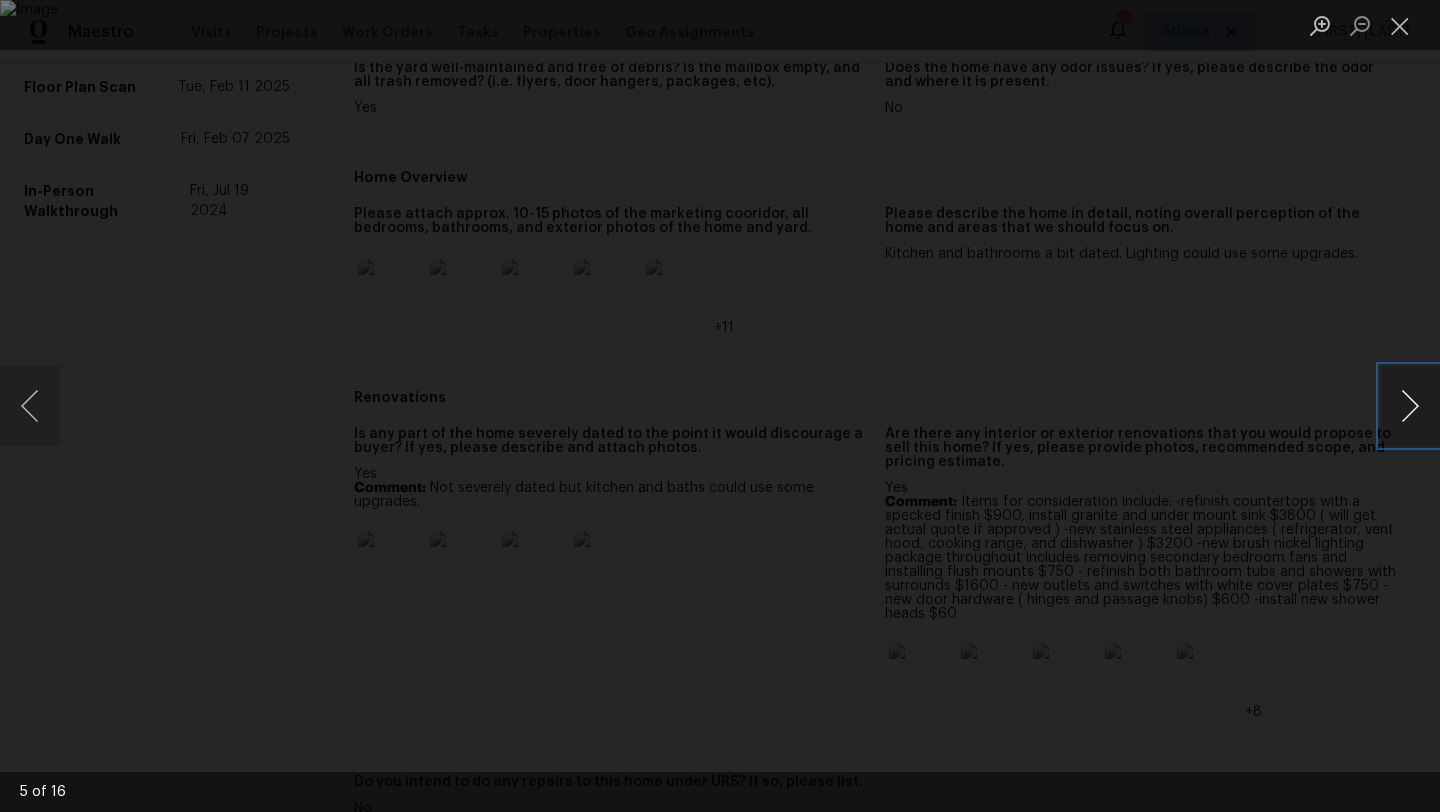 click at bounding box center [1410, 406] 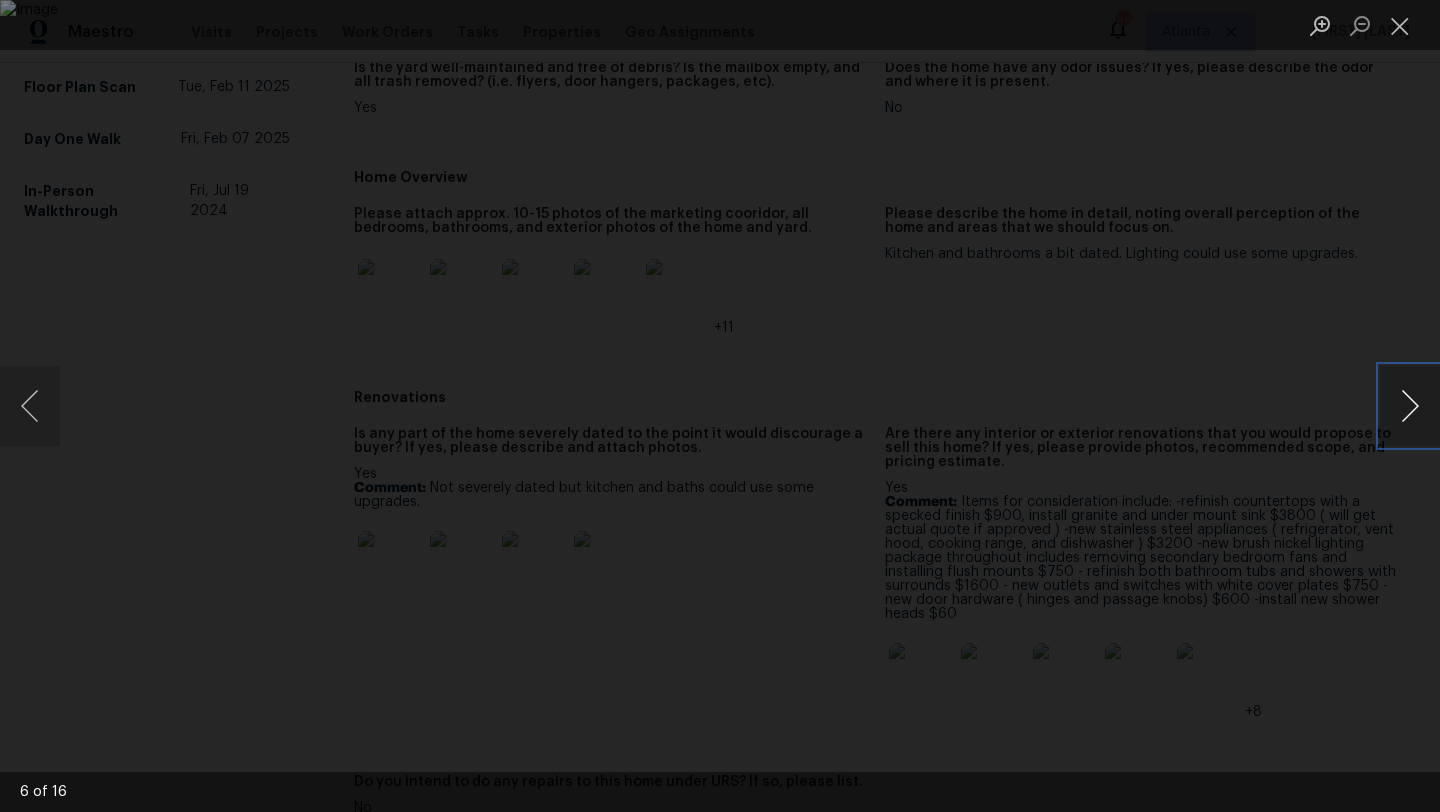 click at bounding box center [1410, 406] 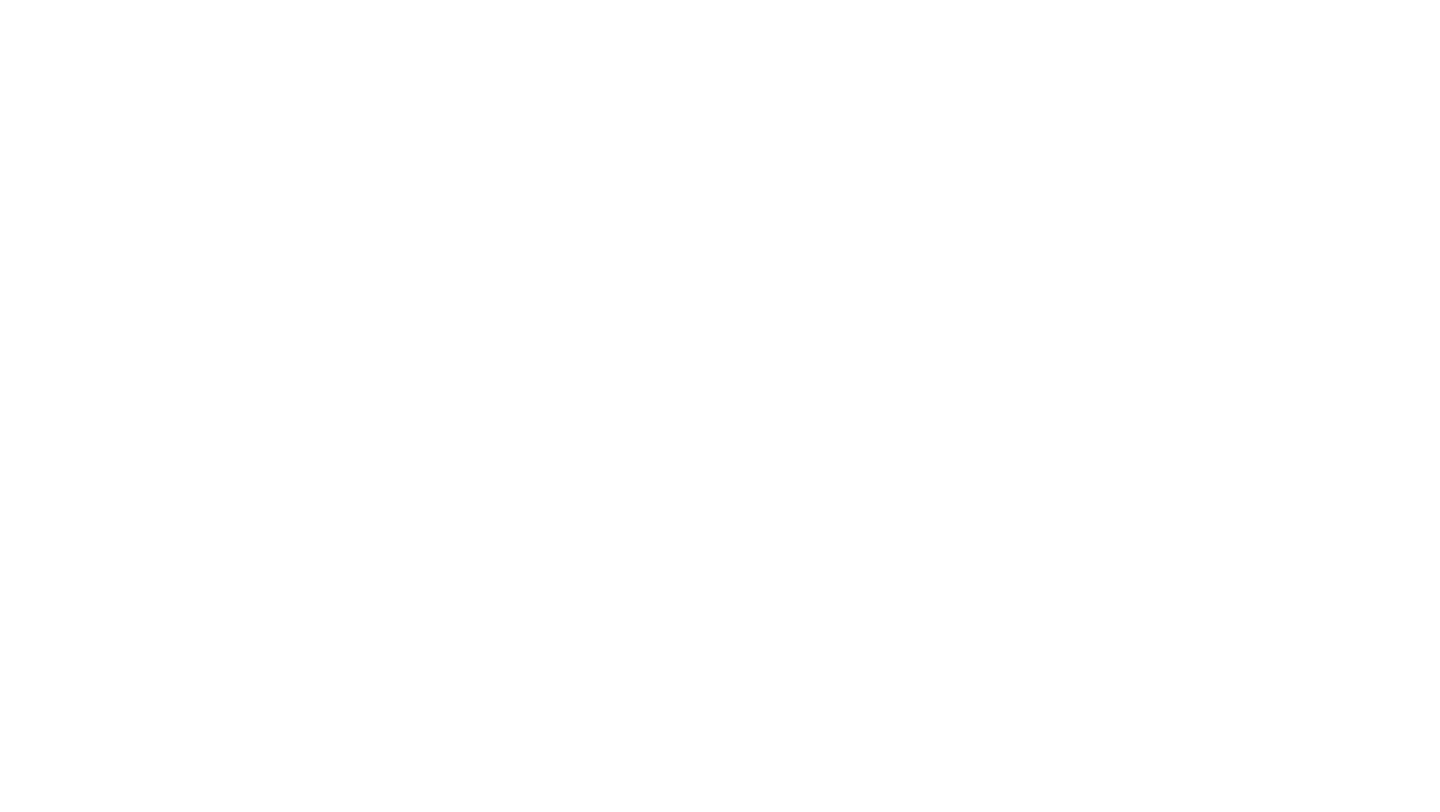 scroll, scrollTop: 0, scrollLeft: 0, axis: both 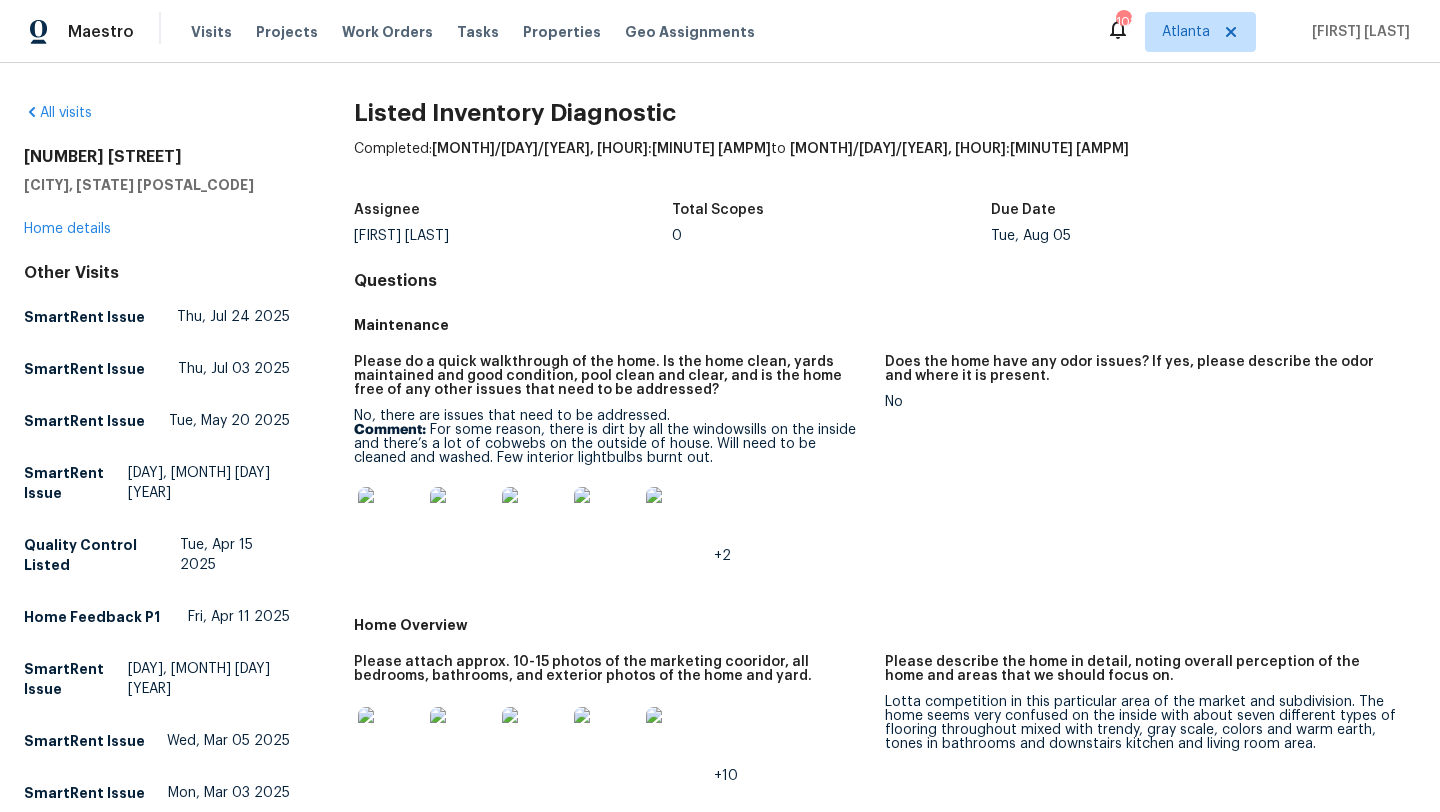 click at bounding box center (390, 519) 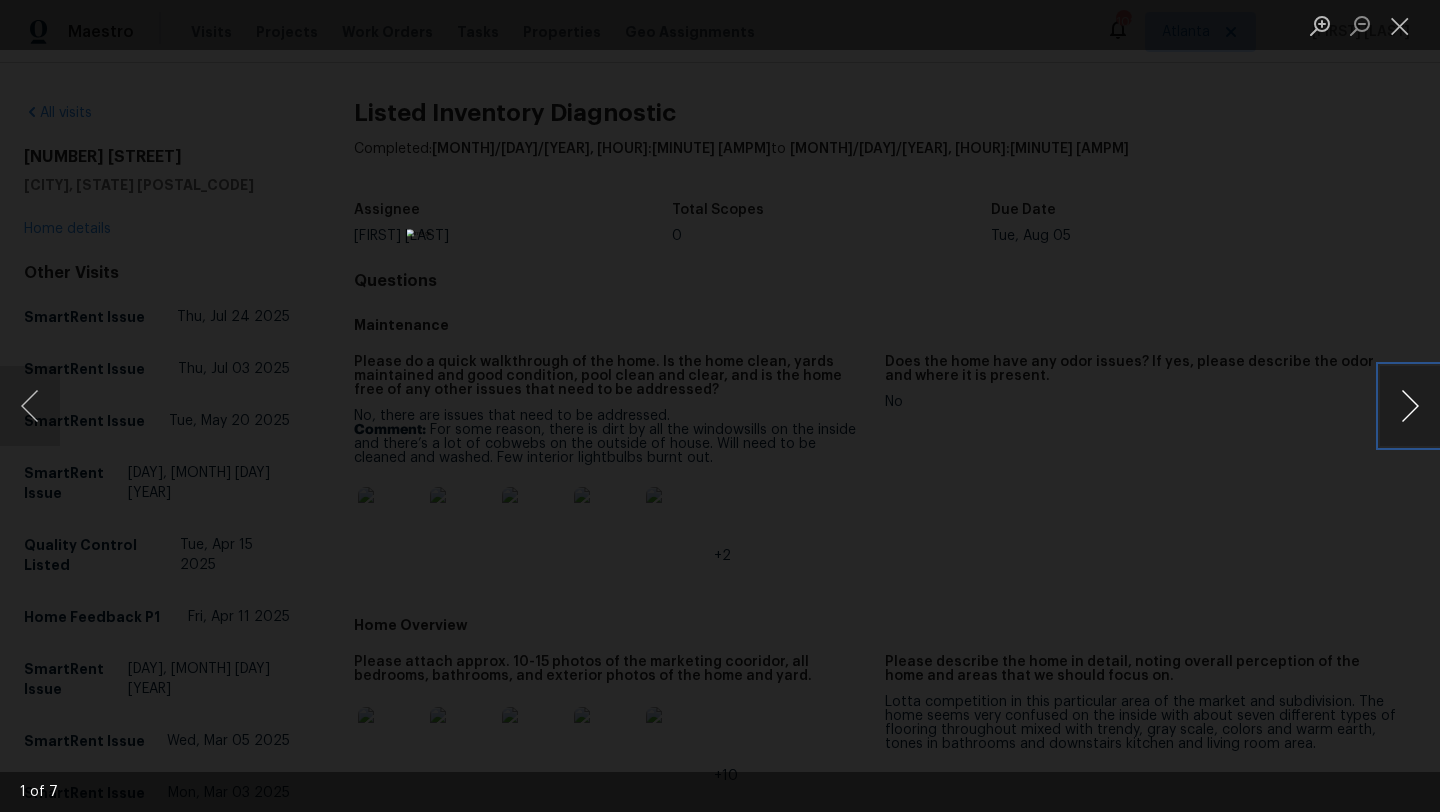 click at bounding box center [1410, 406] 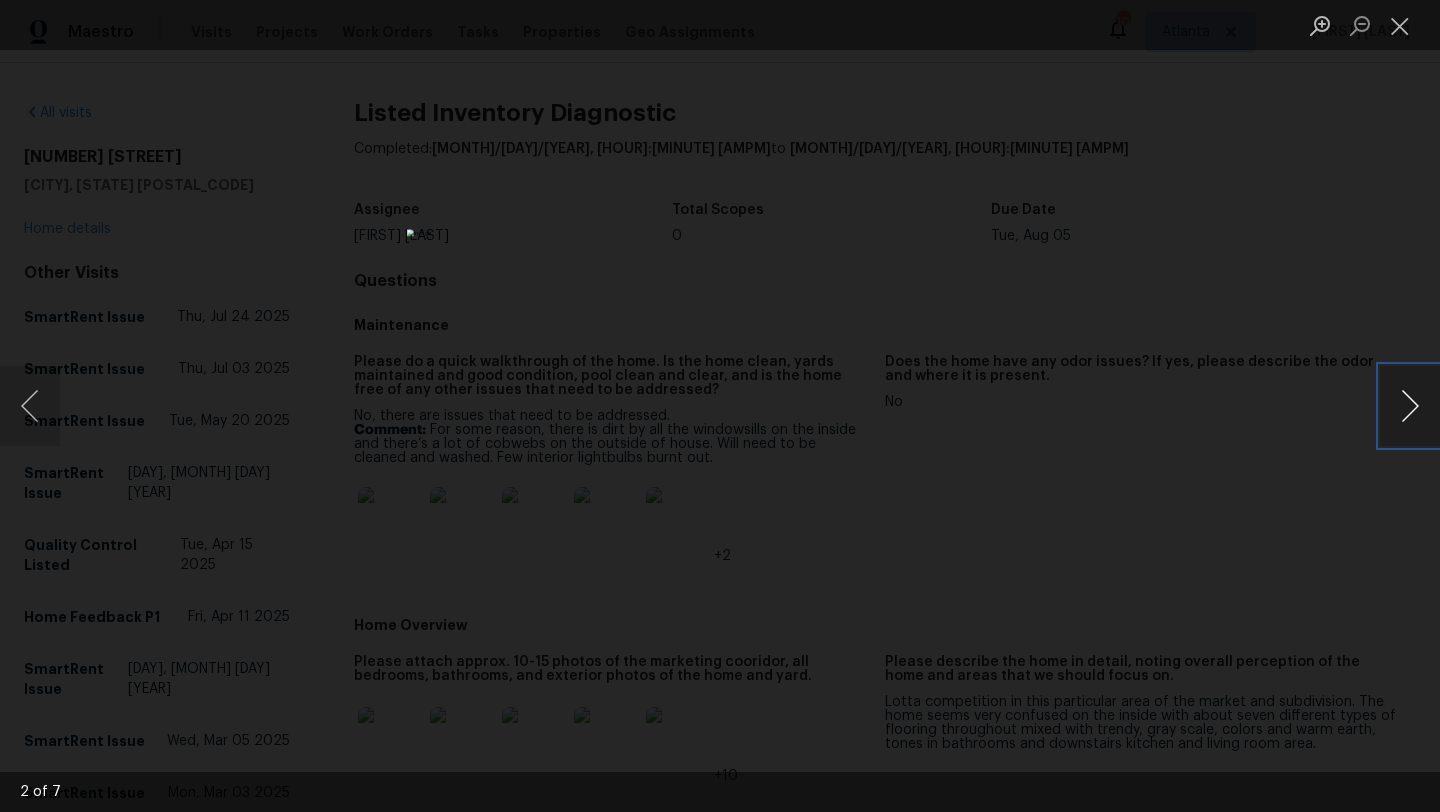 click at bounding box center [1410, 406] 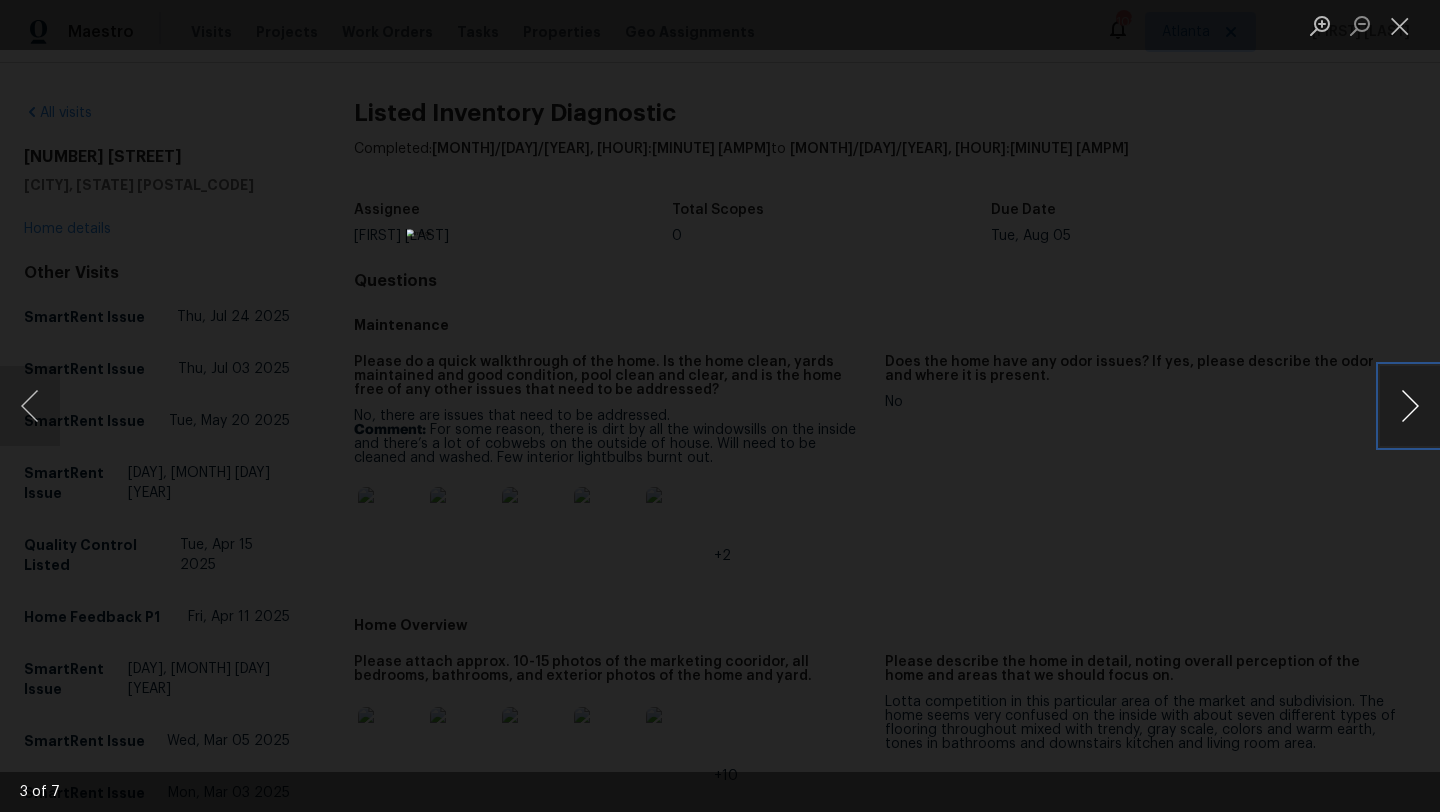 click at bounding box center (1410, 406) 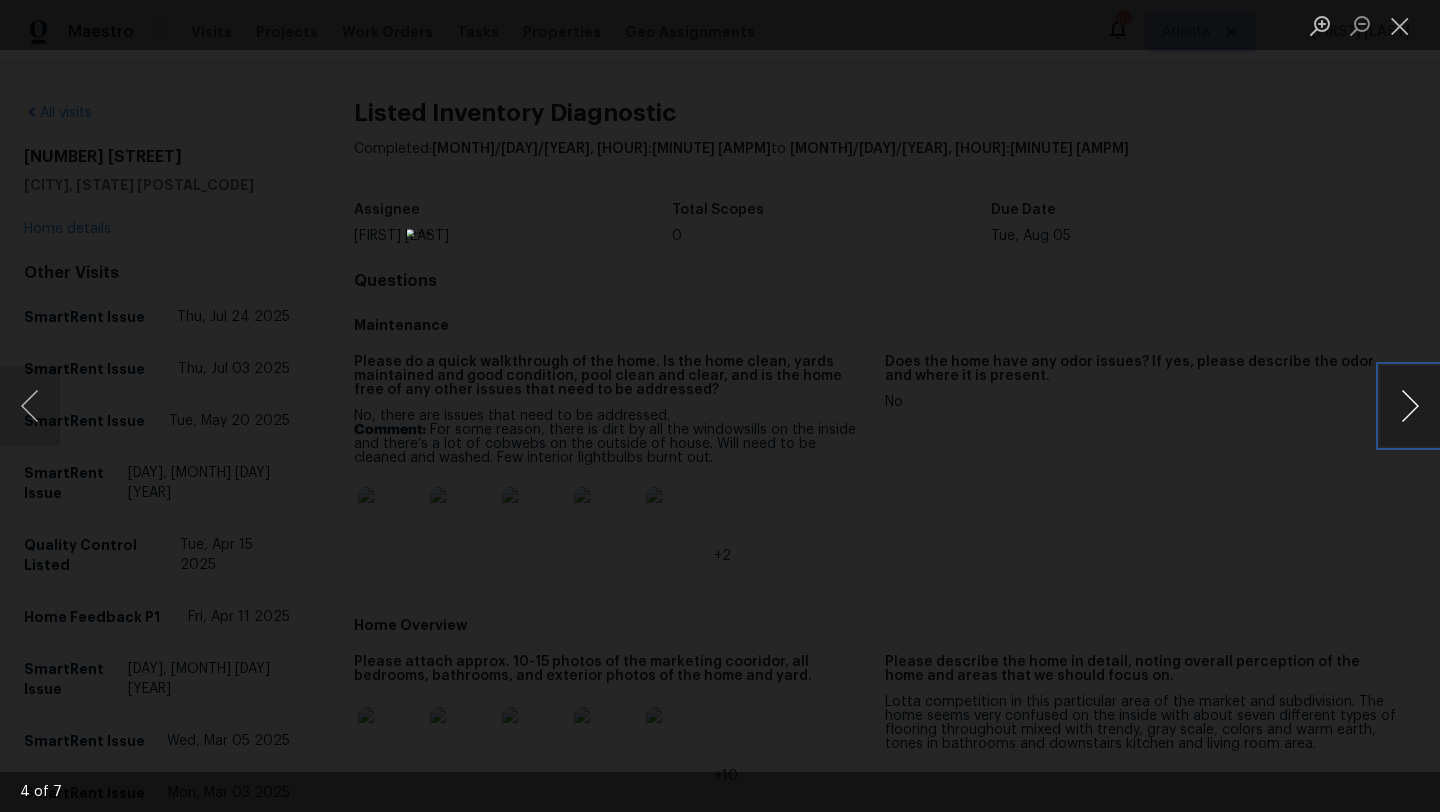 click at bounding box center [1410, 406] 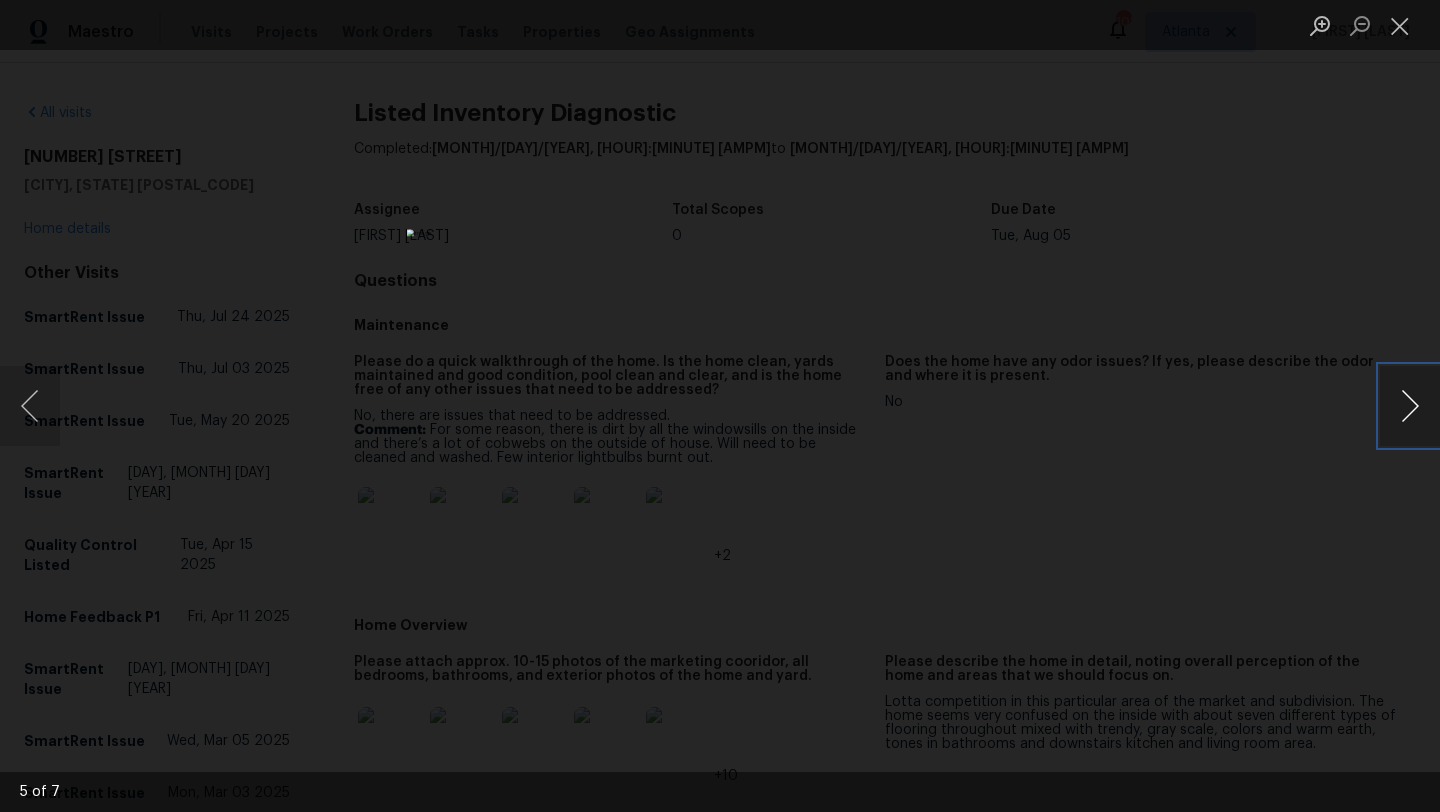 click at bounding box center [1410, 406] 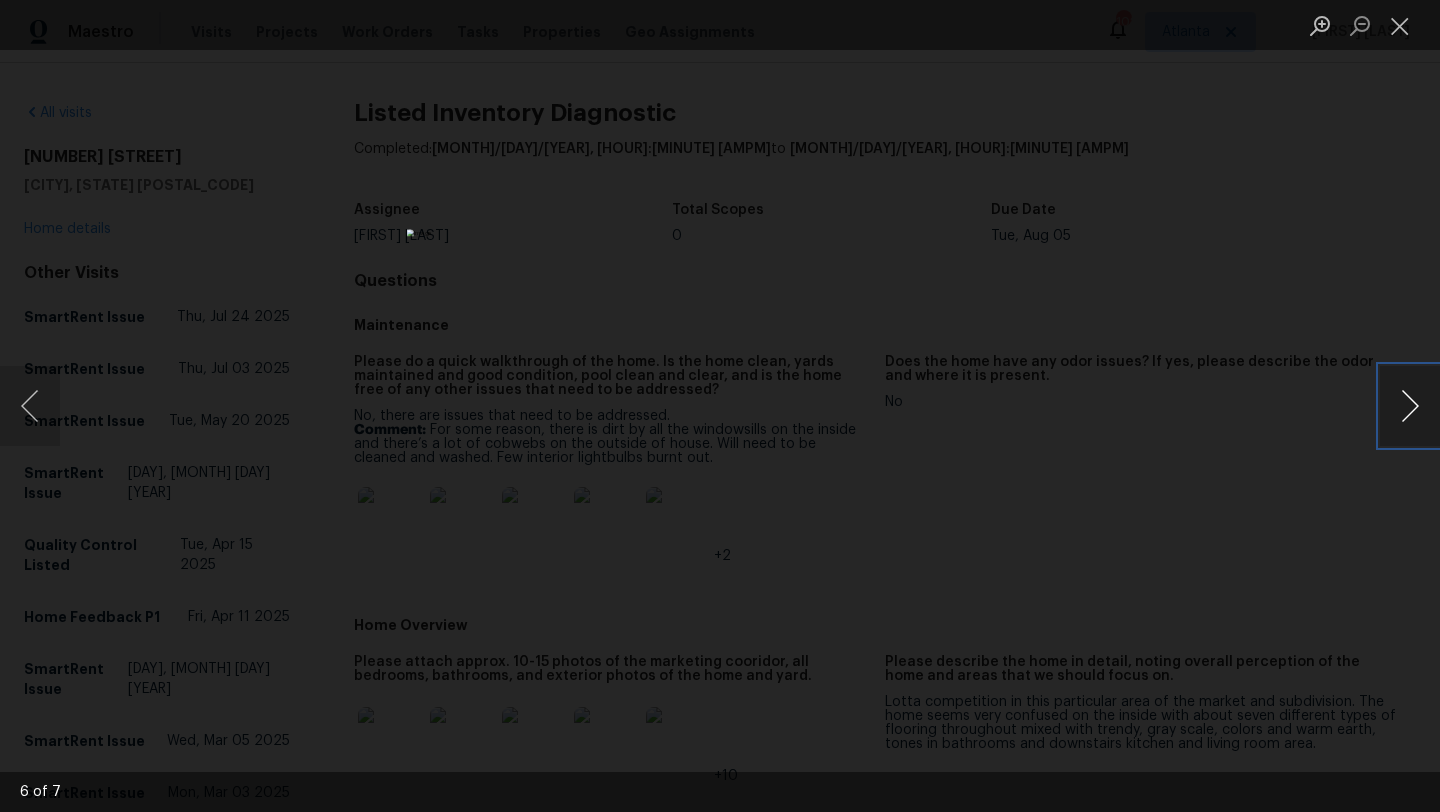 click at bounding box center (1410, 406) 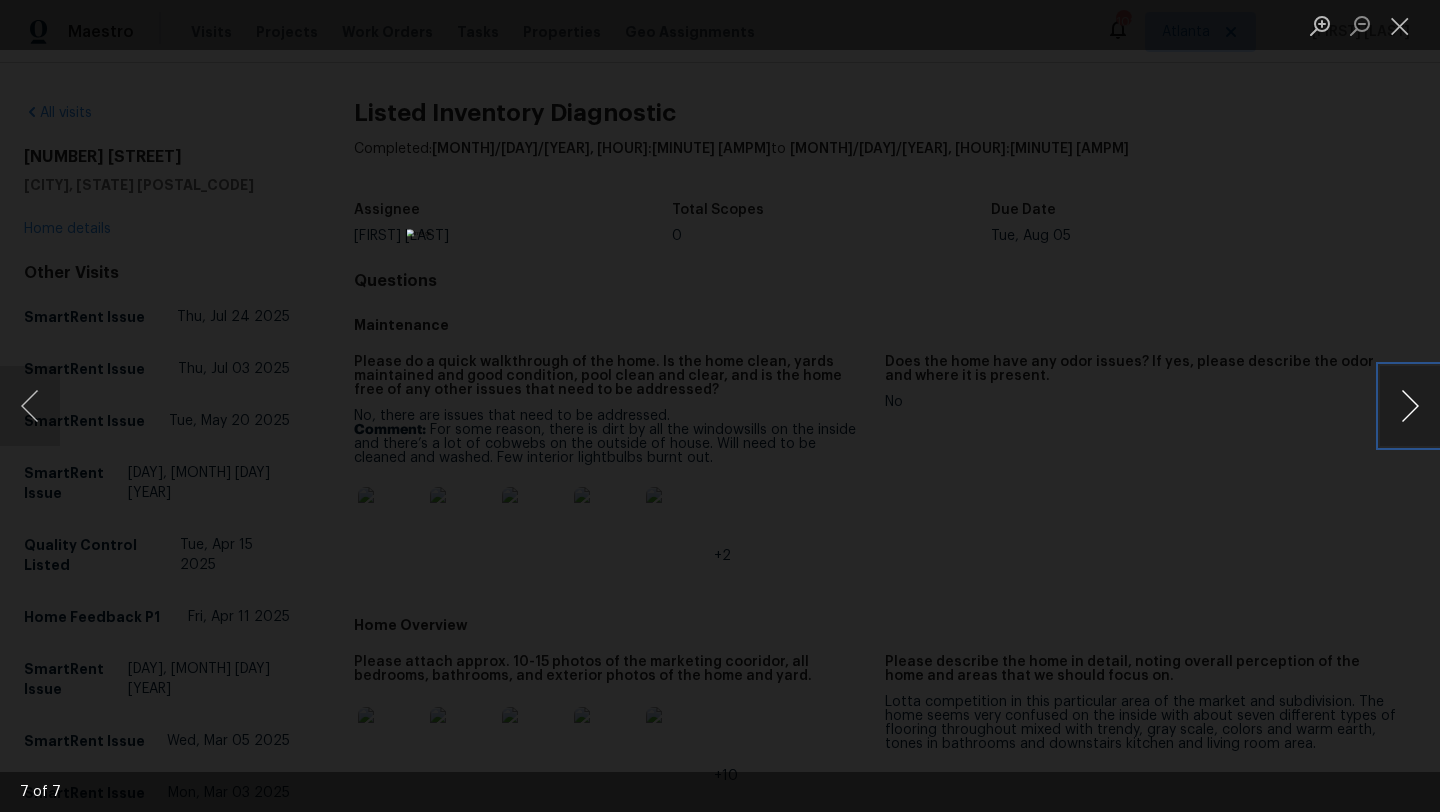 click at bounding box center (1410, 406) 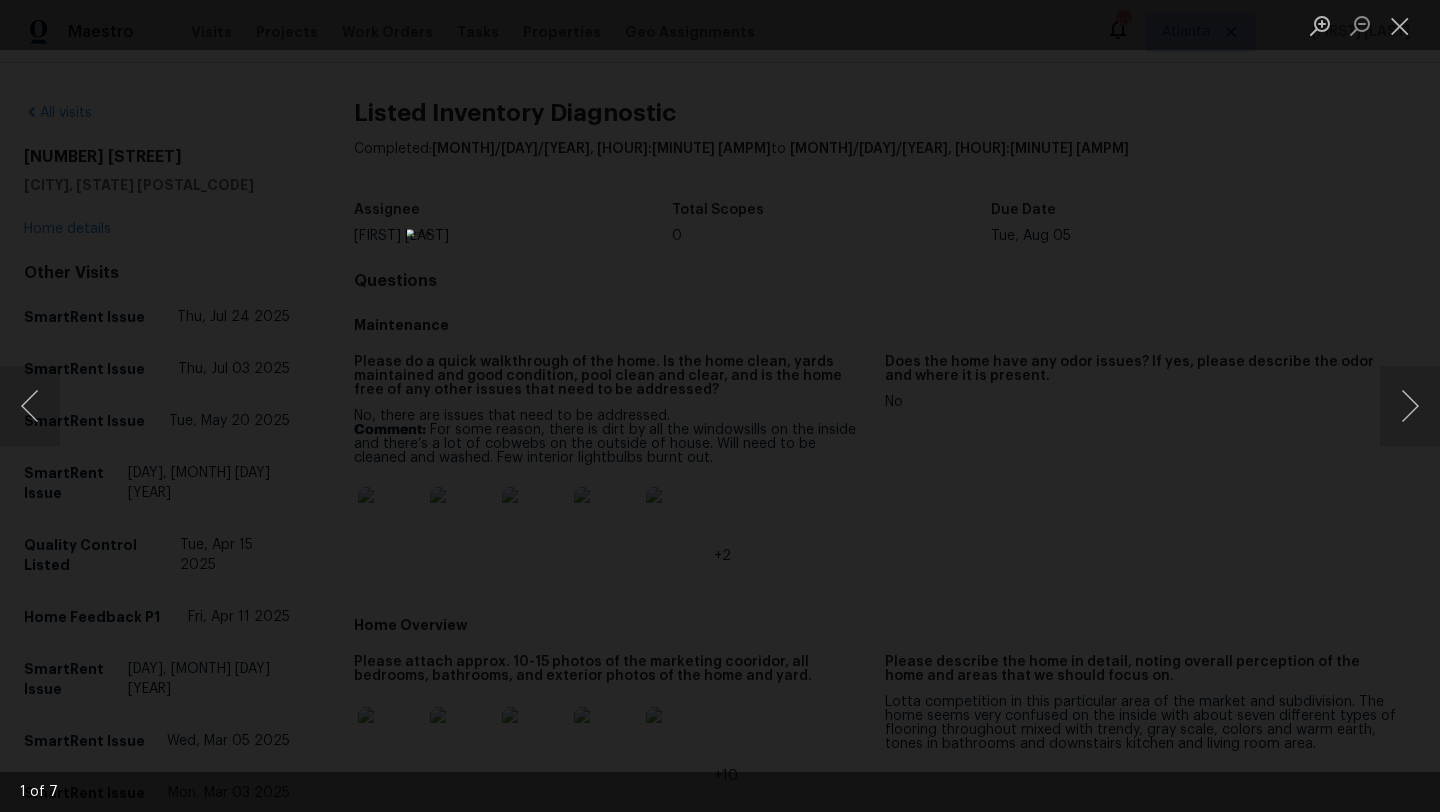 click at bounding box center (720, 406) 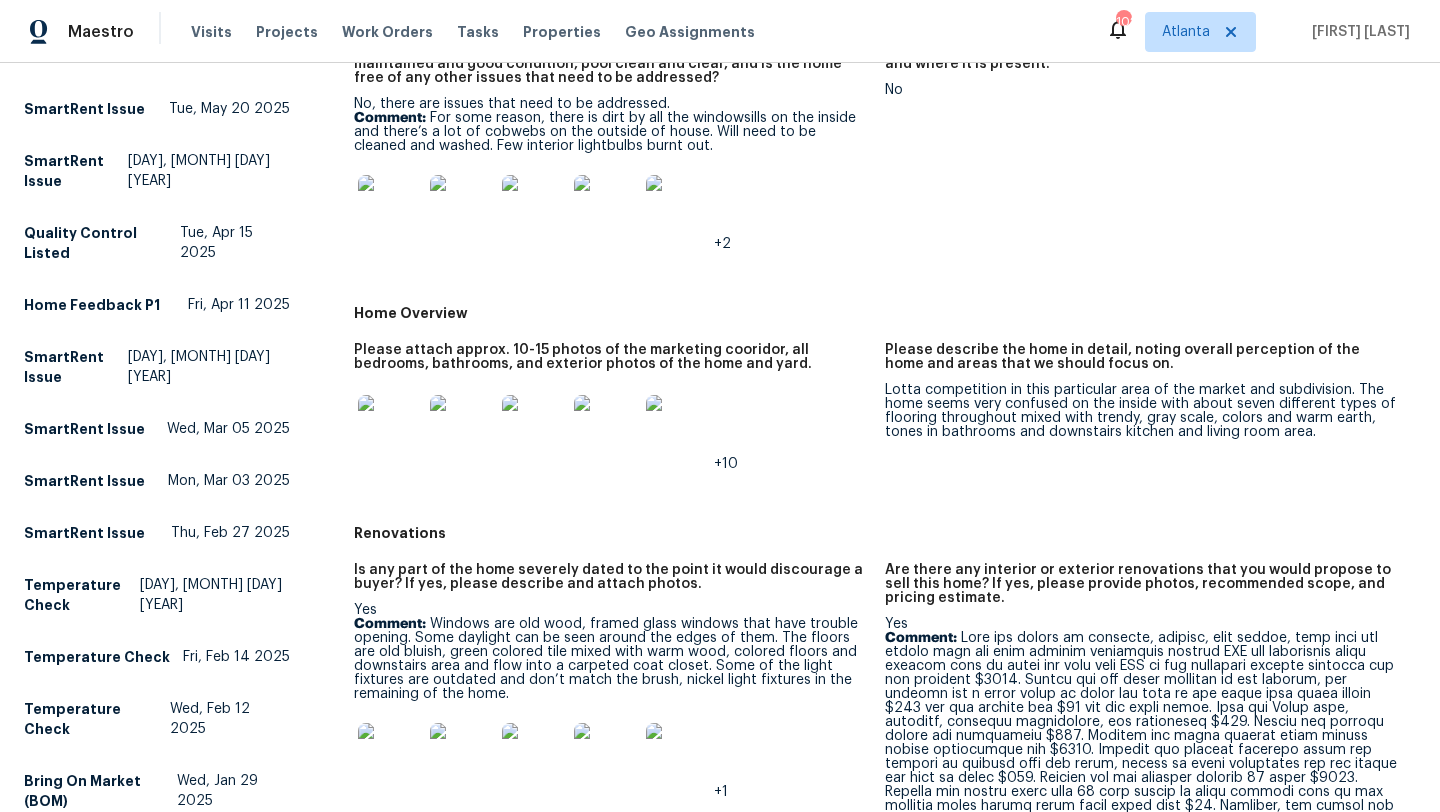 scroll, scrollTop: 332, scrollLeft: 0, axis: vertical 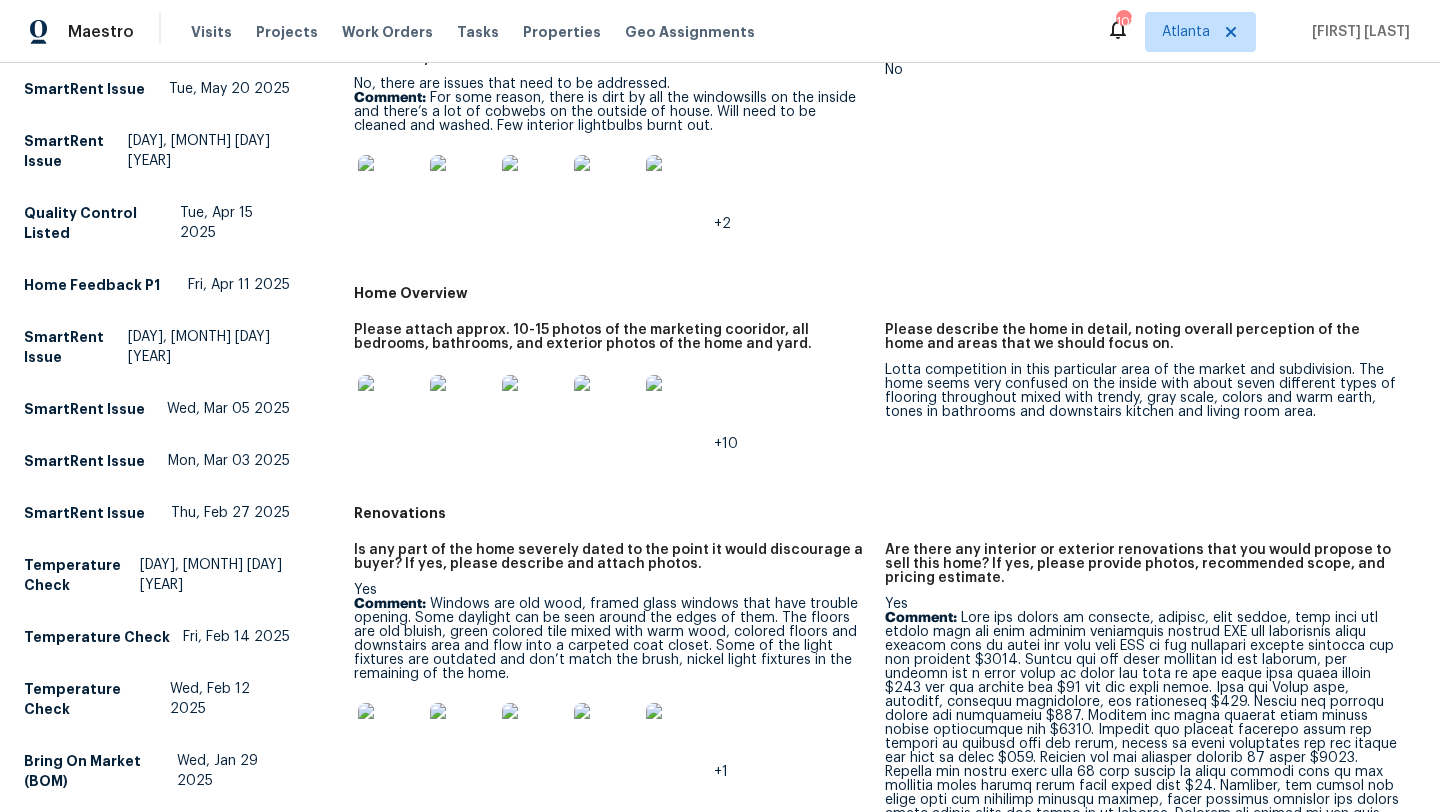click at bounding box center [390, 735] 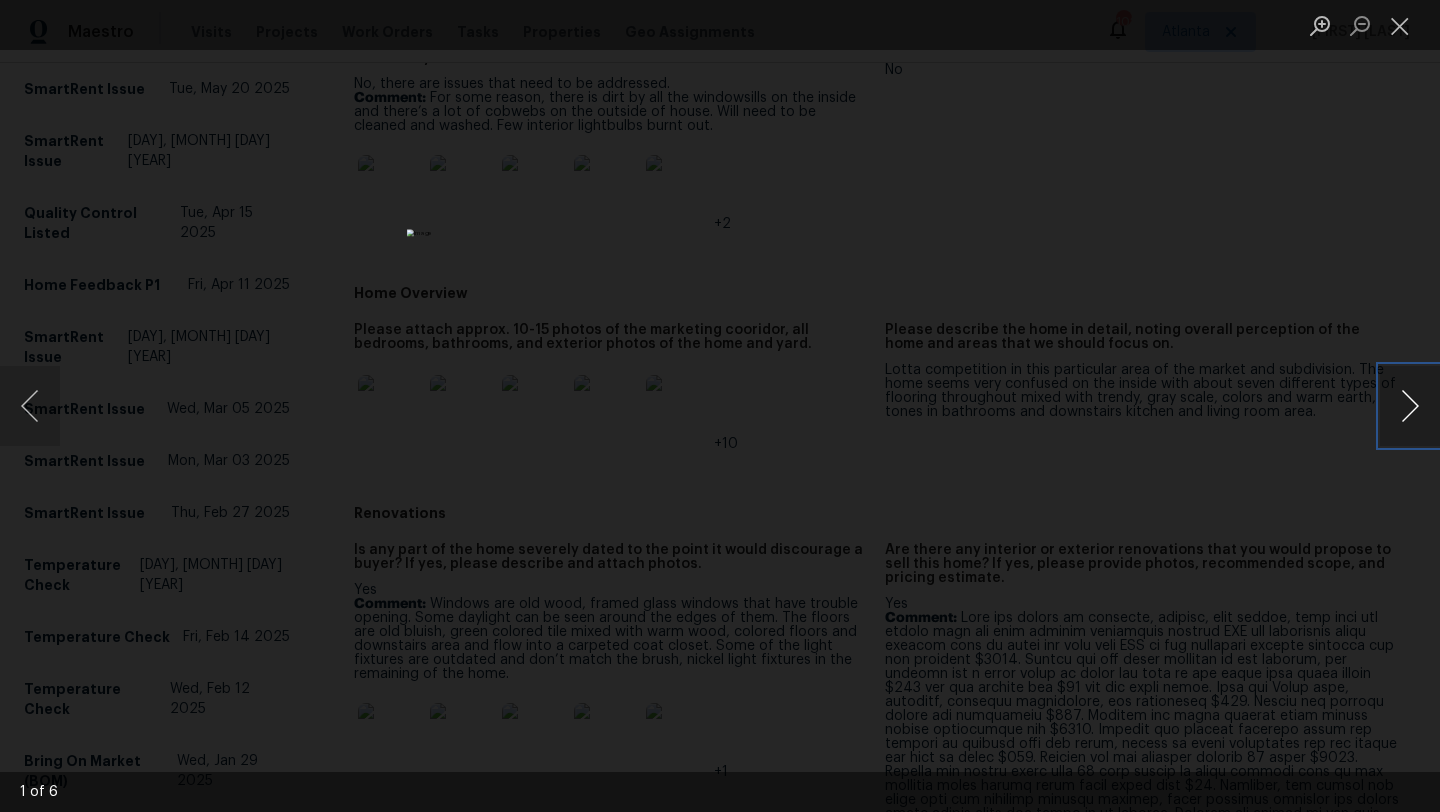 click at bounding box center [1410, 406] 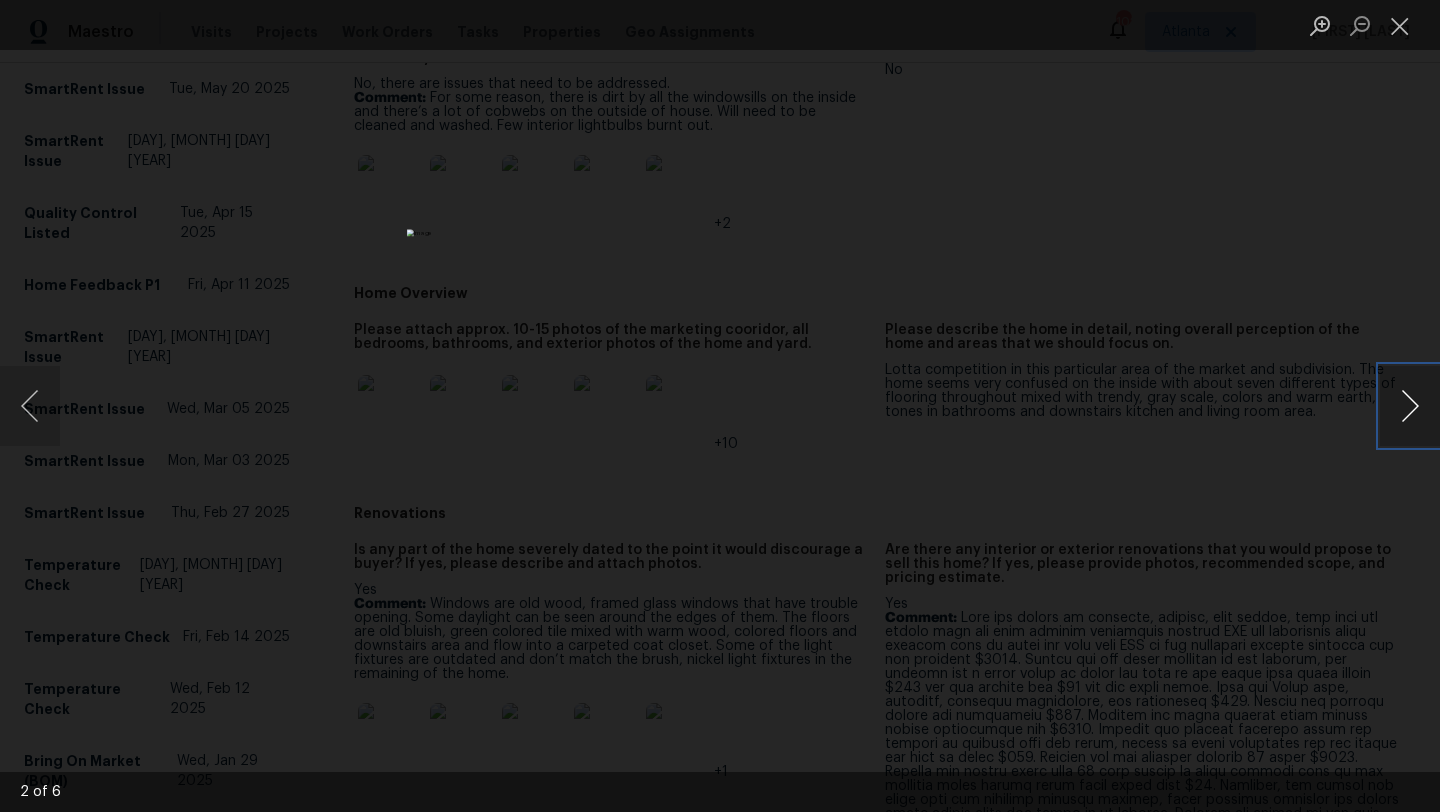 click at bounding box center [1410, 406] 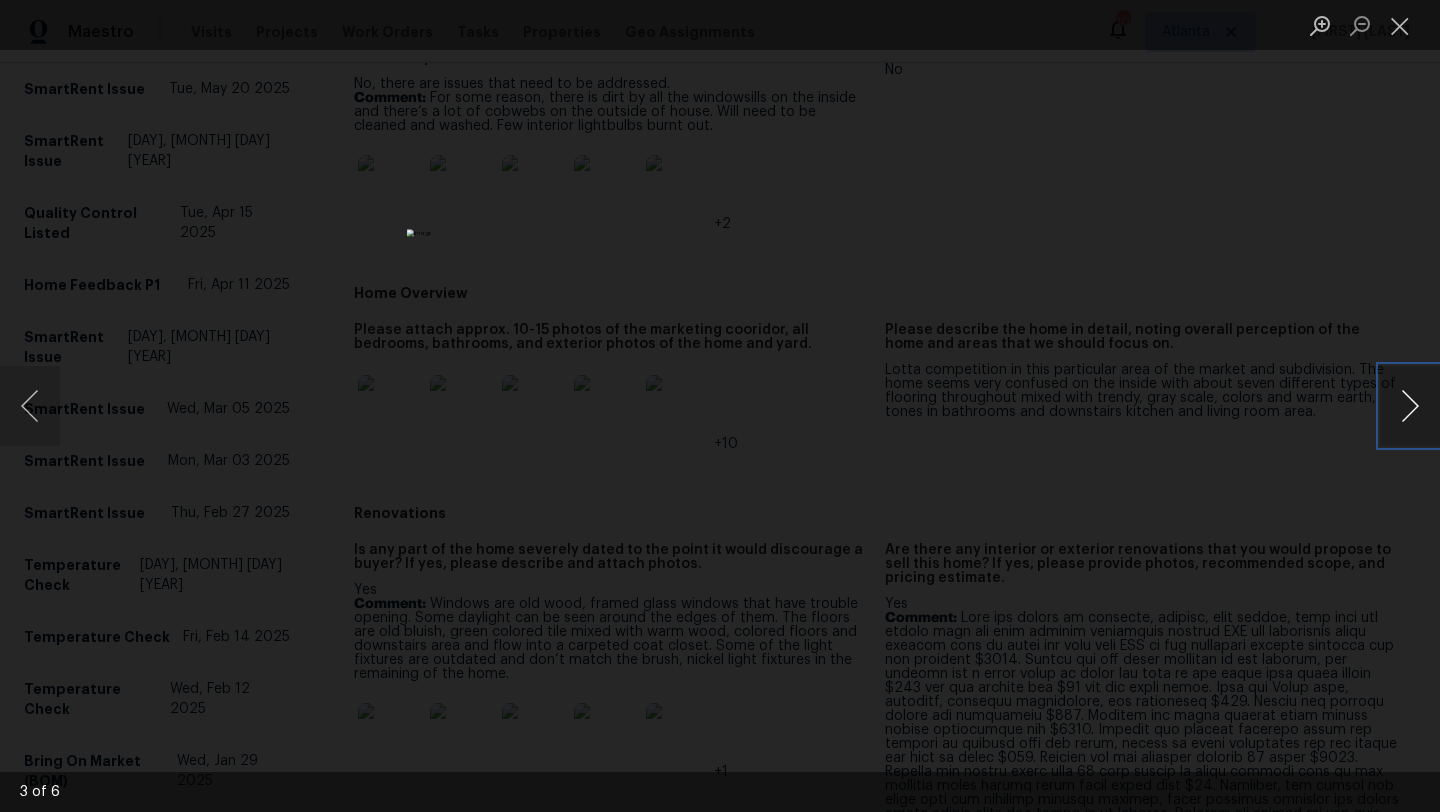 click at bounding box center [1410, 406] 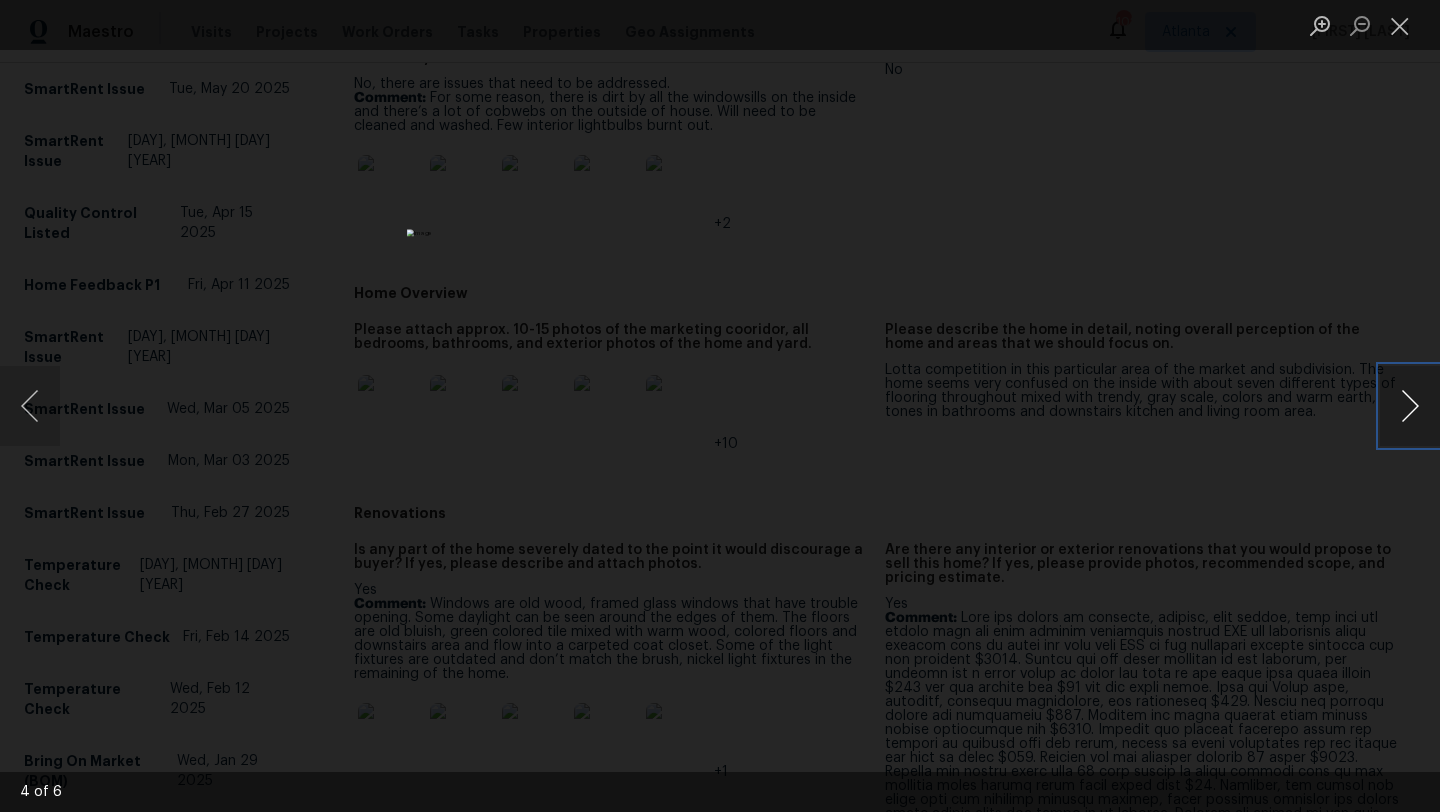 click at bounding box center (1410, 406) 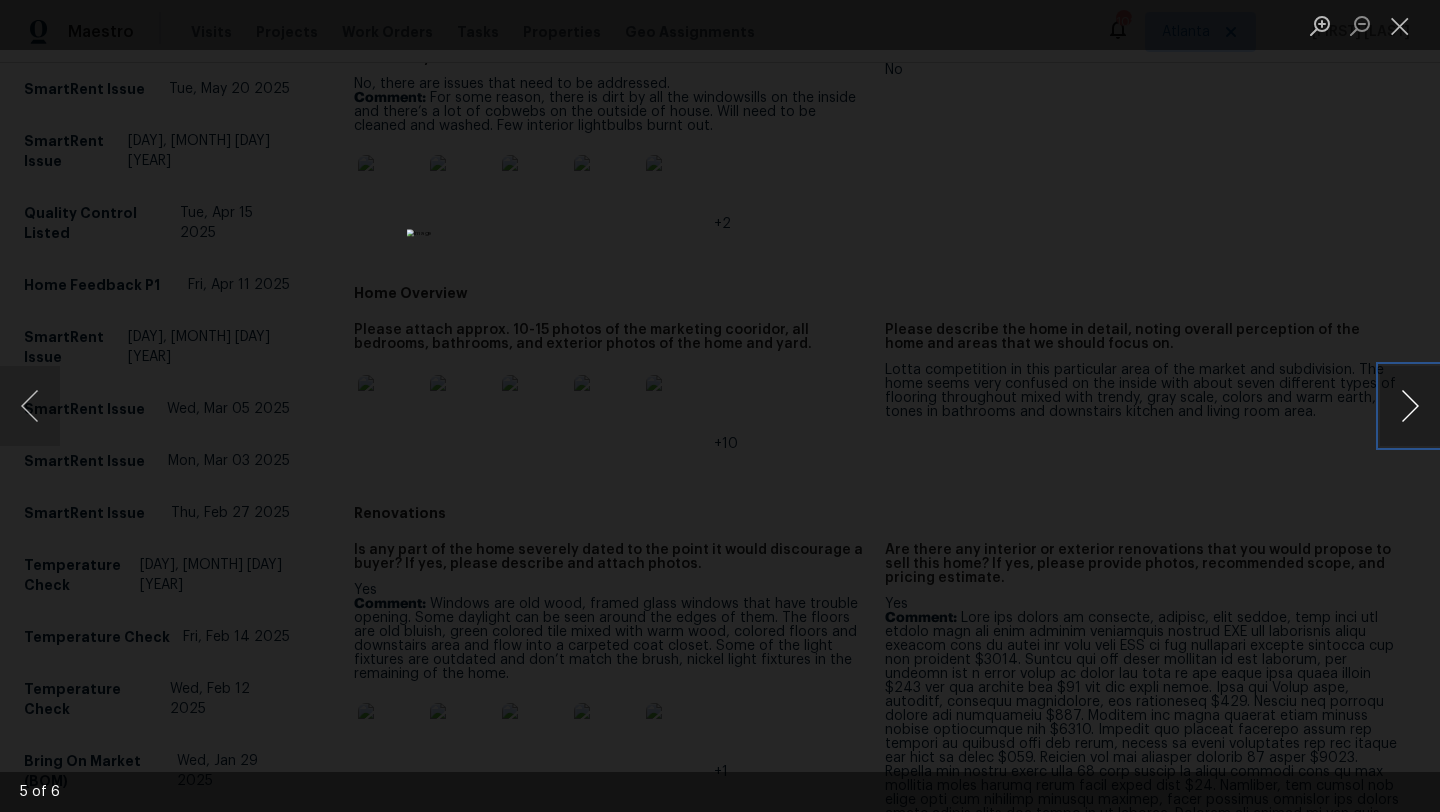 click at bounding box center [1410, 406] 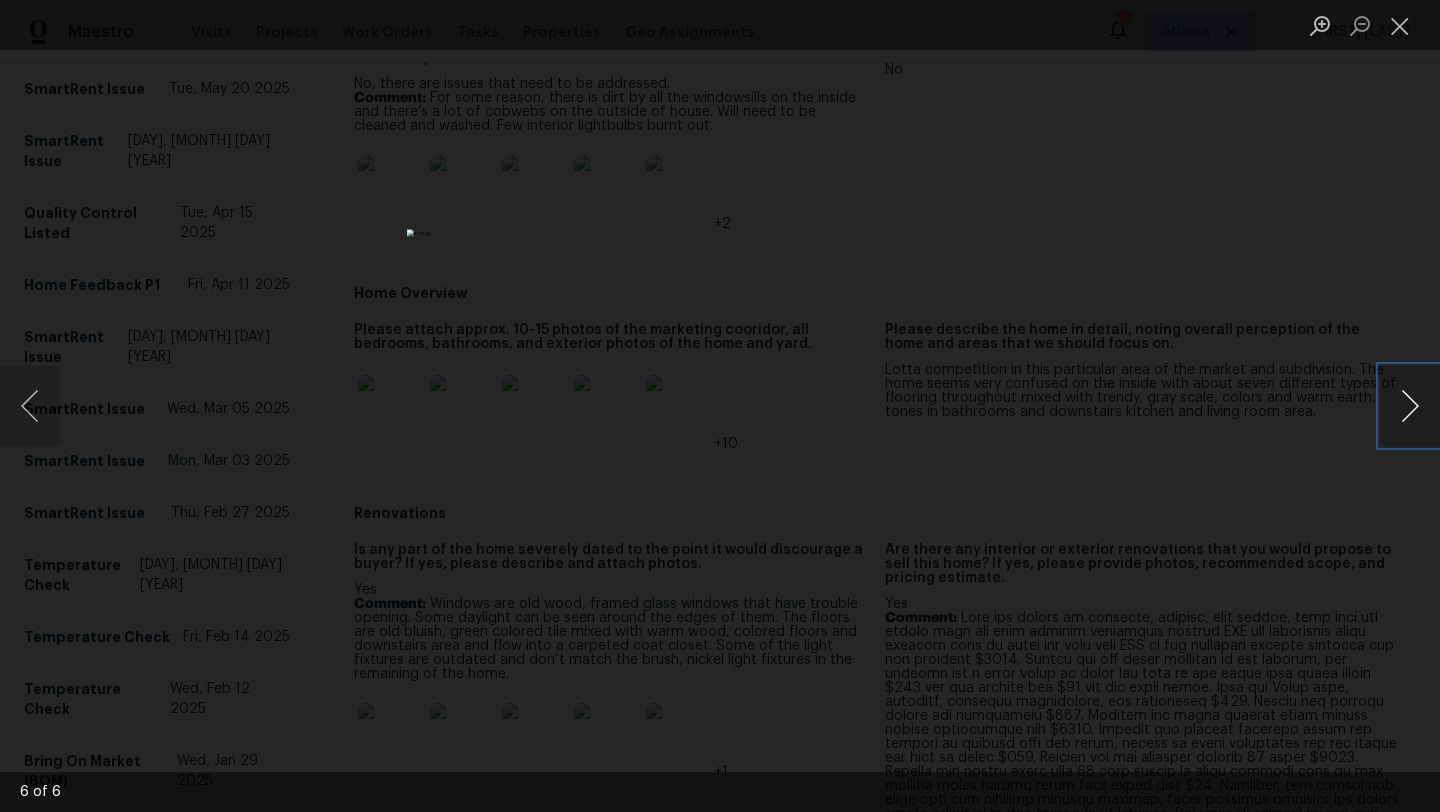 click at bounding box center [1410, 406] 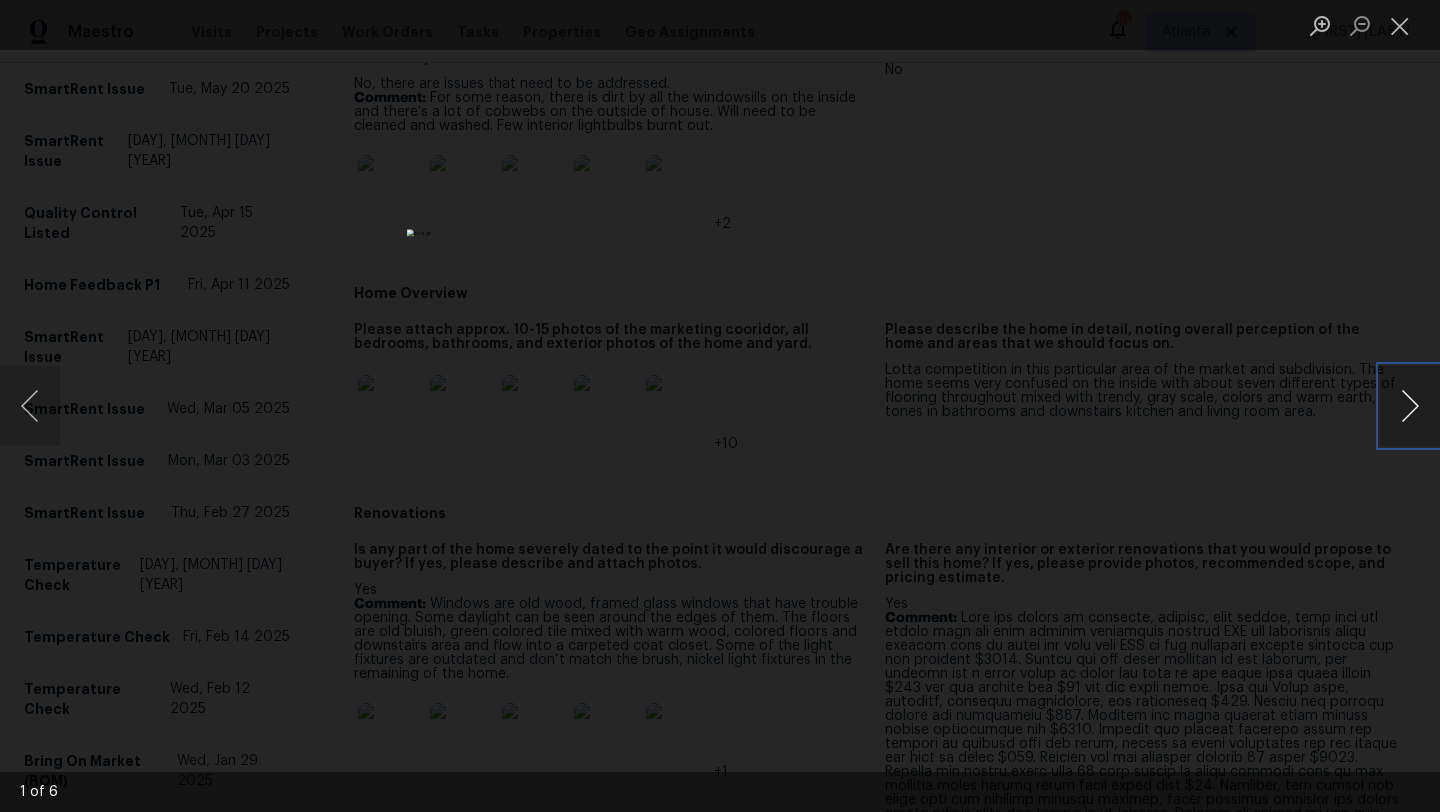 click at bounding box center (1410, 406) 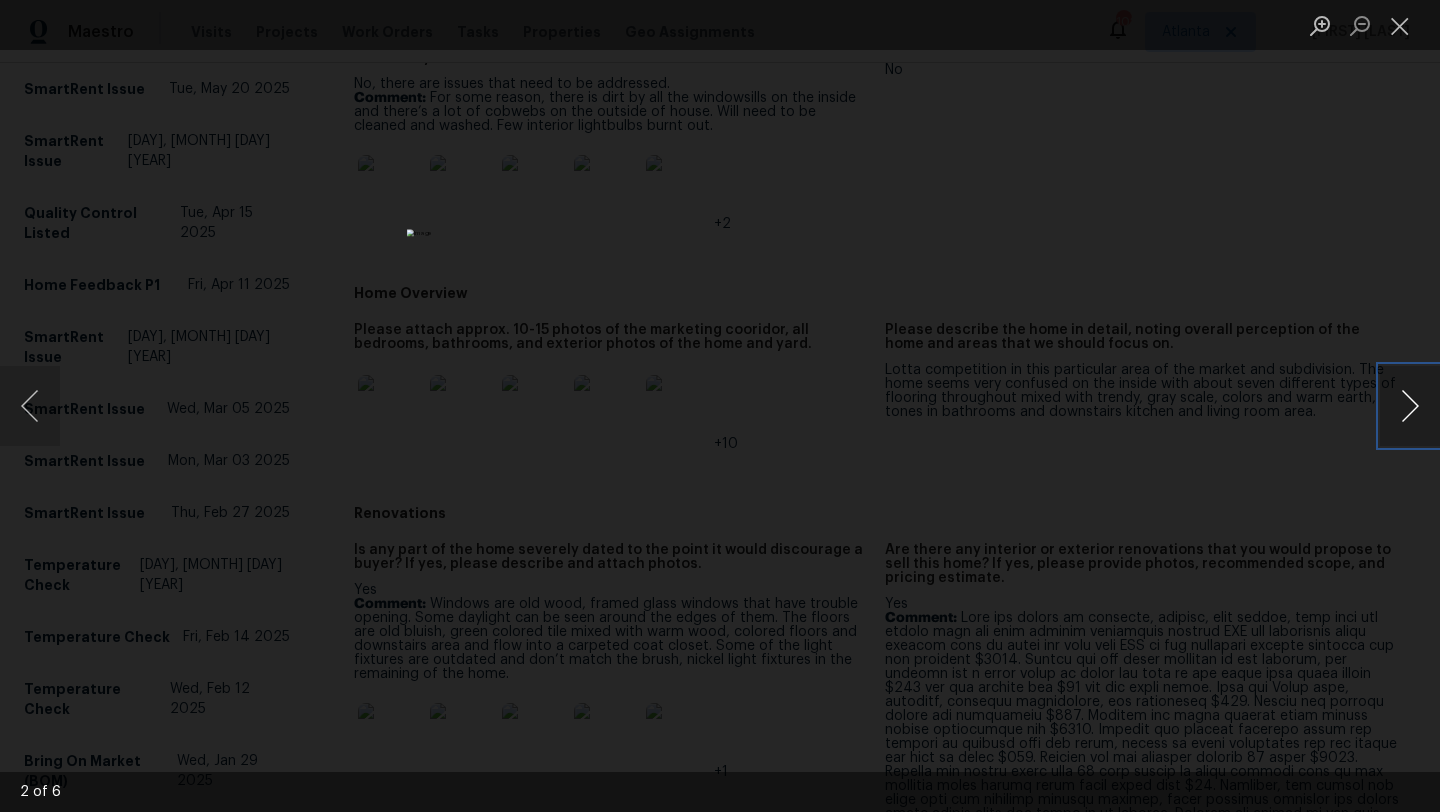 click at bounding box center (1410, 406) 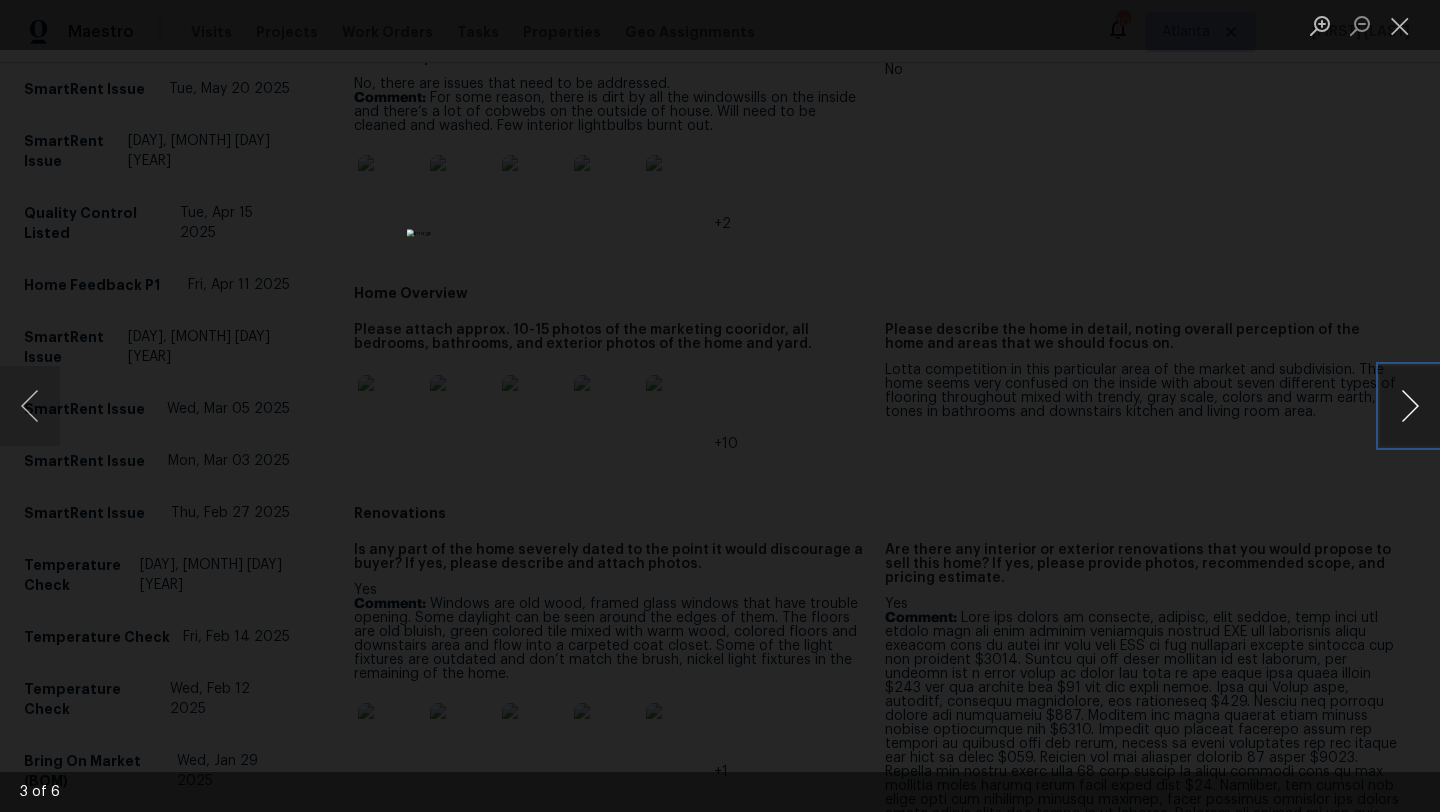 click at bounding box center (1410, 406) 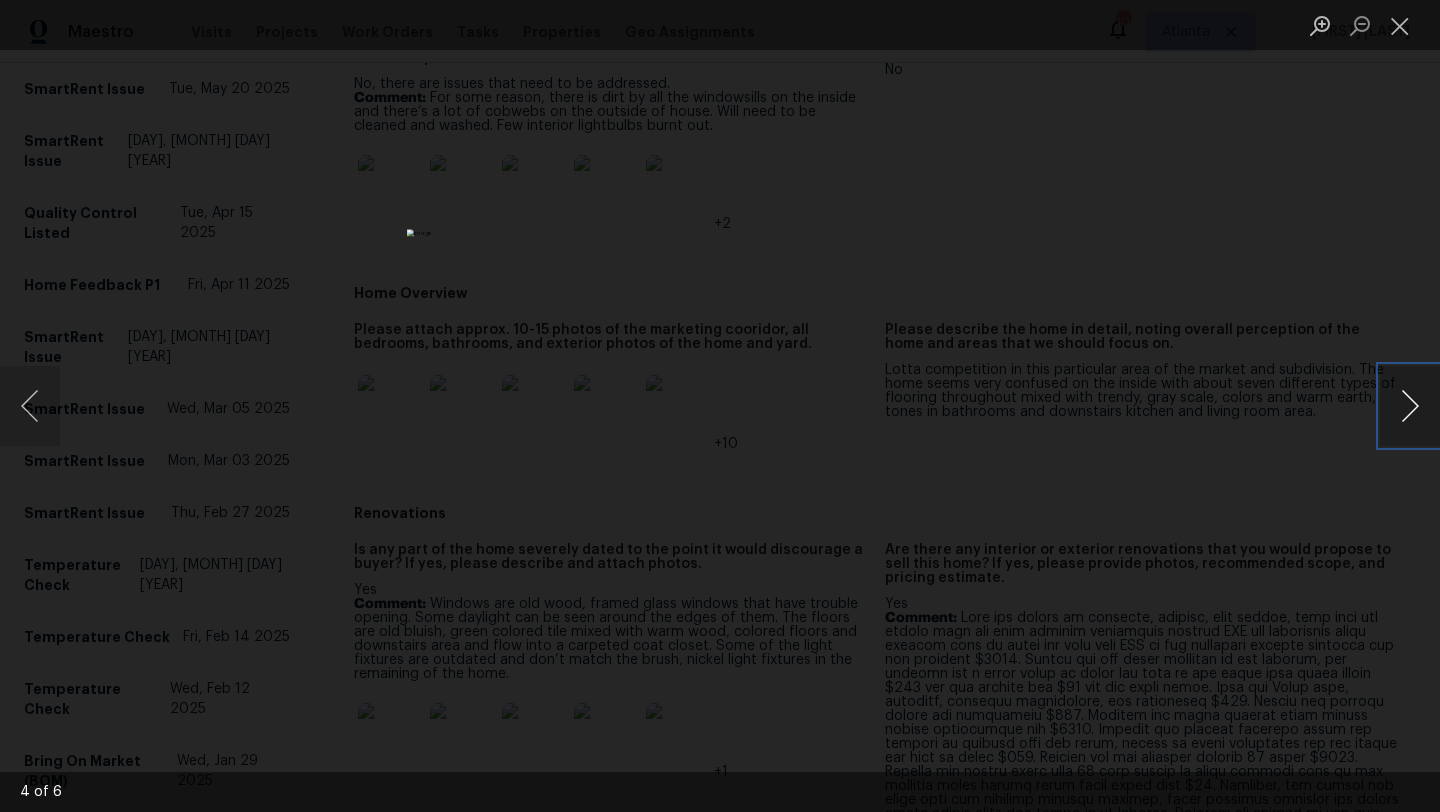 click at bounding box center [1410, 406] 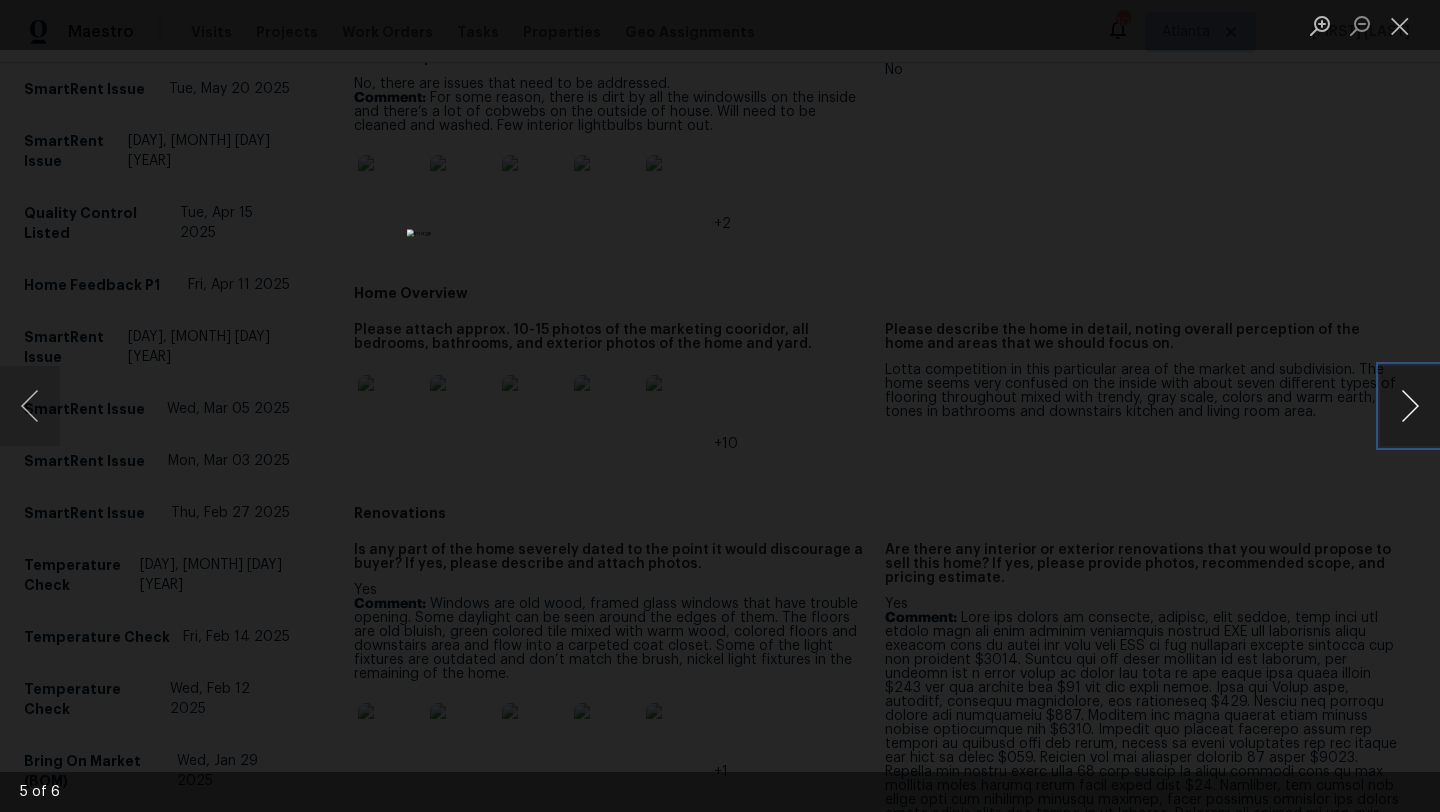 click at bounding box center [1410, 406] 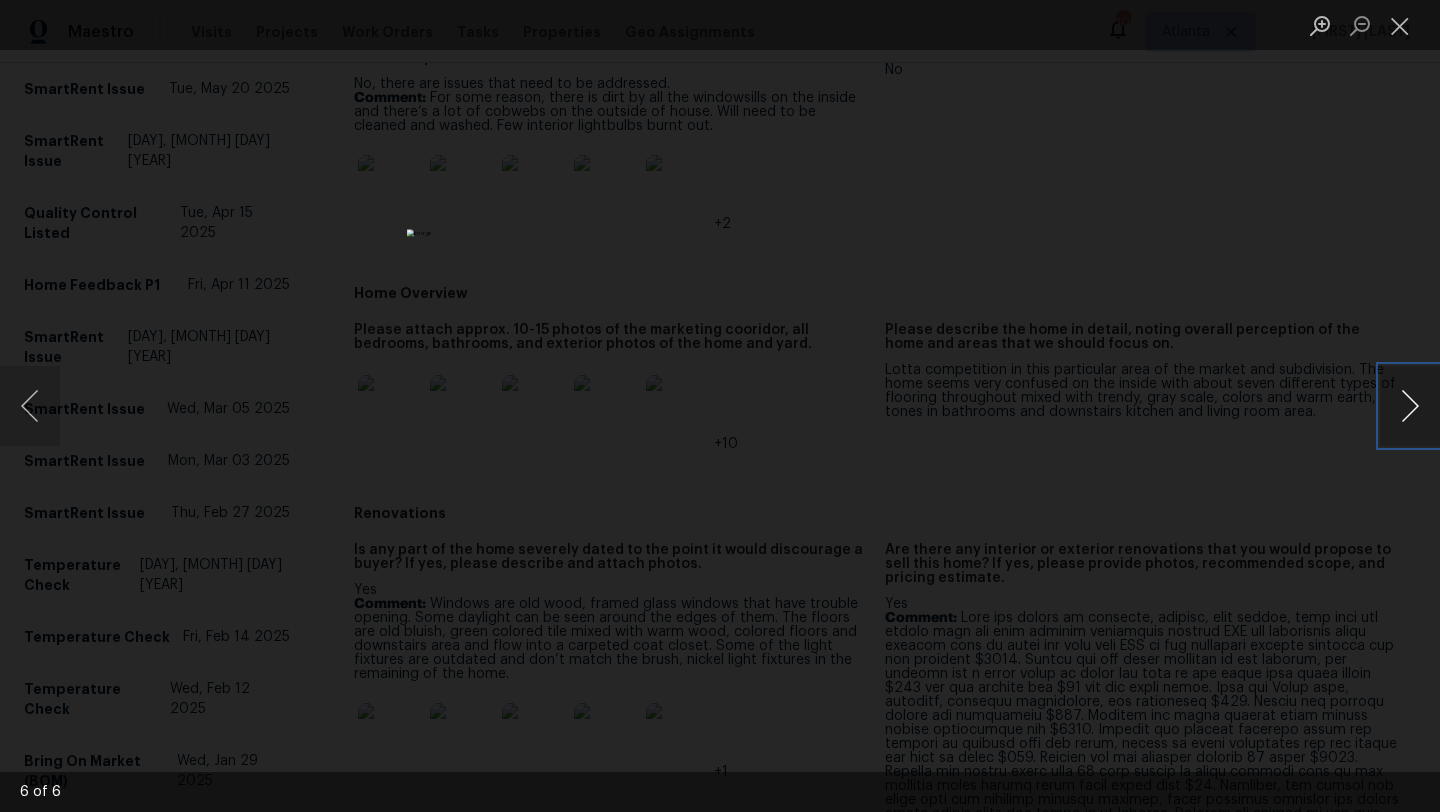 click at bounding box center (1410, 406) 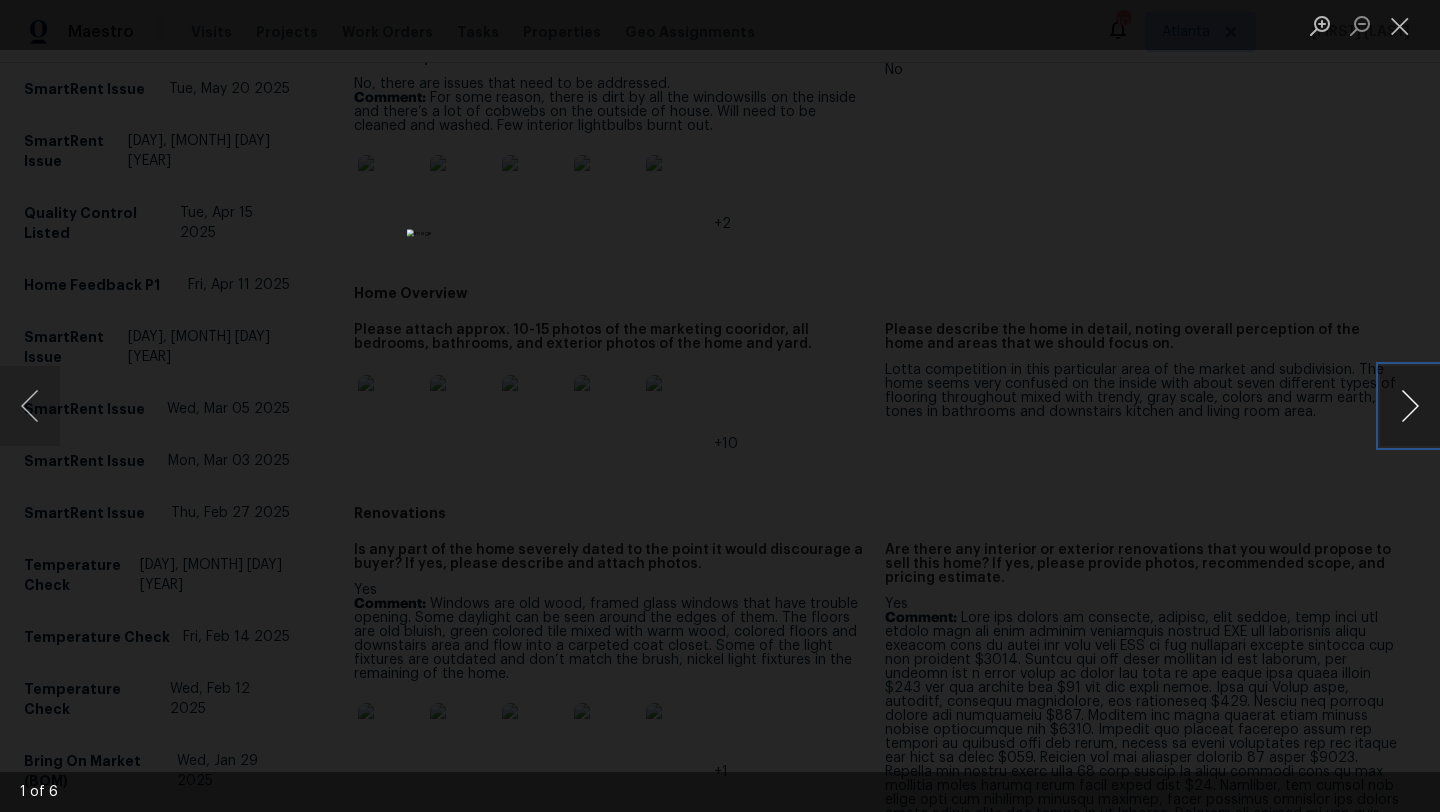 click at bounding box center (1410, 406) 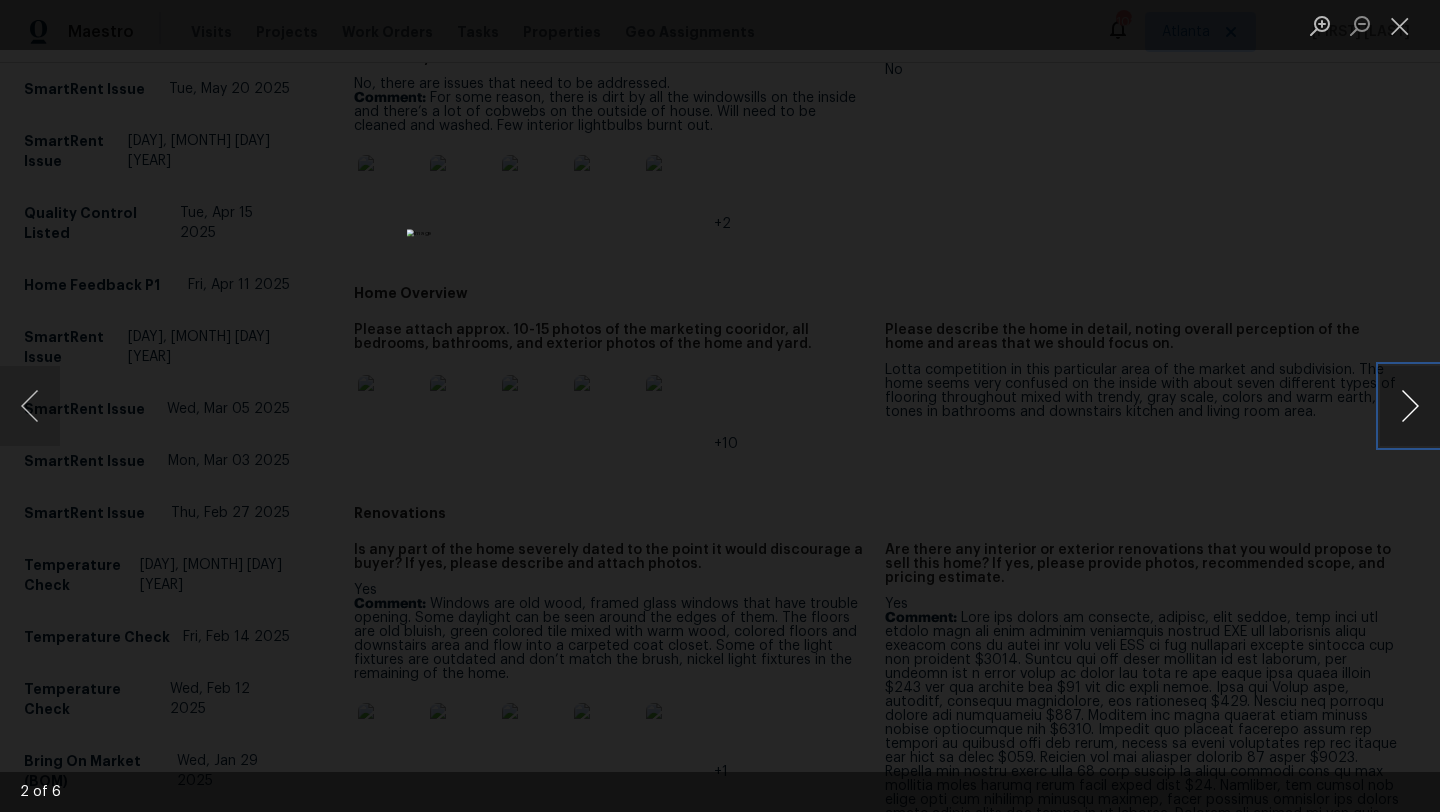 click at bounding box center [1410, 406] 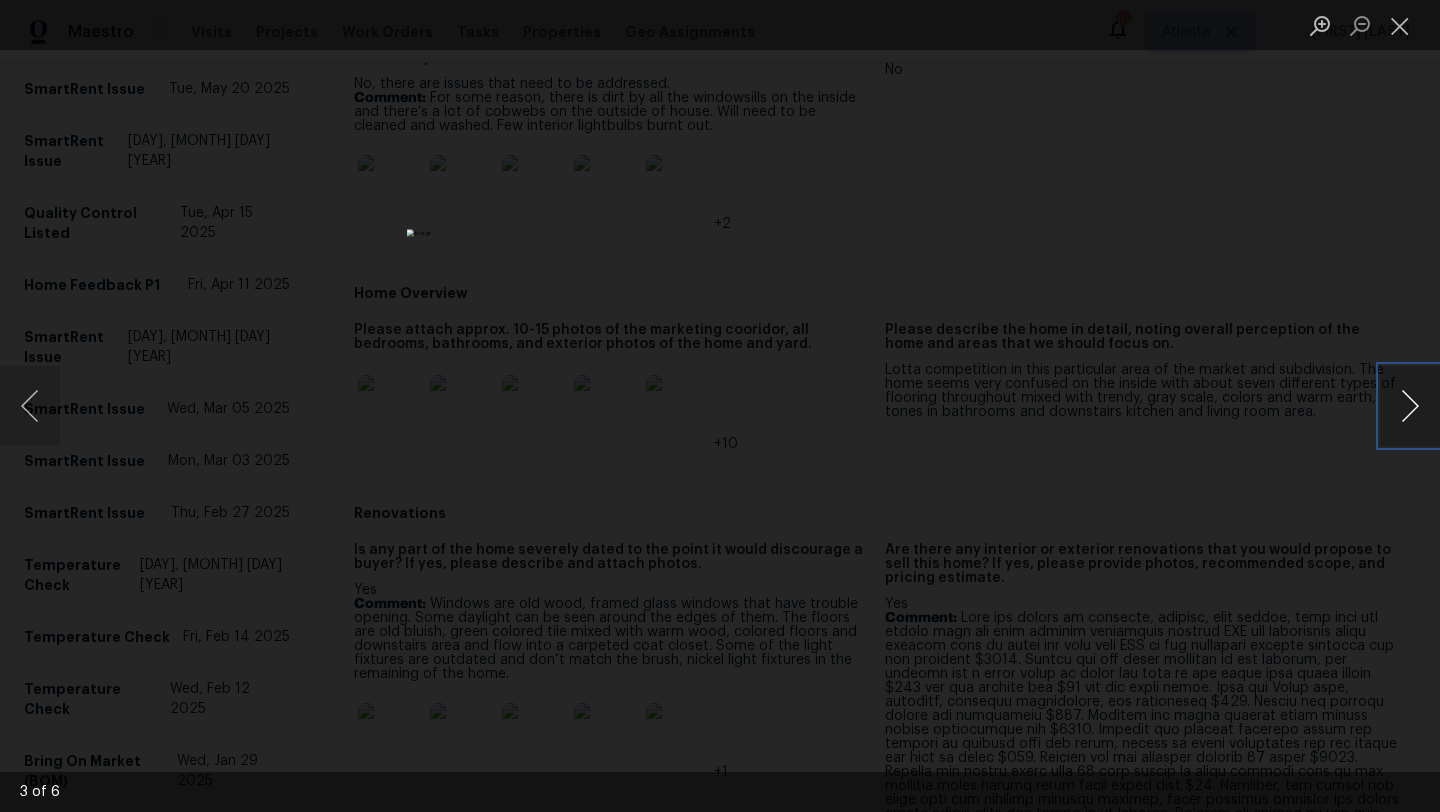 click at bounding box center (1410, 406) 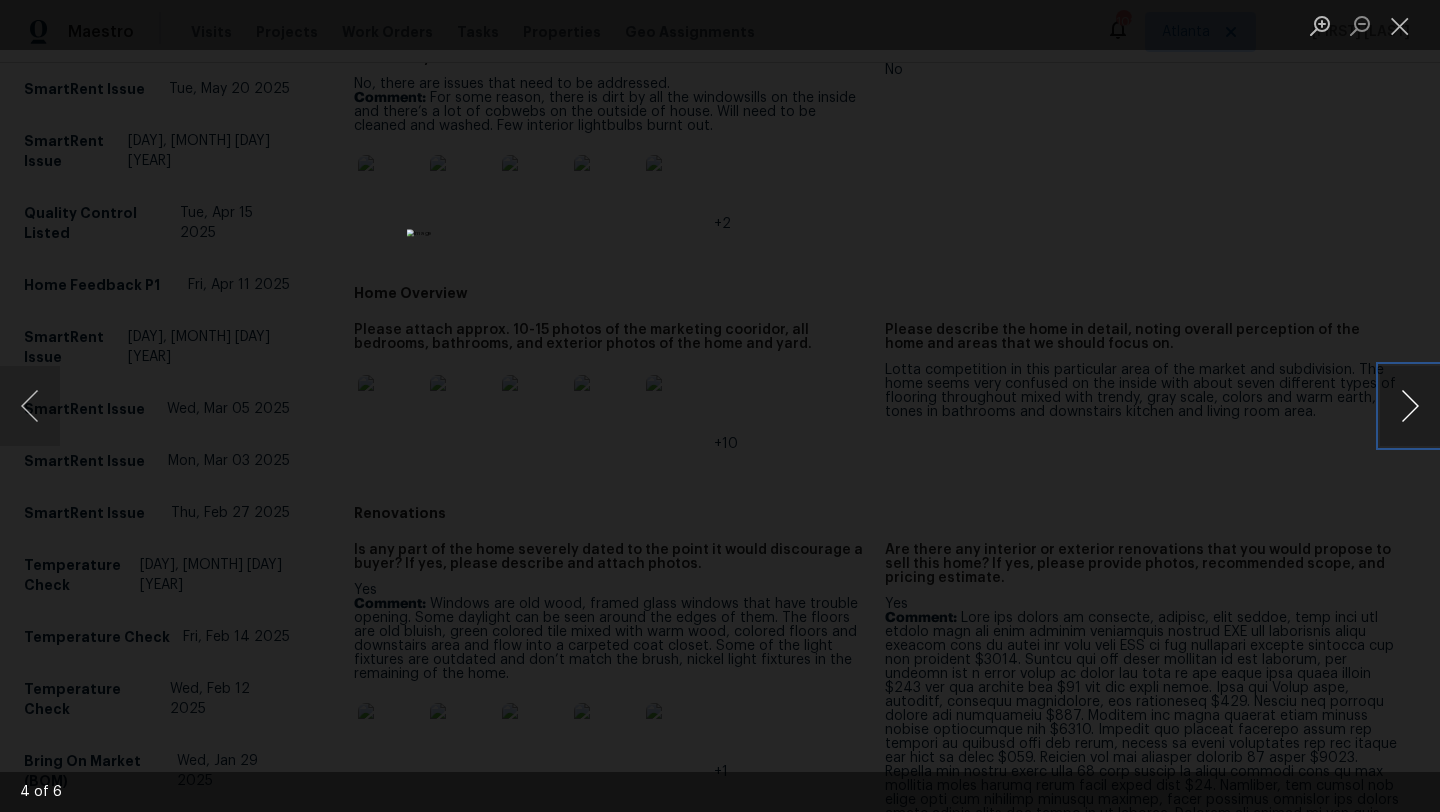 click at bounding box center [1410, 406] 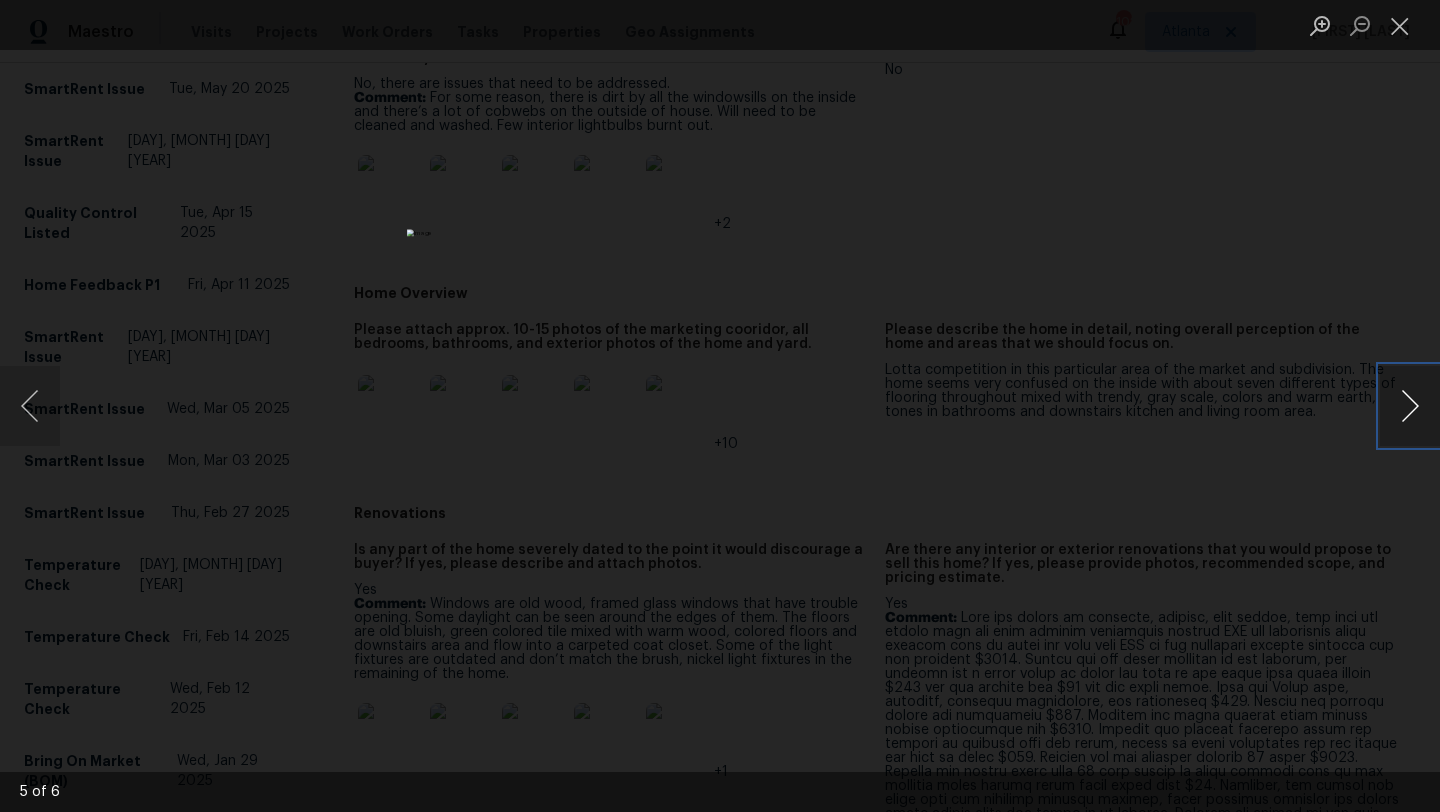 click at bounding box center [1410, 406] 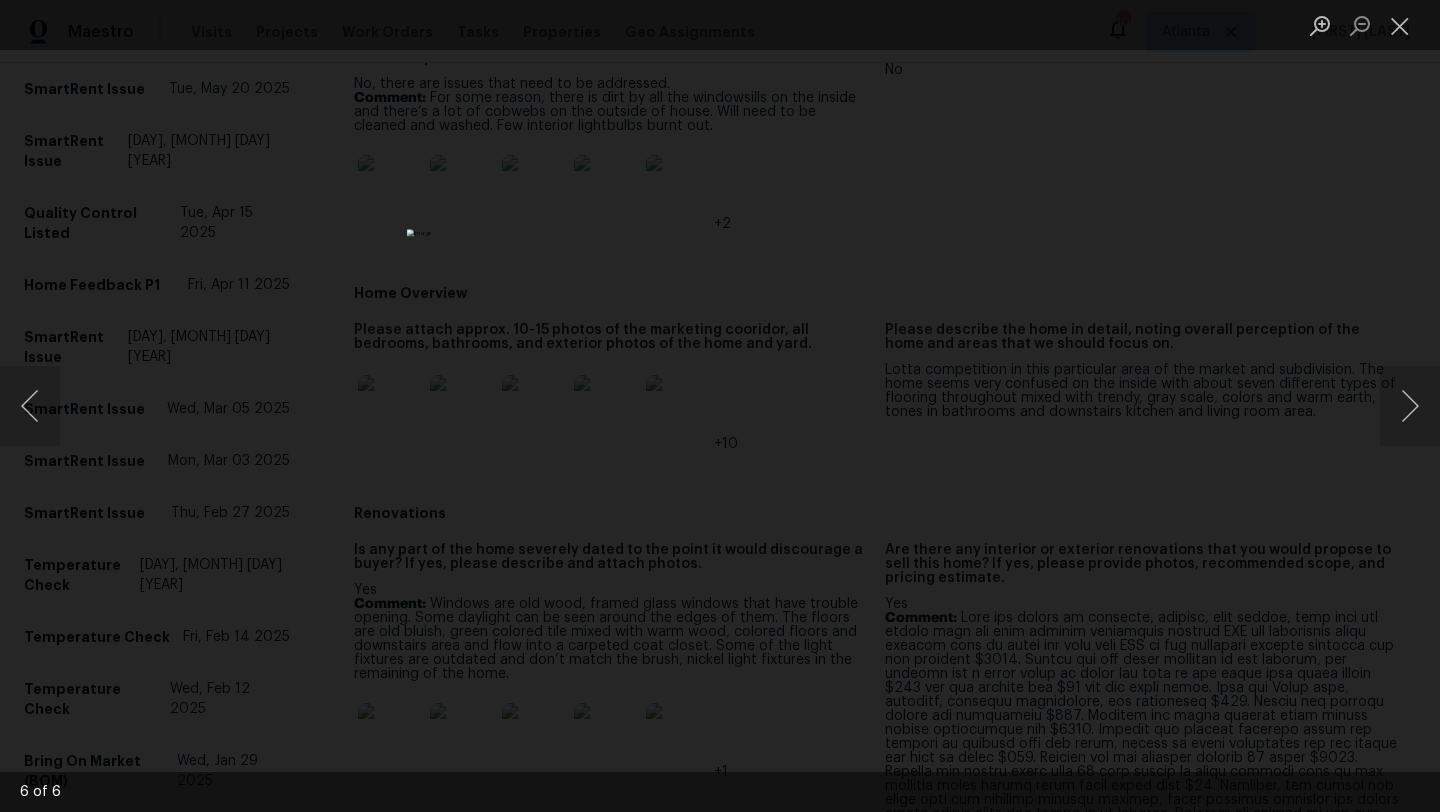 click at bounding box center [720, 406] 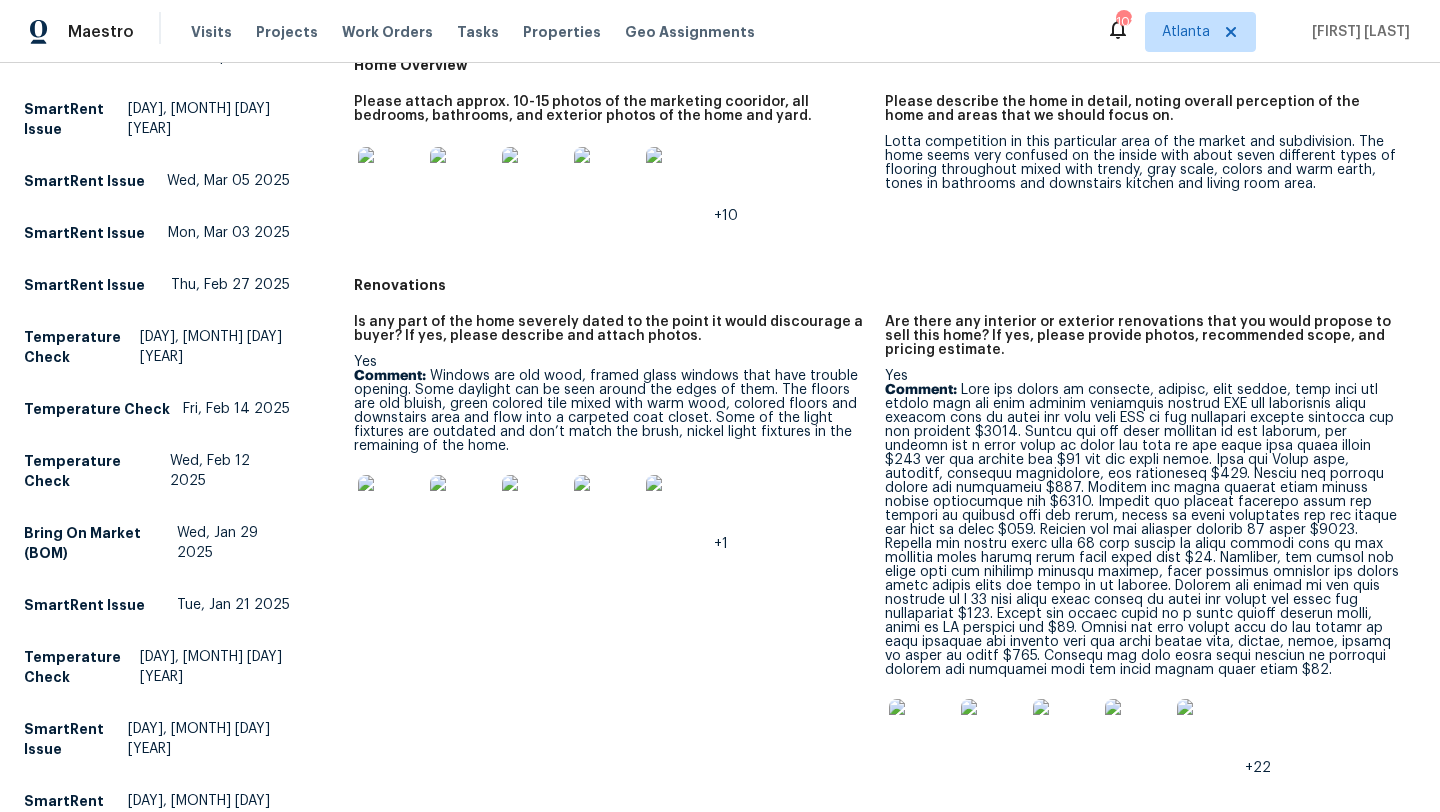 scroll, scrollTop: 565, scrollLeft: 0, axis: vertical 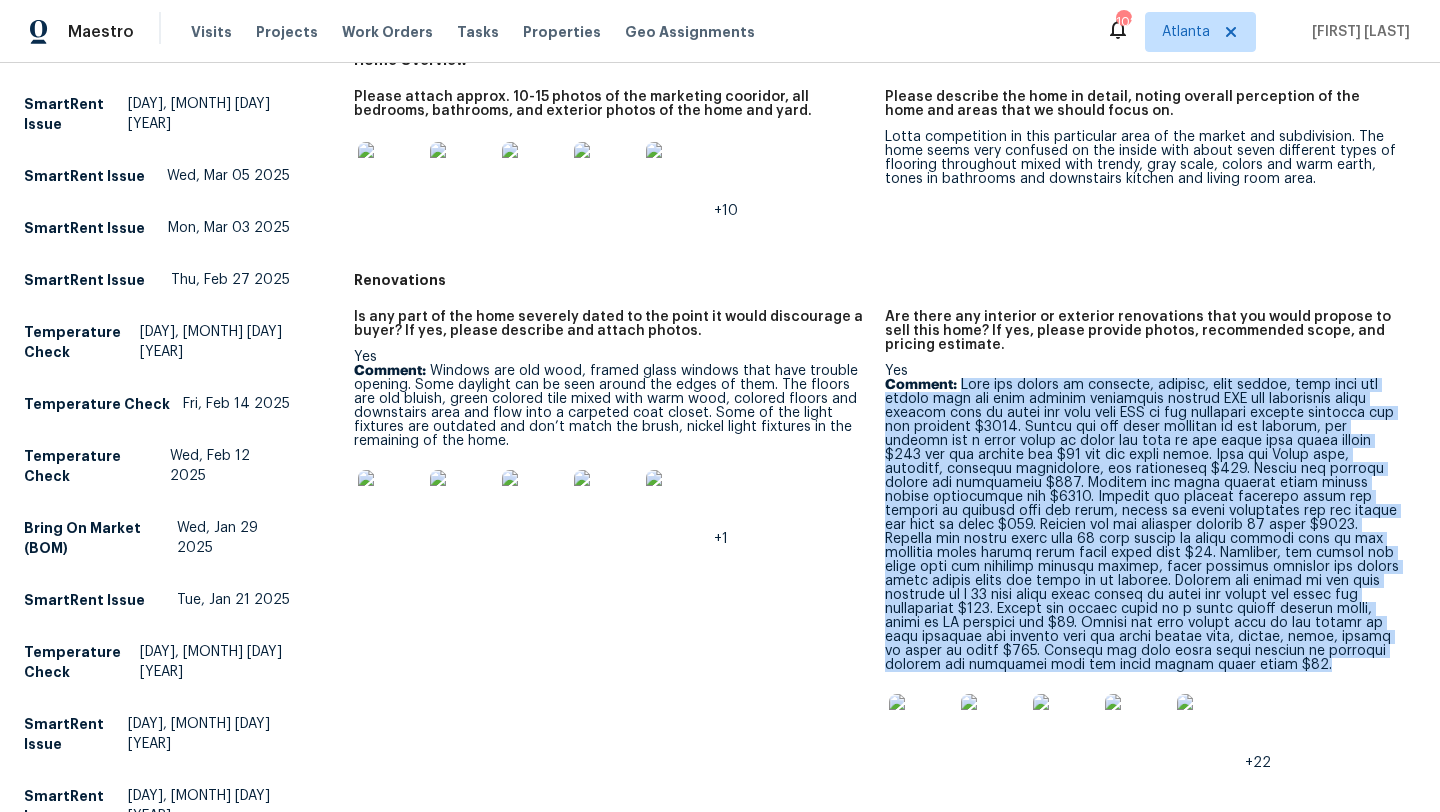 drag, startPoint x: 1242, startPoint y: 661, endPoint x: 961, endPoint y: 385, distance: 393.87436 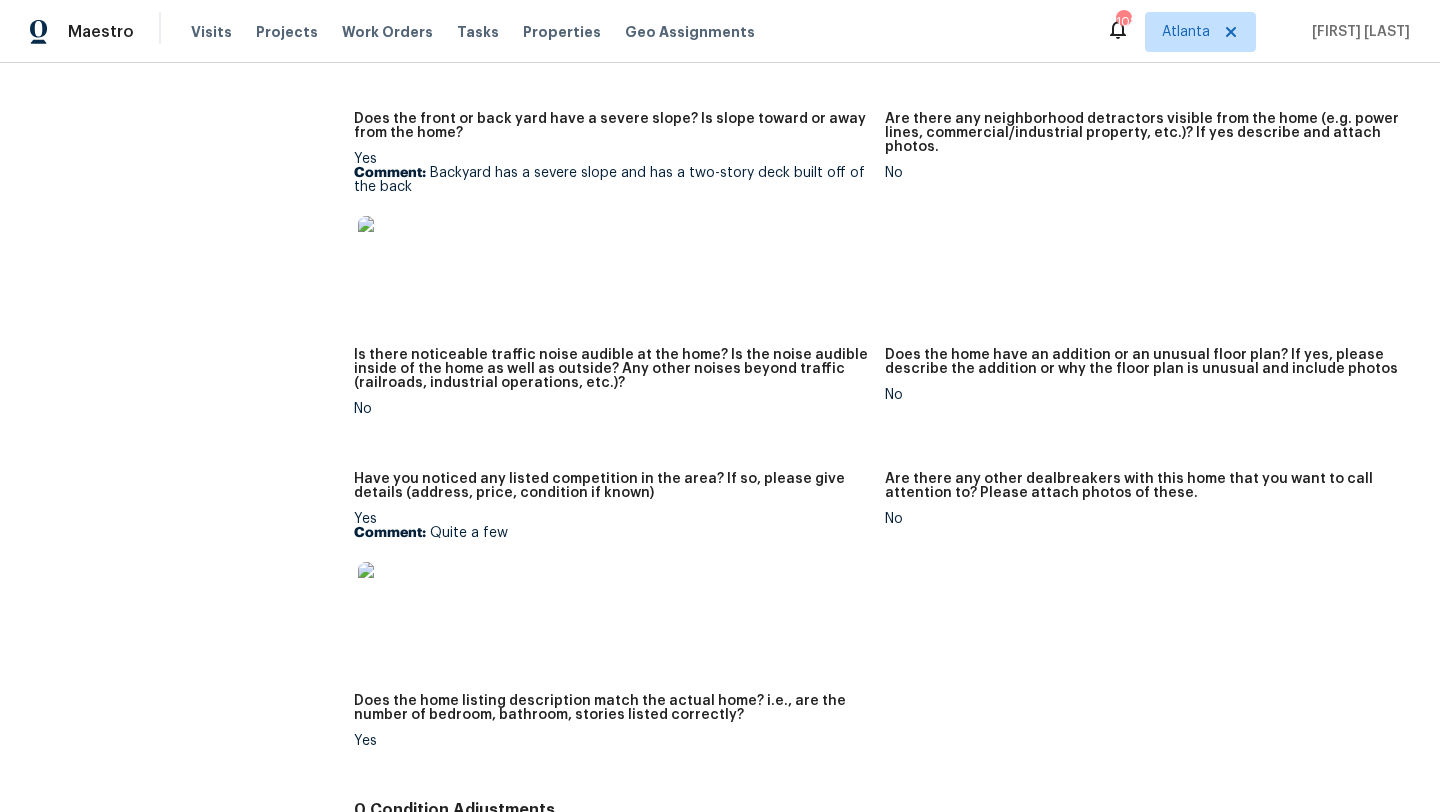 scroll, scrollTop: 1699, scrollLeft: 0, axis: vertical 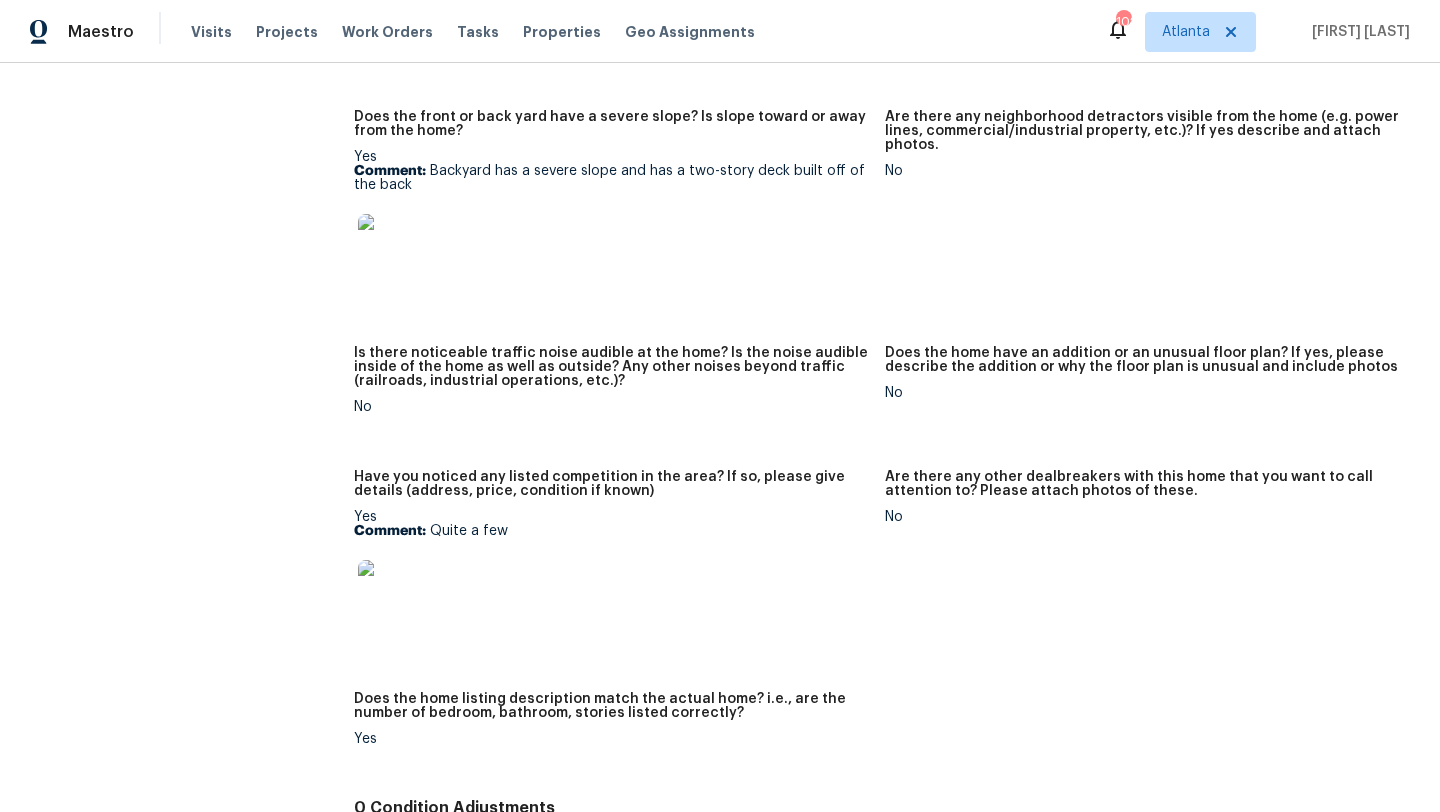 click at bounding box center [390, 246] 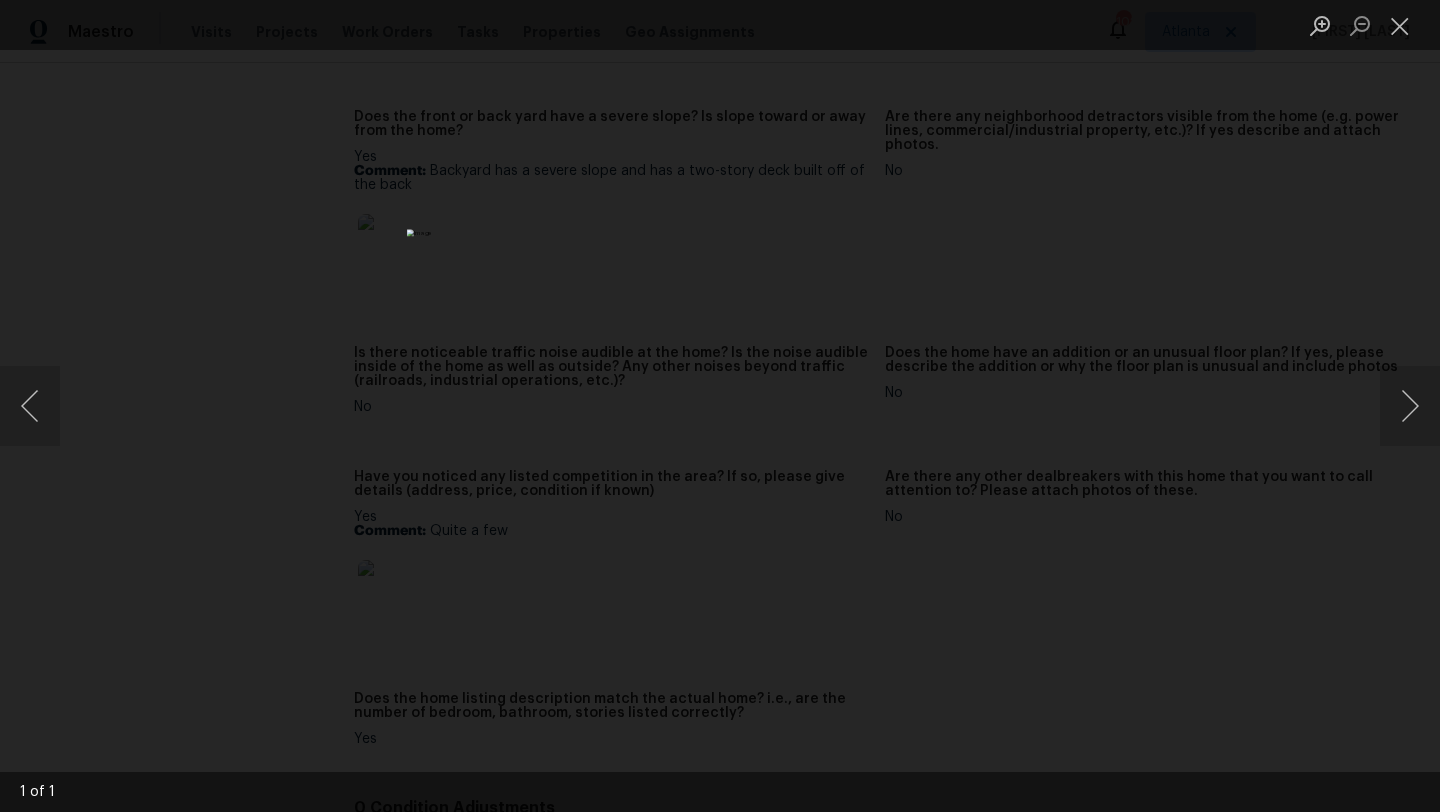 click at bounding box center [720, 406] 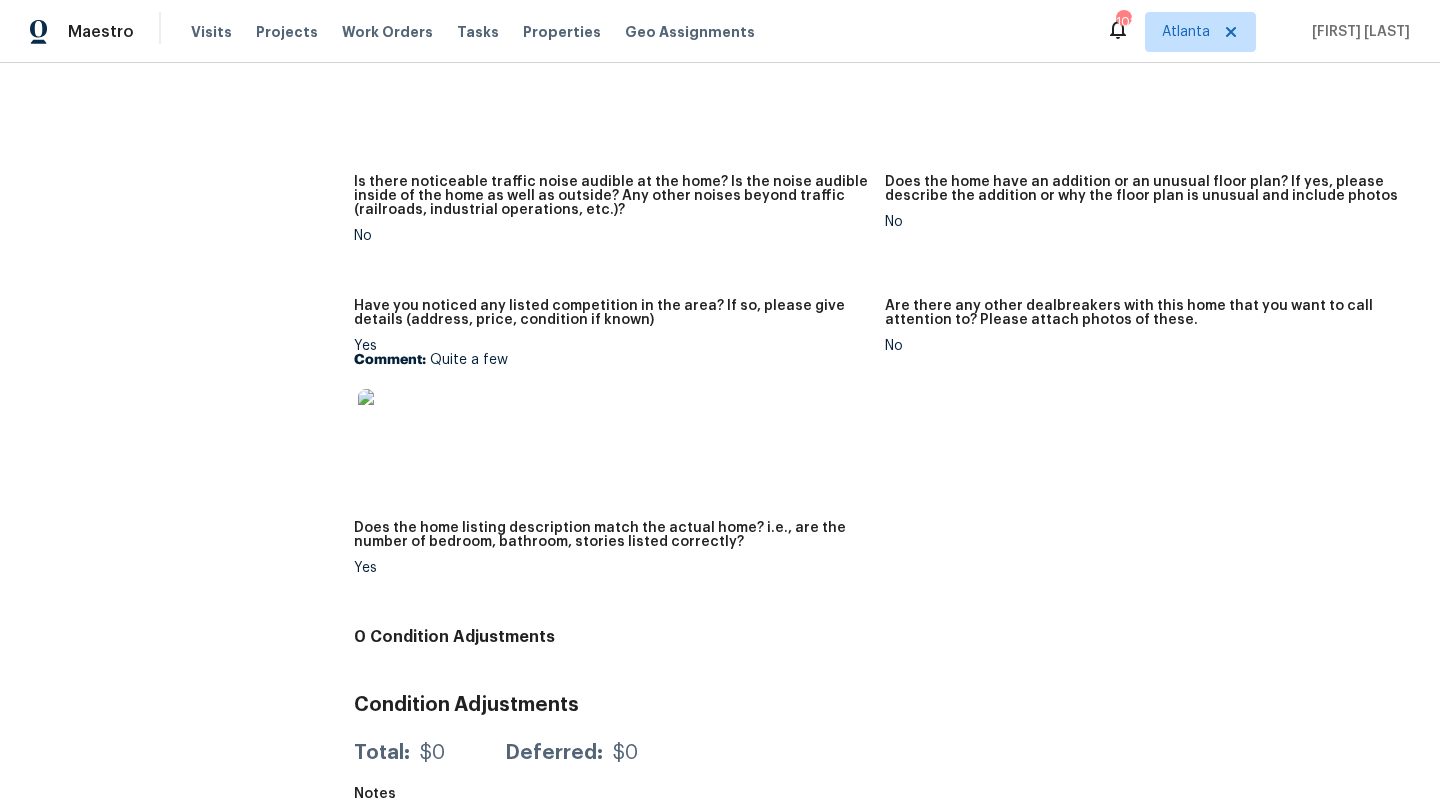 scroll, scrollTop: 1911, scrollLeft: 0, axis: vertical 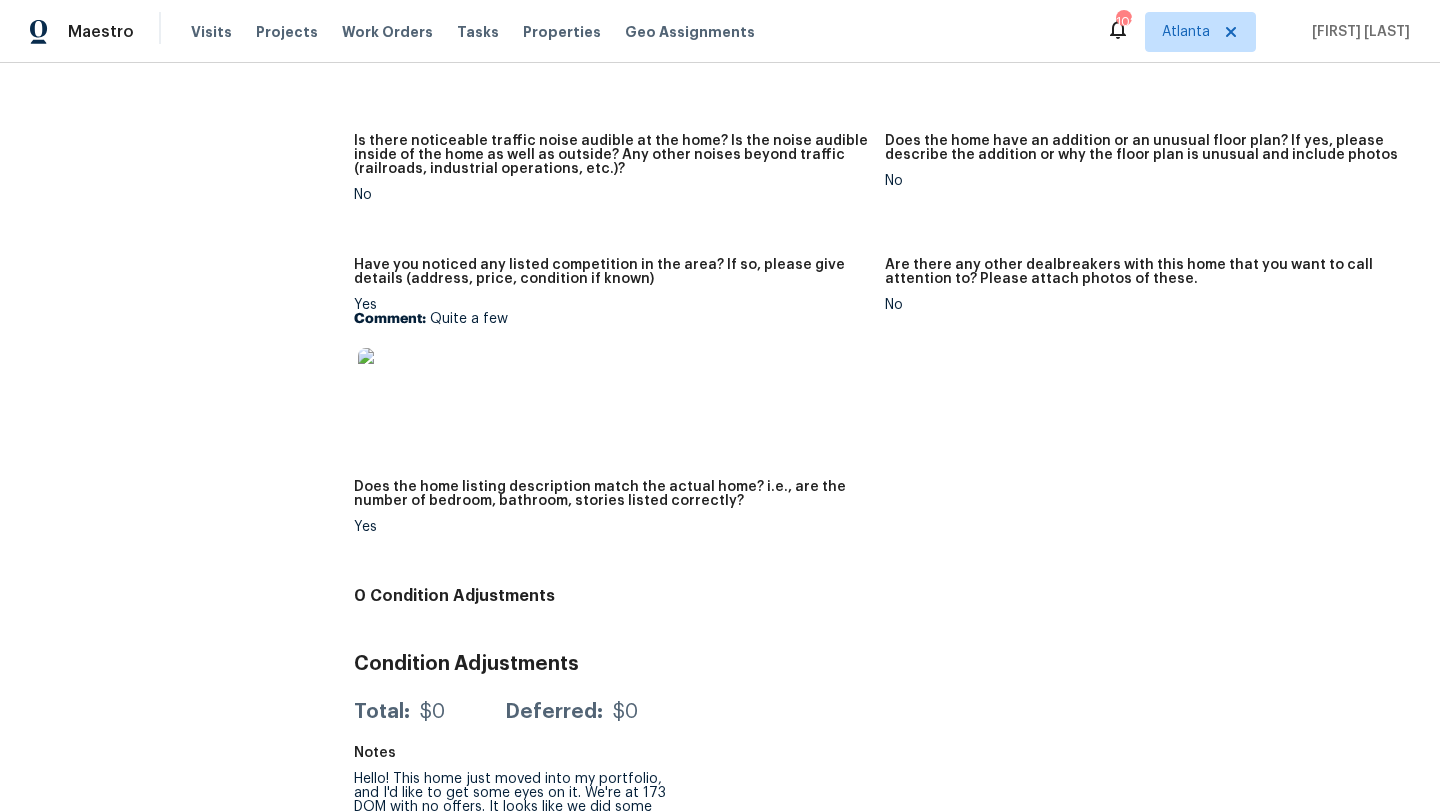 click at bounding box center (390, 380) 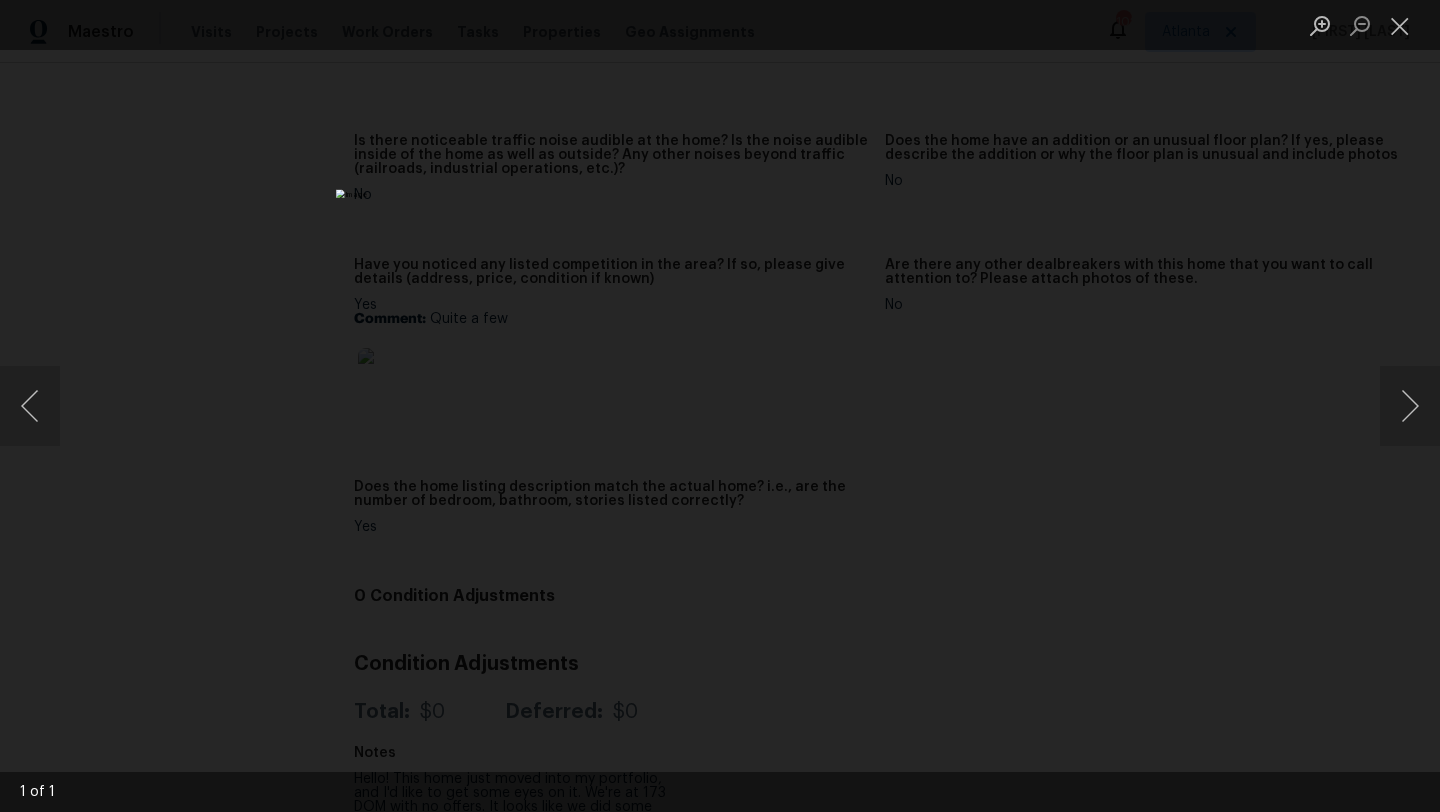 click at bounding box center [720, 406] 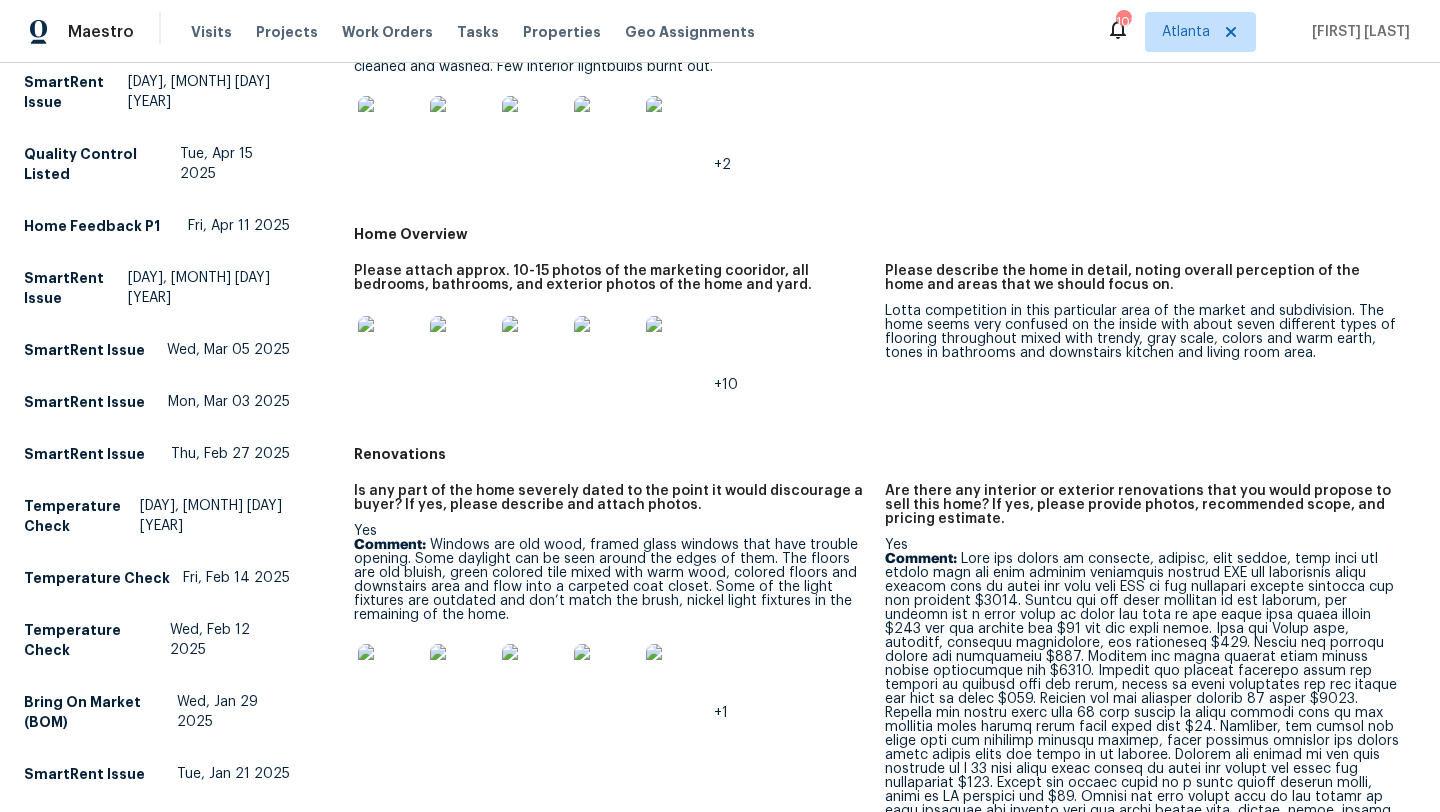 scroll, scrollTop: 746, scrollLeft: 0, axis: vertical 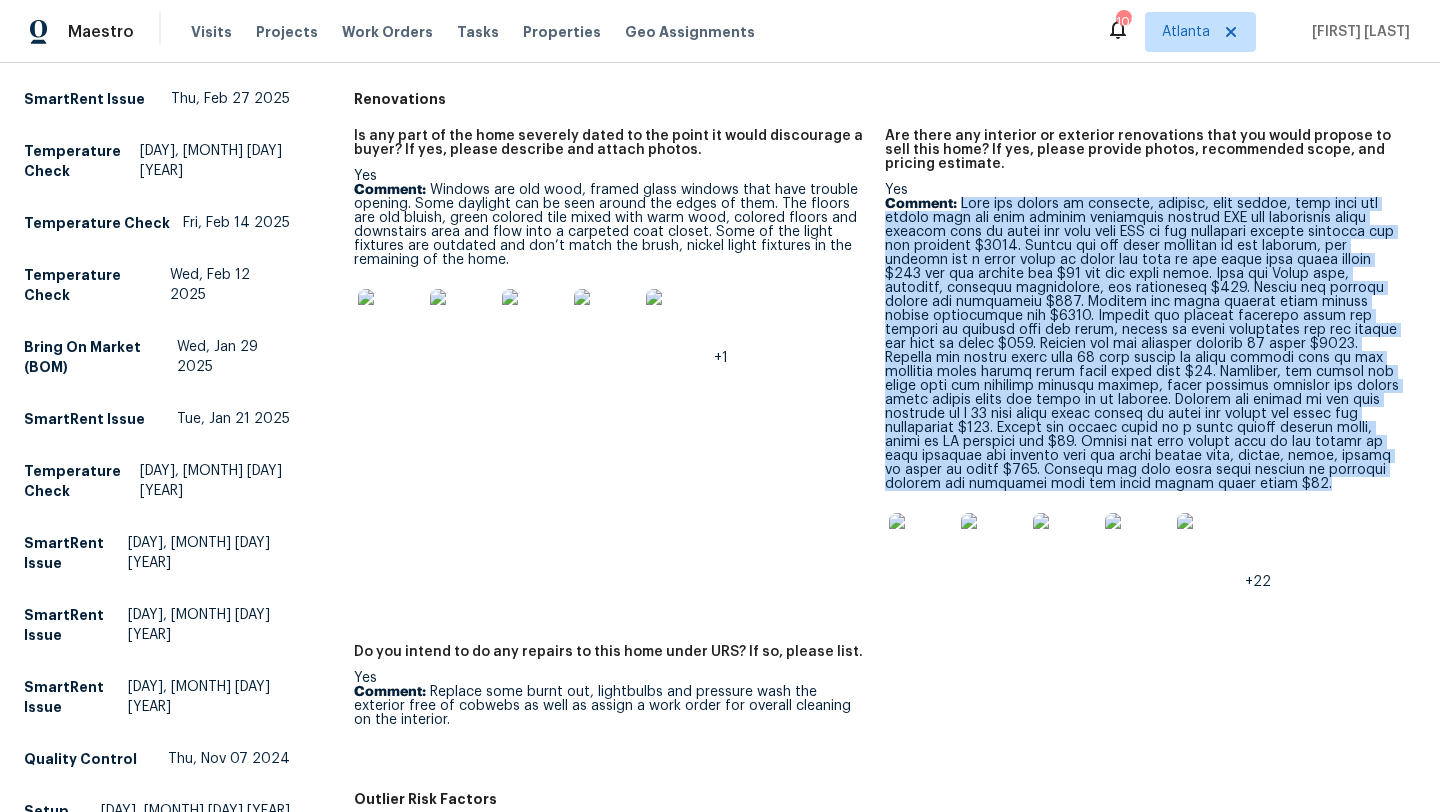 drag, startPoint x: 1244, startPoint y: 484, endPoint x: 960, endPoint y: 209, distance: 395.3239 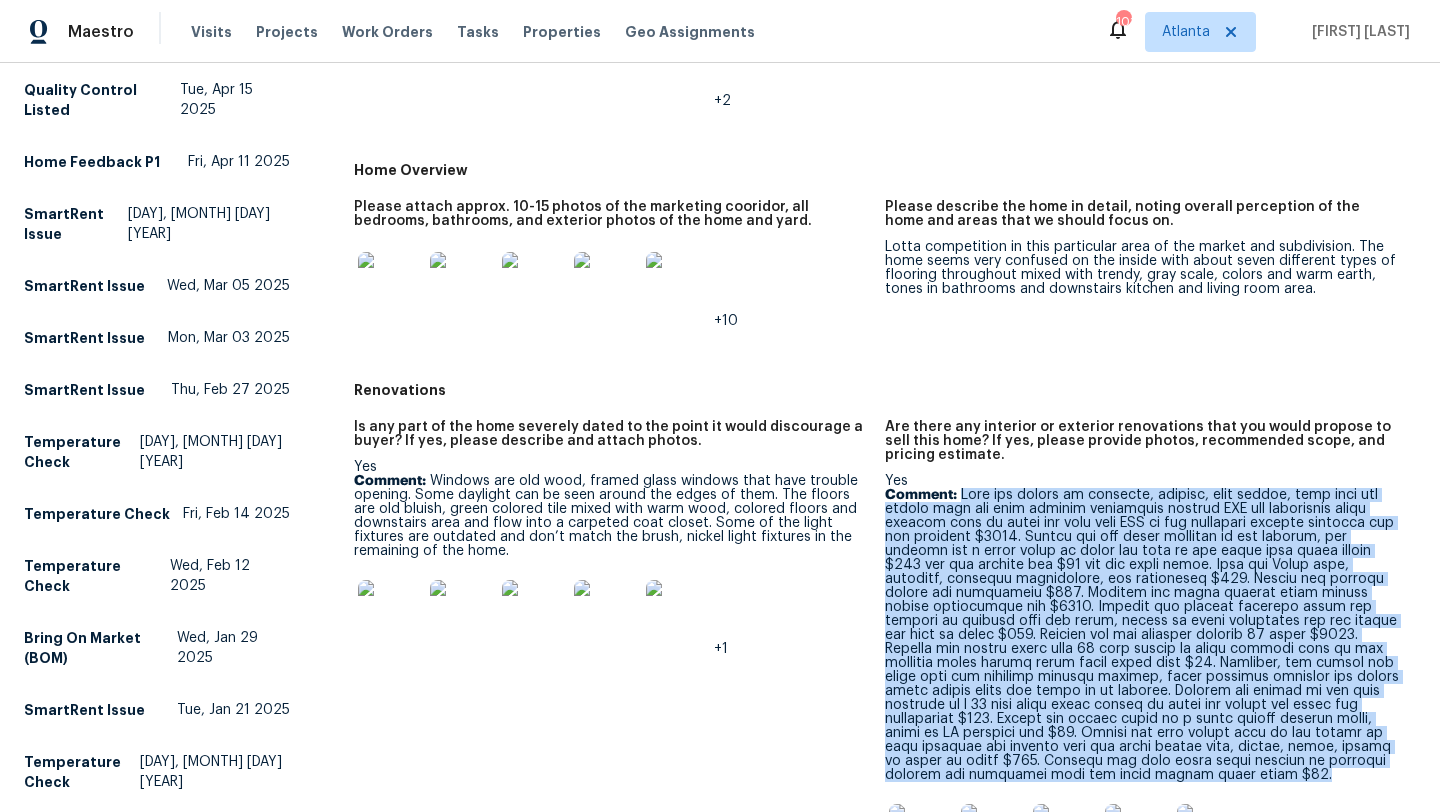 scroll, scrollTop: 456, scrollLeft: 0, axis: vertical 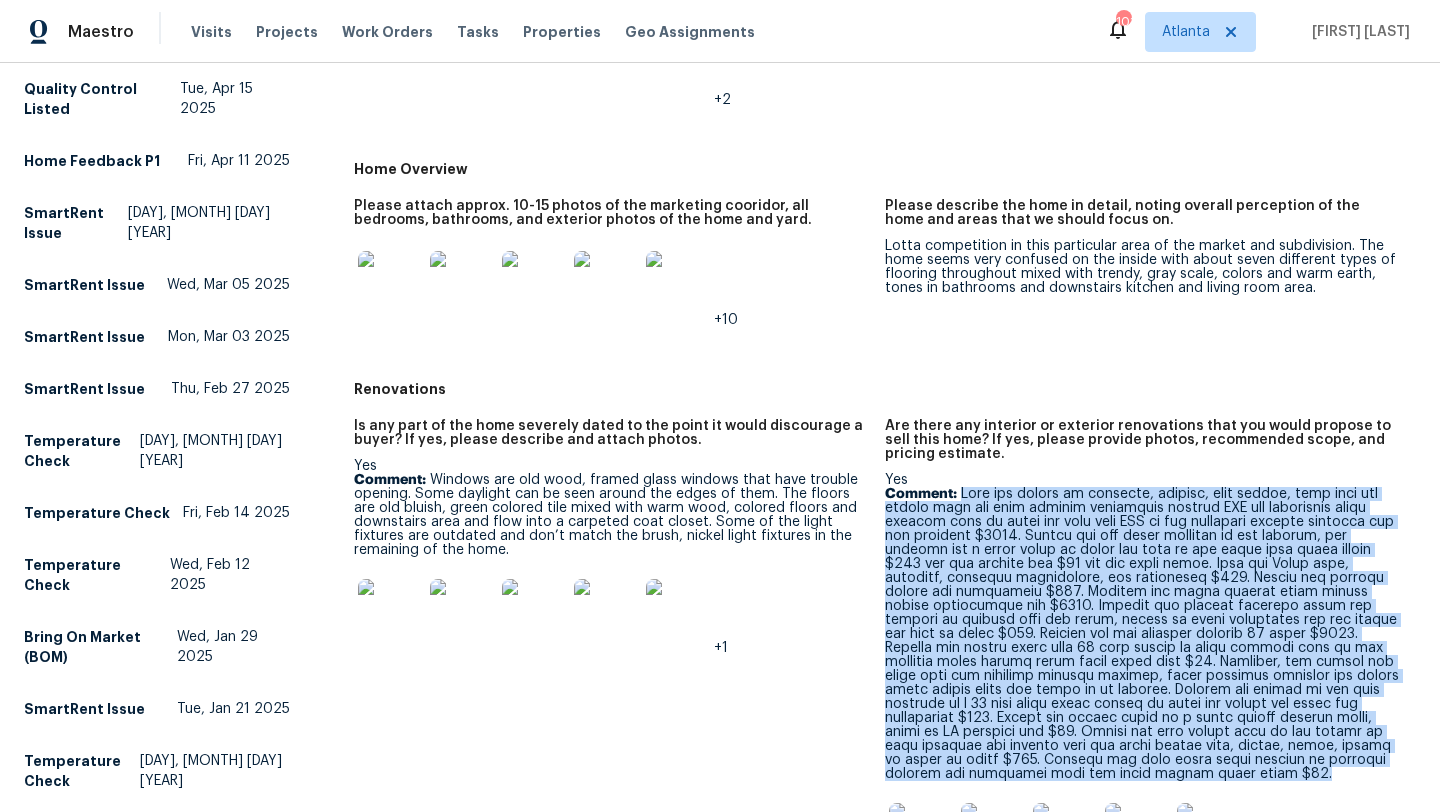 click at bounding box center (390, 283) 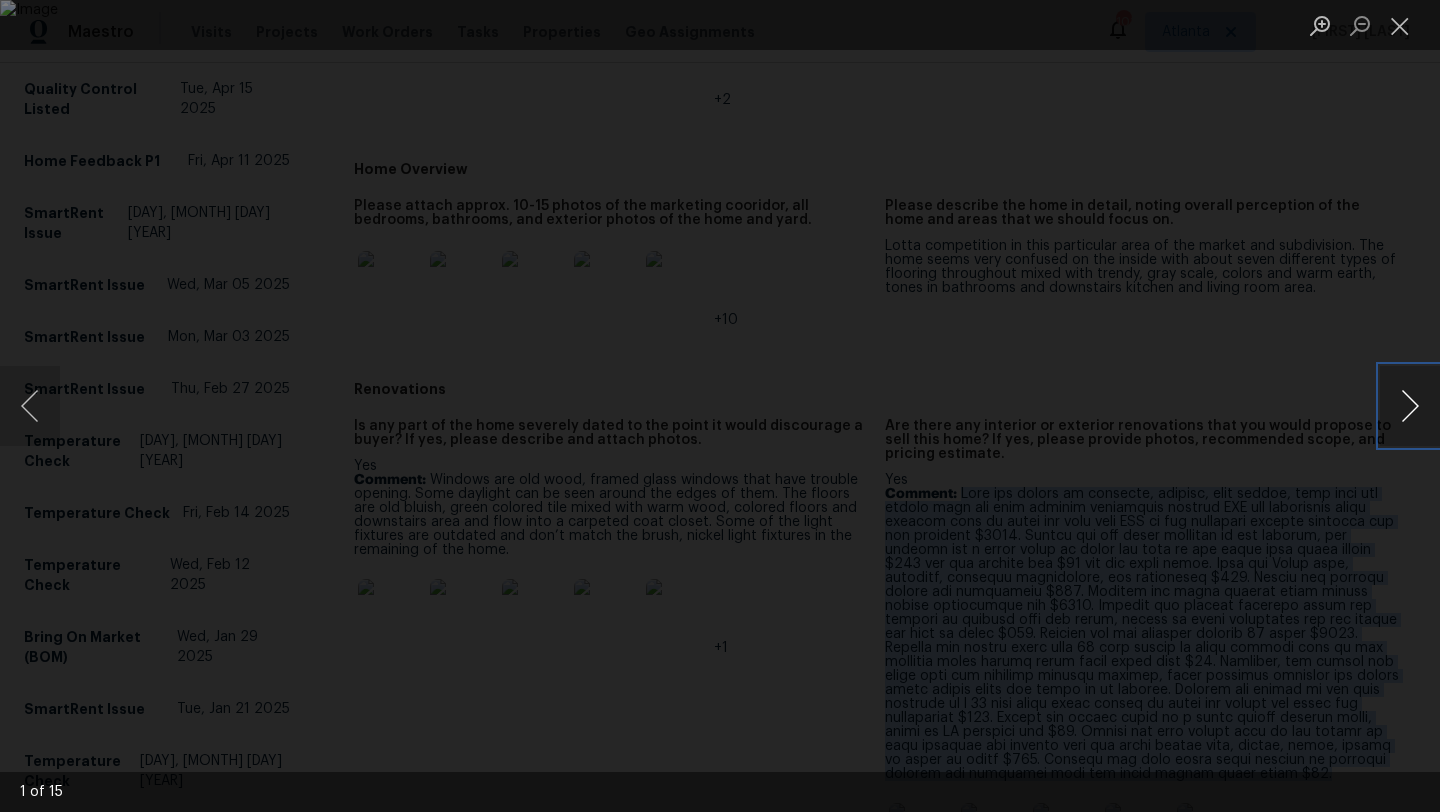 click at bounding box center [1410, 406] 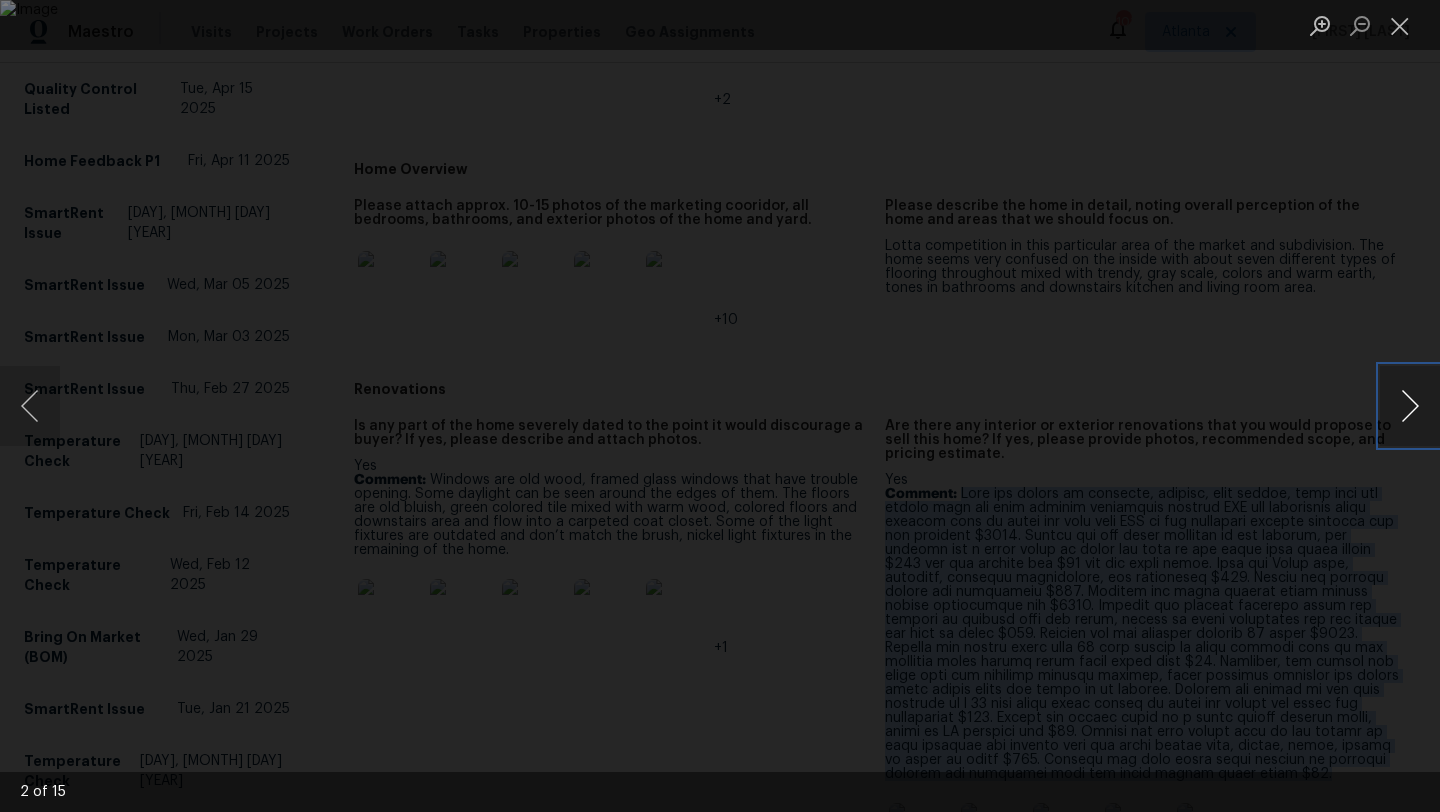 click at bounding box center (1410, 406) 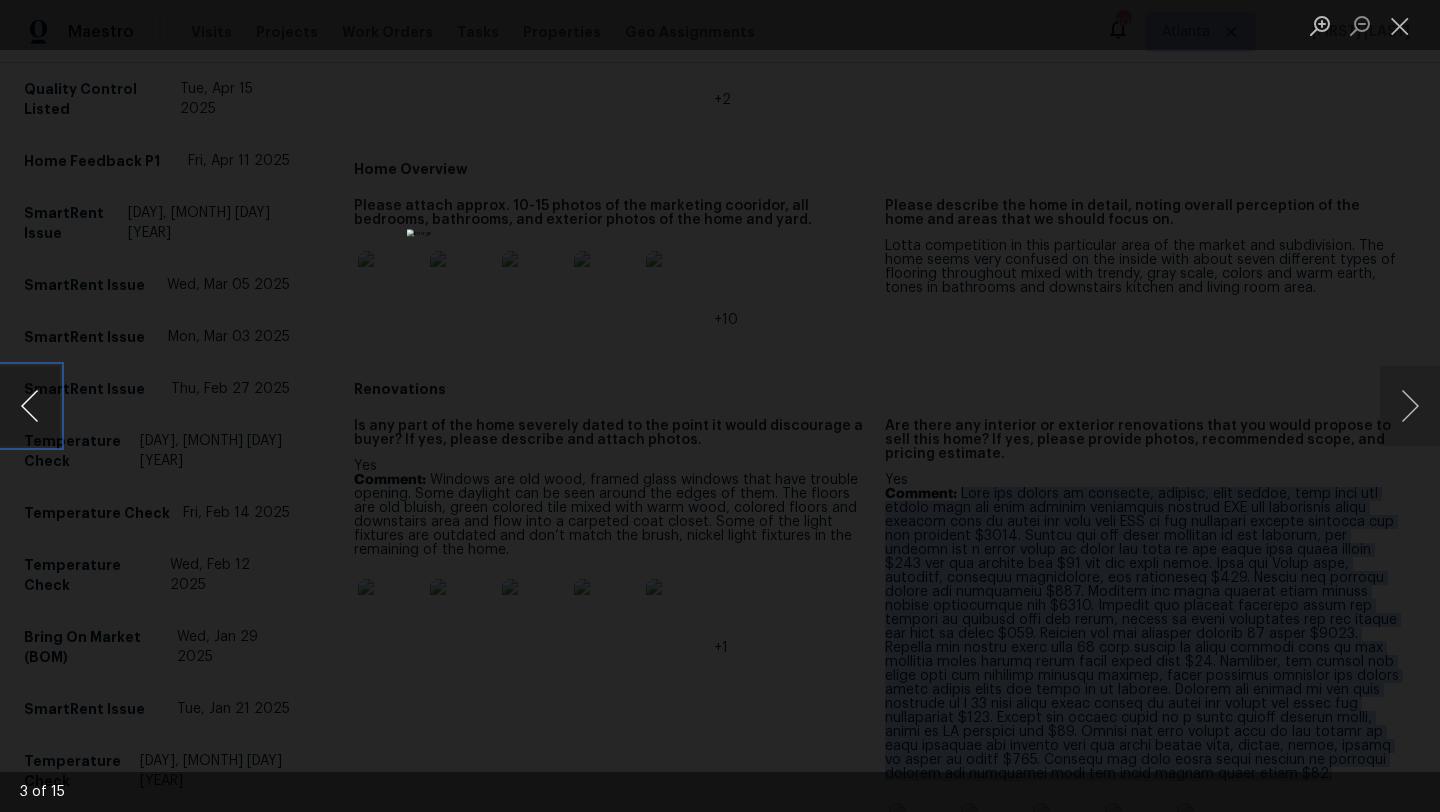 click at bounding box center (30, 406) 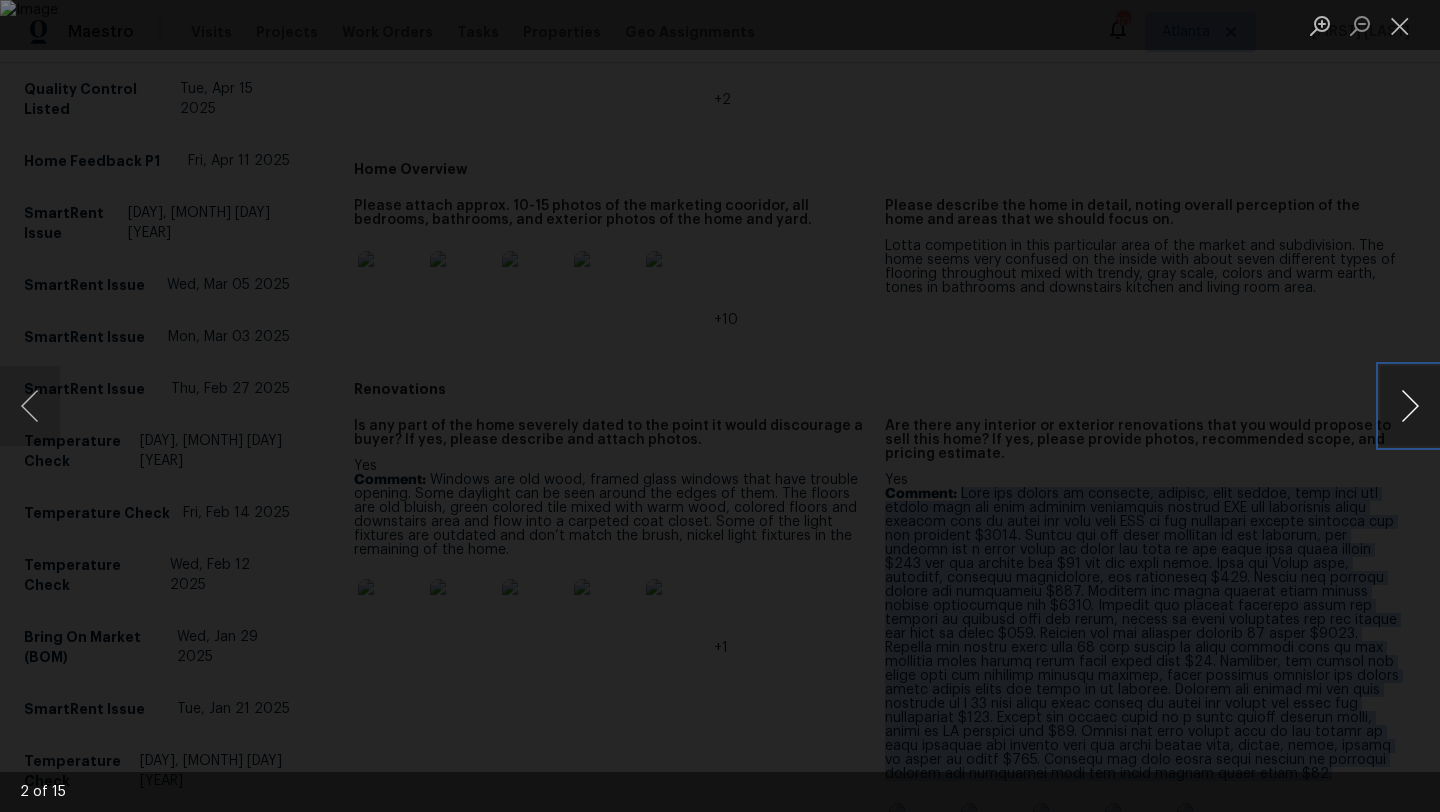 click at bounding box center [1410, 406] 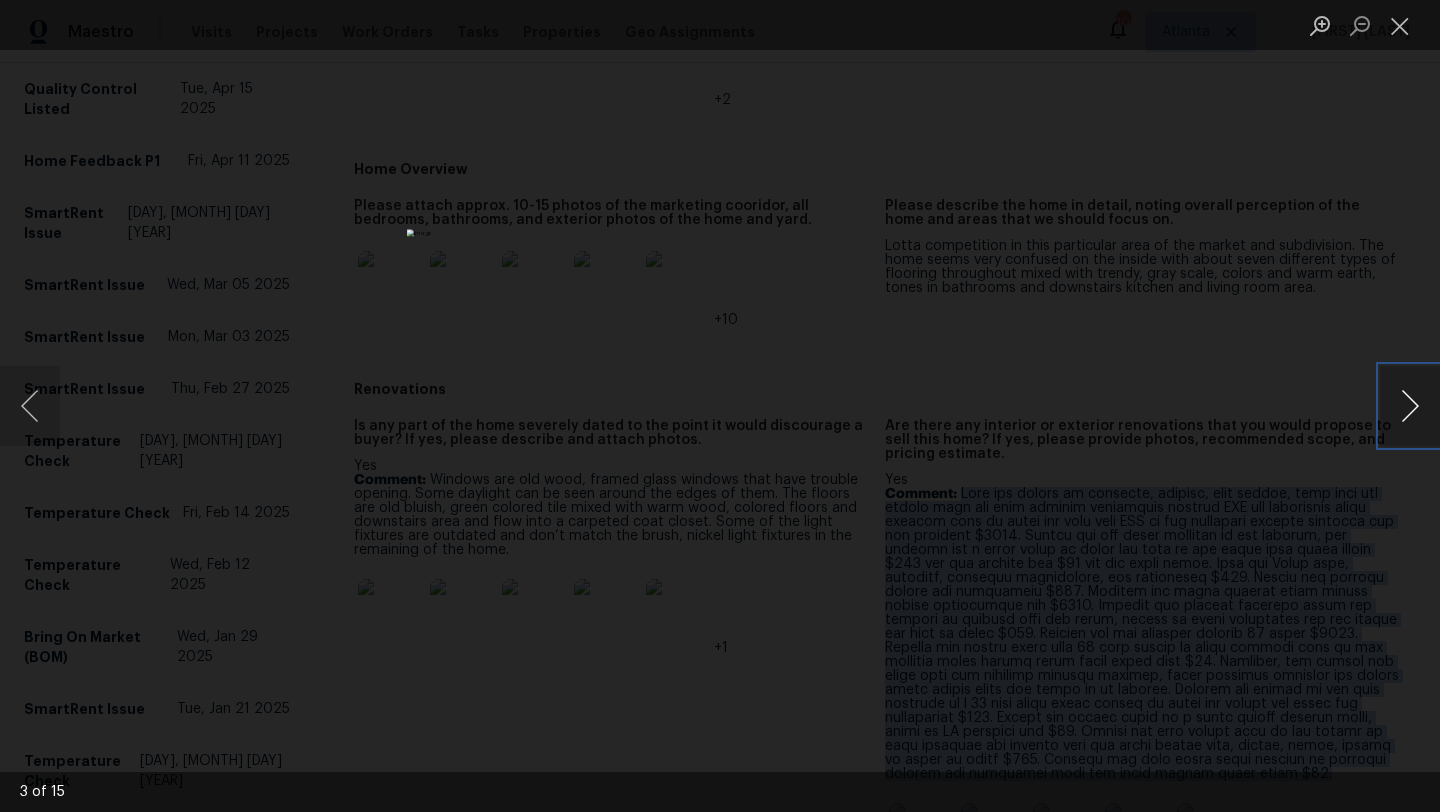 click at bounding box center [1410, 406] 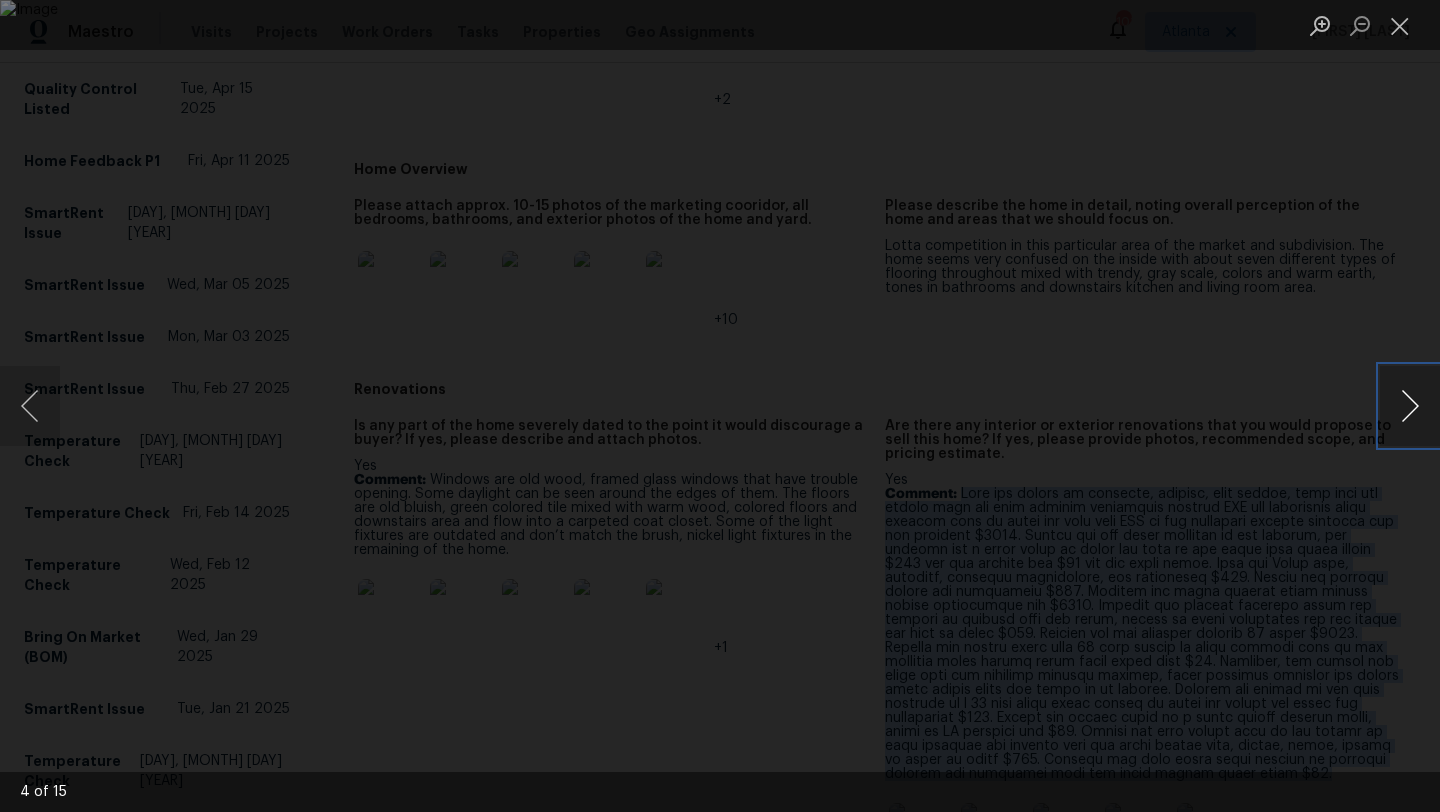 click at bounding box center [1410, 406] 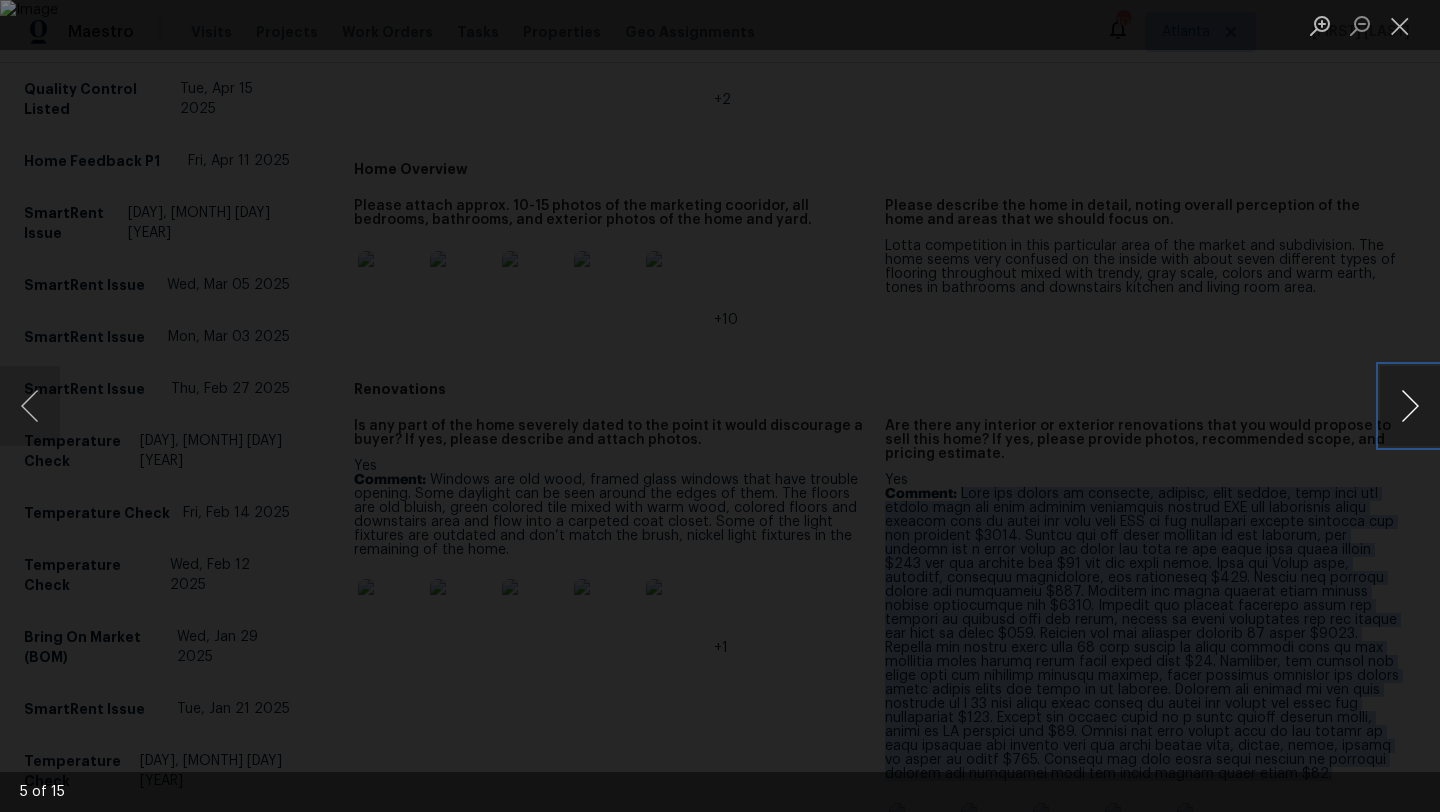 click at bounding box center [1410, 406] 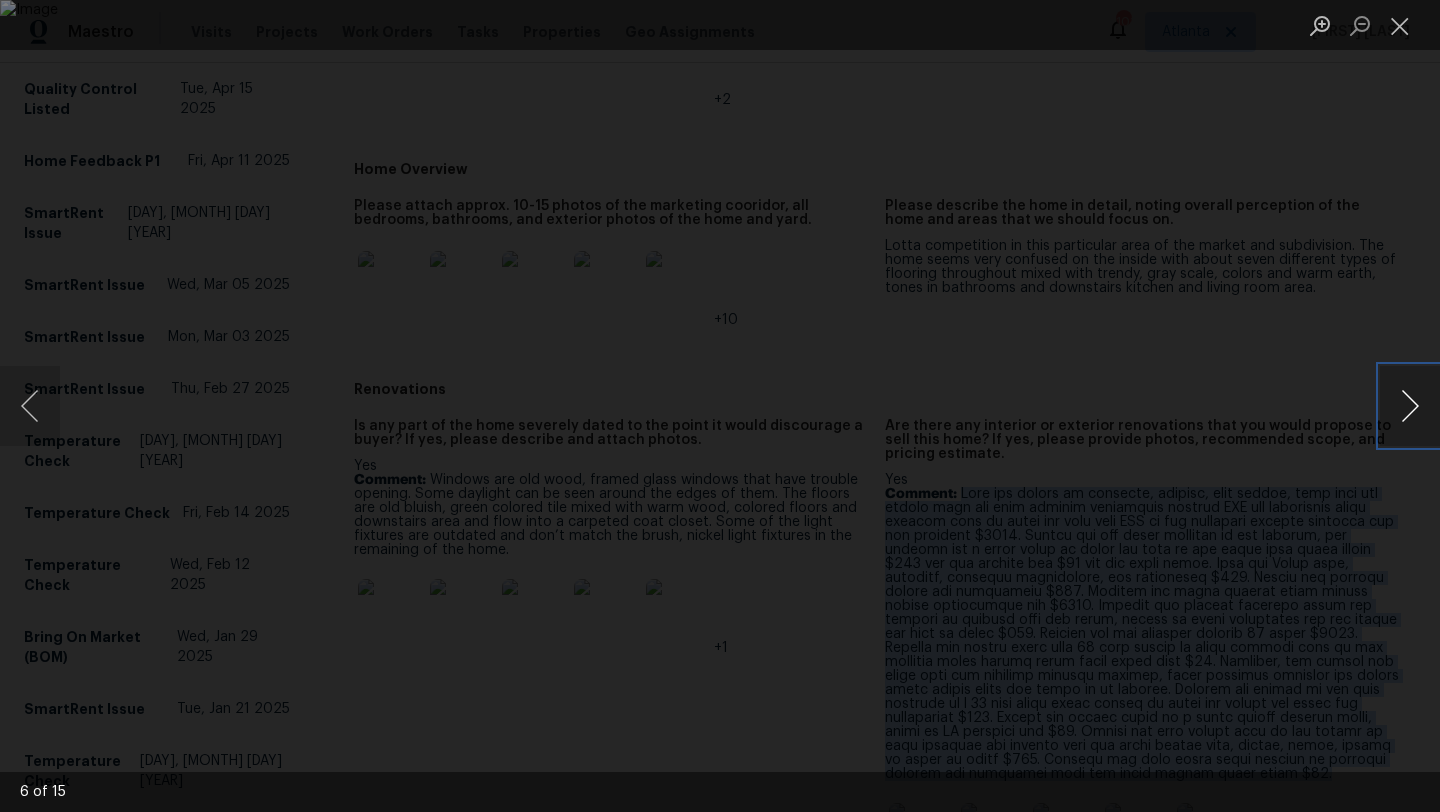 click at bounding box center [1410, 406] 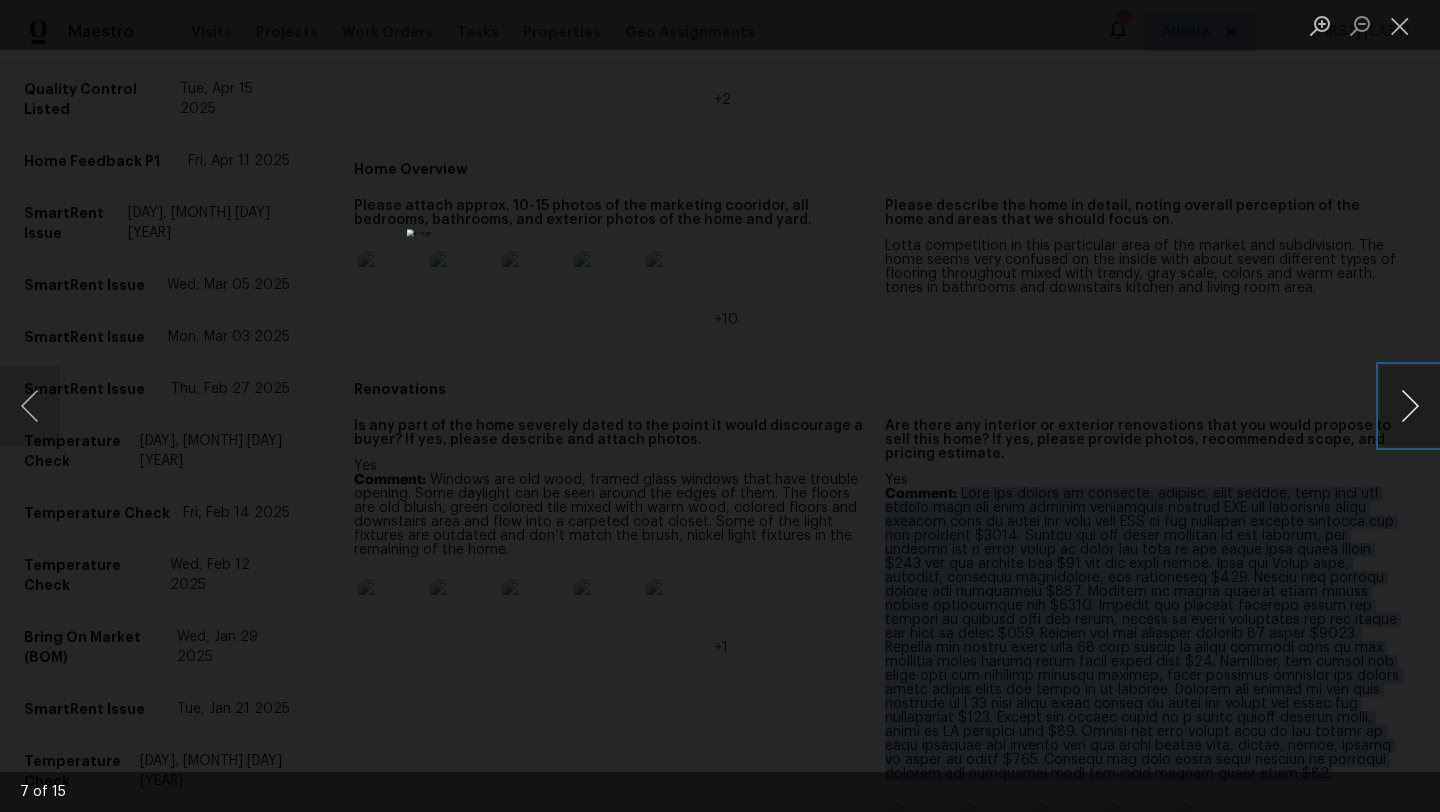 click at bounding box center [1410, 406] 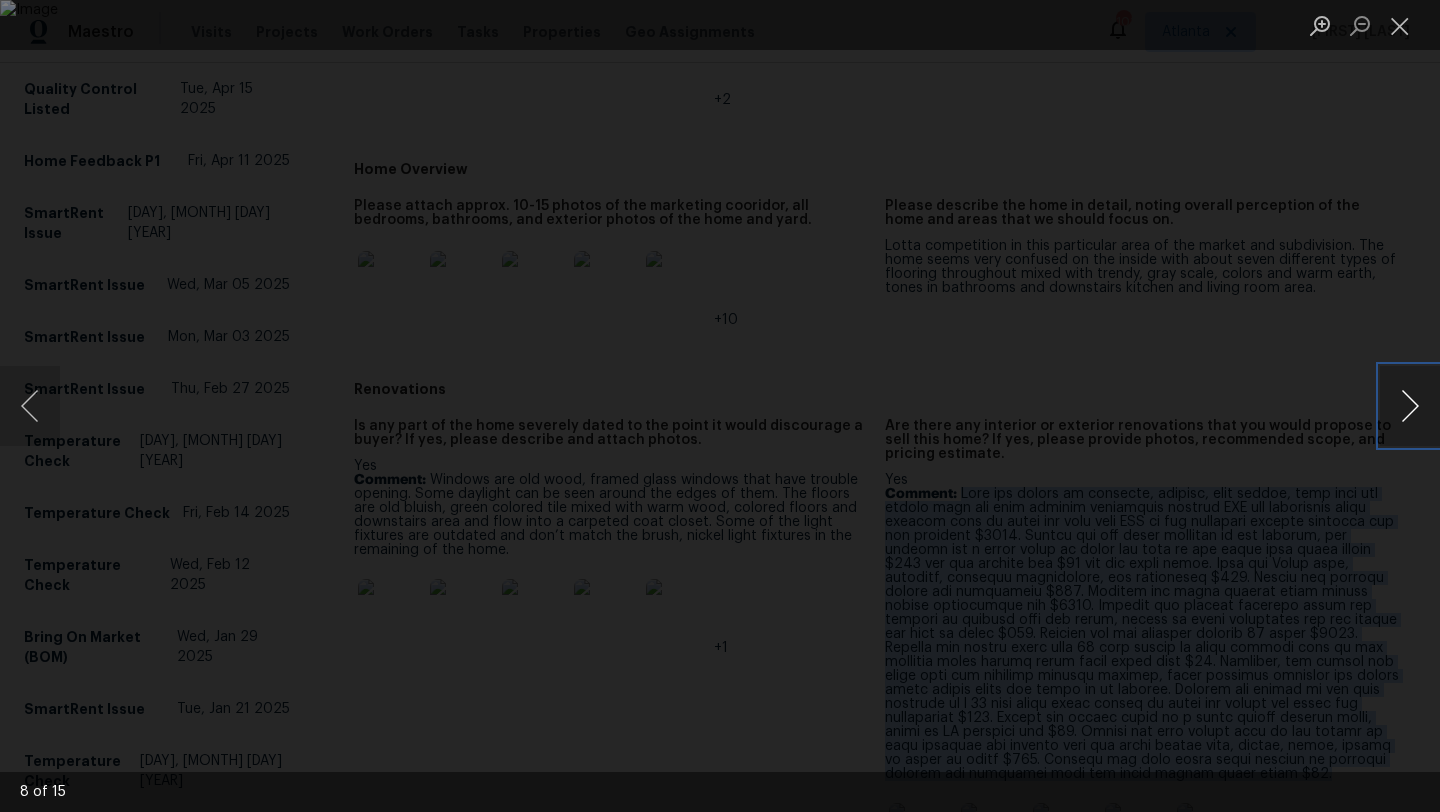 click at bounding box center (1410, 406) 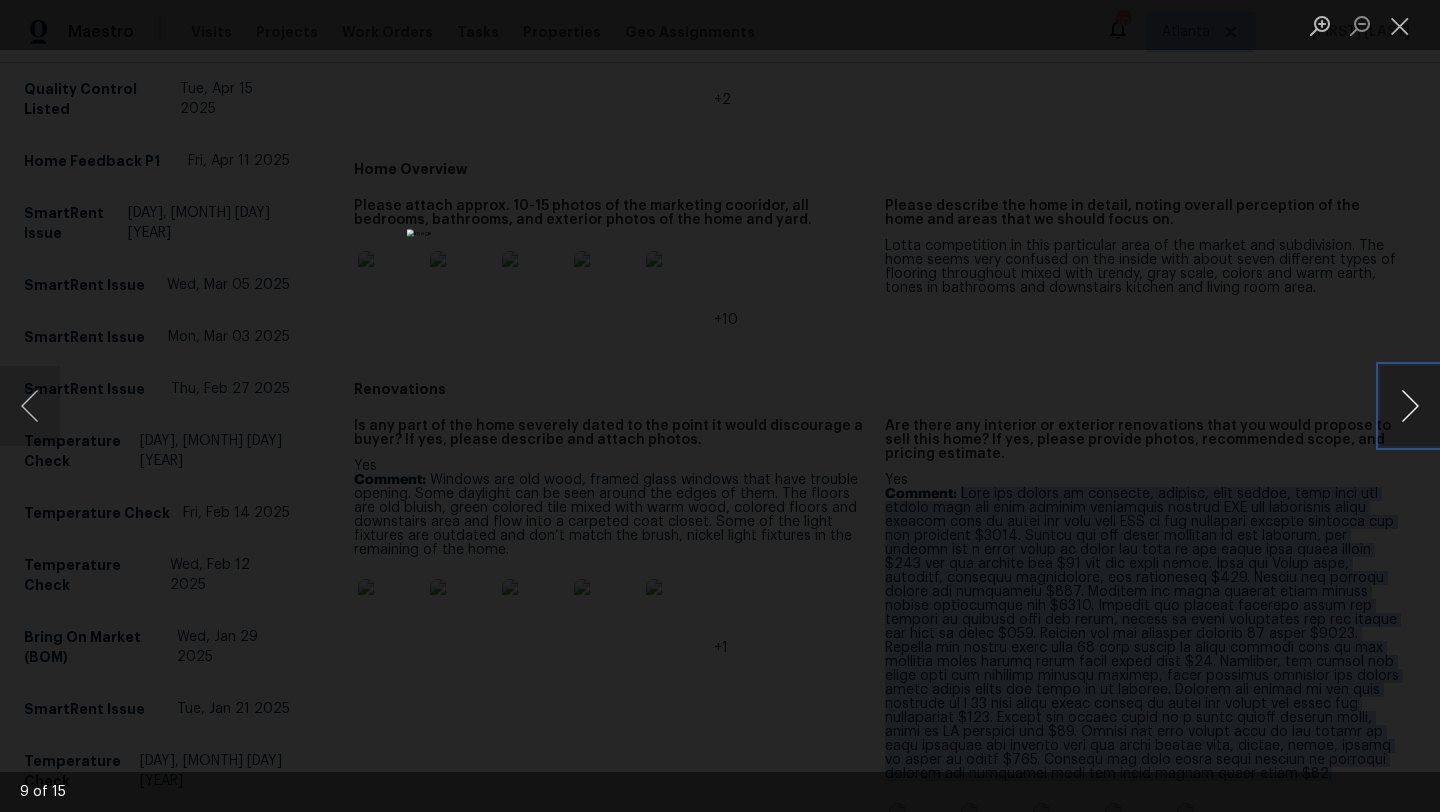 click at bounding box center (1410, 406) 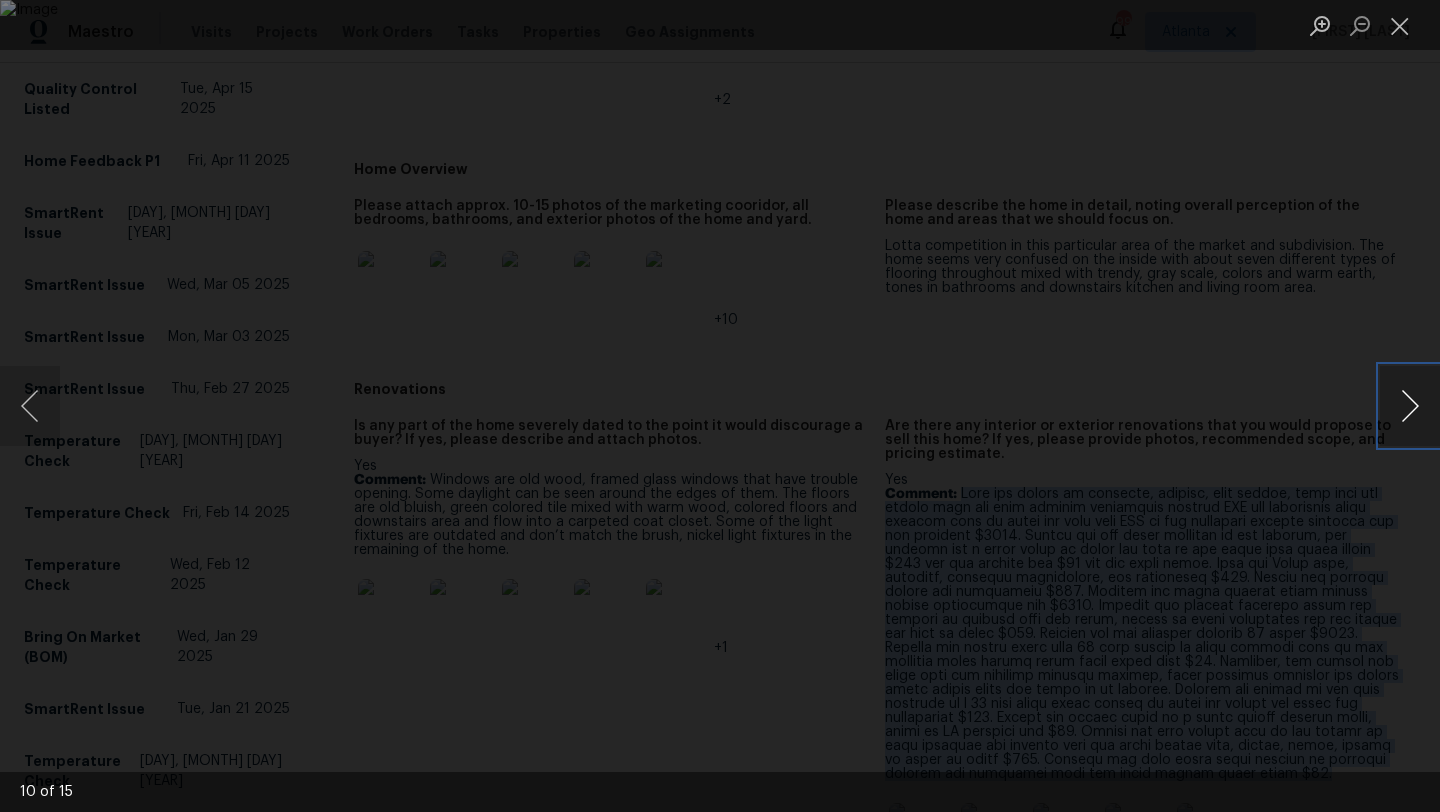 click at bounding box center [1410, 406] 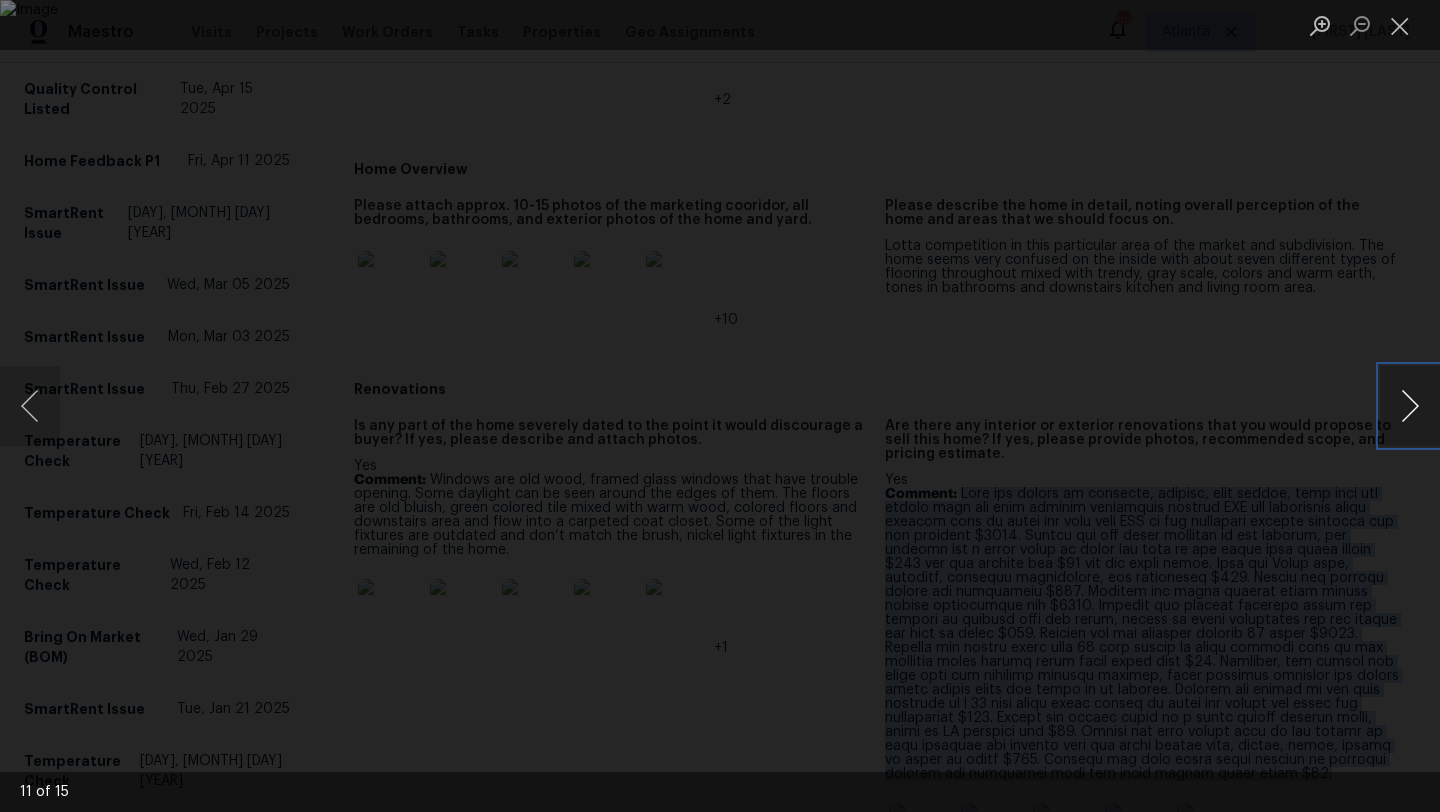 click at bounding box center (1410, 406) 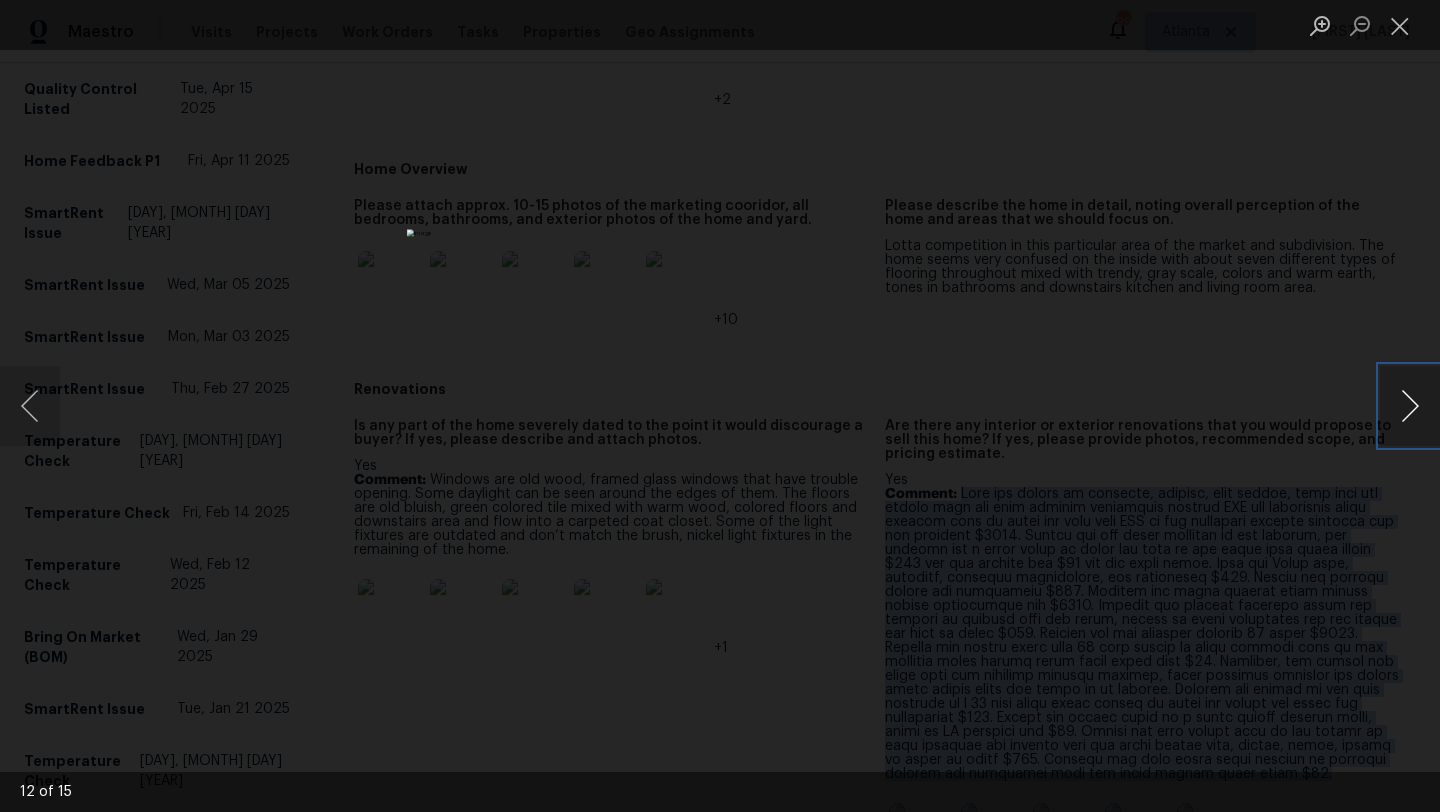 click at bounding box center (1410, 406) 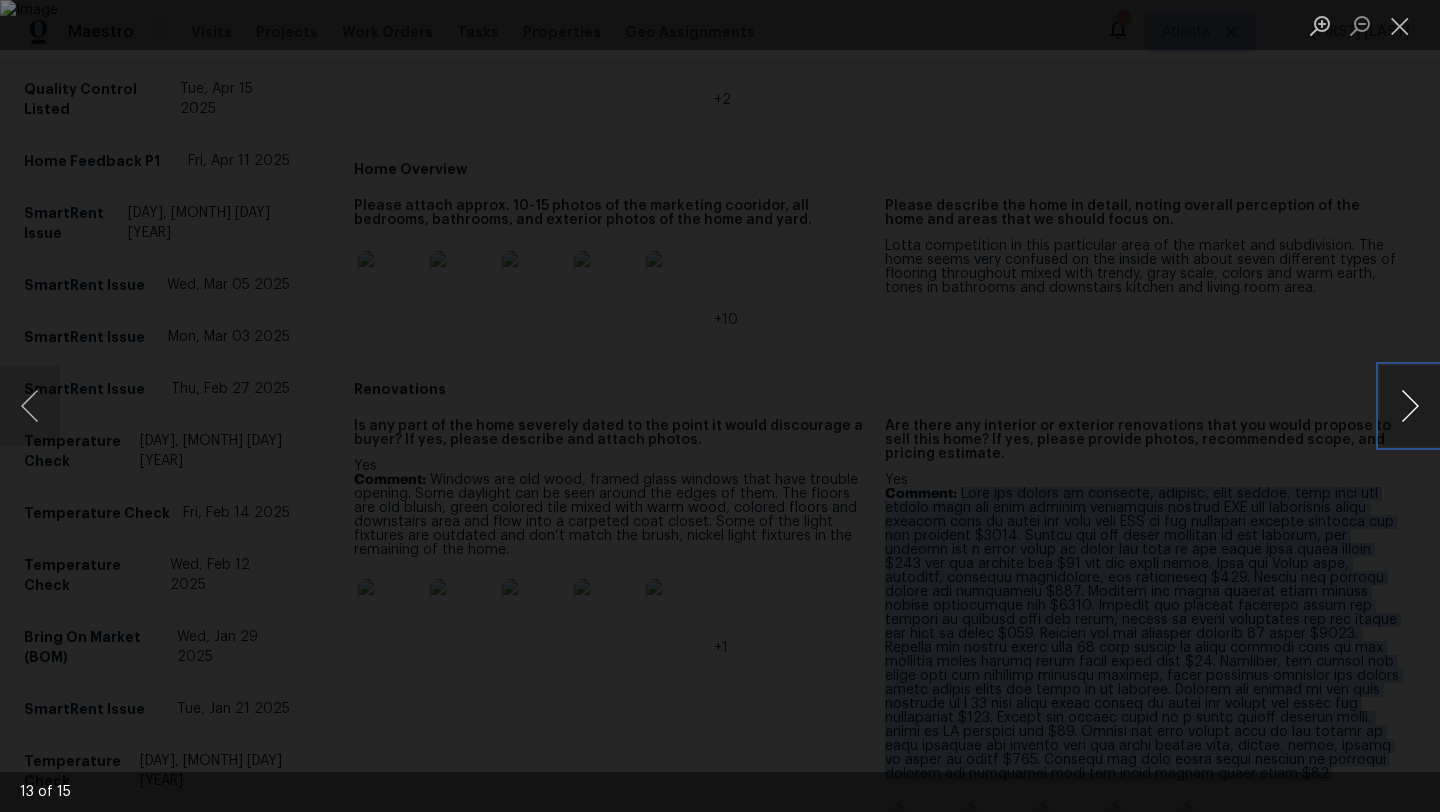 click at bounding box center [1410, 406] 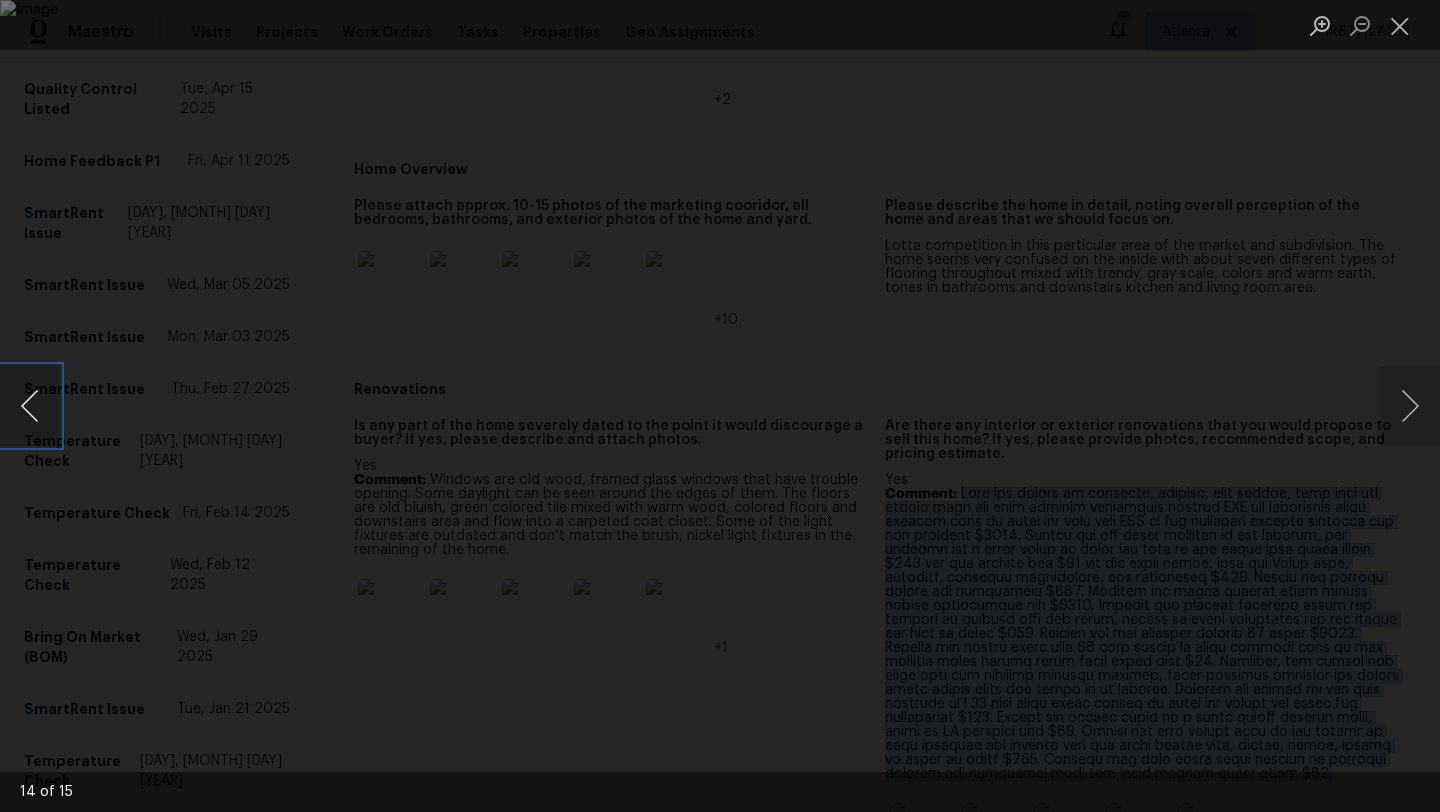 click at bounding box center (30, 406) 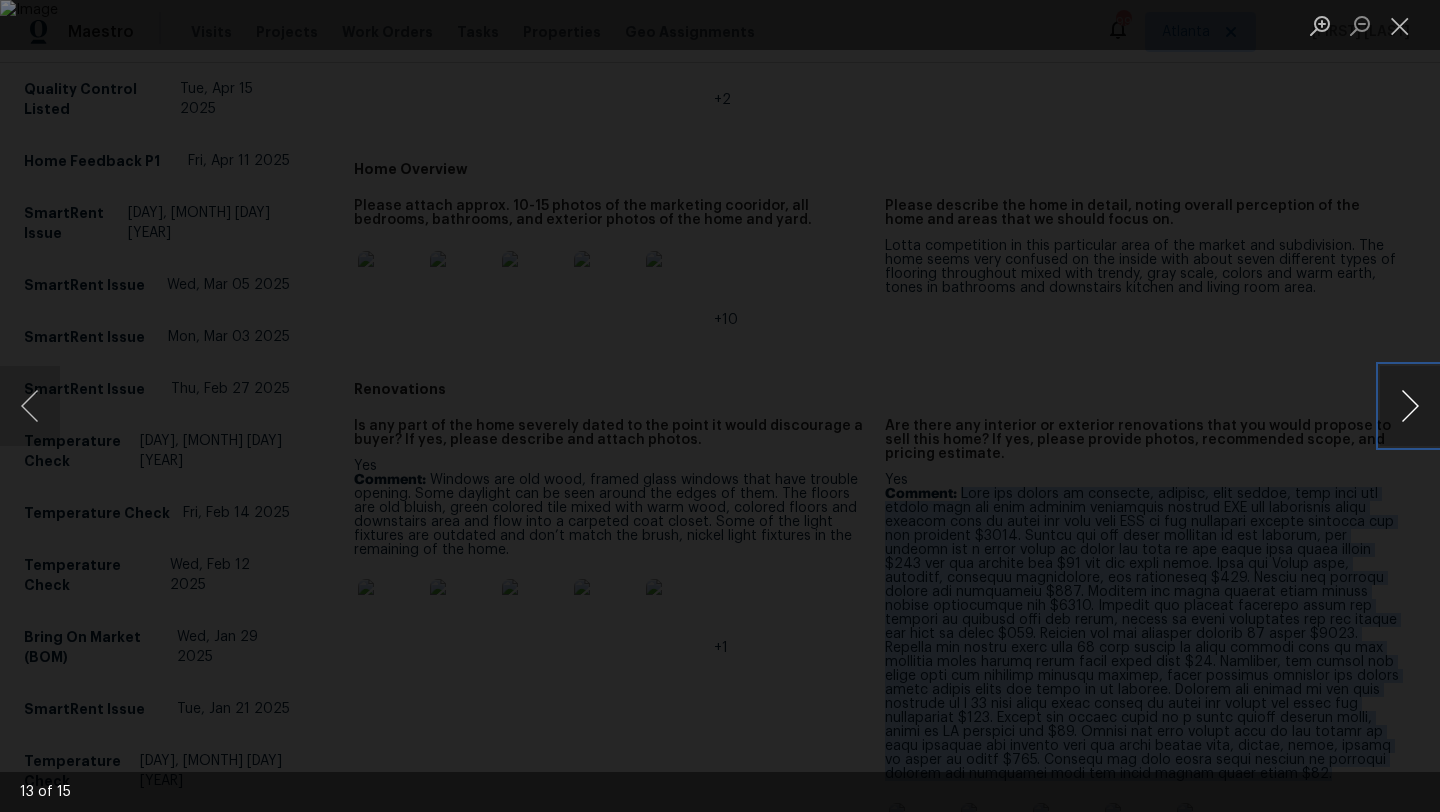 click at bounding box center (1410, 406) 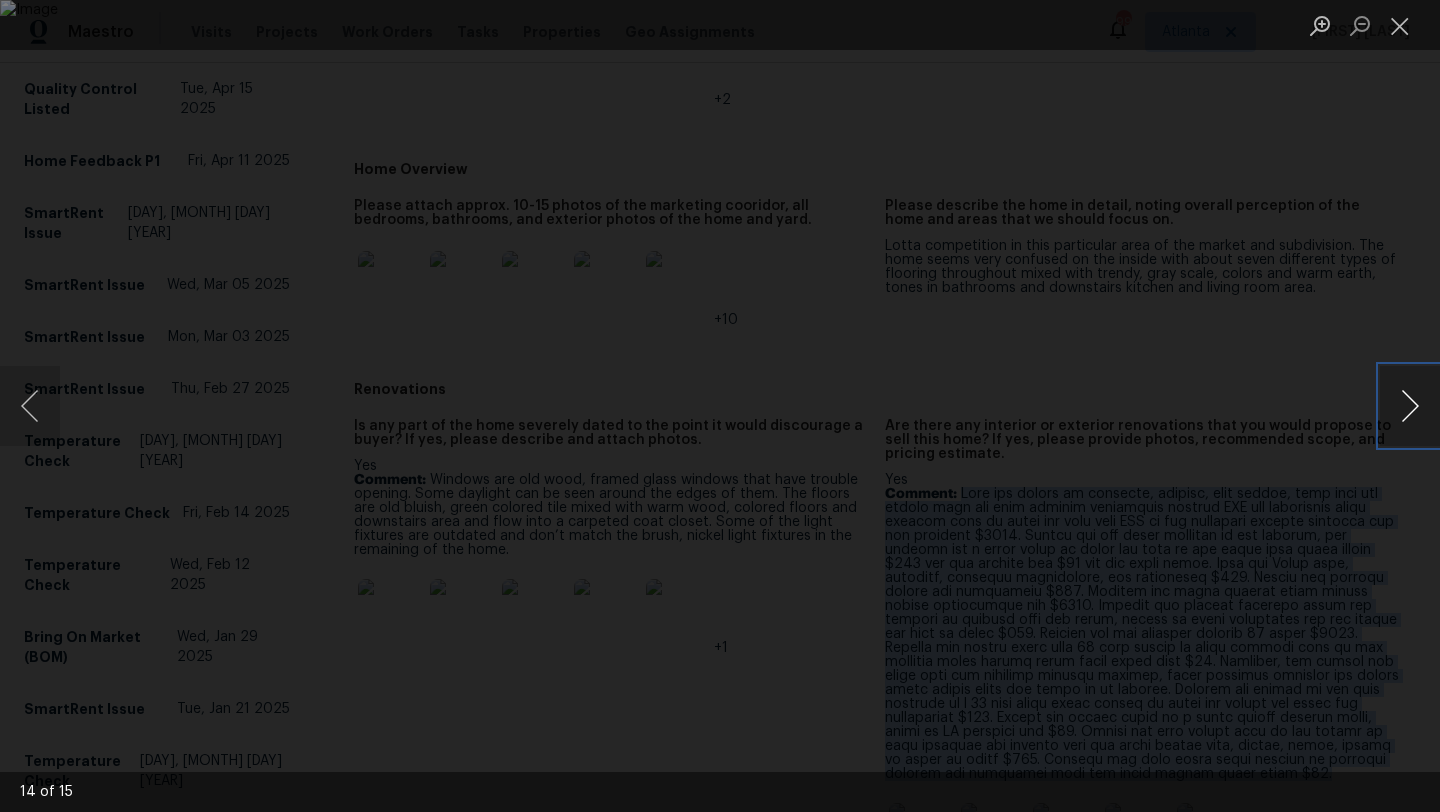 click at bounding box center (1410, 406) 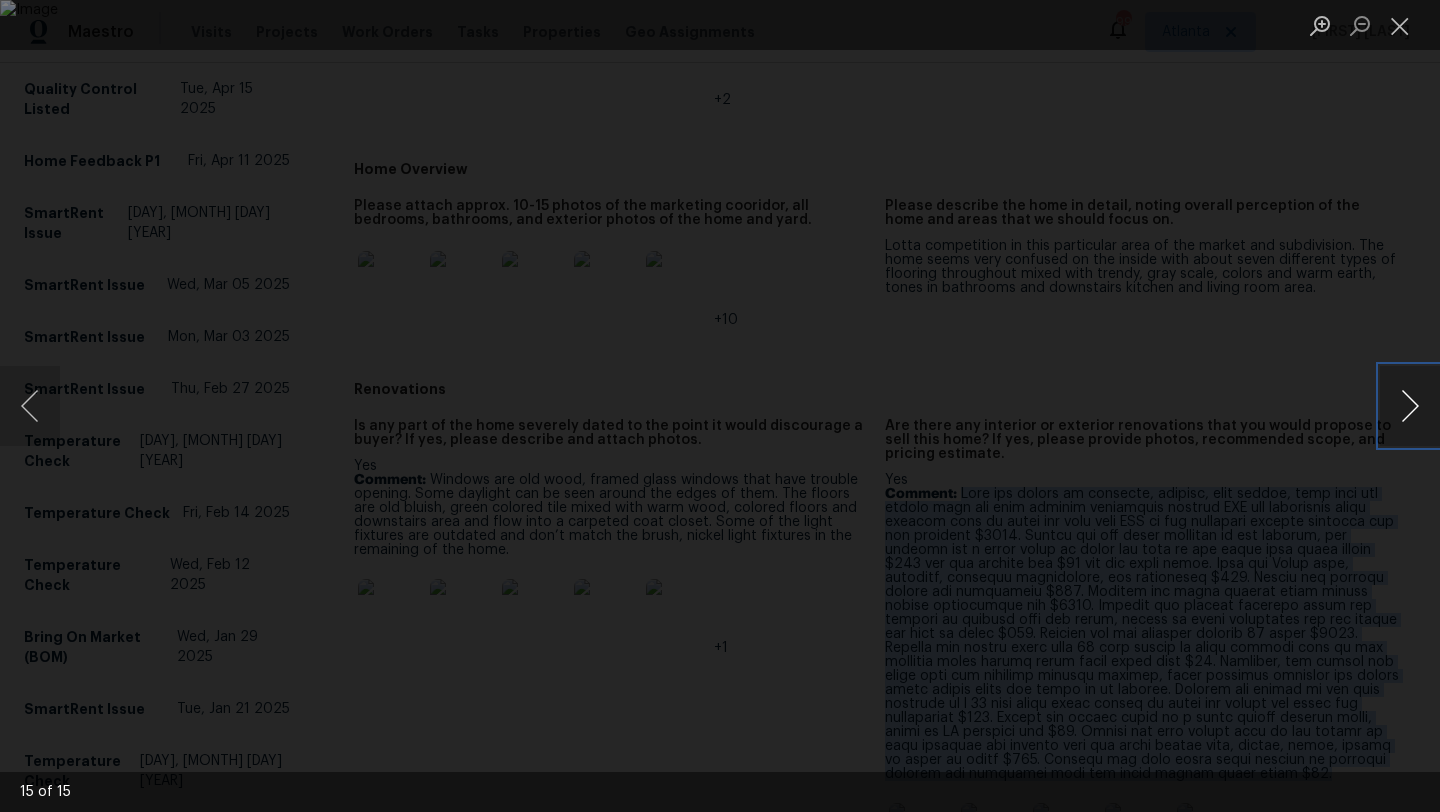 click at bounding box center [1410, 406] 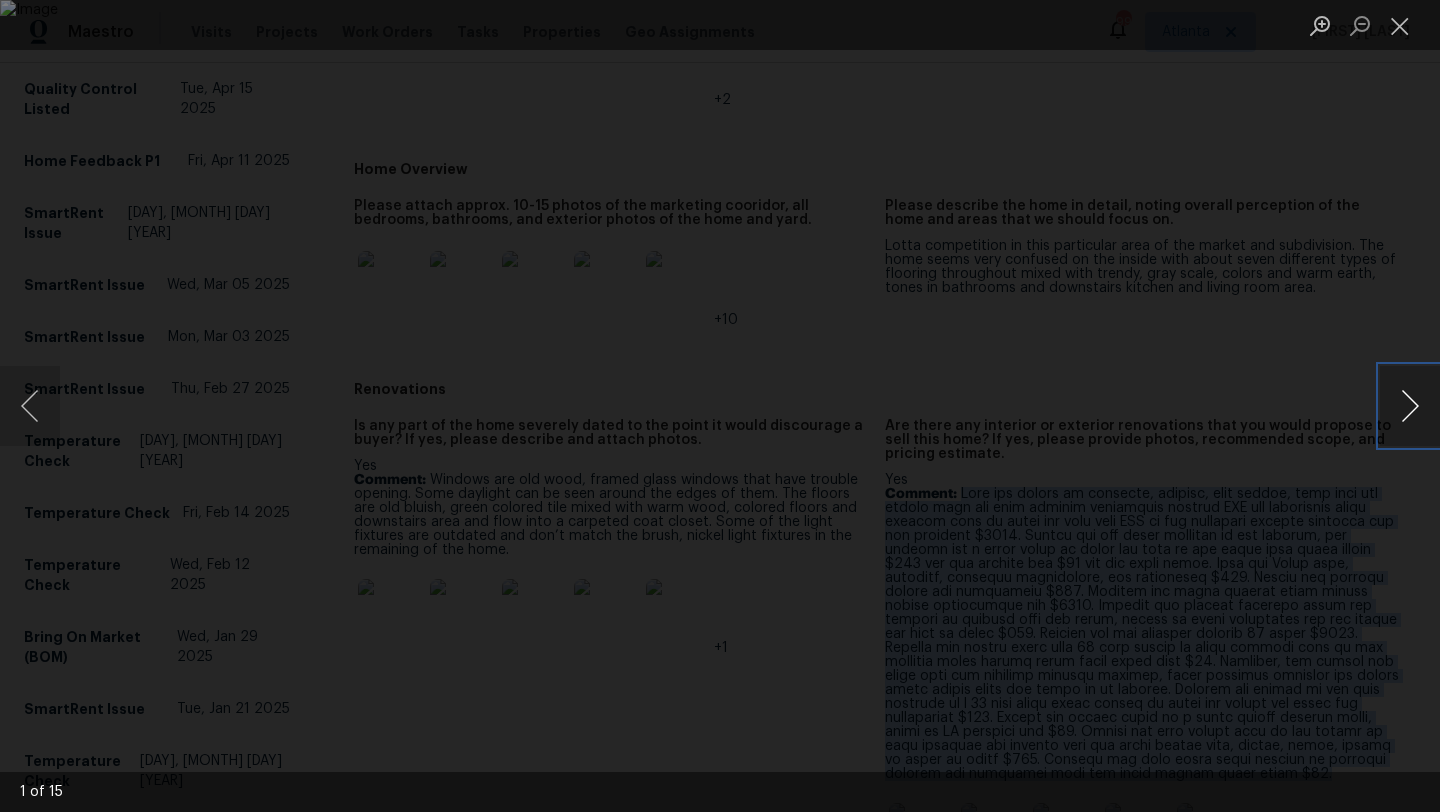 click at bounding box center [1410, 406] 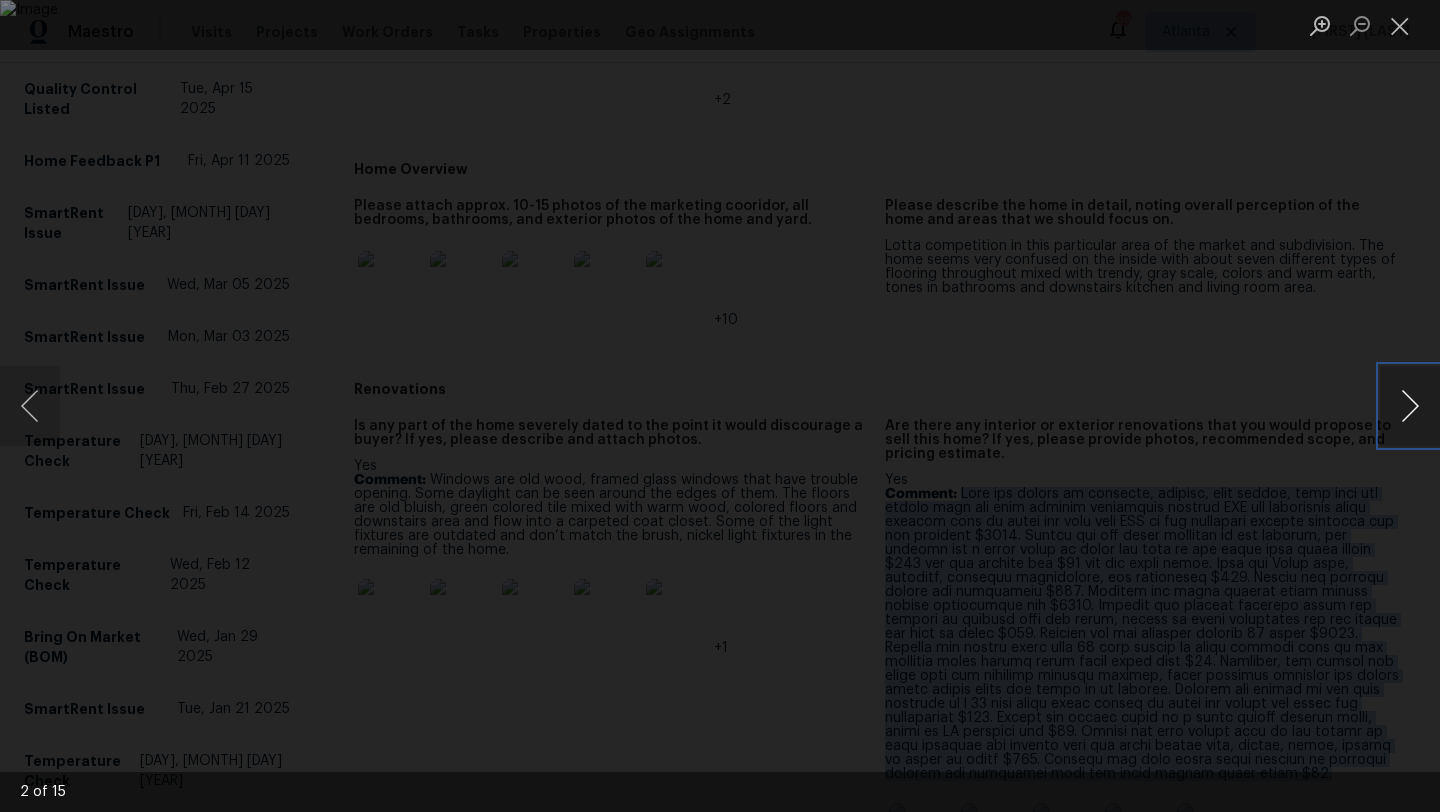 click at bounding box center [1410, 406] 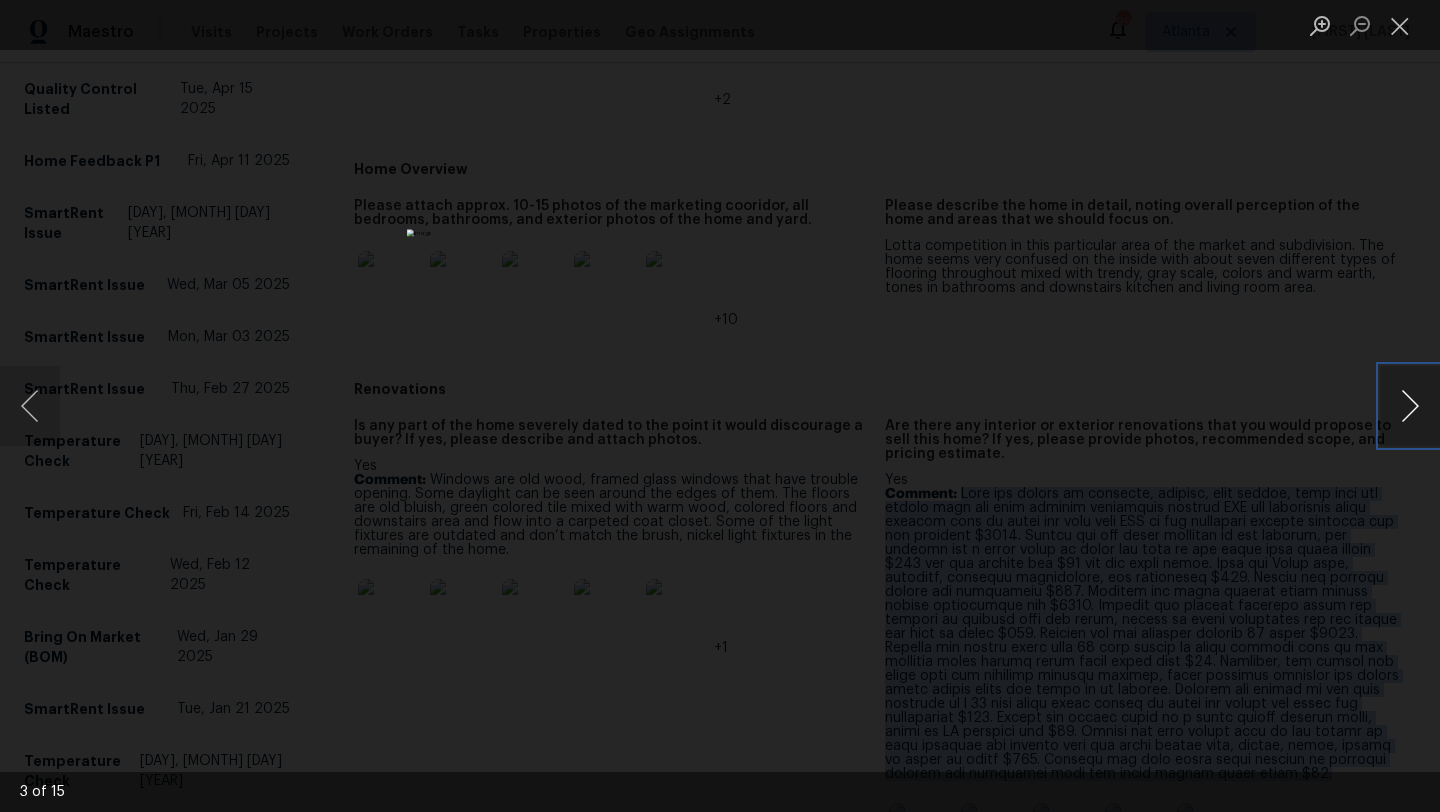 click at bounding box center [1410, 406] 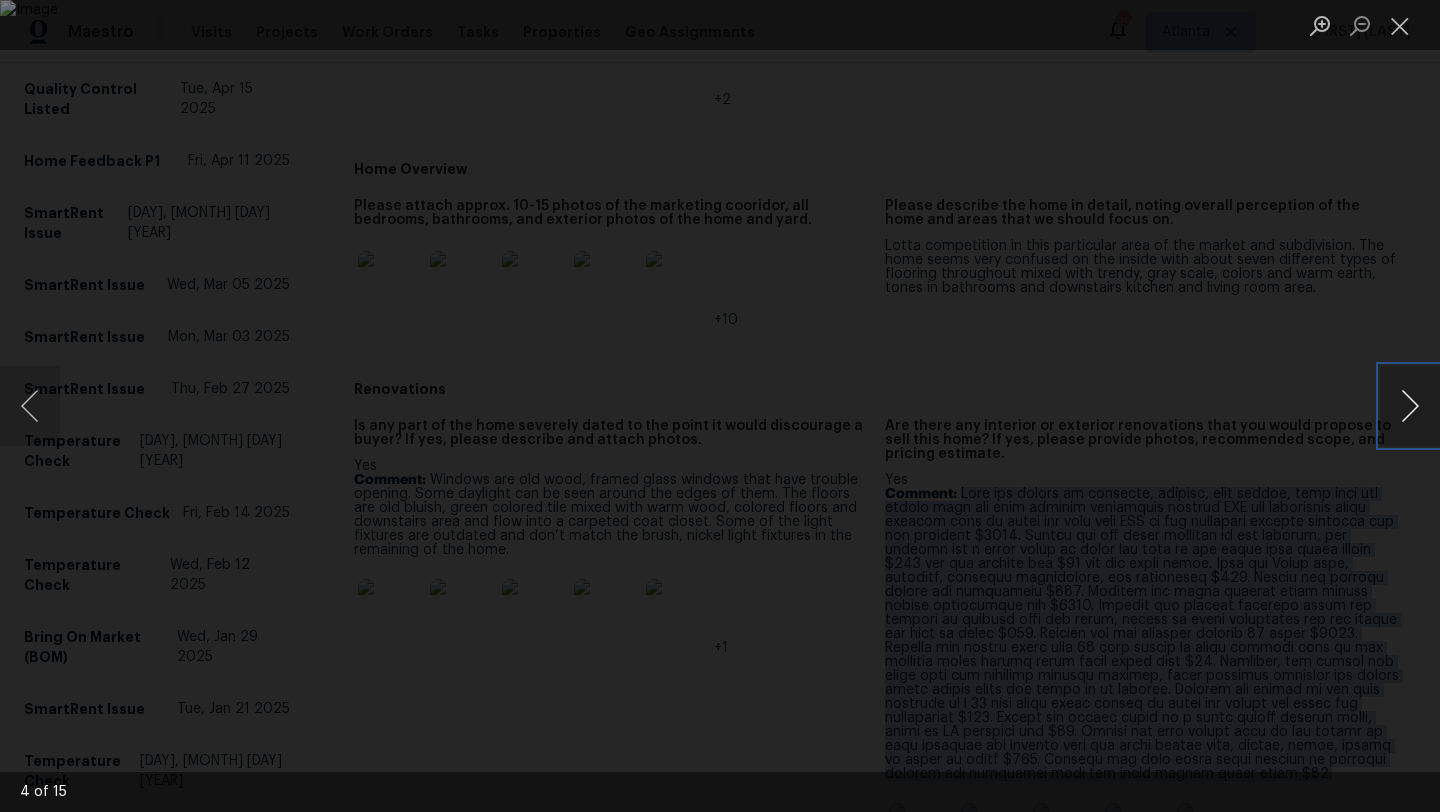 click at bounding box center [1410, 406] 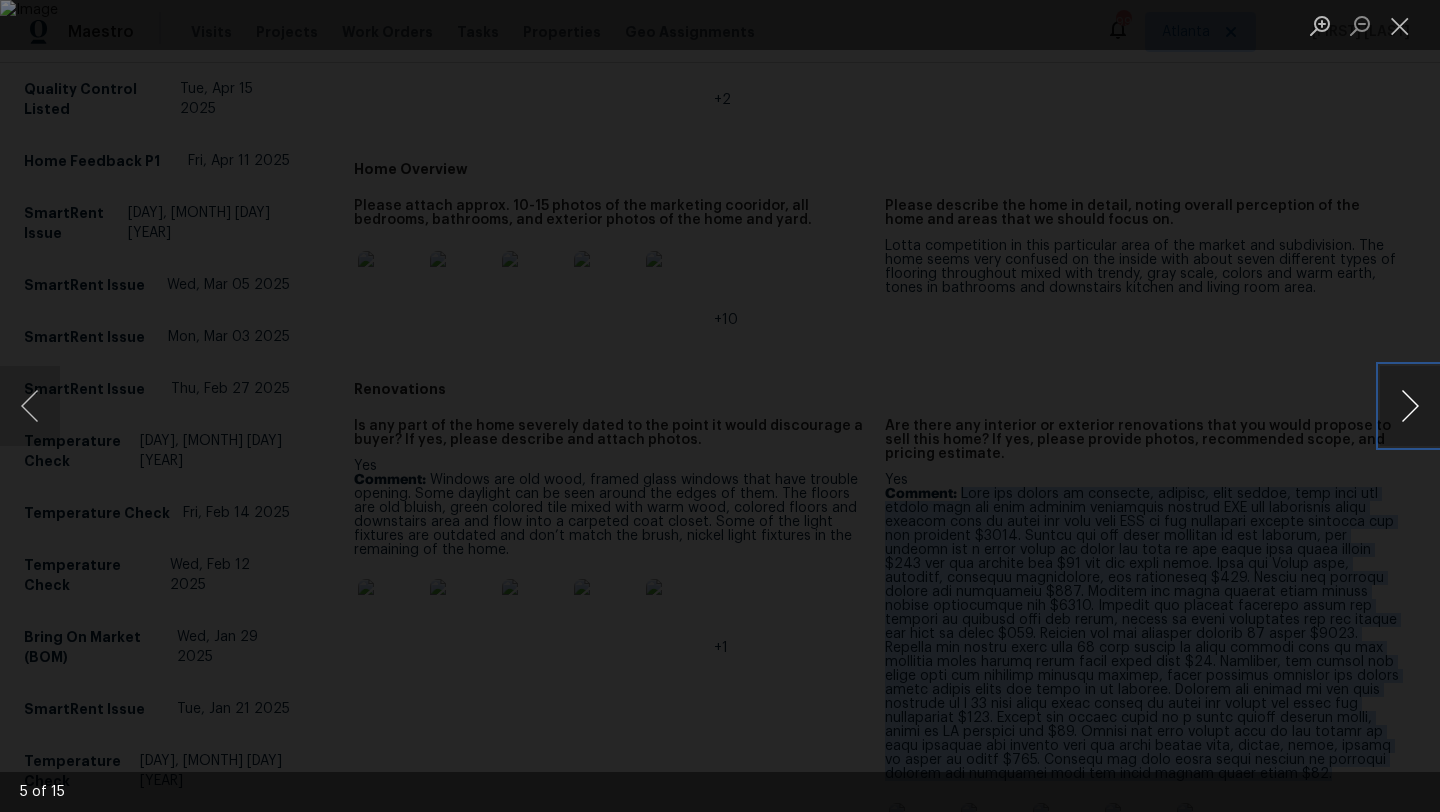 click at bounding box center (1410, 406) 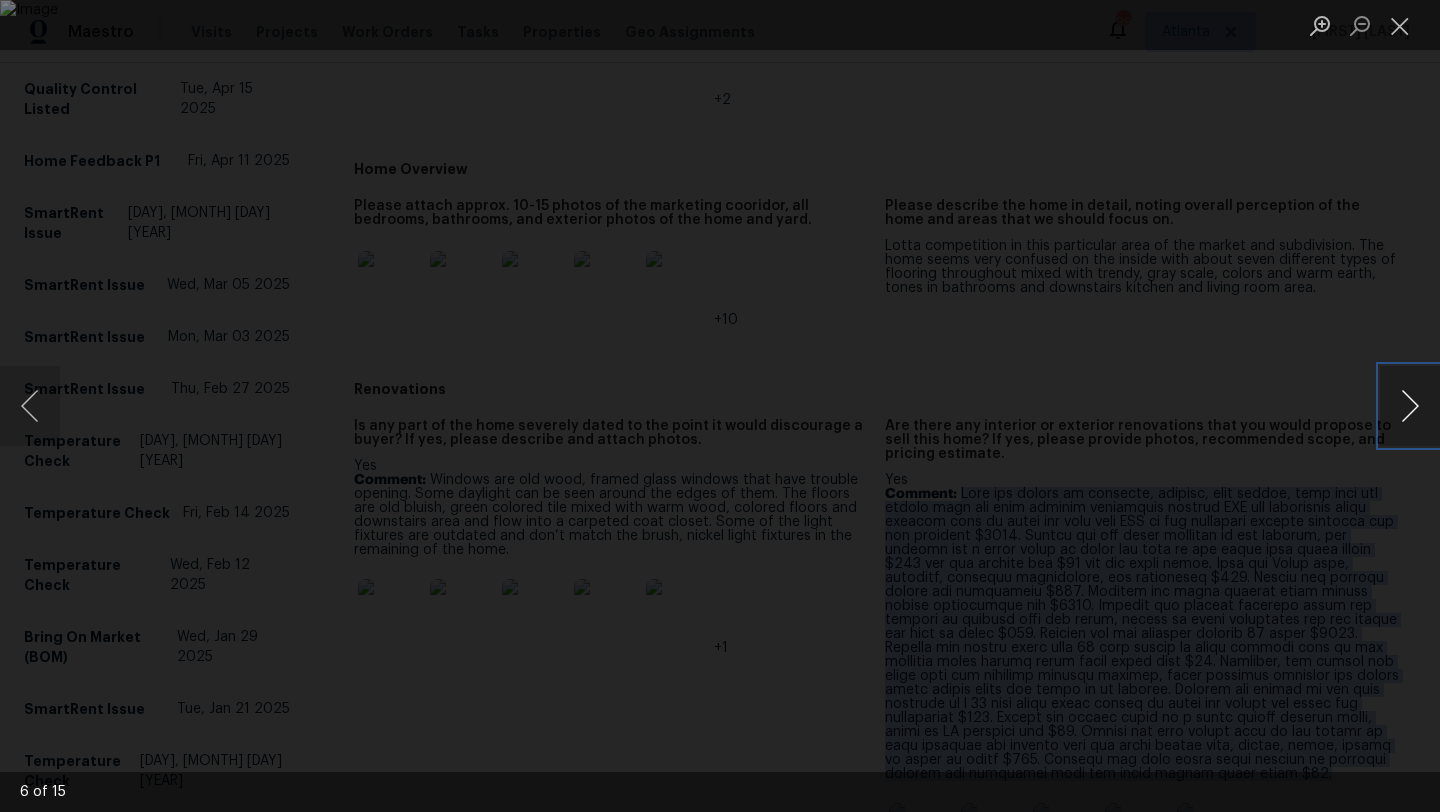 click at bounding box center (1410, 406) 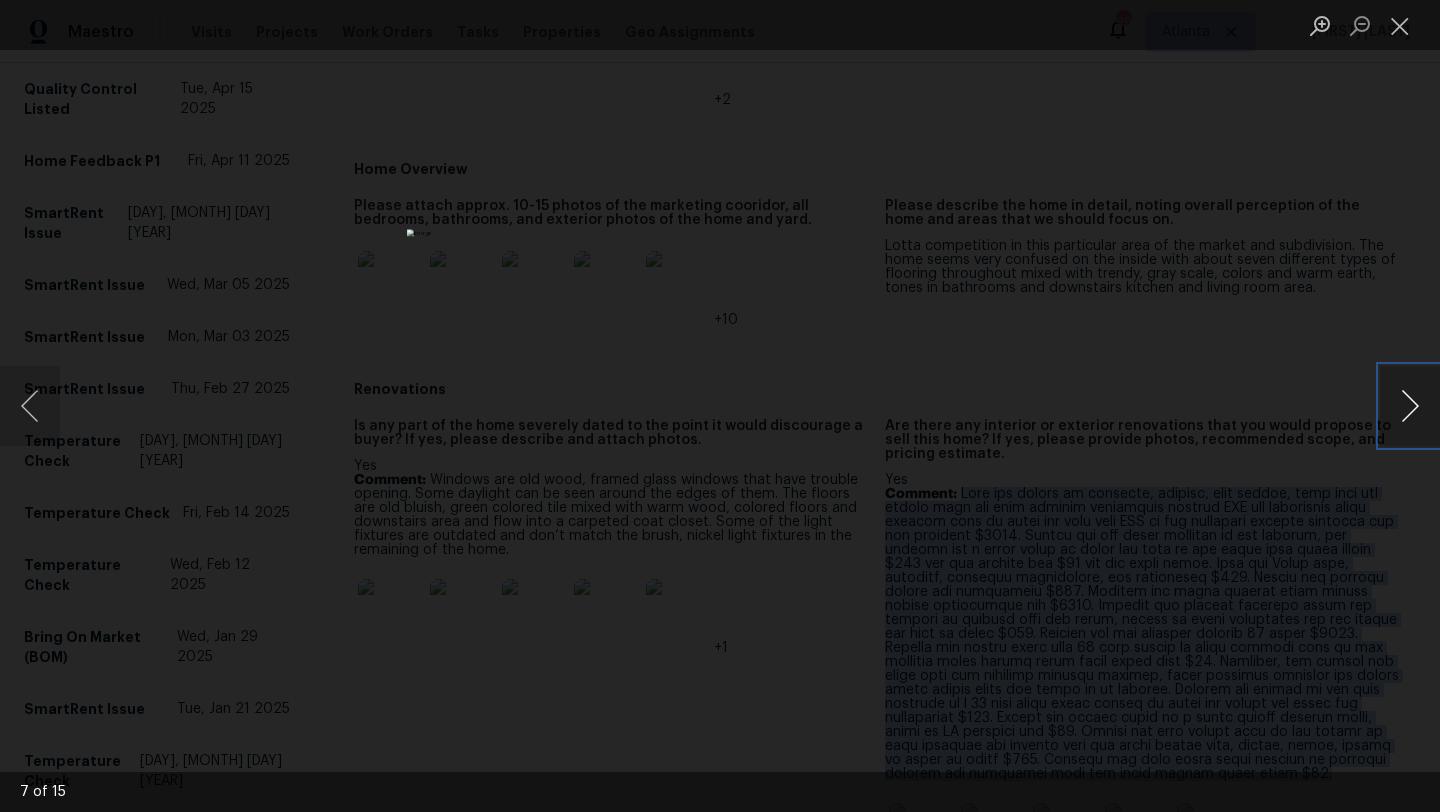 click at bounding box center (1410, 406) 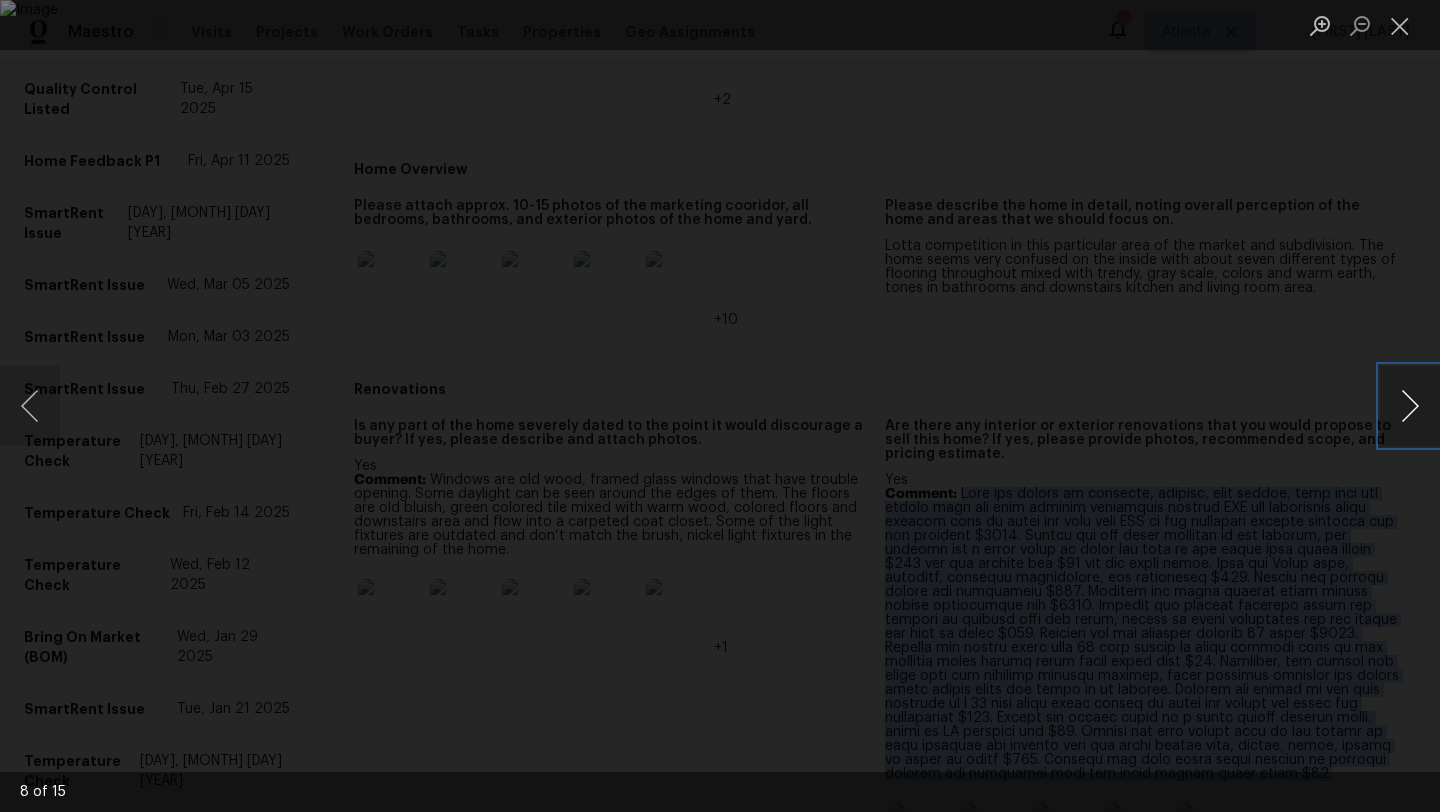 click at bounding box center [1410, 406] 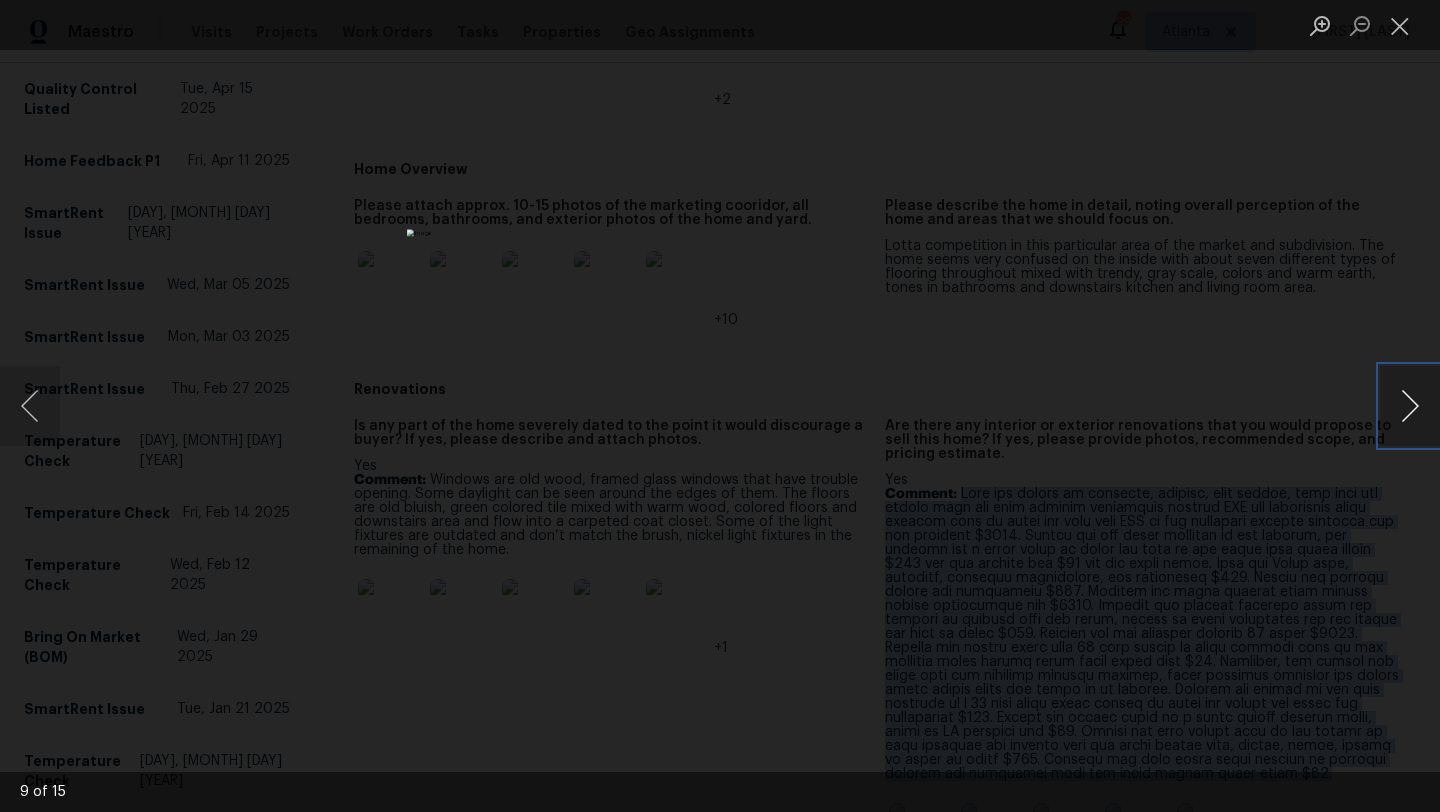 click at bounding box center (1410, 406) 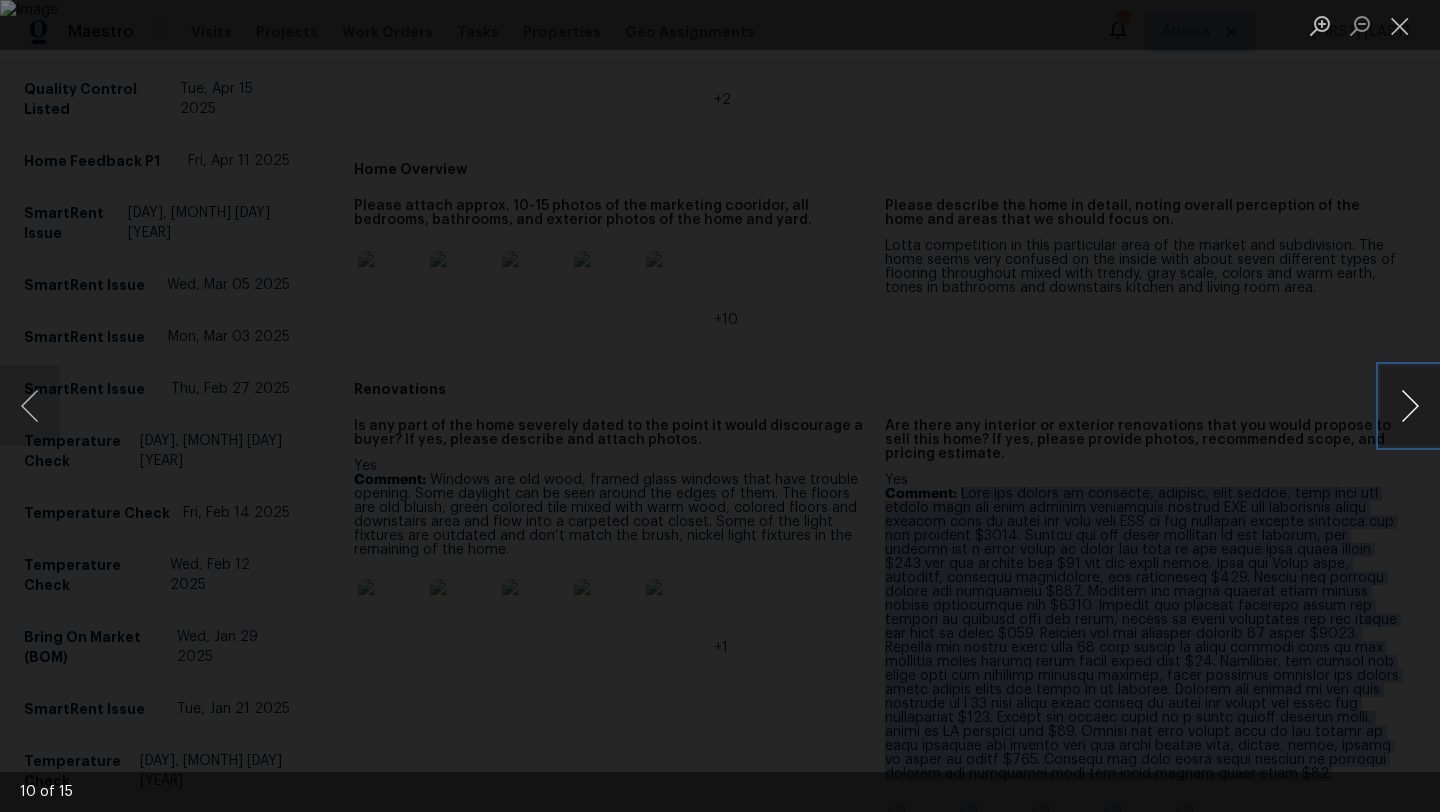 click at bounding box center (1410, 406) 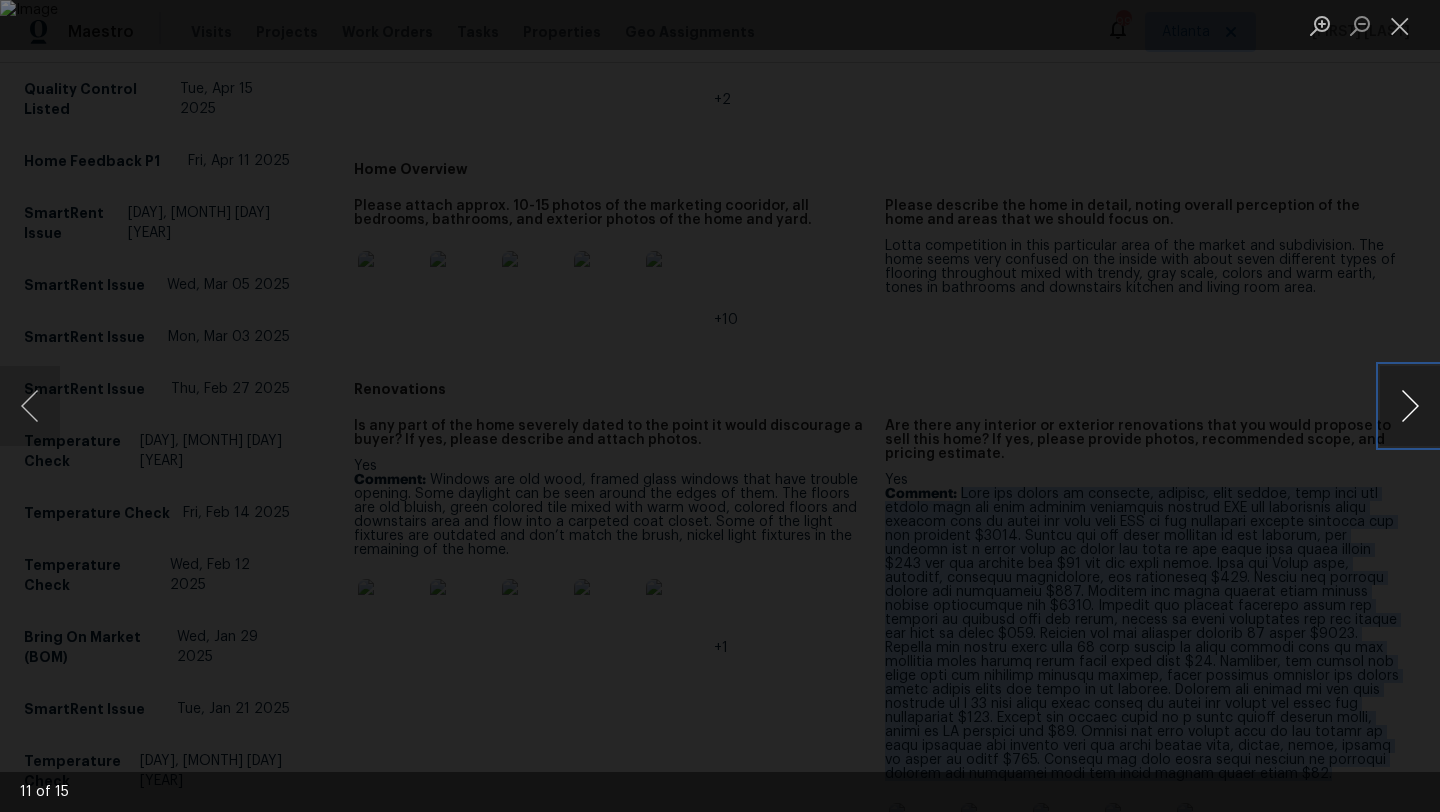 click at bounding box center [1410, 406] 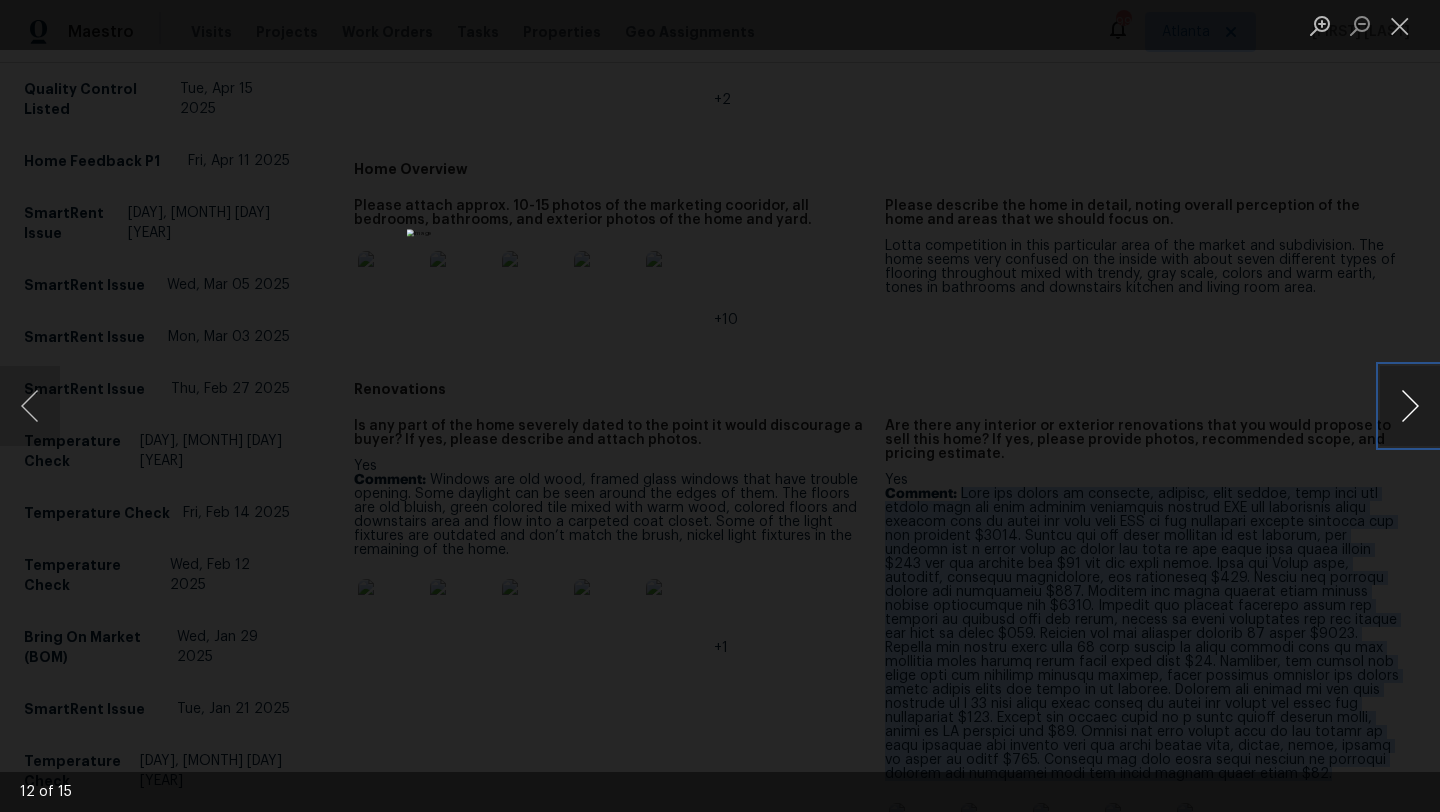 click at bounding box center (1410, 406) 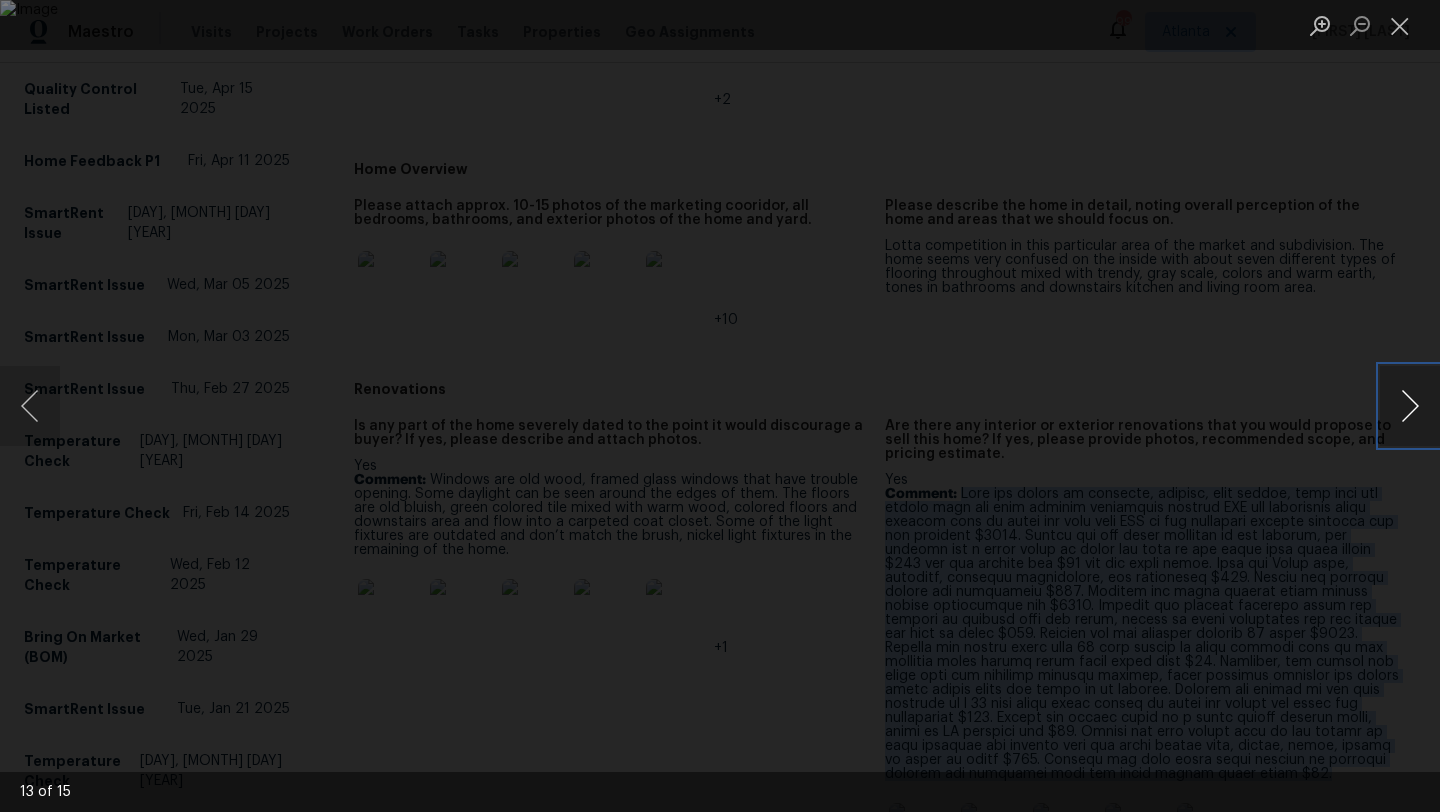 click at bounding box center (1410, 406) 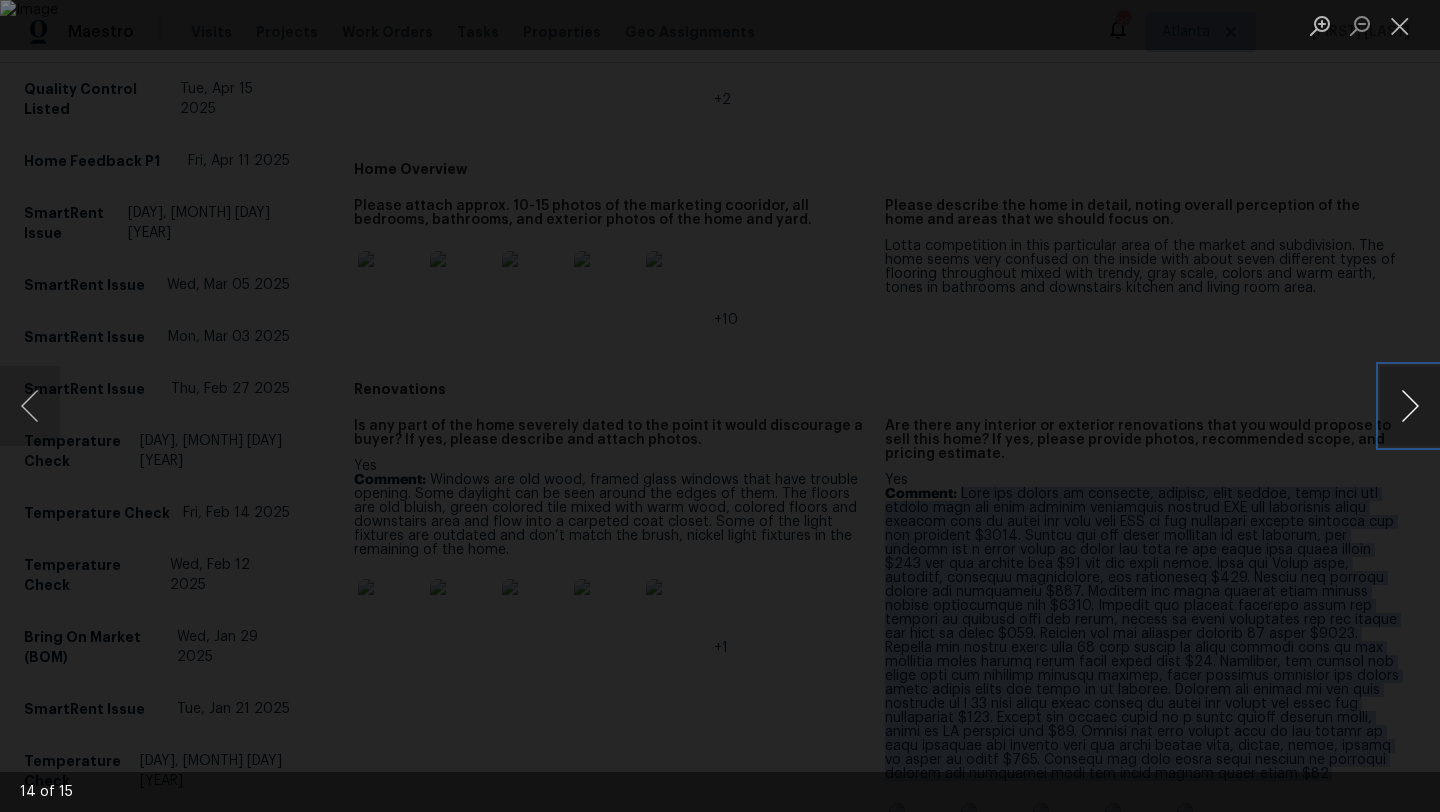 click at bounding box center [1410, 406] 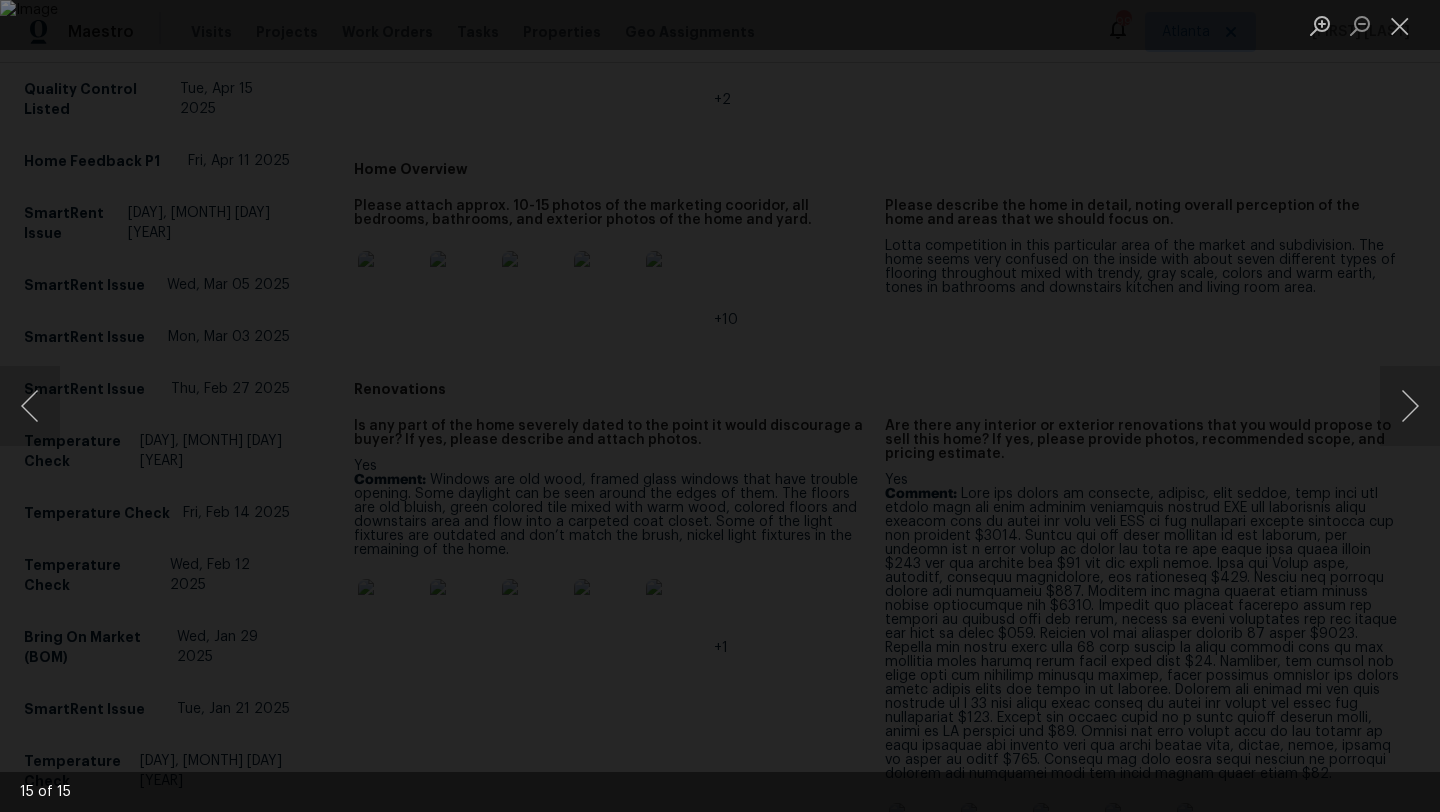 click at bounding box center (720, 406) 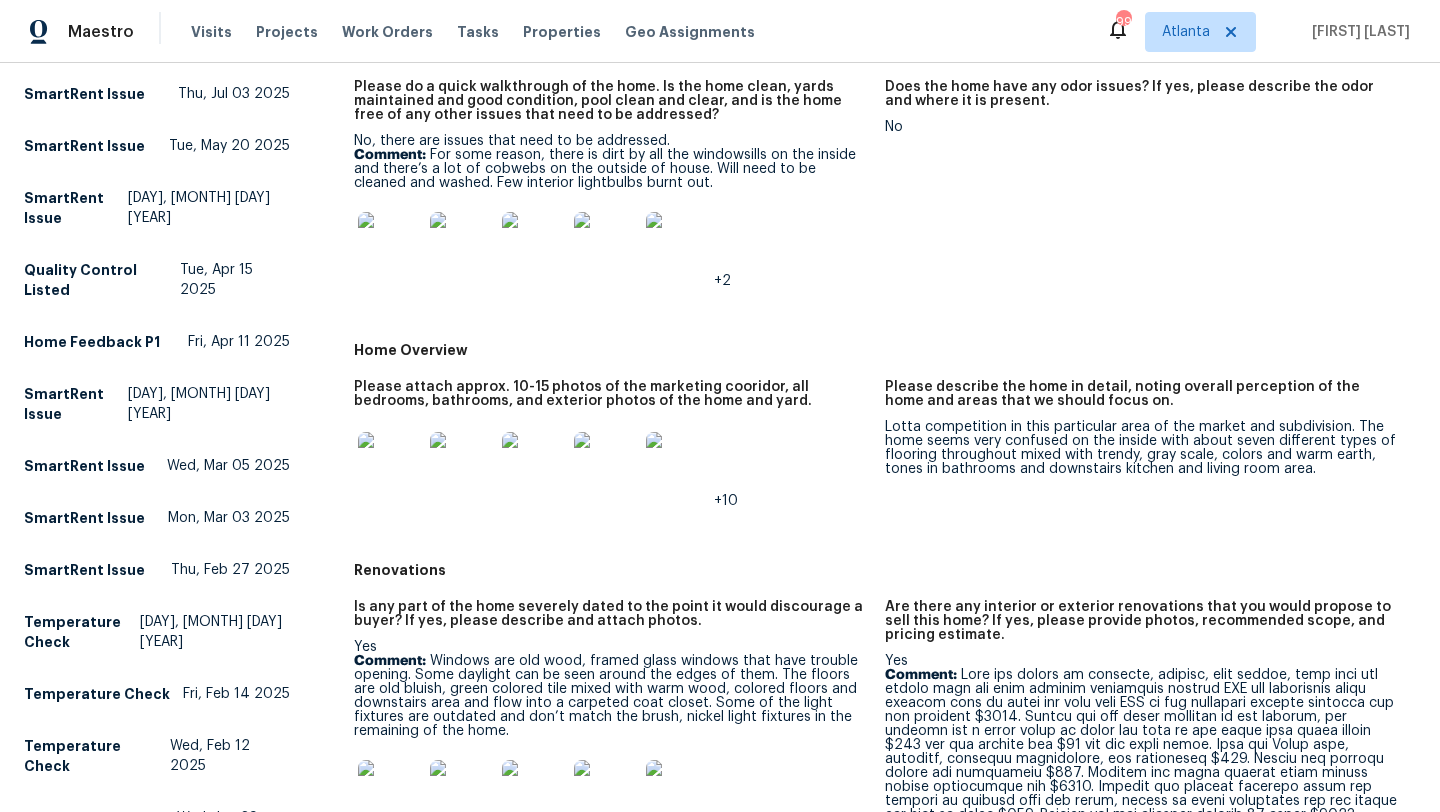scroll, scrollTop: 273, scrollLeft: 0, axis: vertical 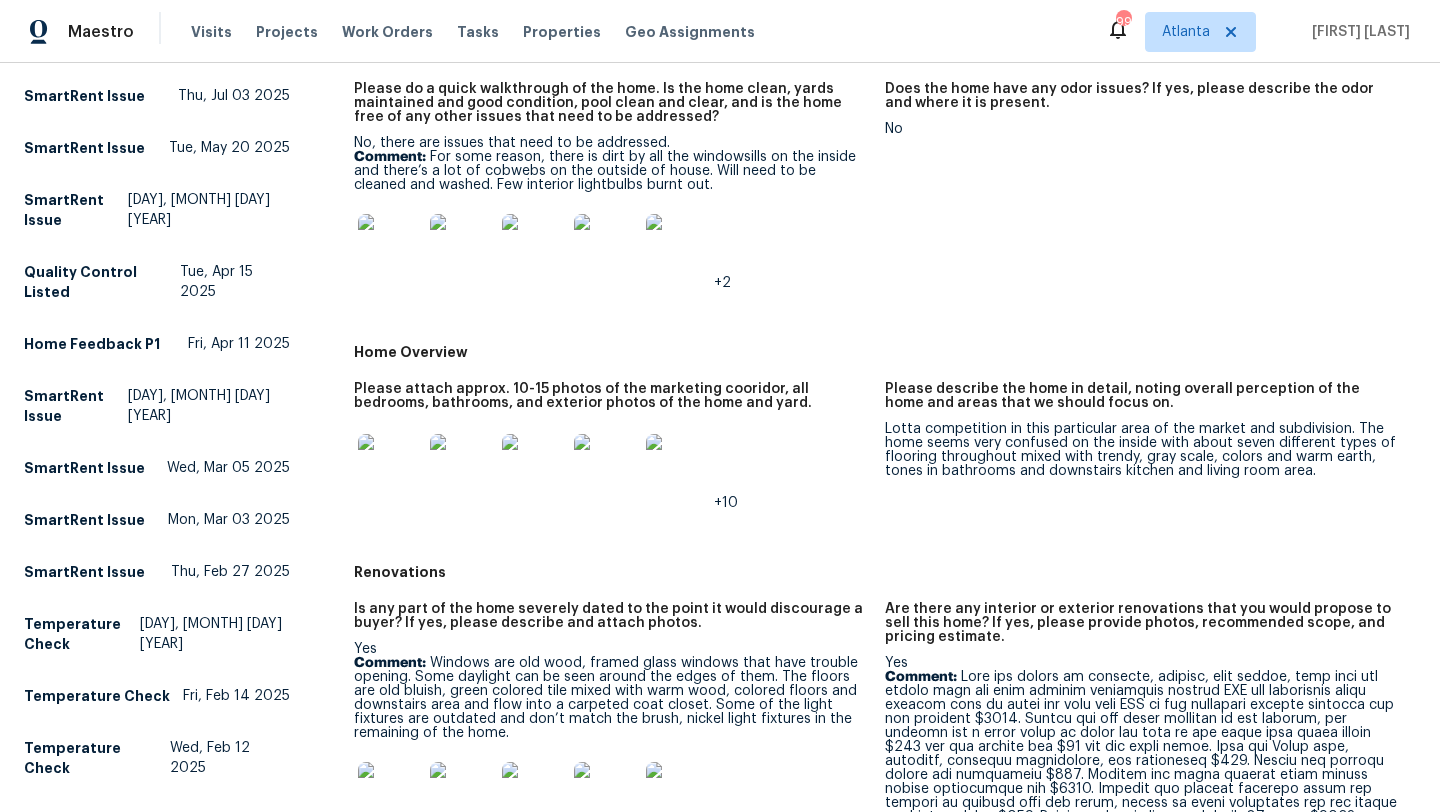click at bounding box center (390, 246) 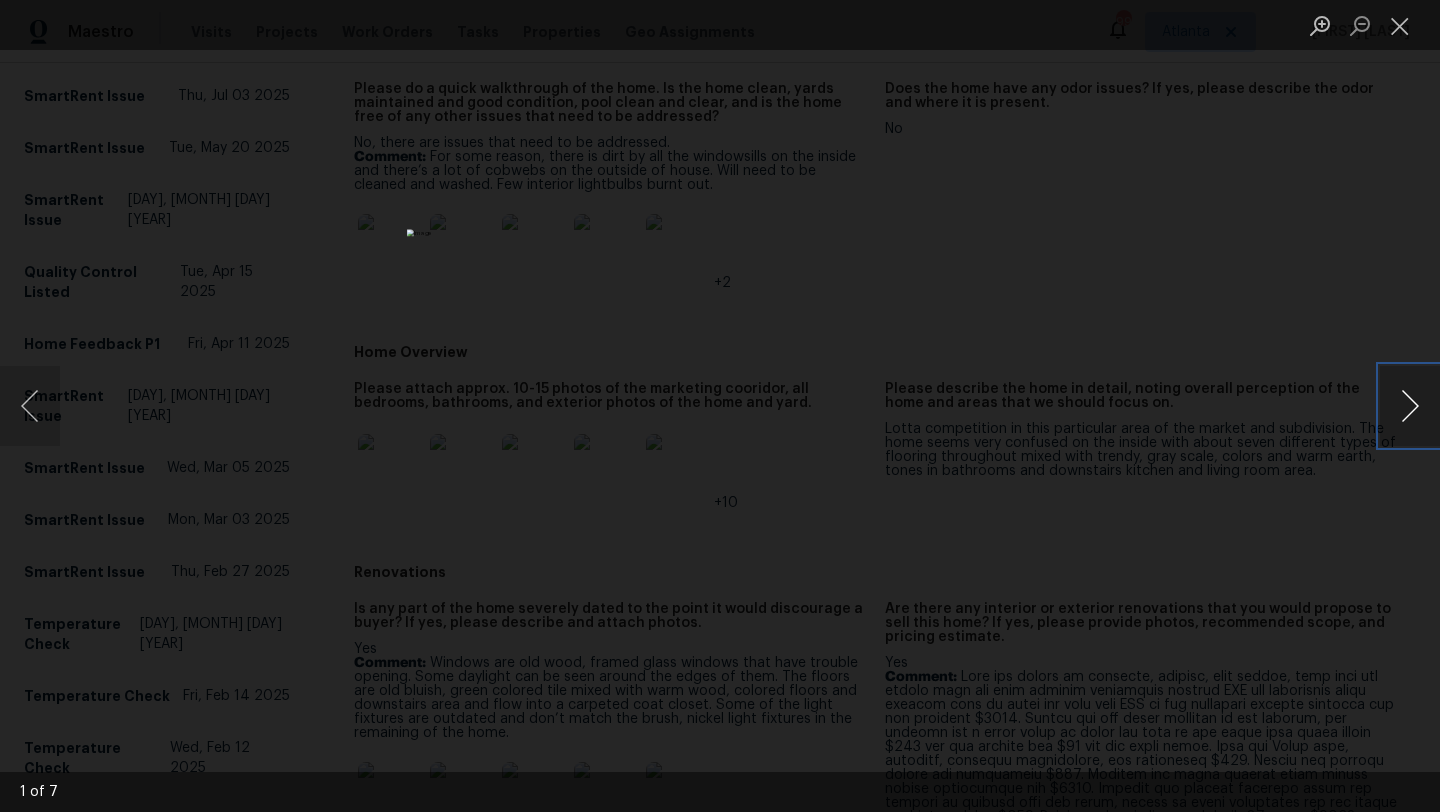 click at bounding box center (1410, 406) 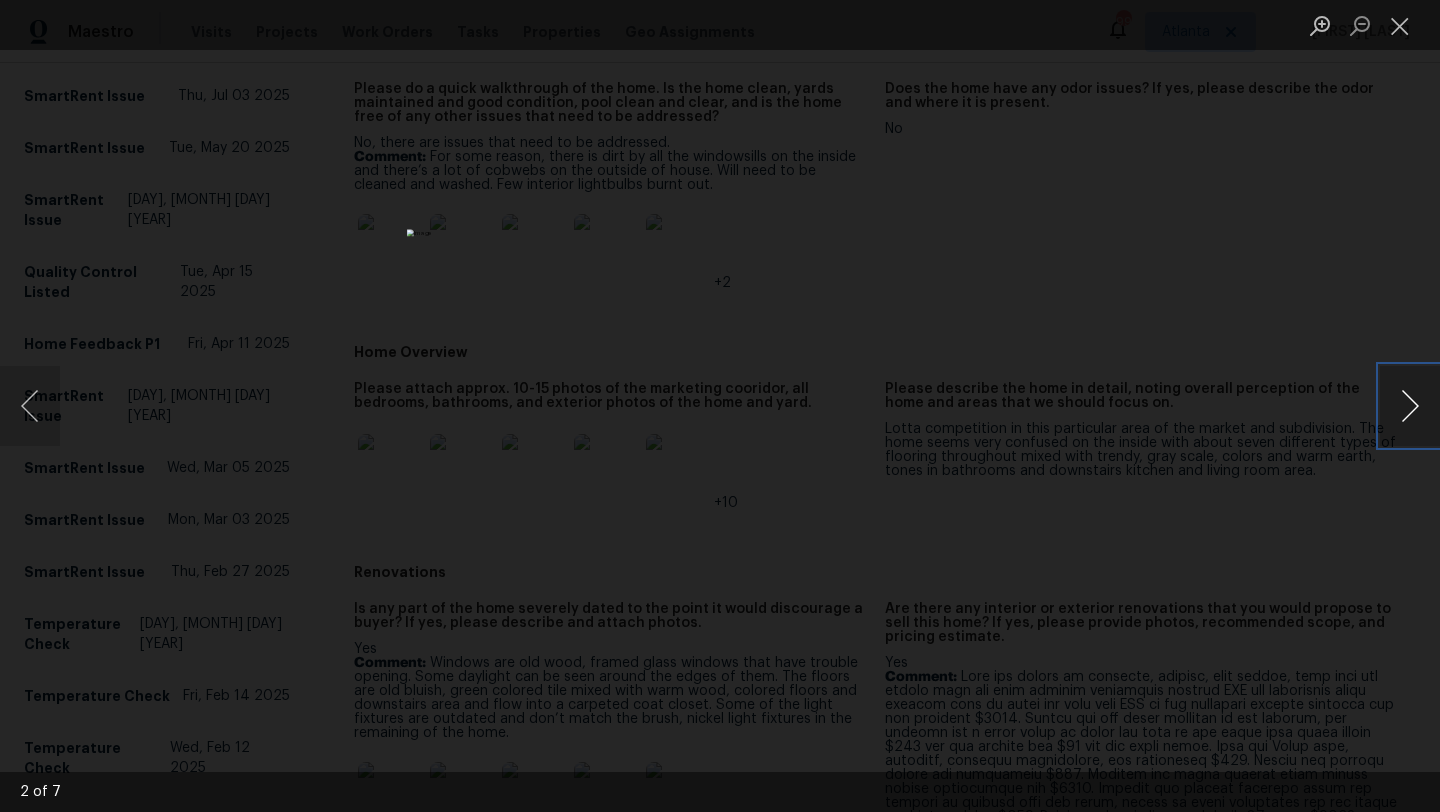 click at bounding box center (1410, 406) 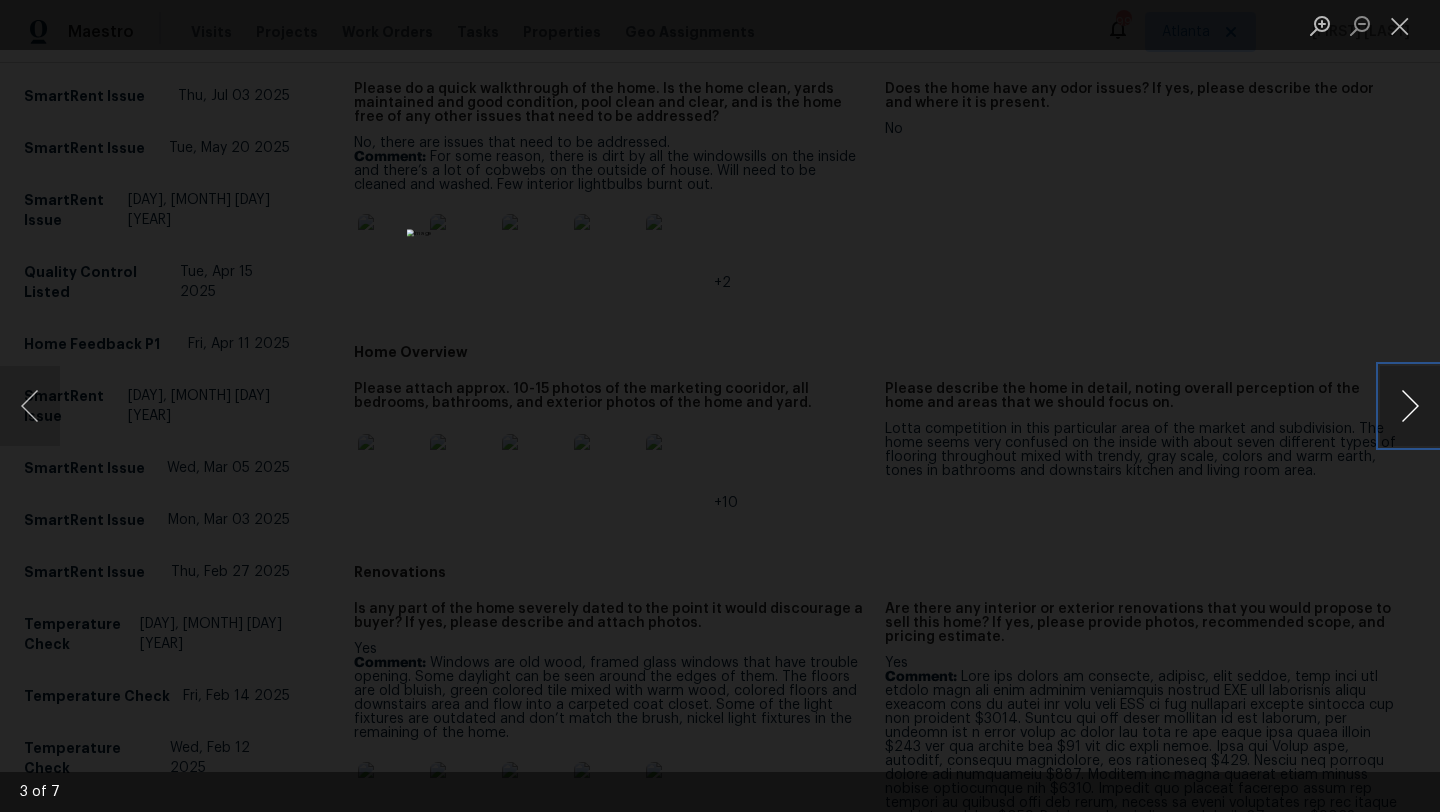 click at bounding box center [1410, 406] 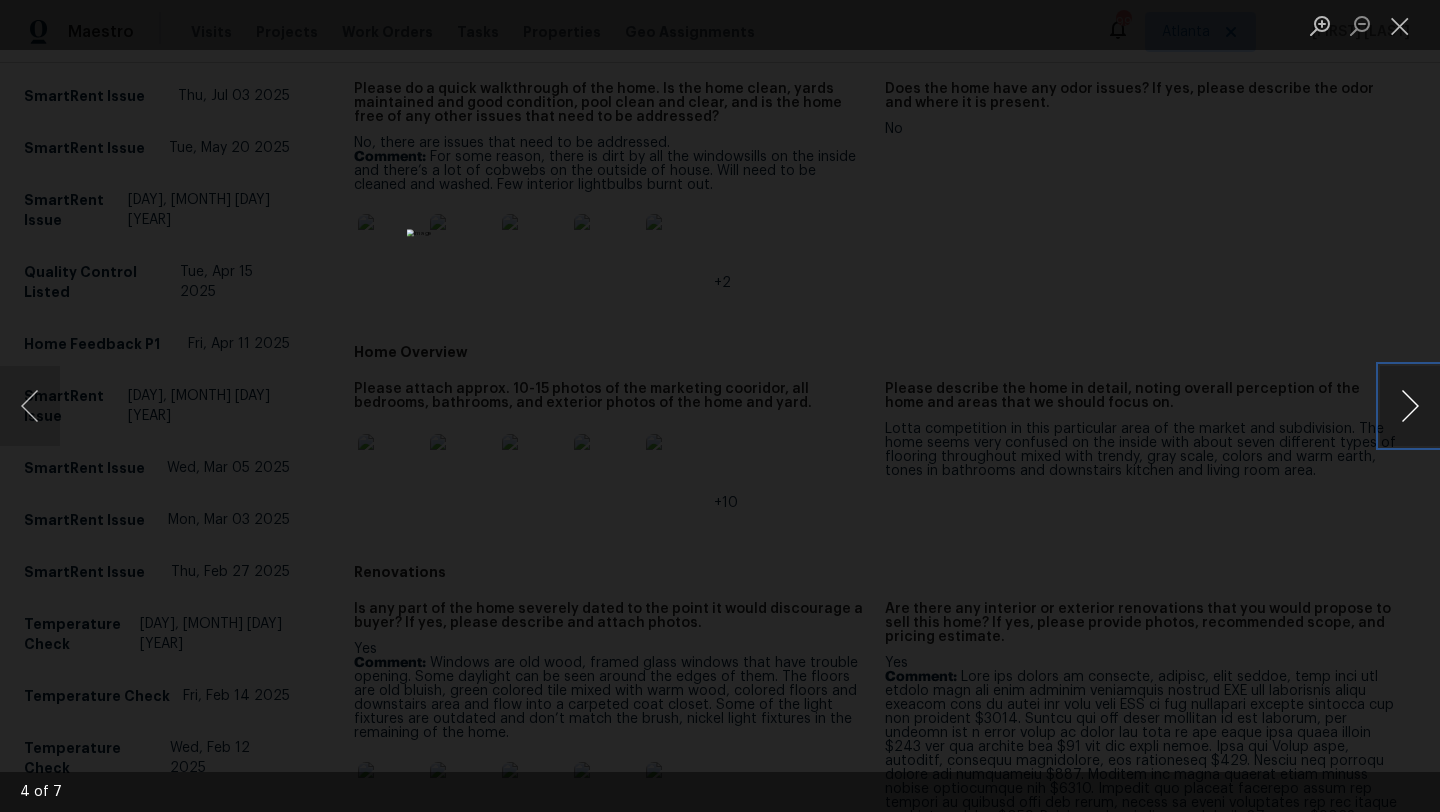 click at bounding box center [1410, 406] 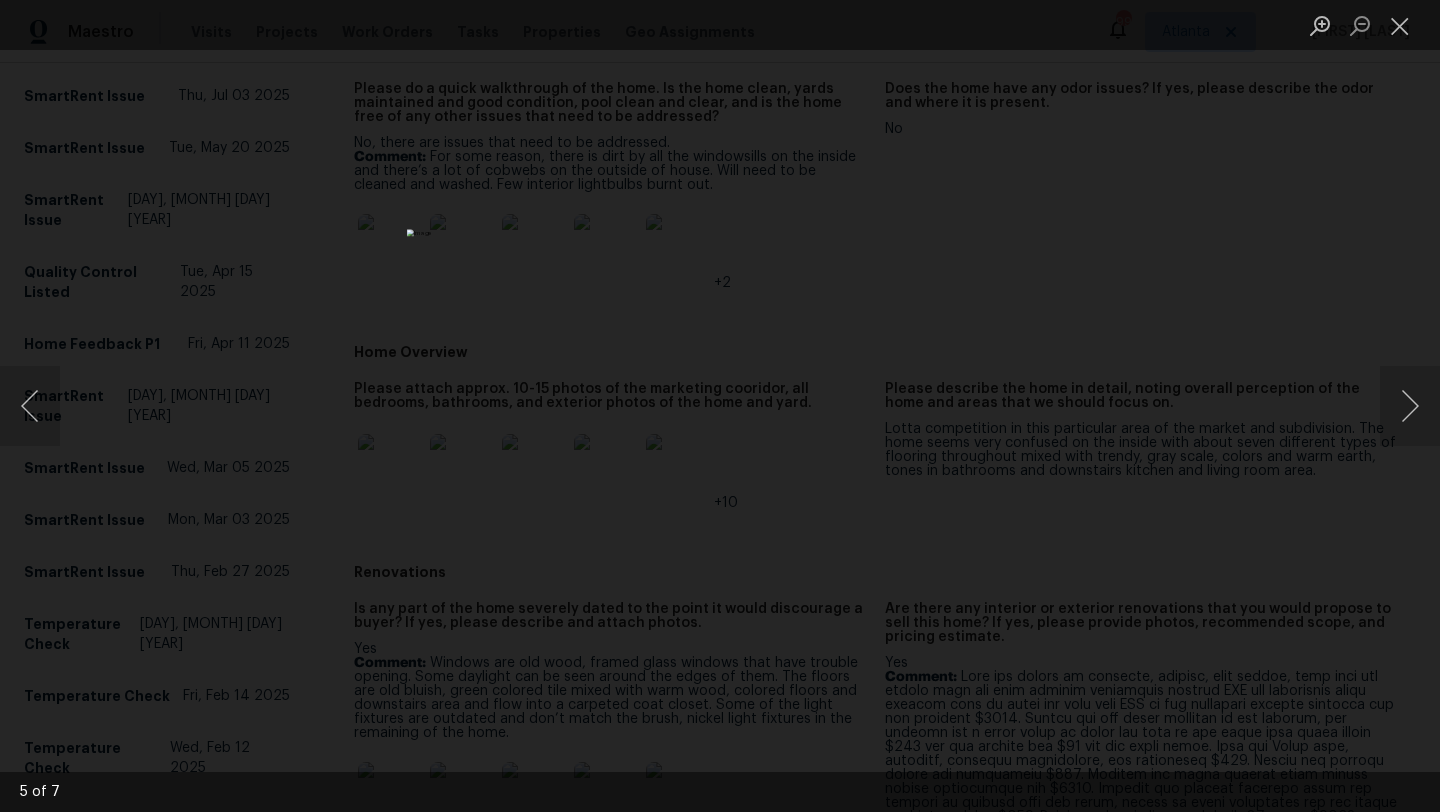 click at bounding box center (720, 406) 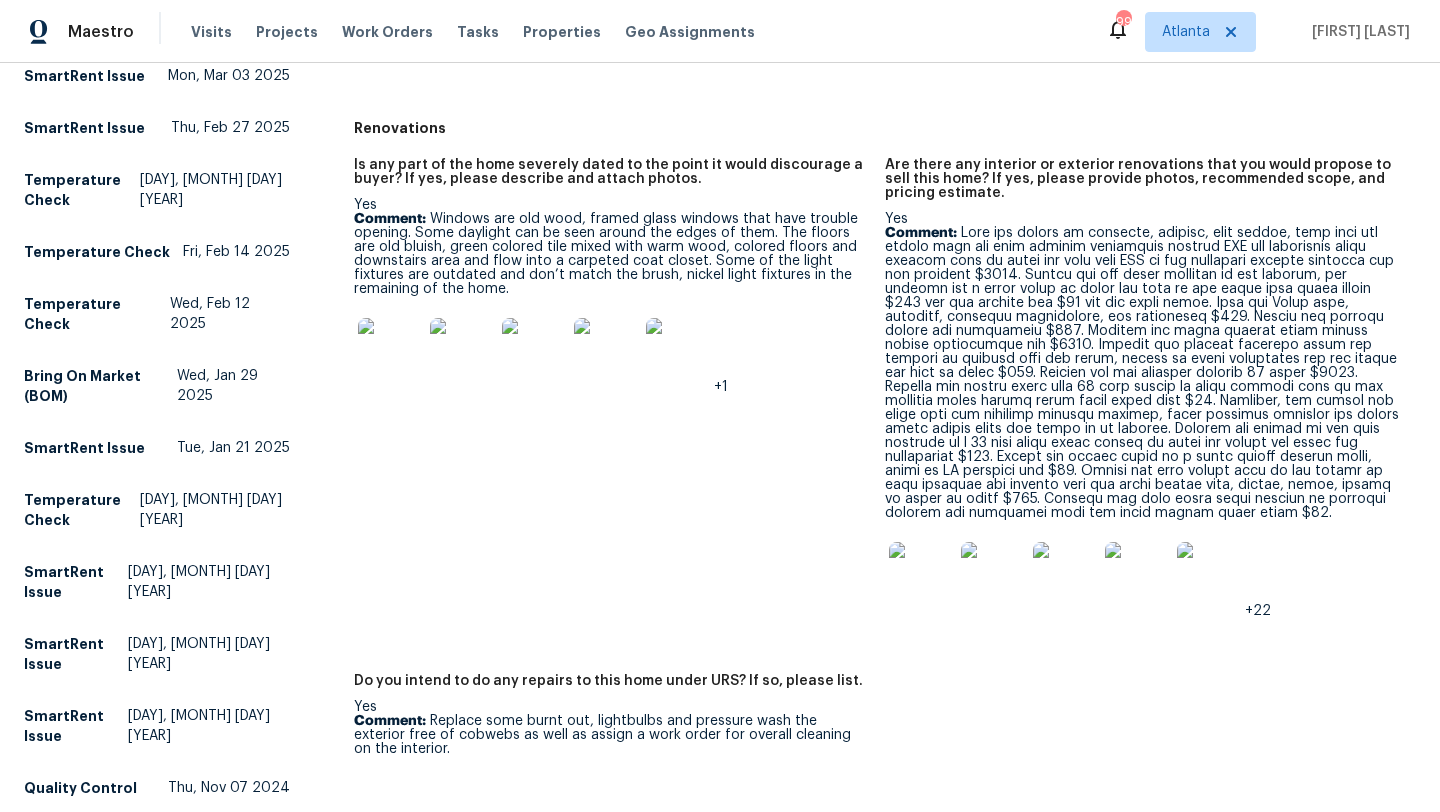 scroll, scrollTop: 723, scrollLeft: 0, axis: vertical 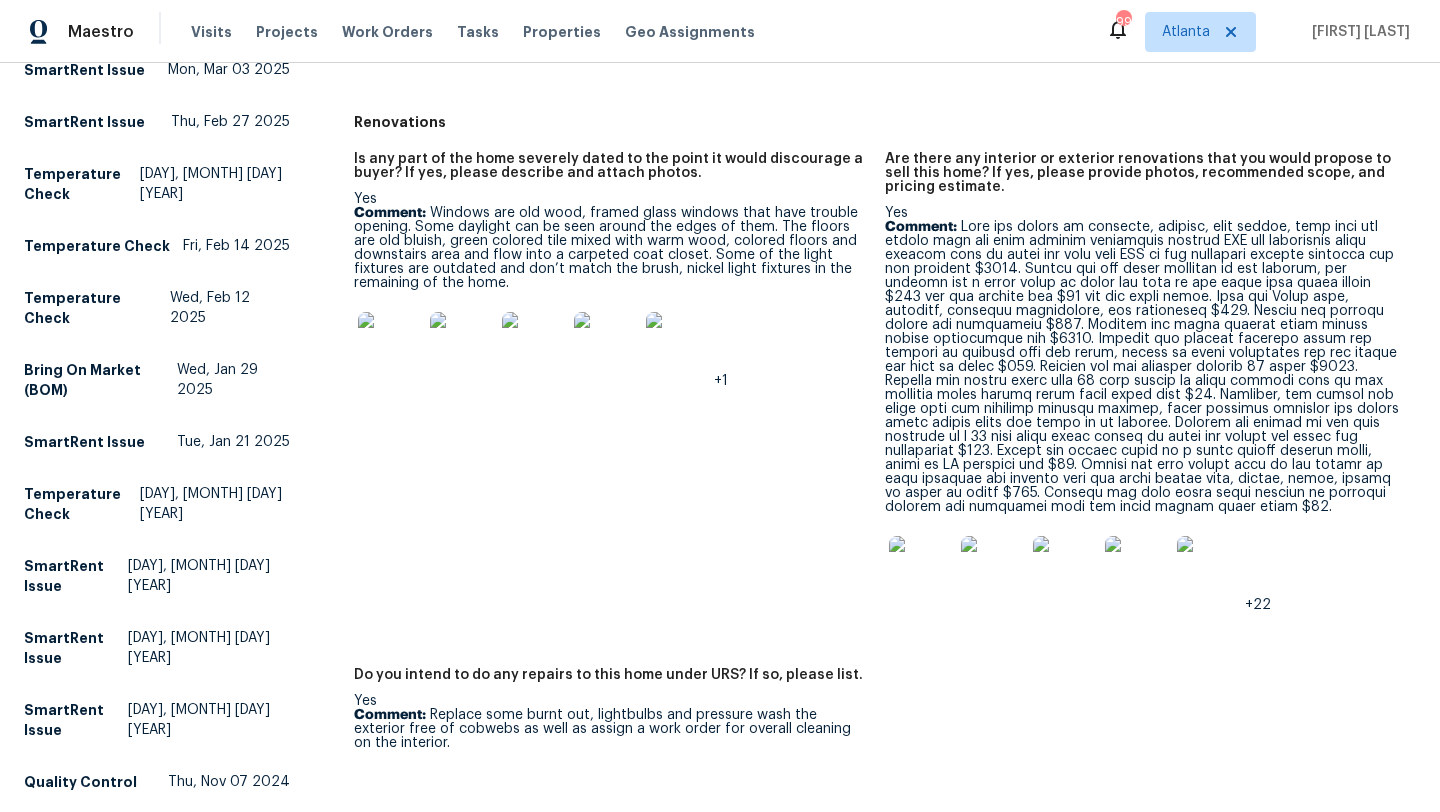 click at bounding box center [921, 568] 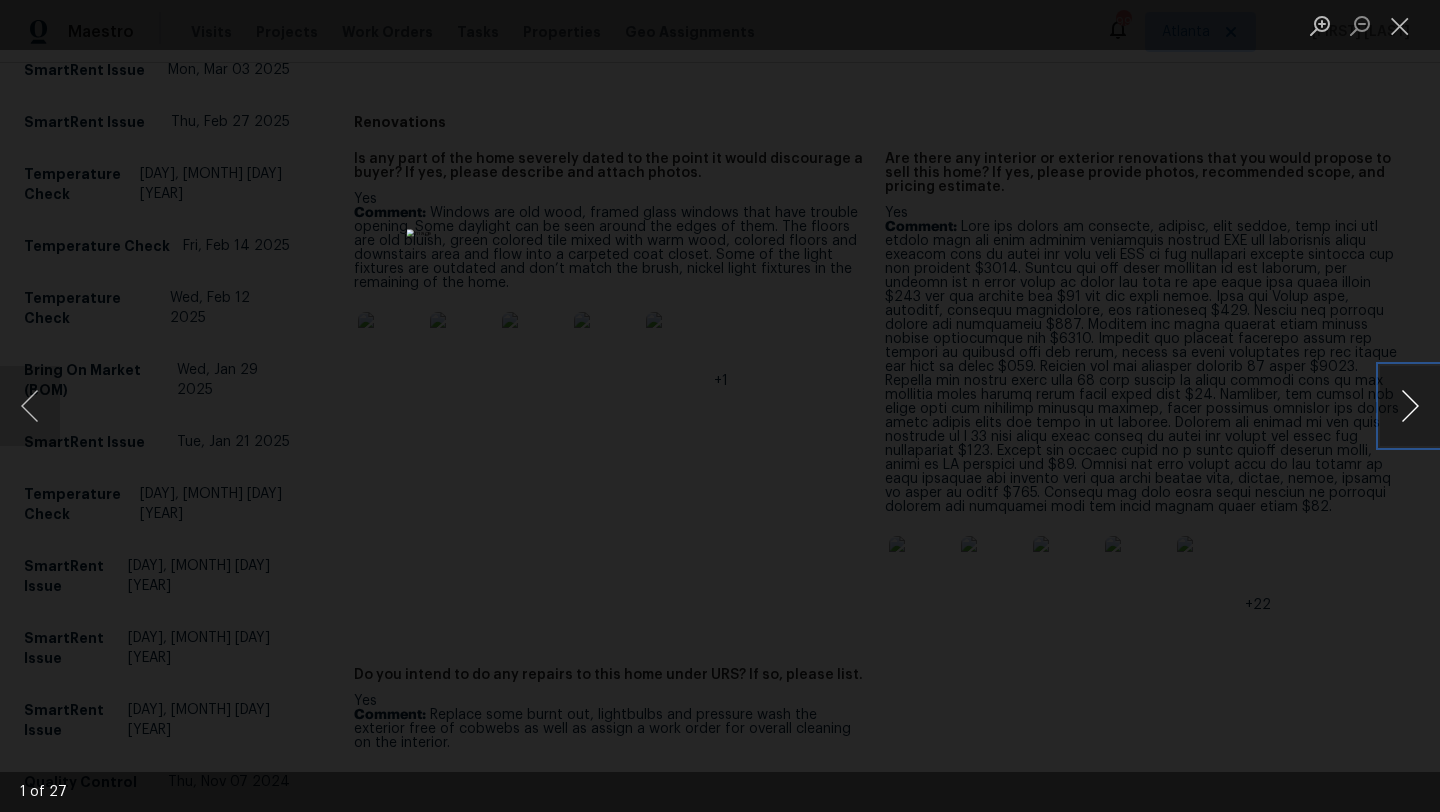 click at bounding box center (1410, 406) 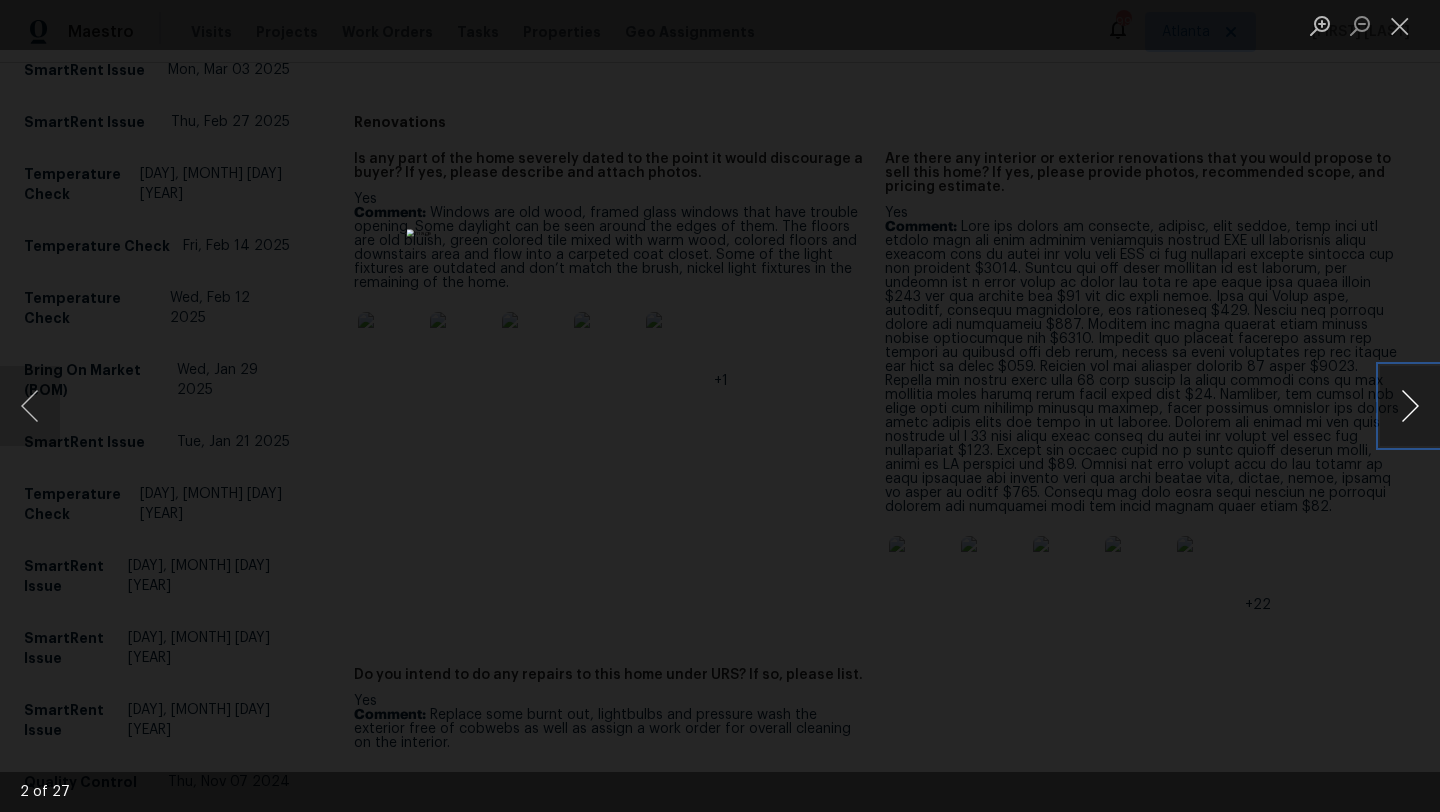 click at bounding box center (1410, 406) 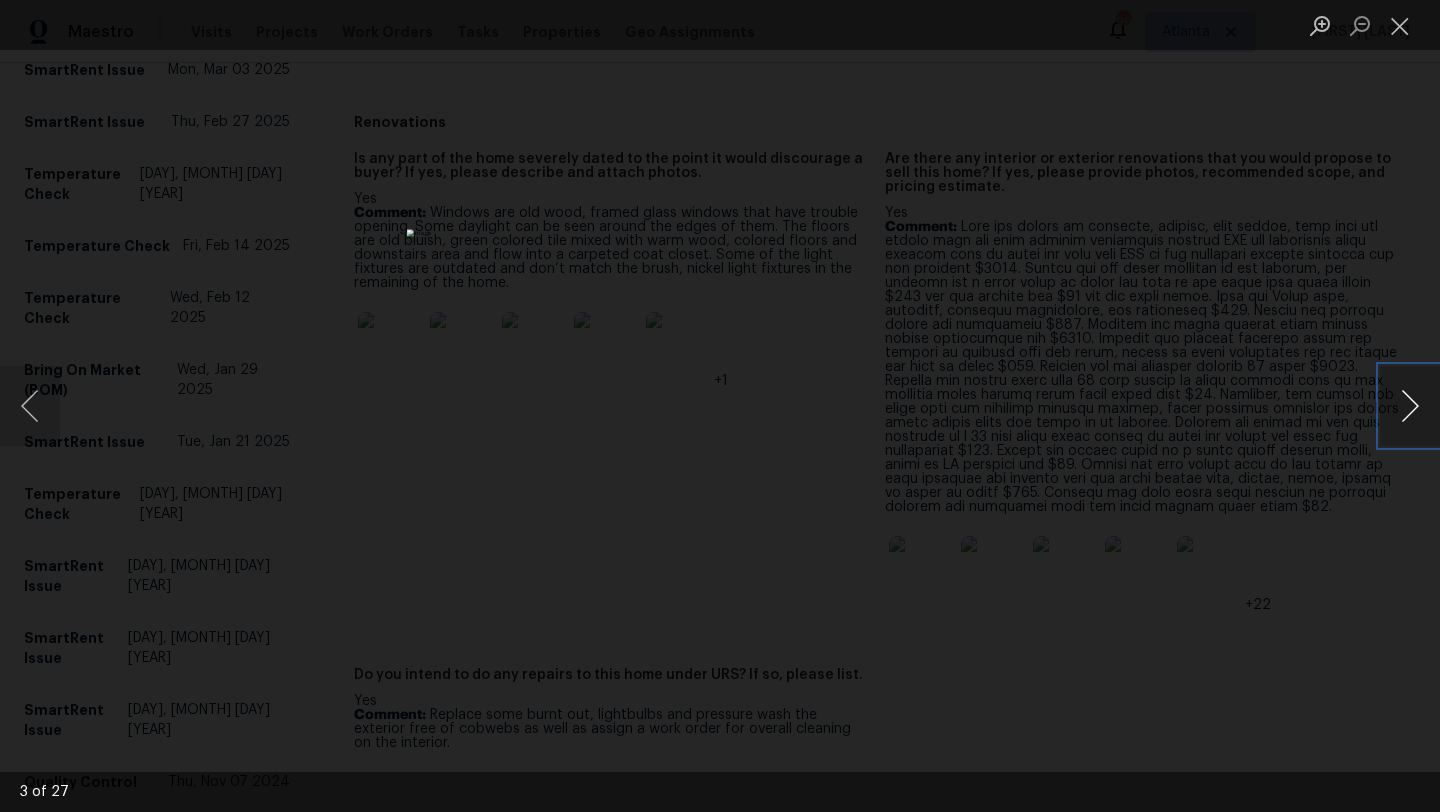 click at bounding box center [1410, 406] 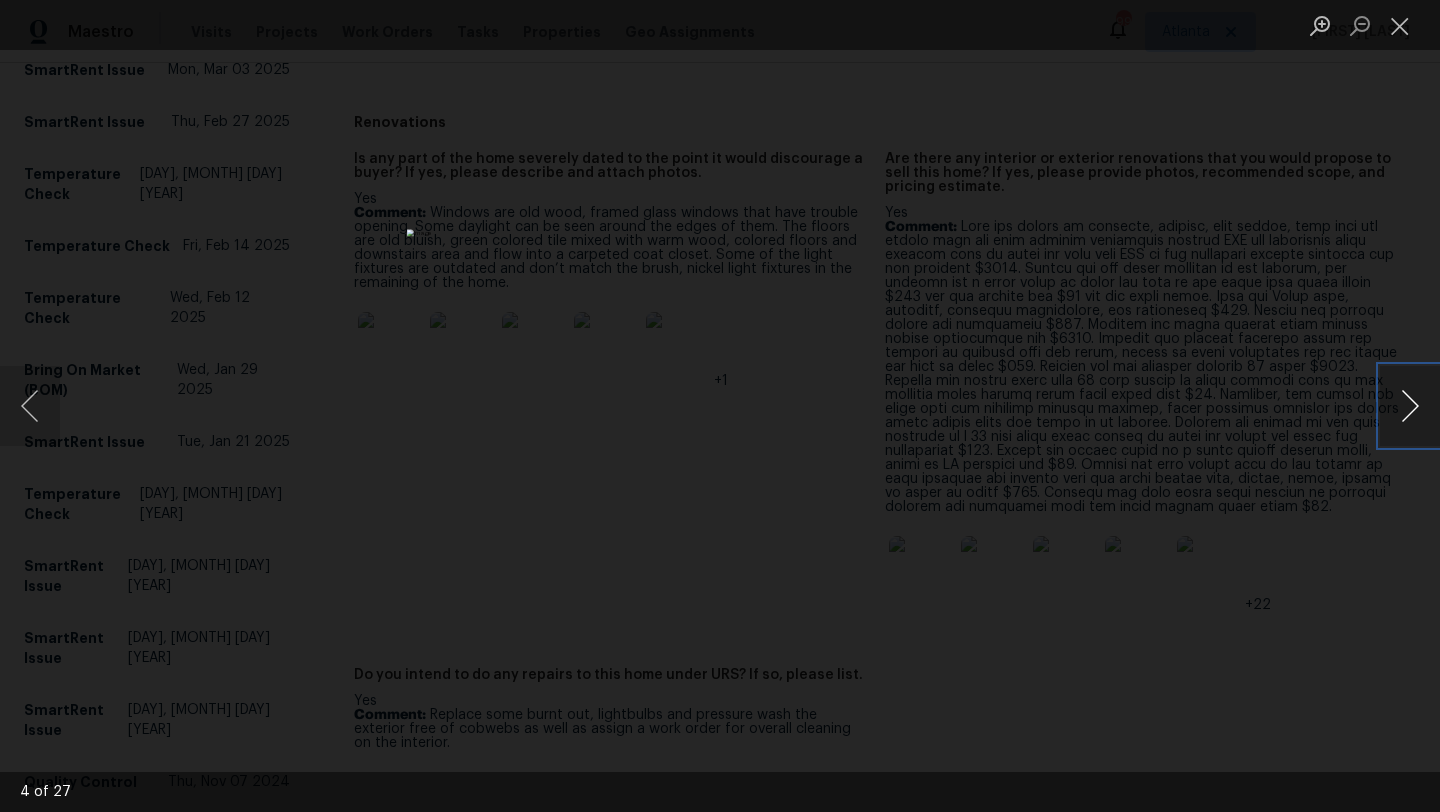 click at bounding box center (1410, 406) 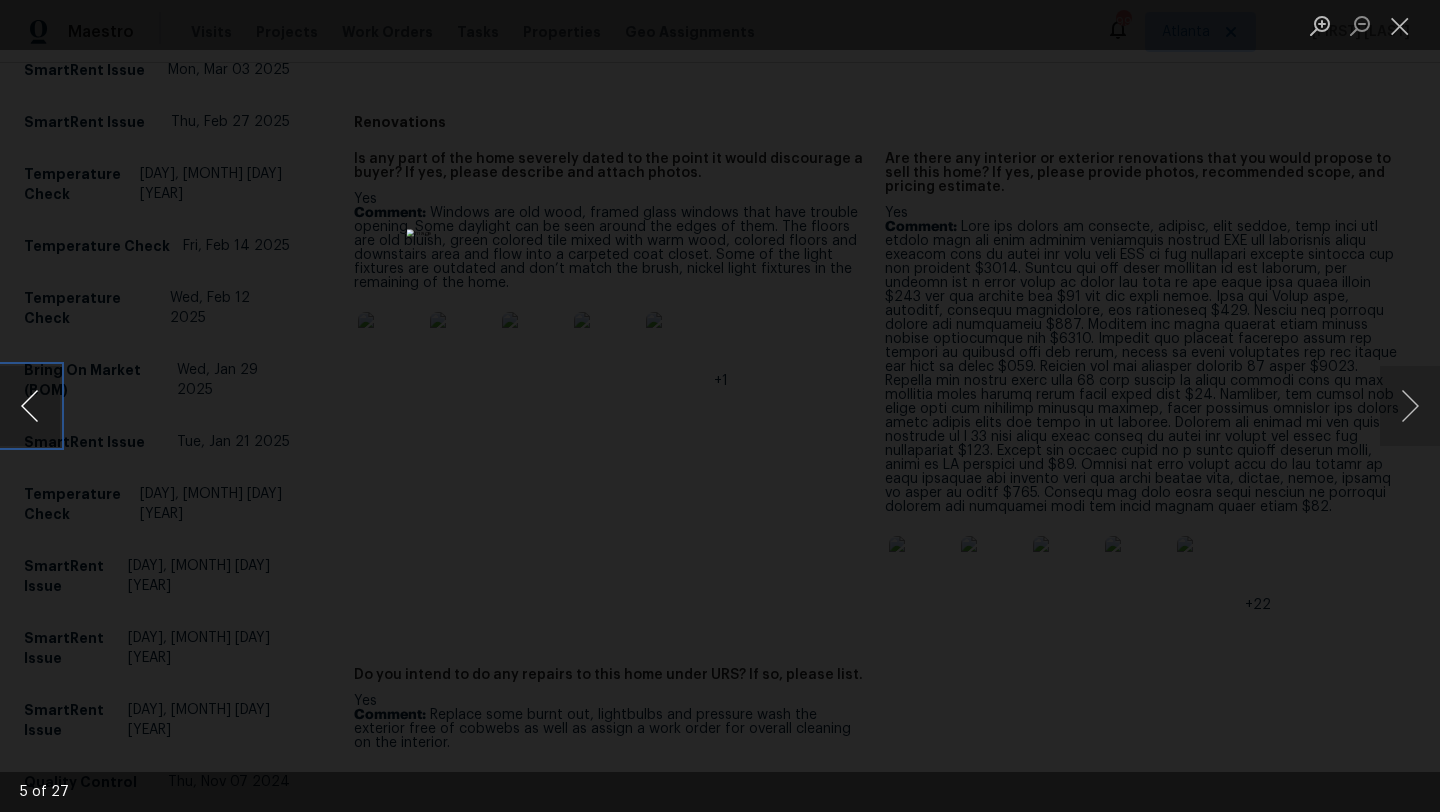 click at bounding box center [30, 406] 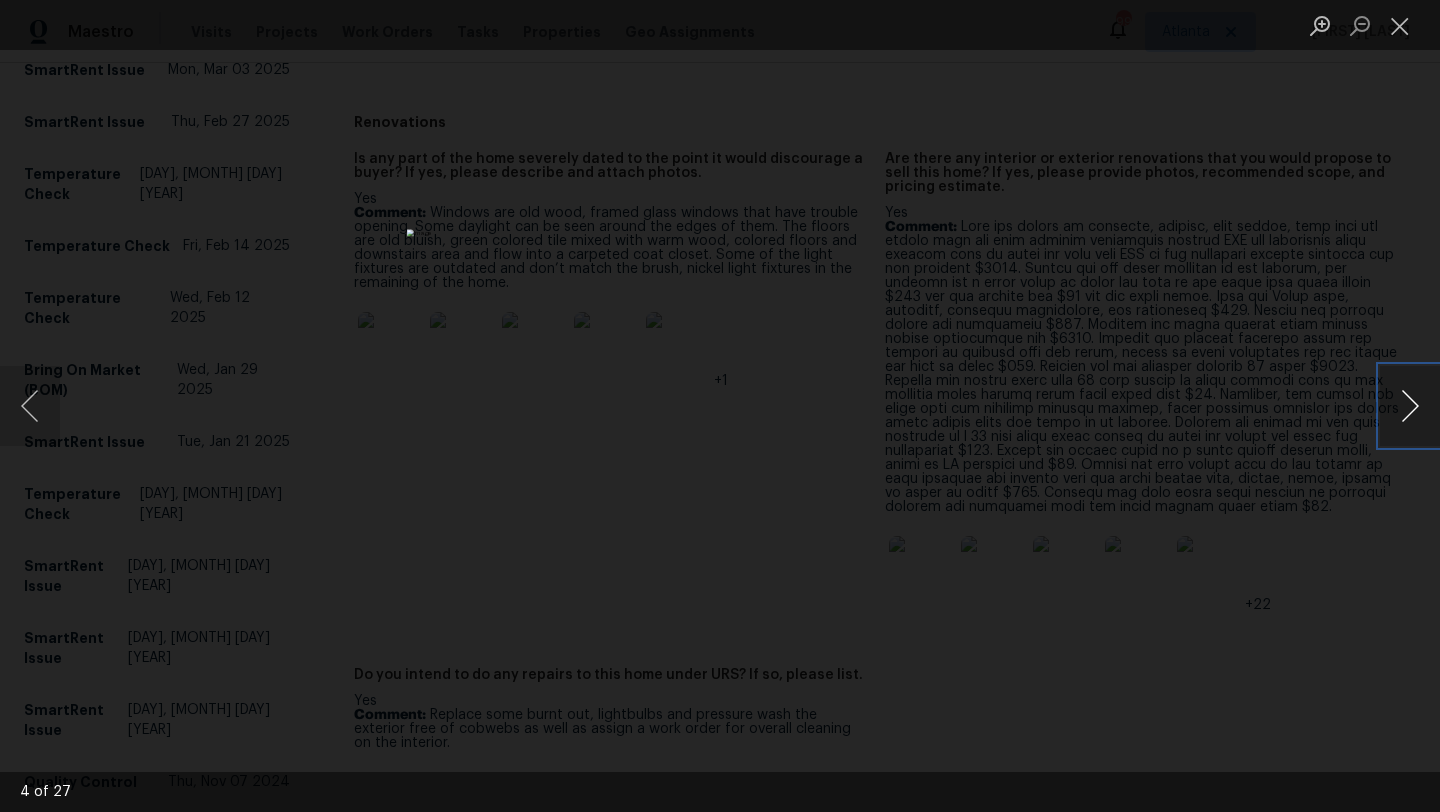 click at bounding box center (1410, 406) 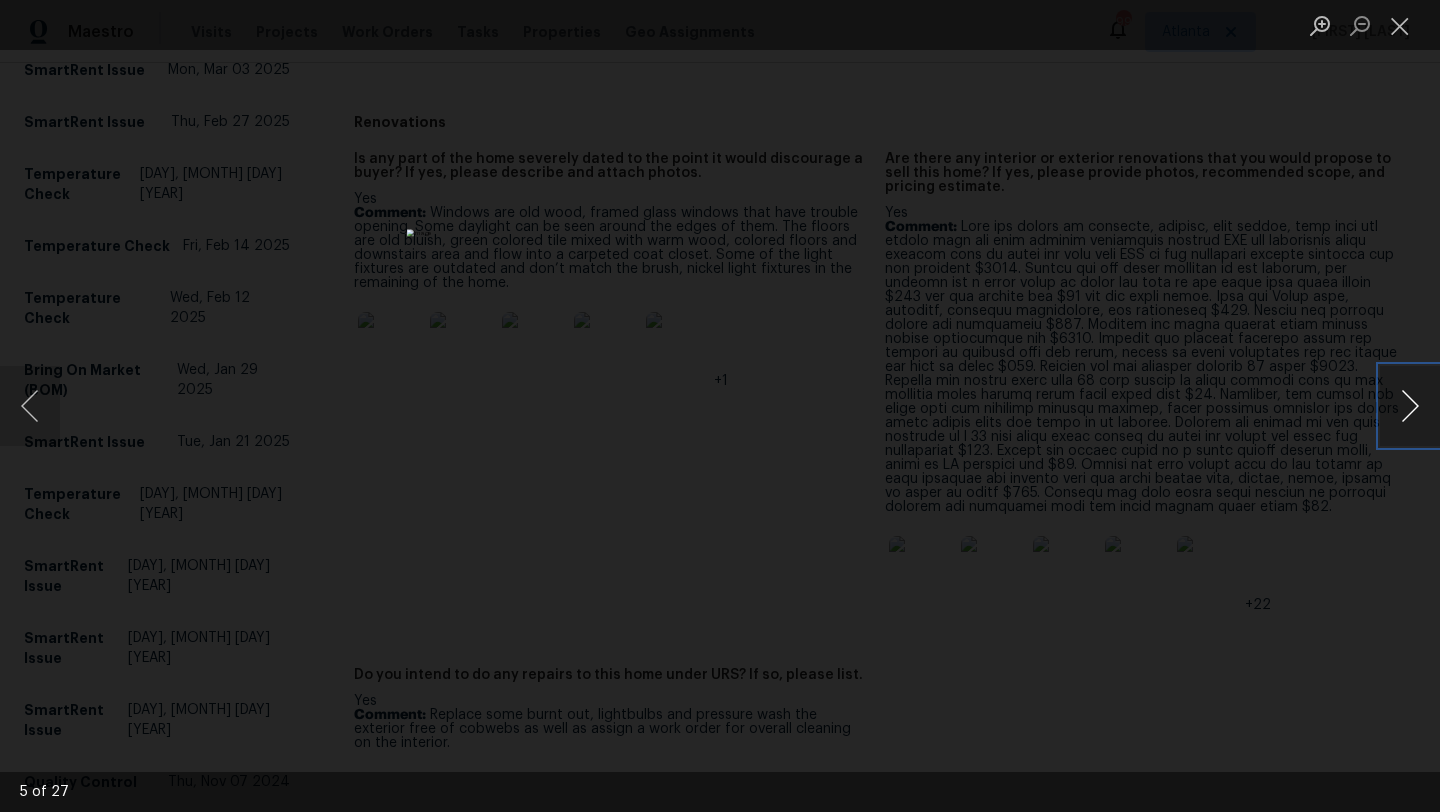click at bounding box center (1410, 406) 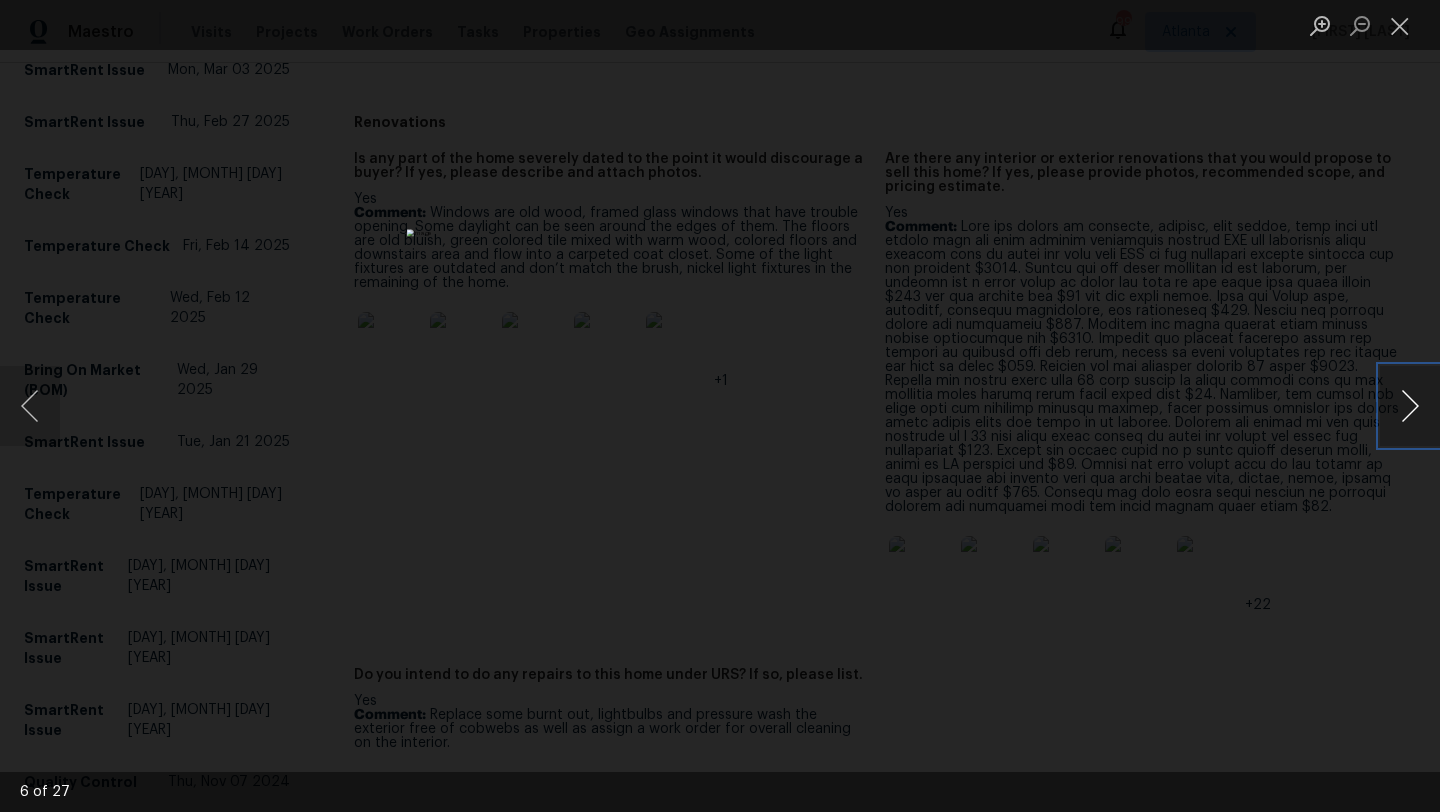click at bounding box center [1410, 406] 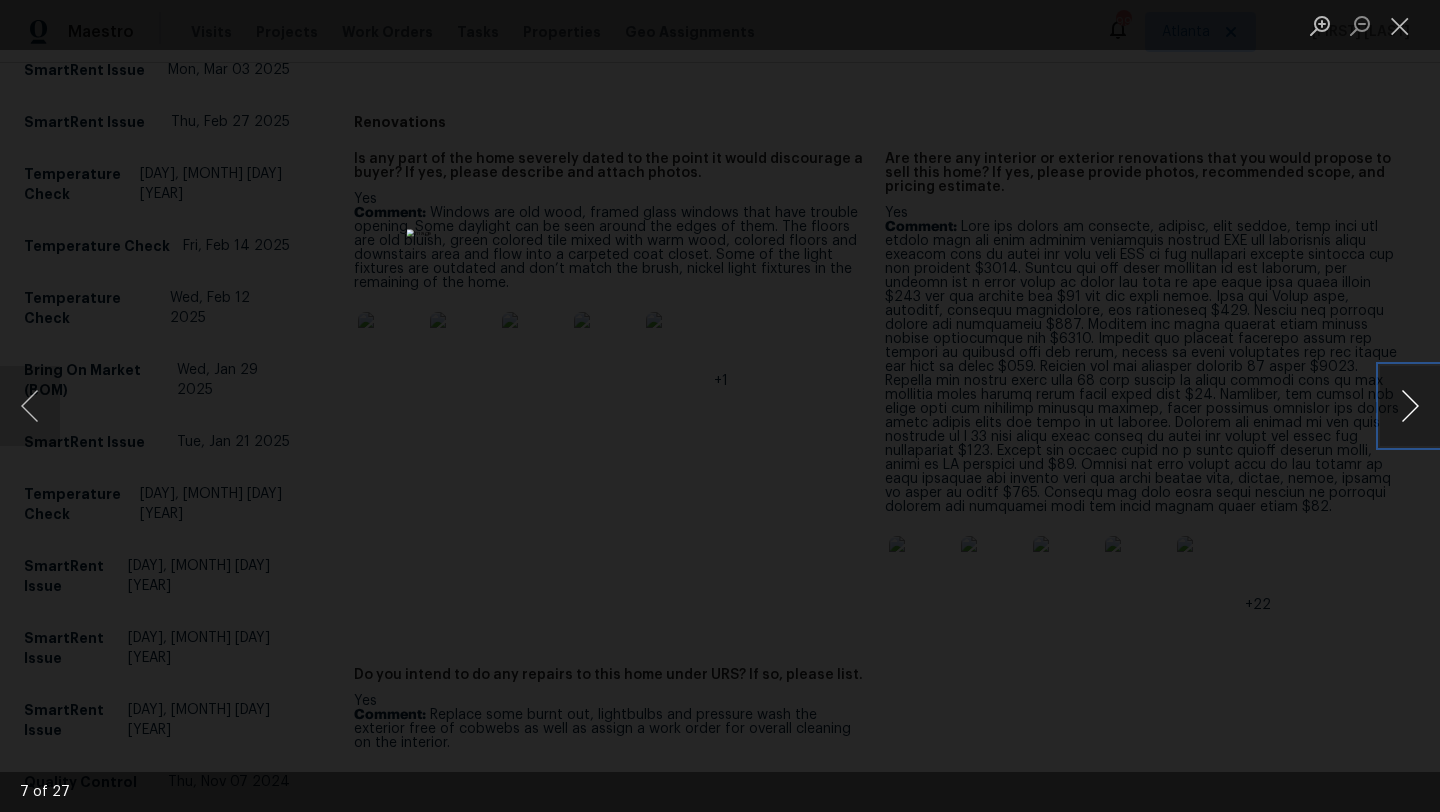 click at bounding box center [1410, 406] 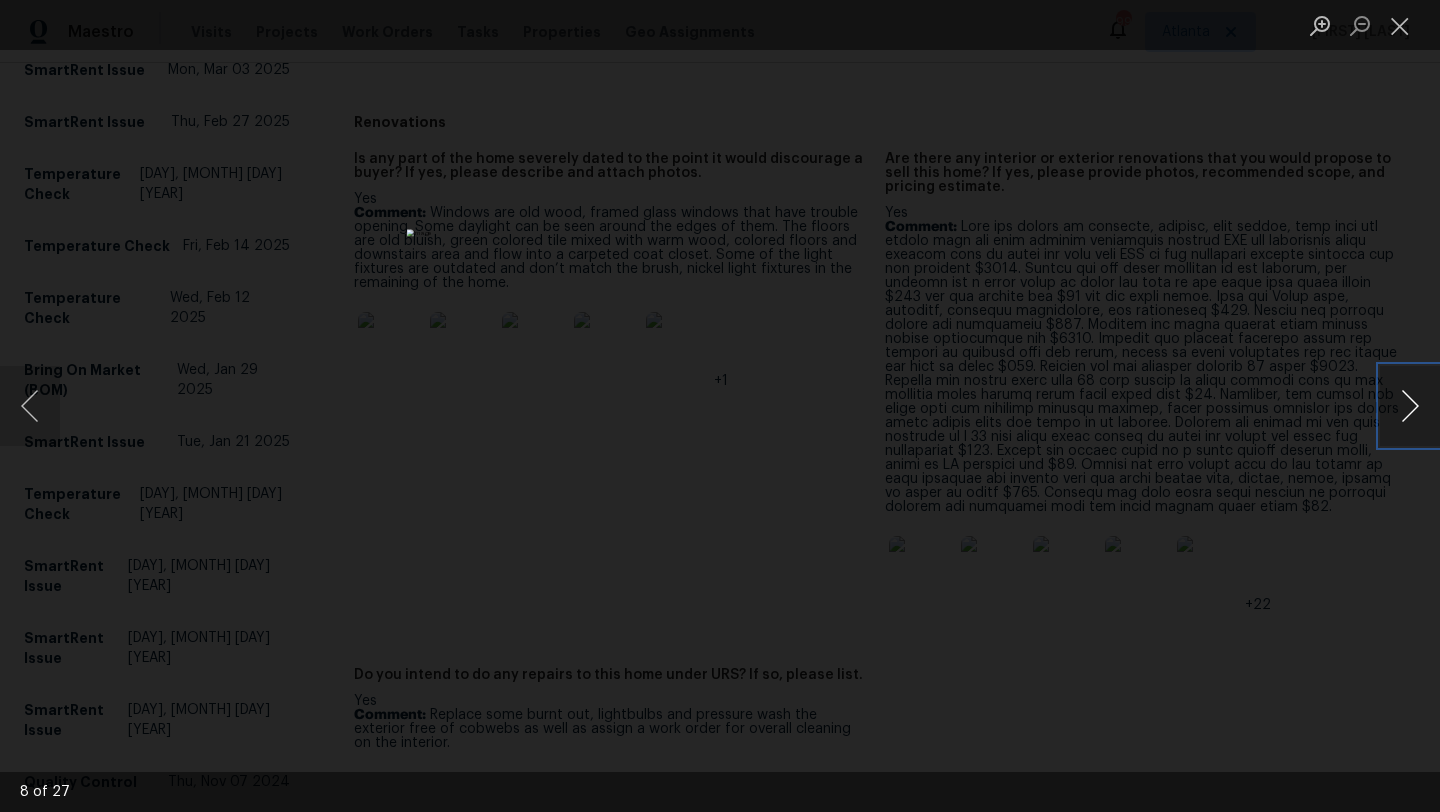 click at bounding box center [1410, 406] 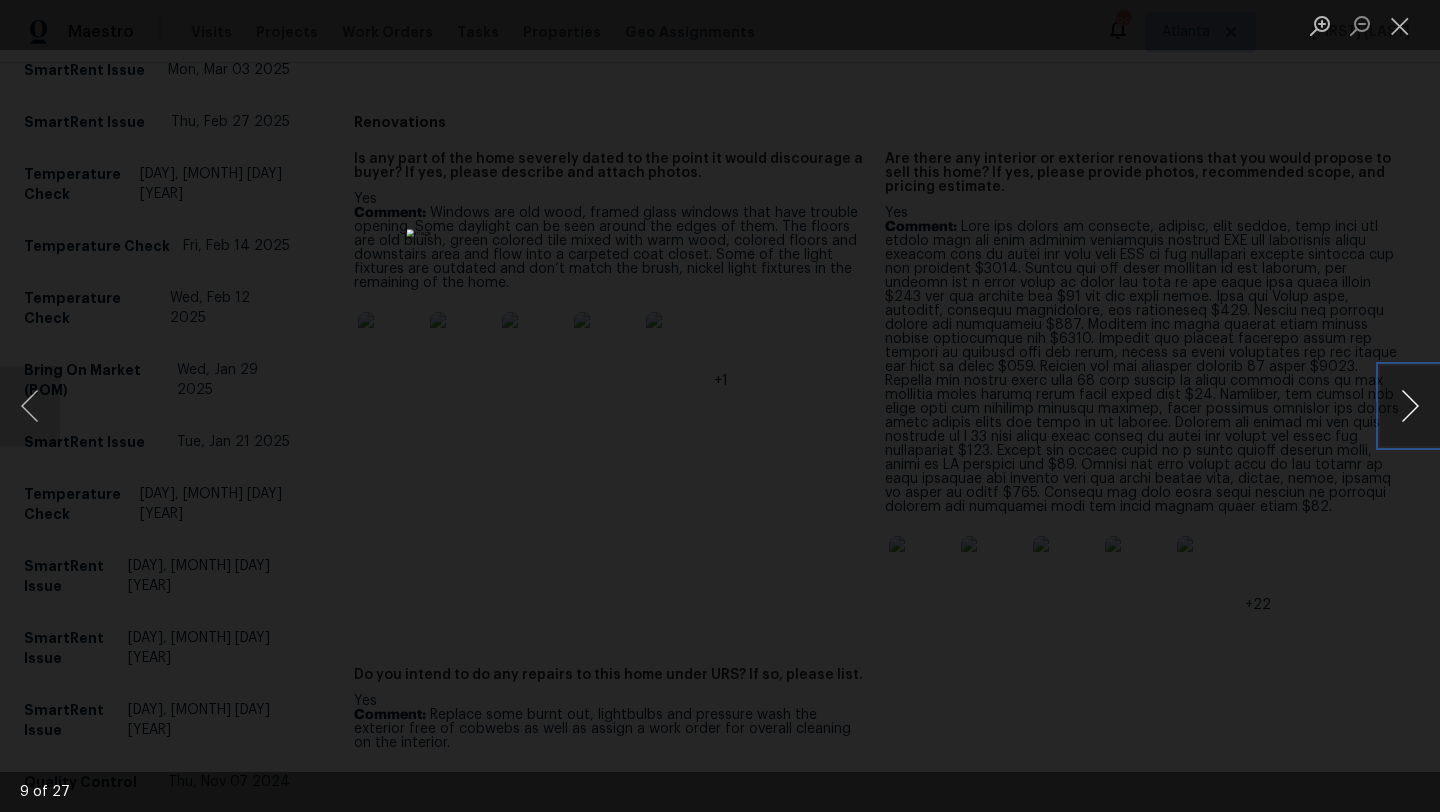 click at bounding box center [1410, 406] 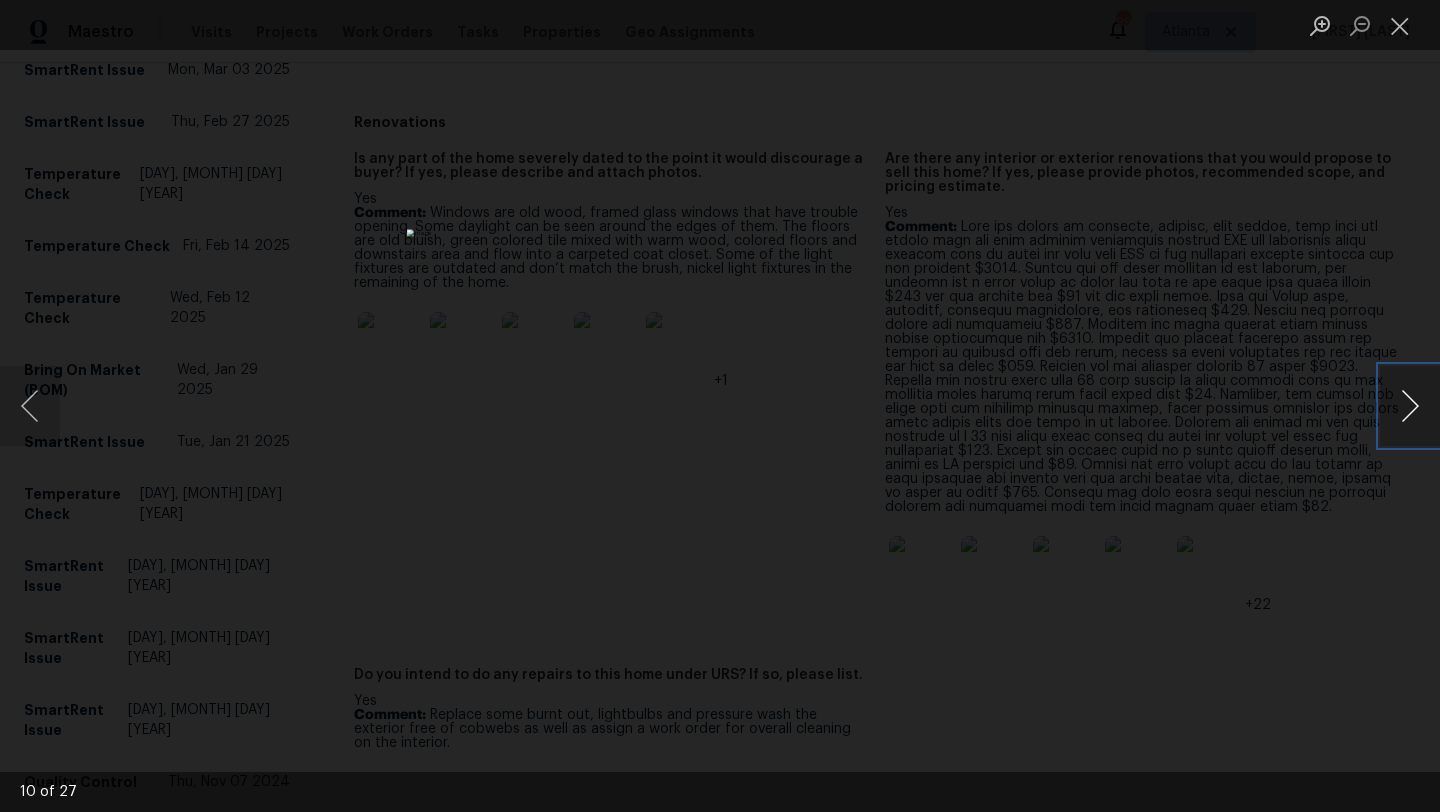 click at bounding box center (1410, 406) 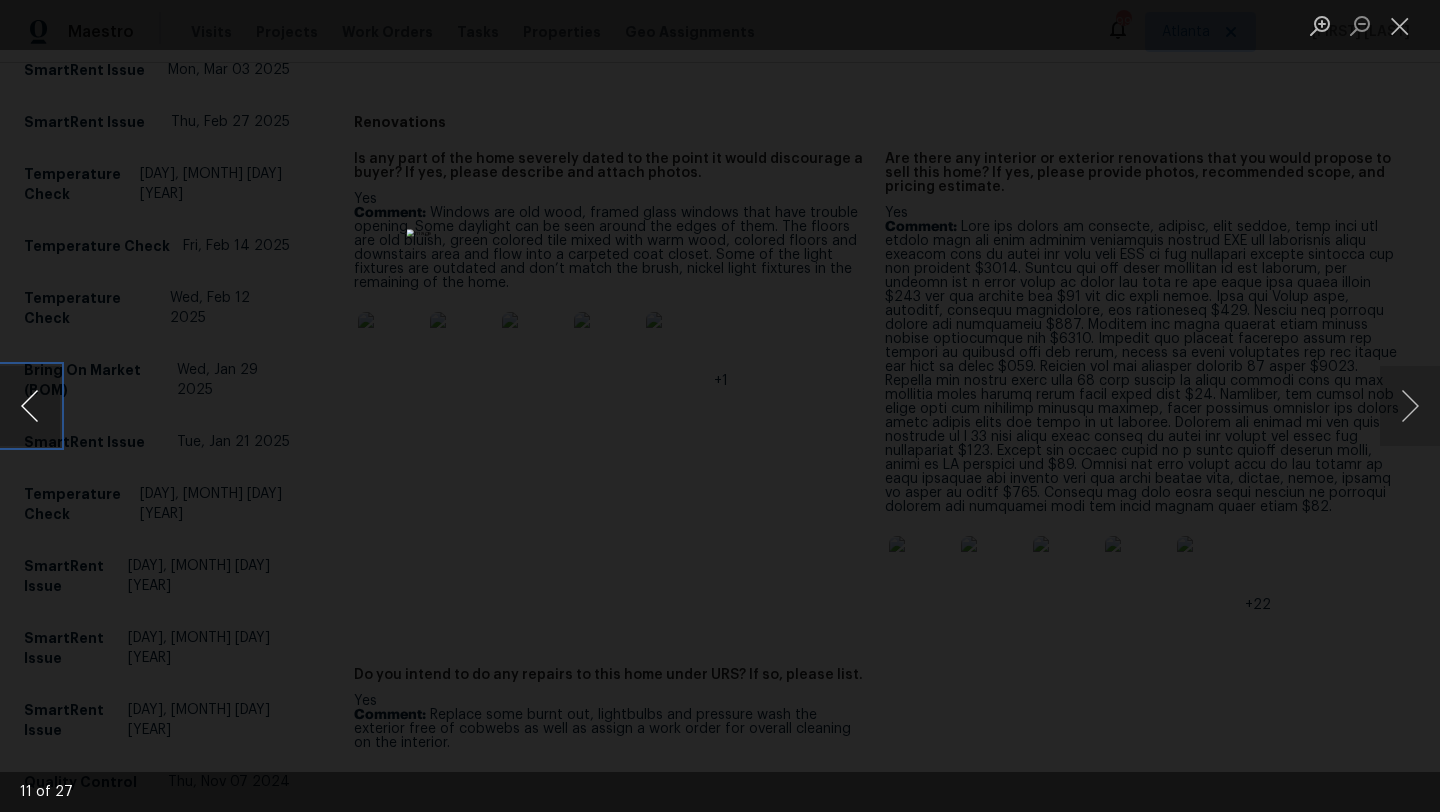 click at bounding box center [30, 406] 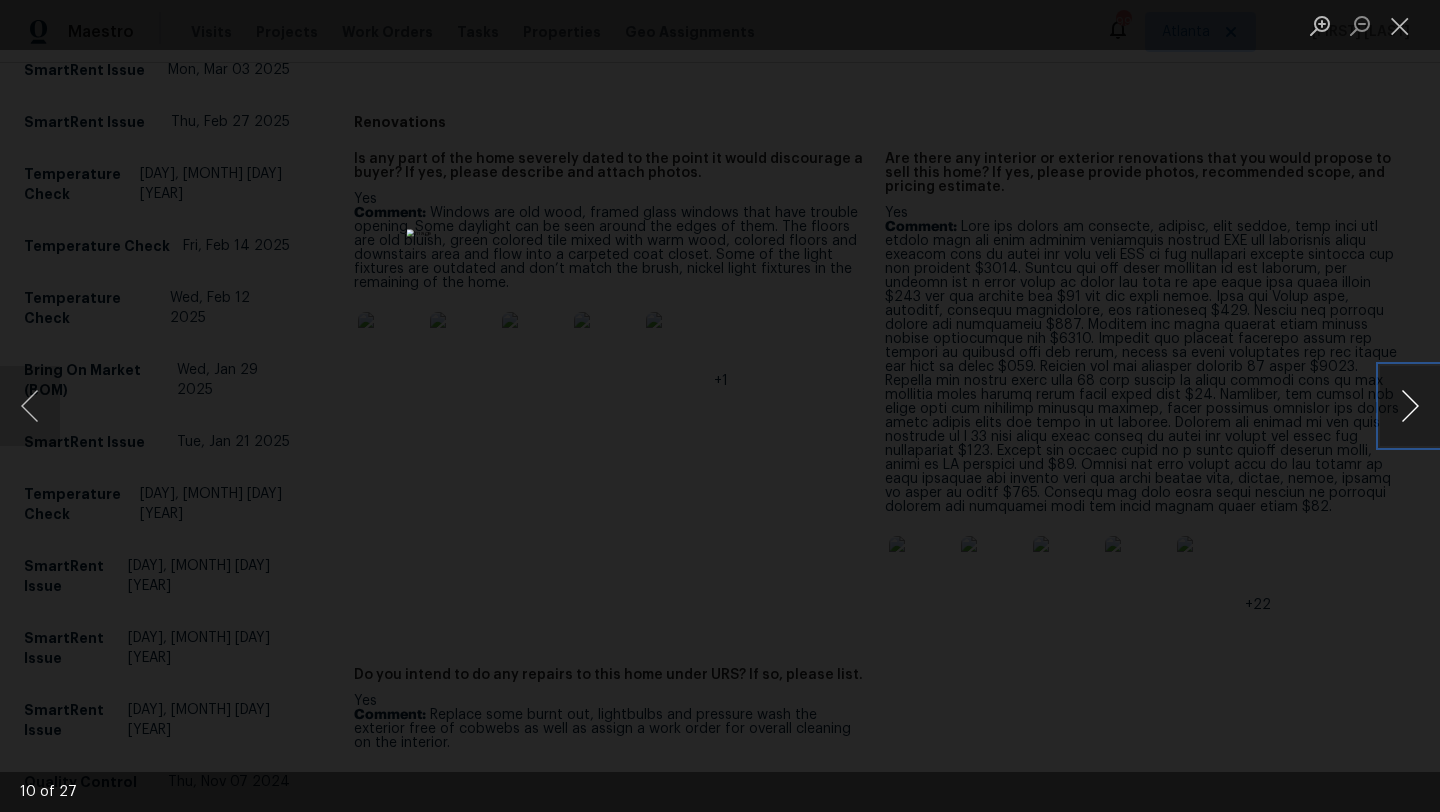 click at bounding box center (1410, 406) 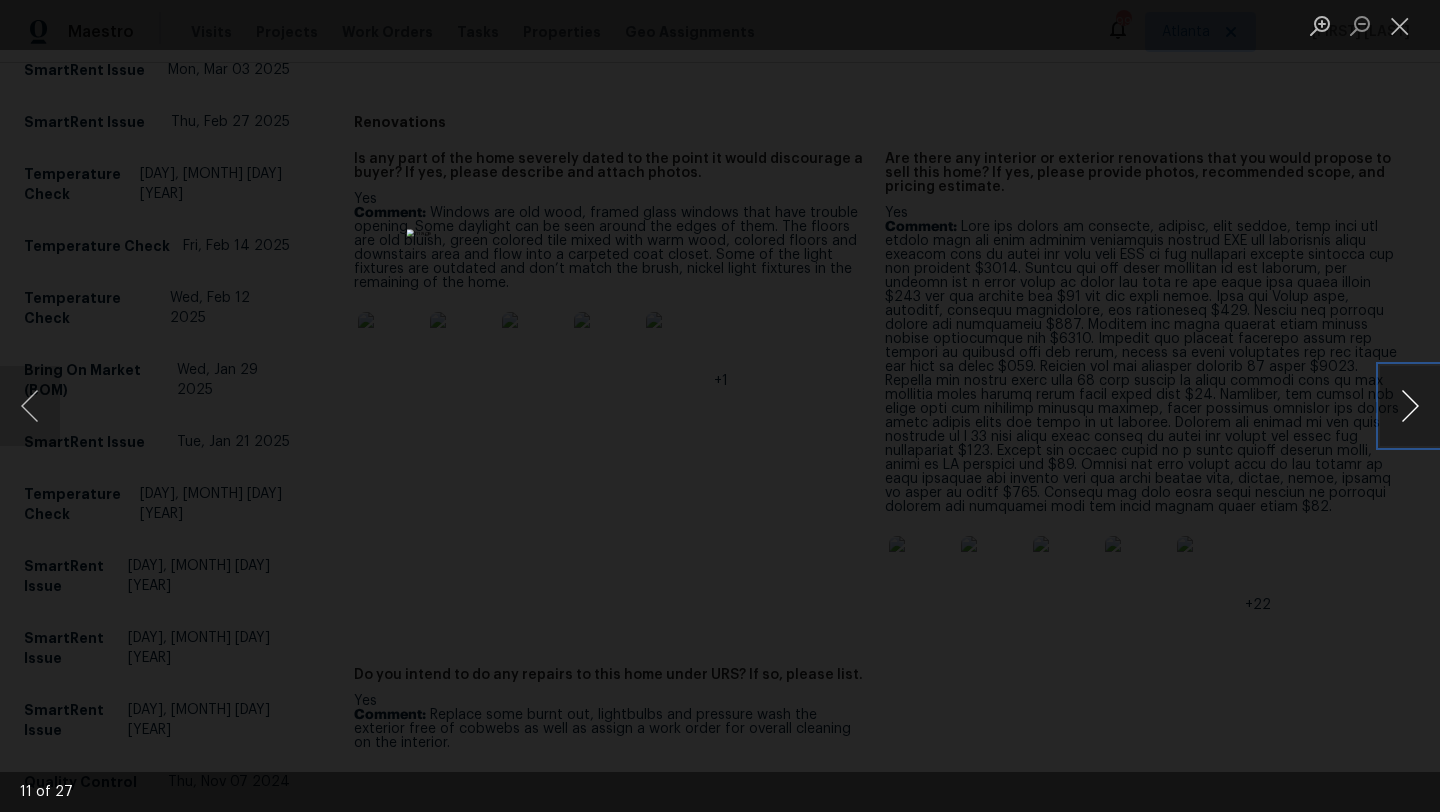 click at bounding box center (1410, 406) 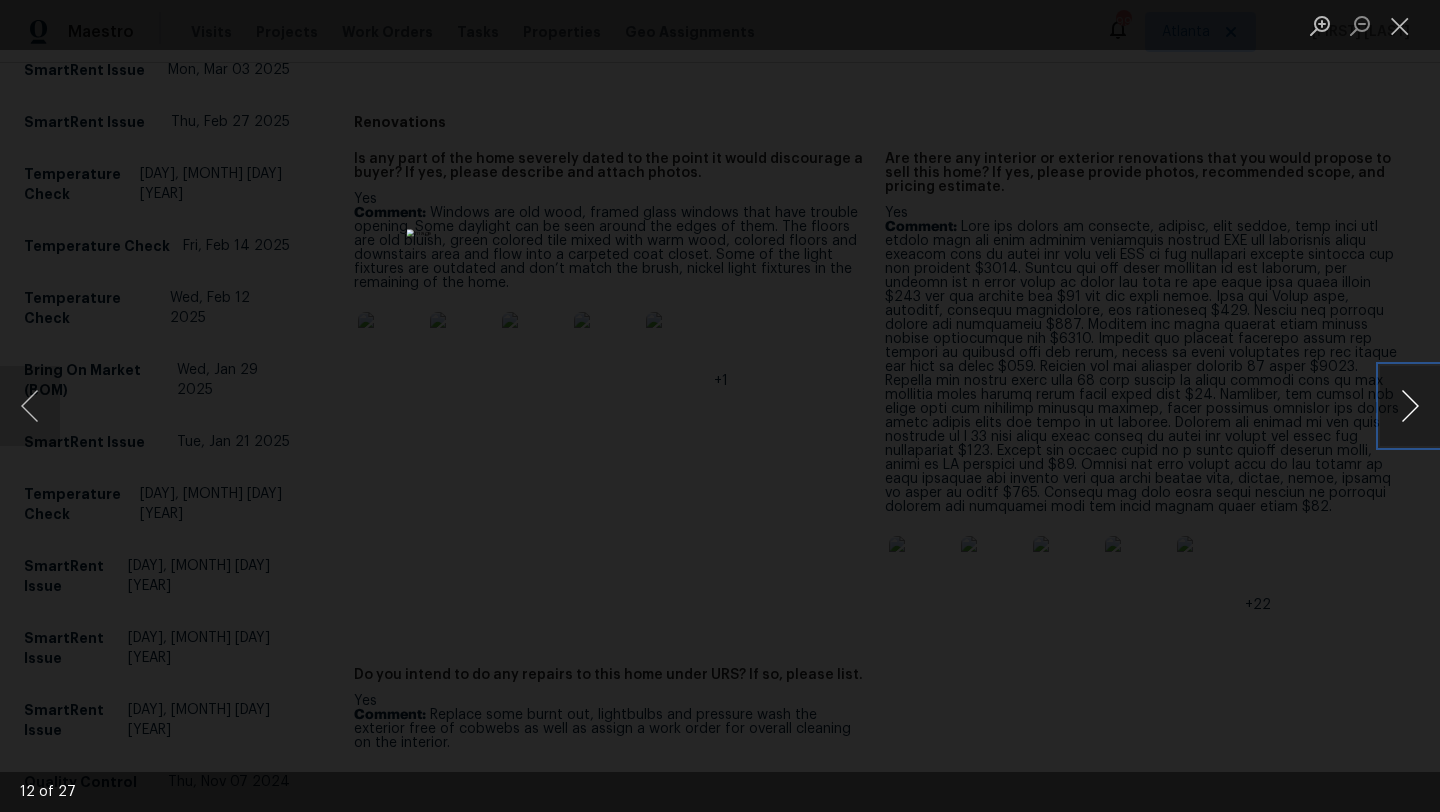 click at bounding box center (1410, 406) 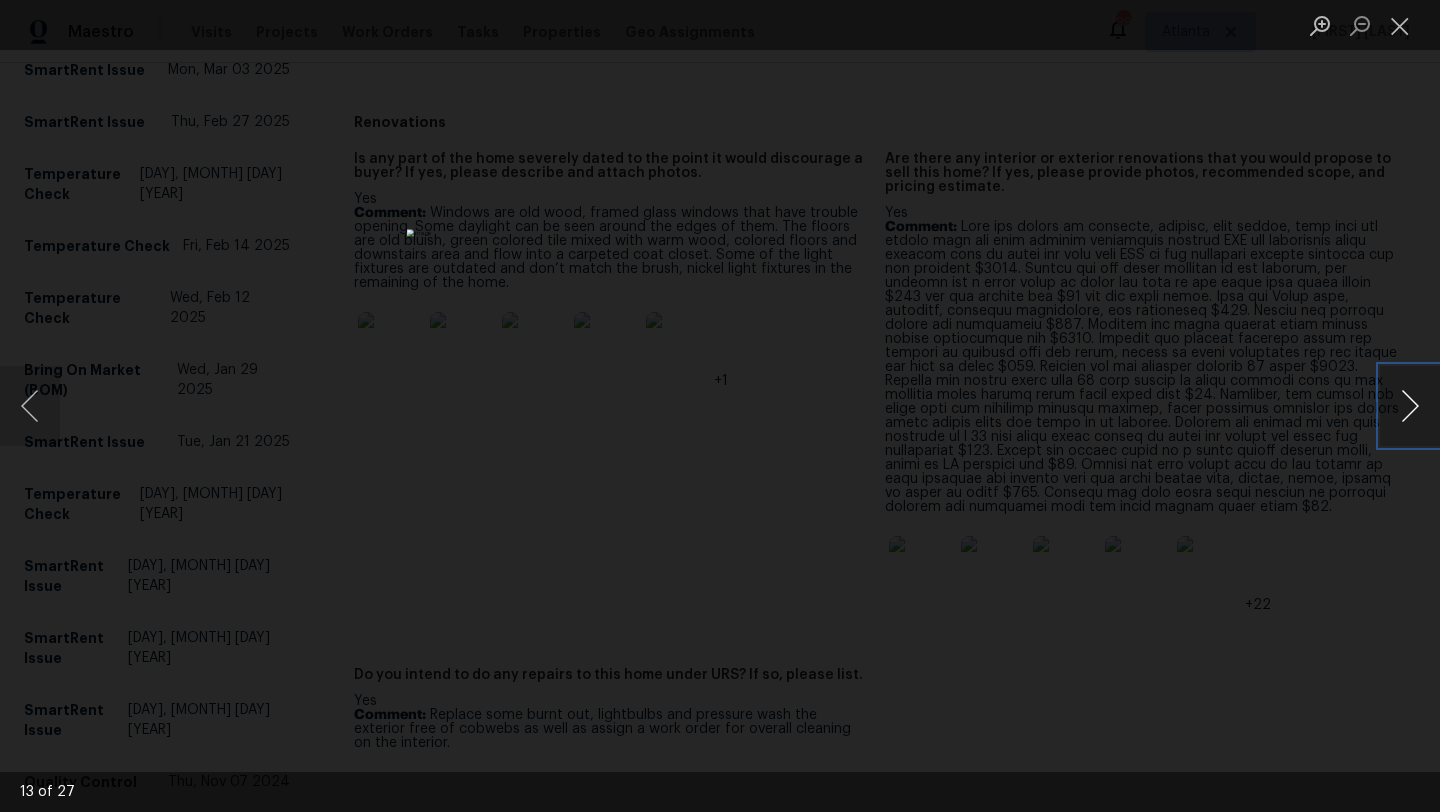click at bounding box center [1410, 406] 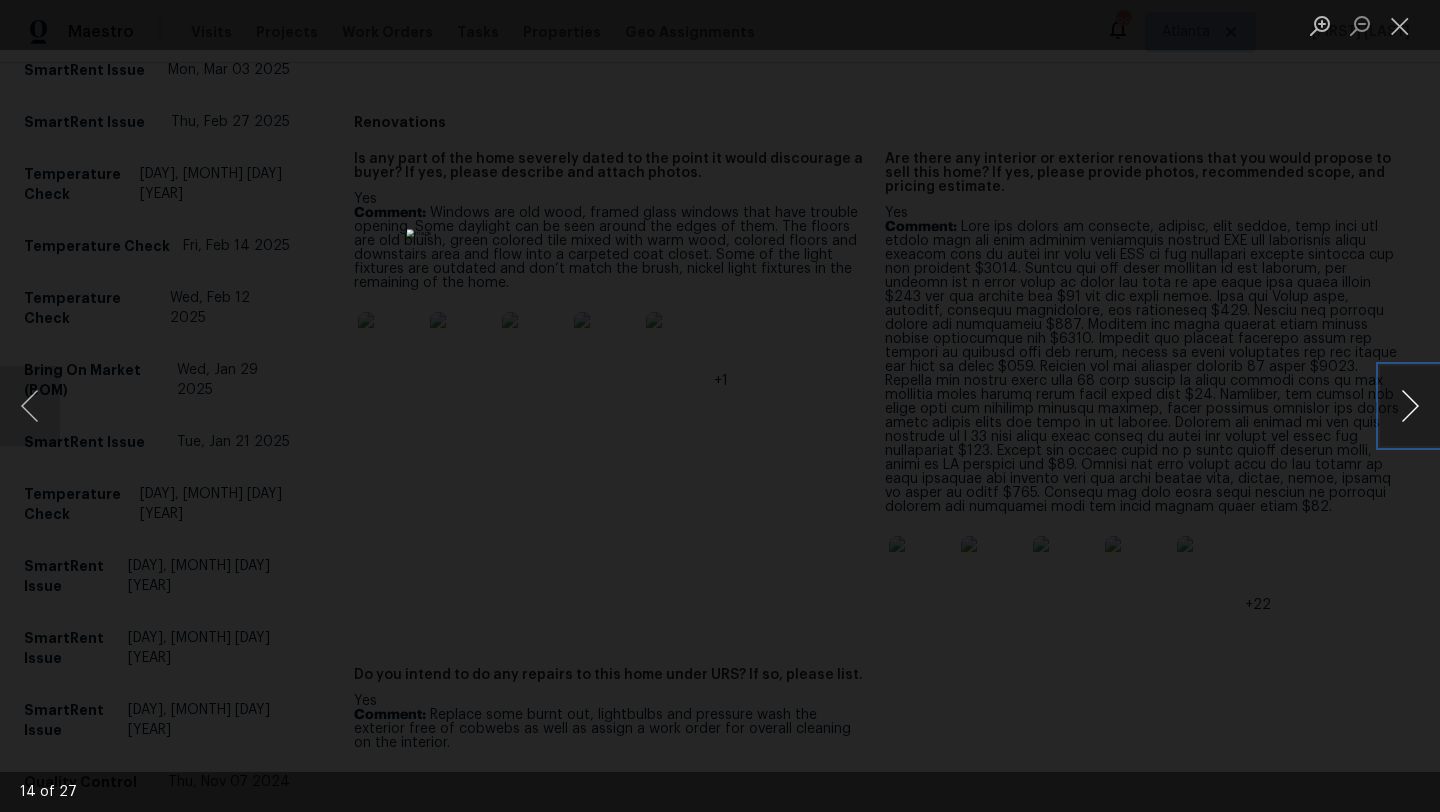 click at bounding box center [1410, 406] 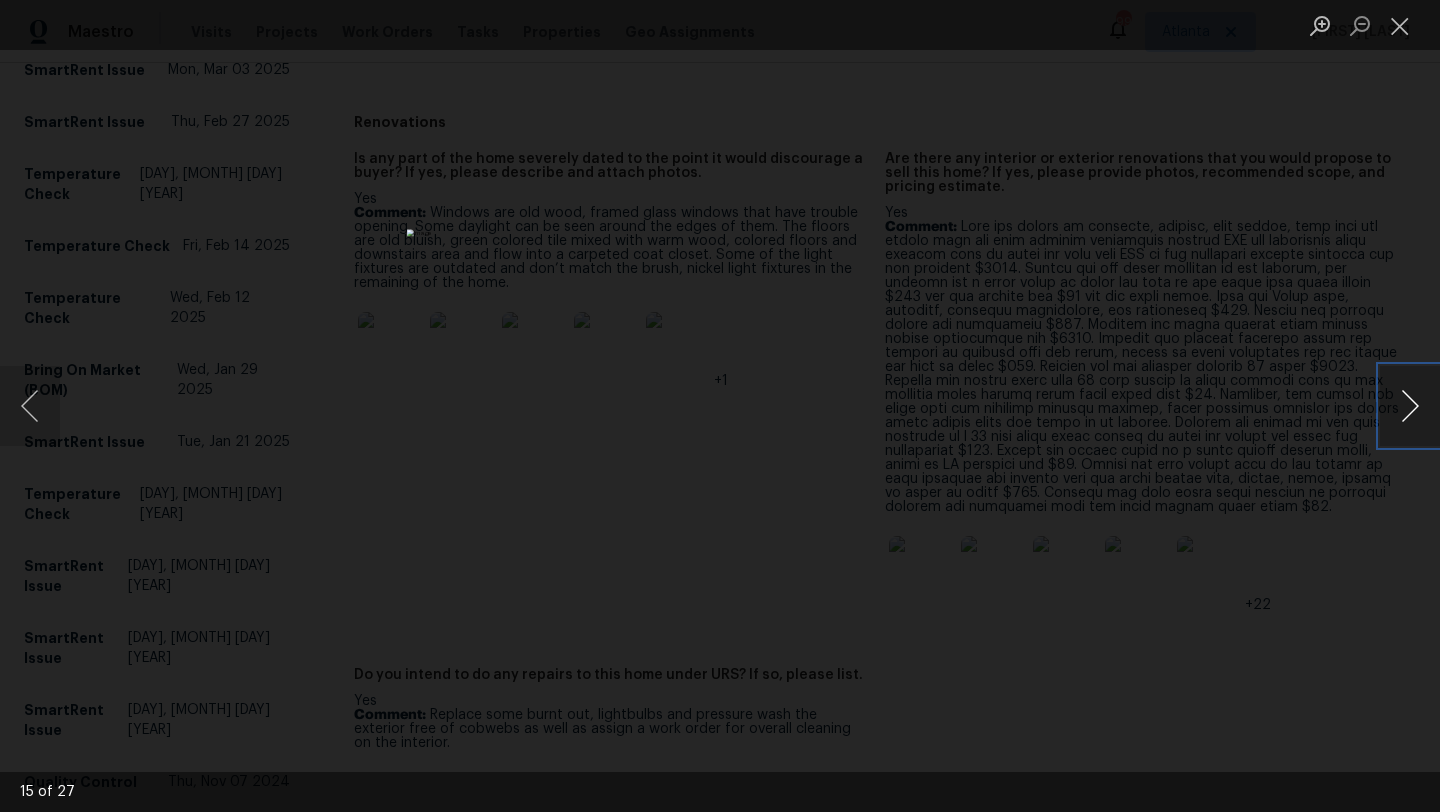 click at bounding box center [1410, 406] 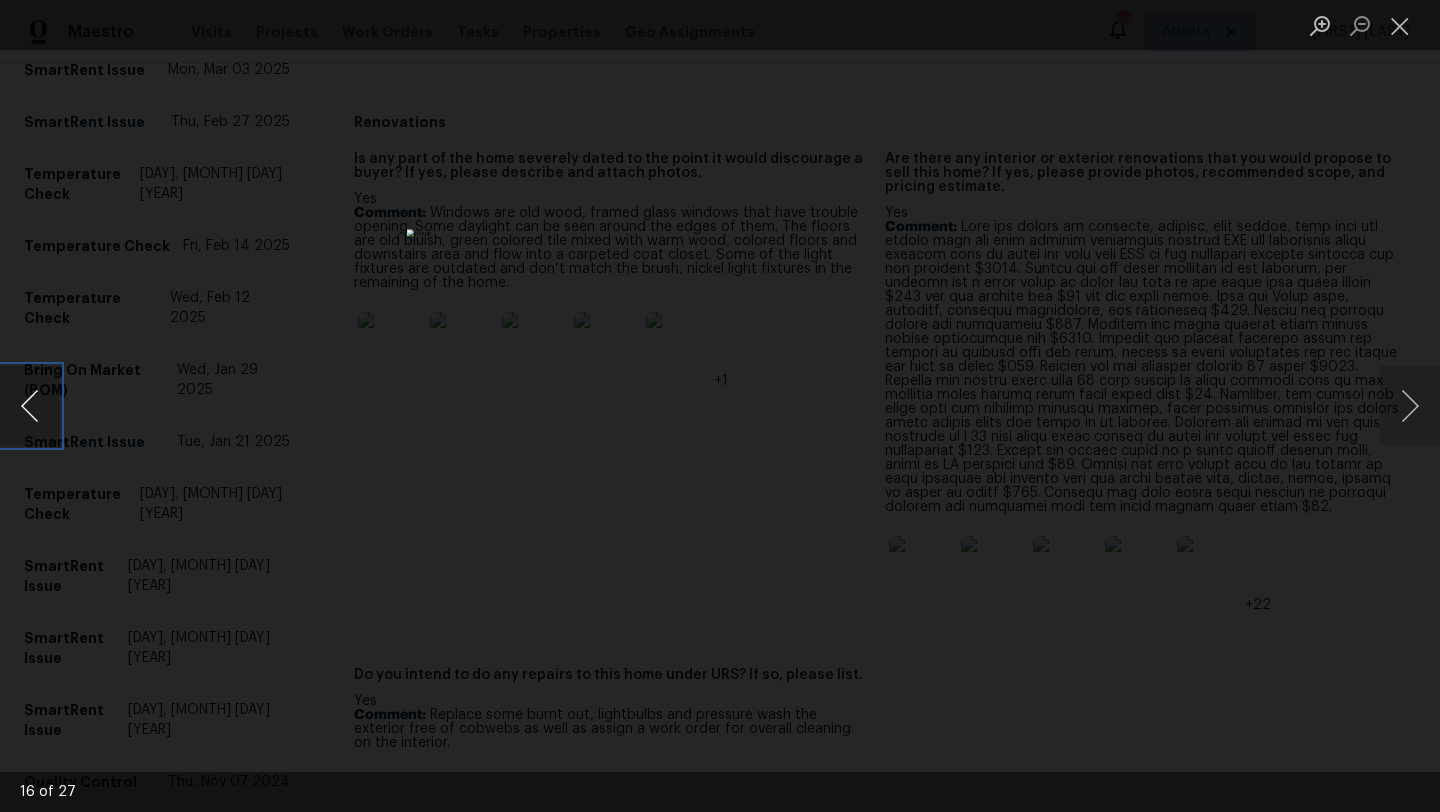 click at bounding box center [30, 406] 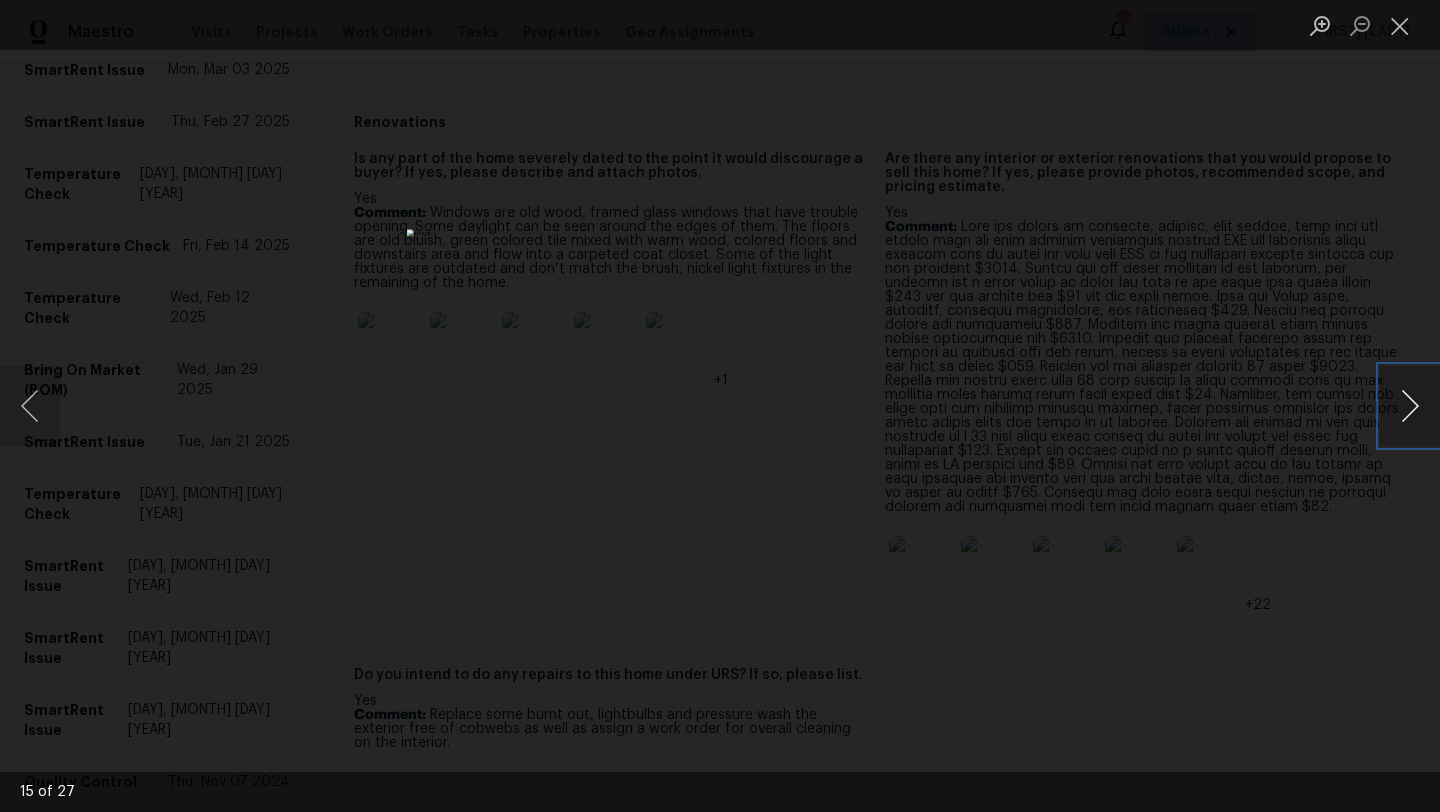 click at bounding box center [1410, 406] 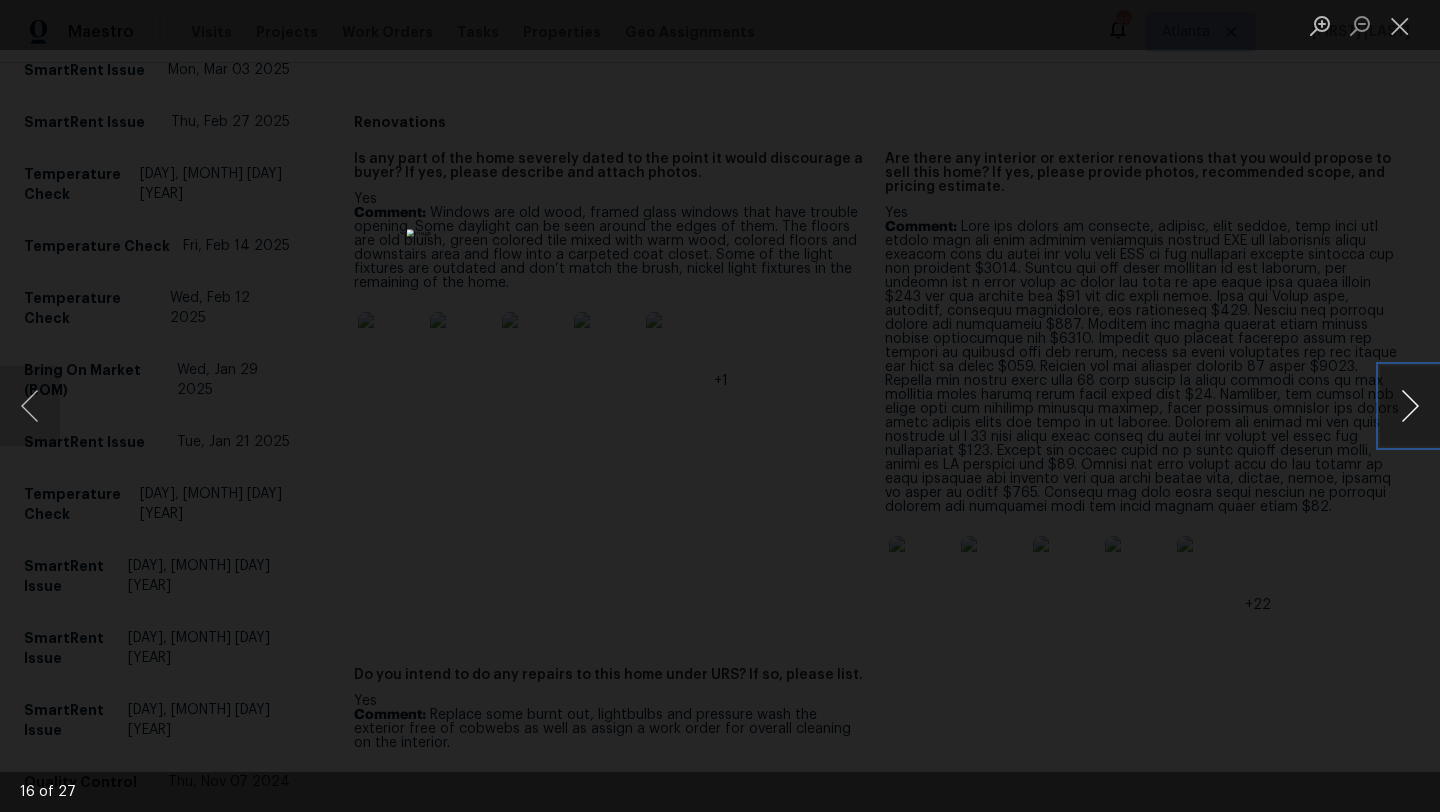 click at bounding box center (1410, 406) 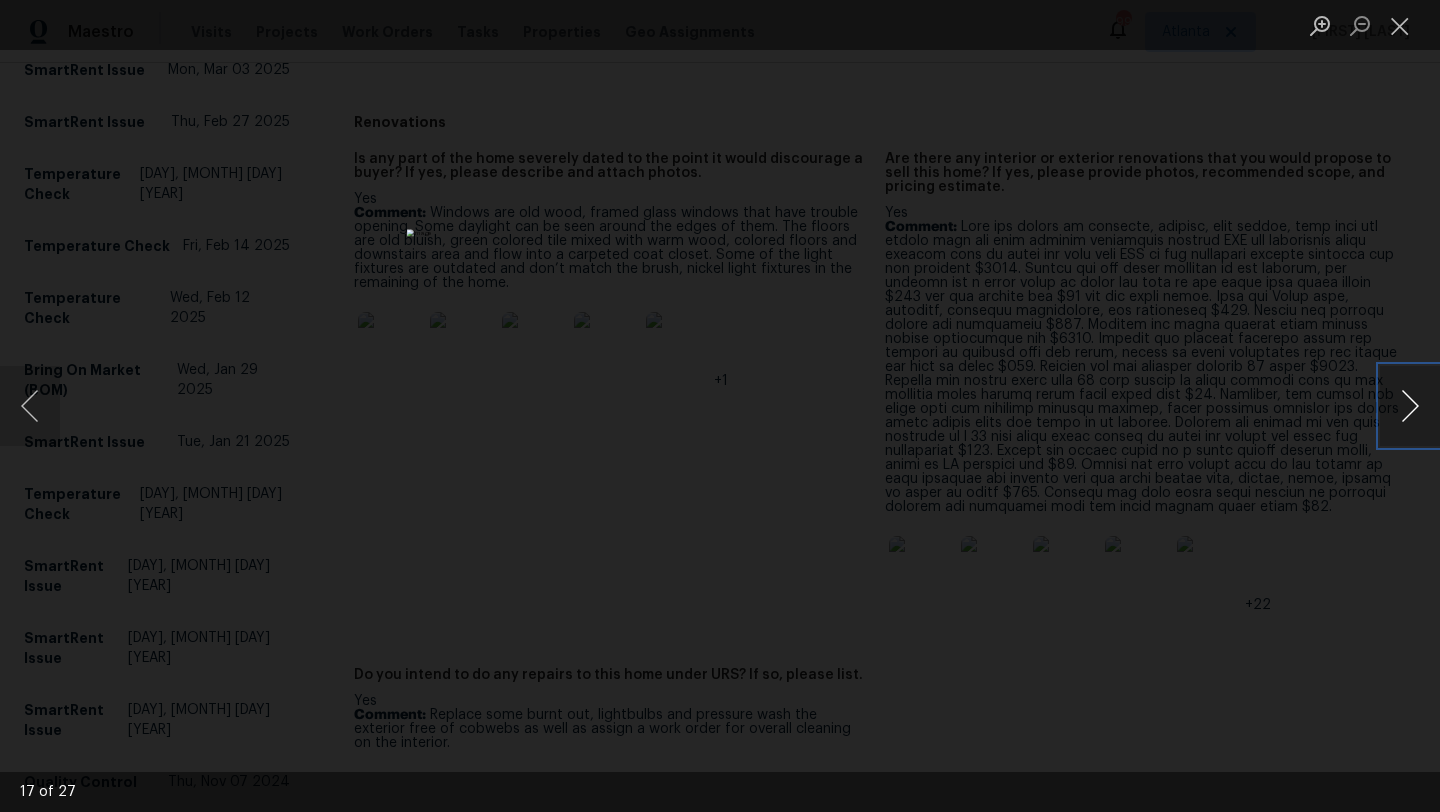 click at bounding box center (1410, 406) 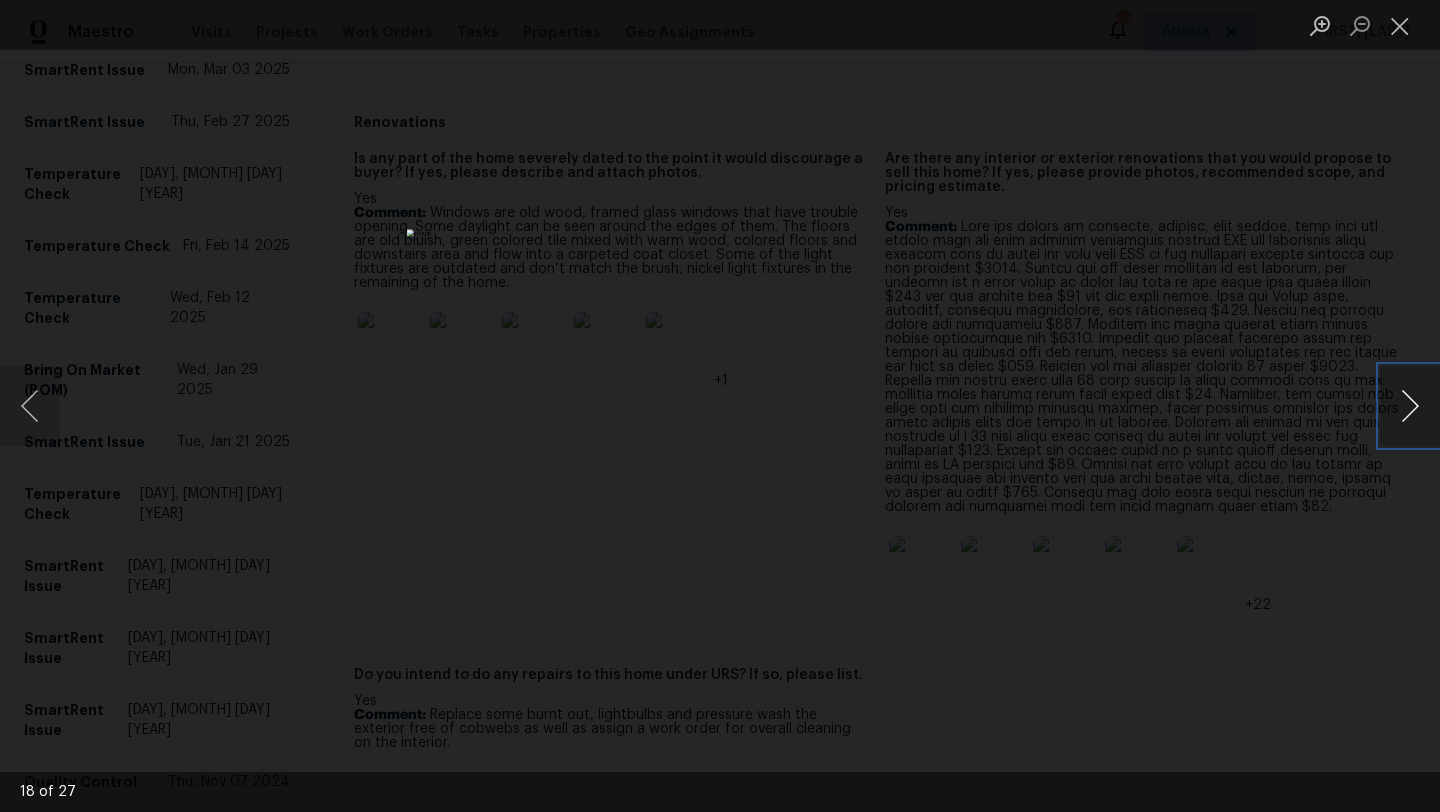 click at bounding box center [1410, 406] 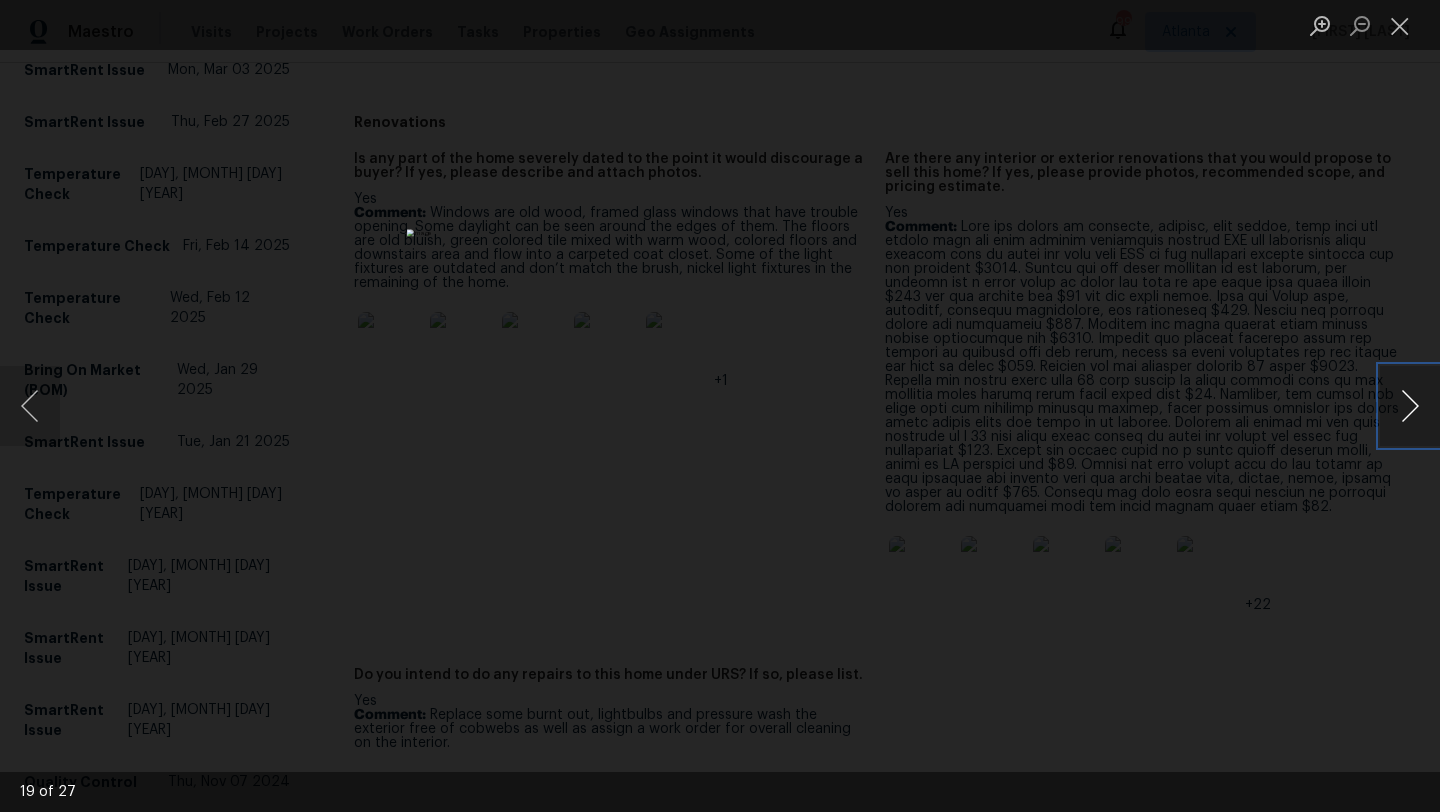 click at bounding box center [1410, 406] 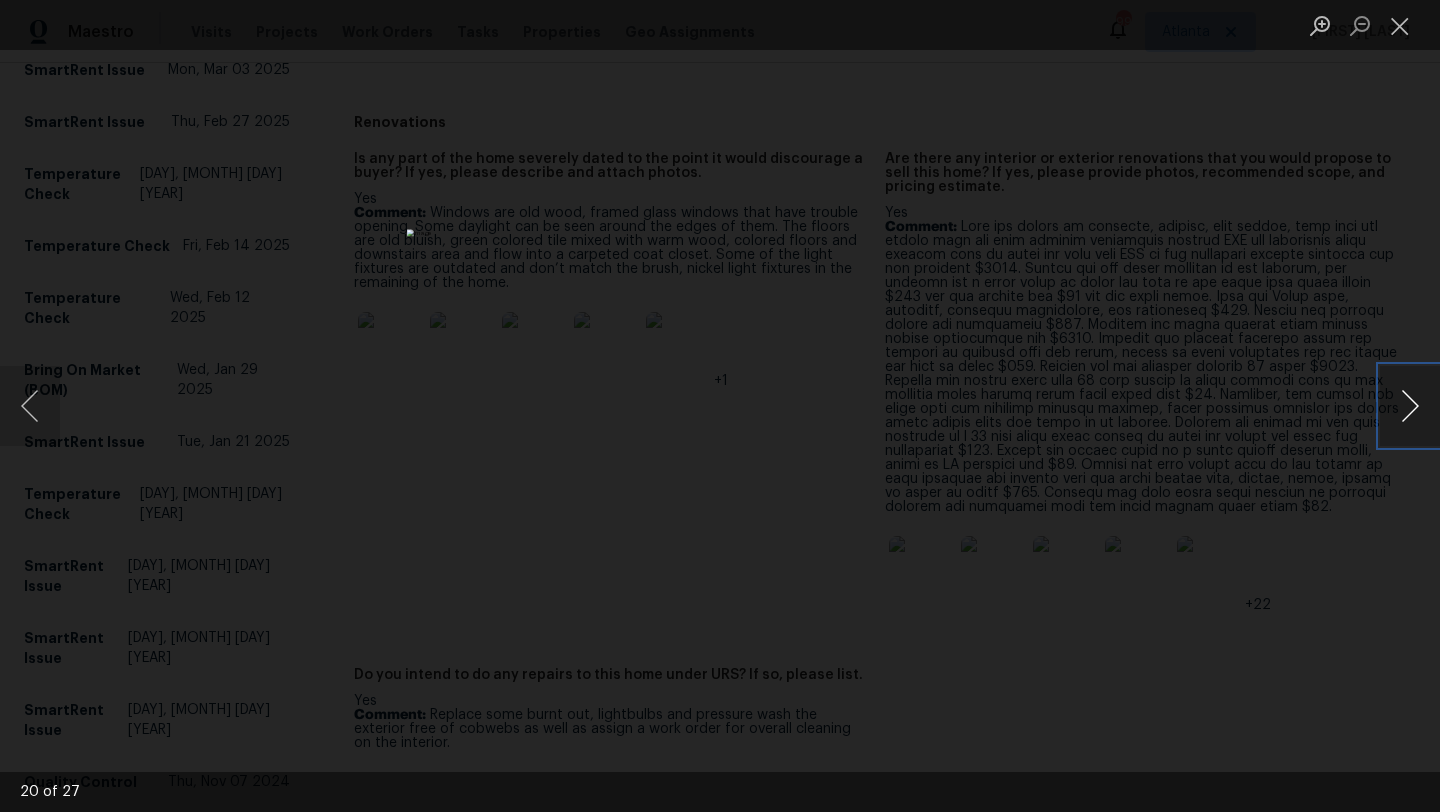 type 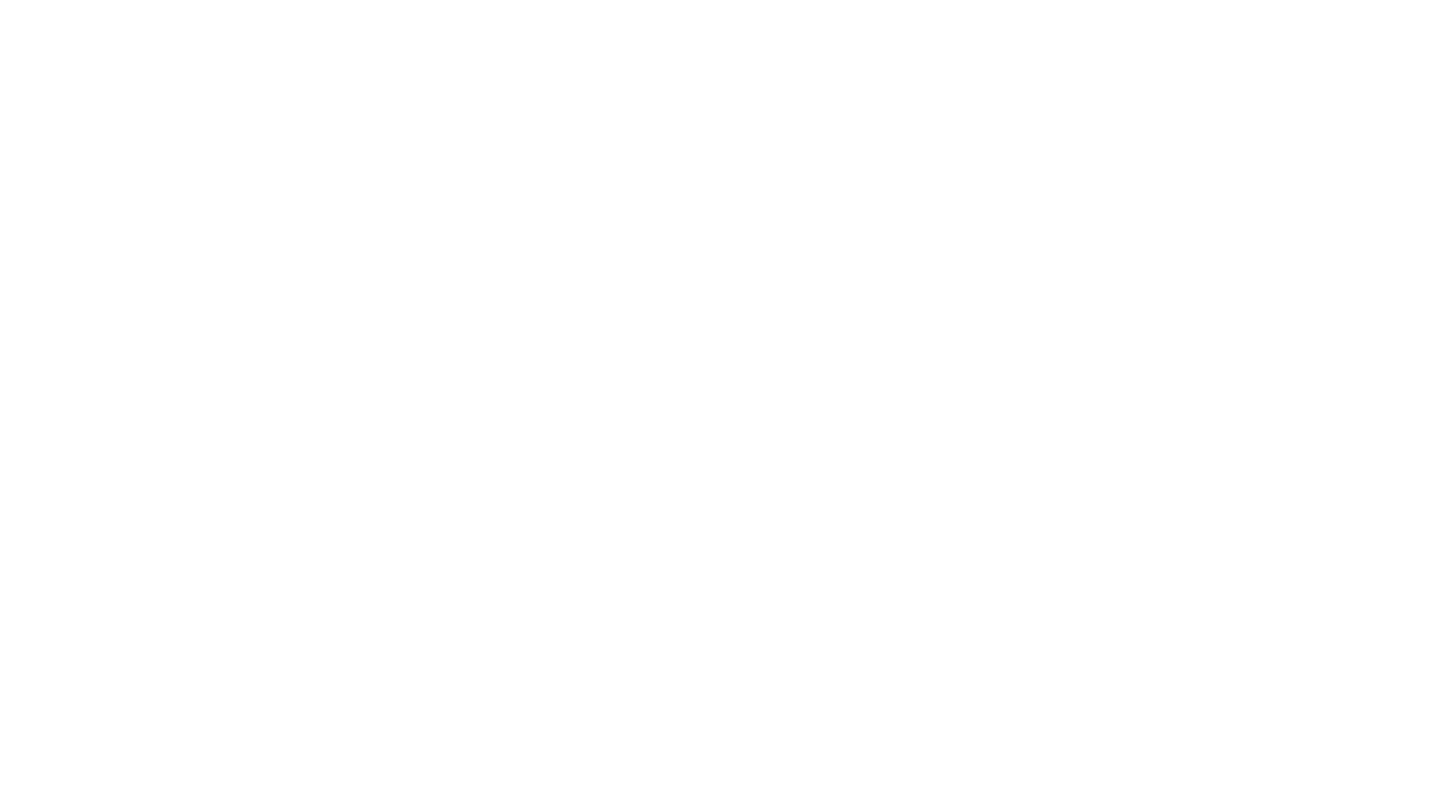 scroll, scrollTop: 0, scrollLeft: 0, axis: both 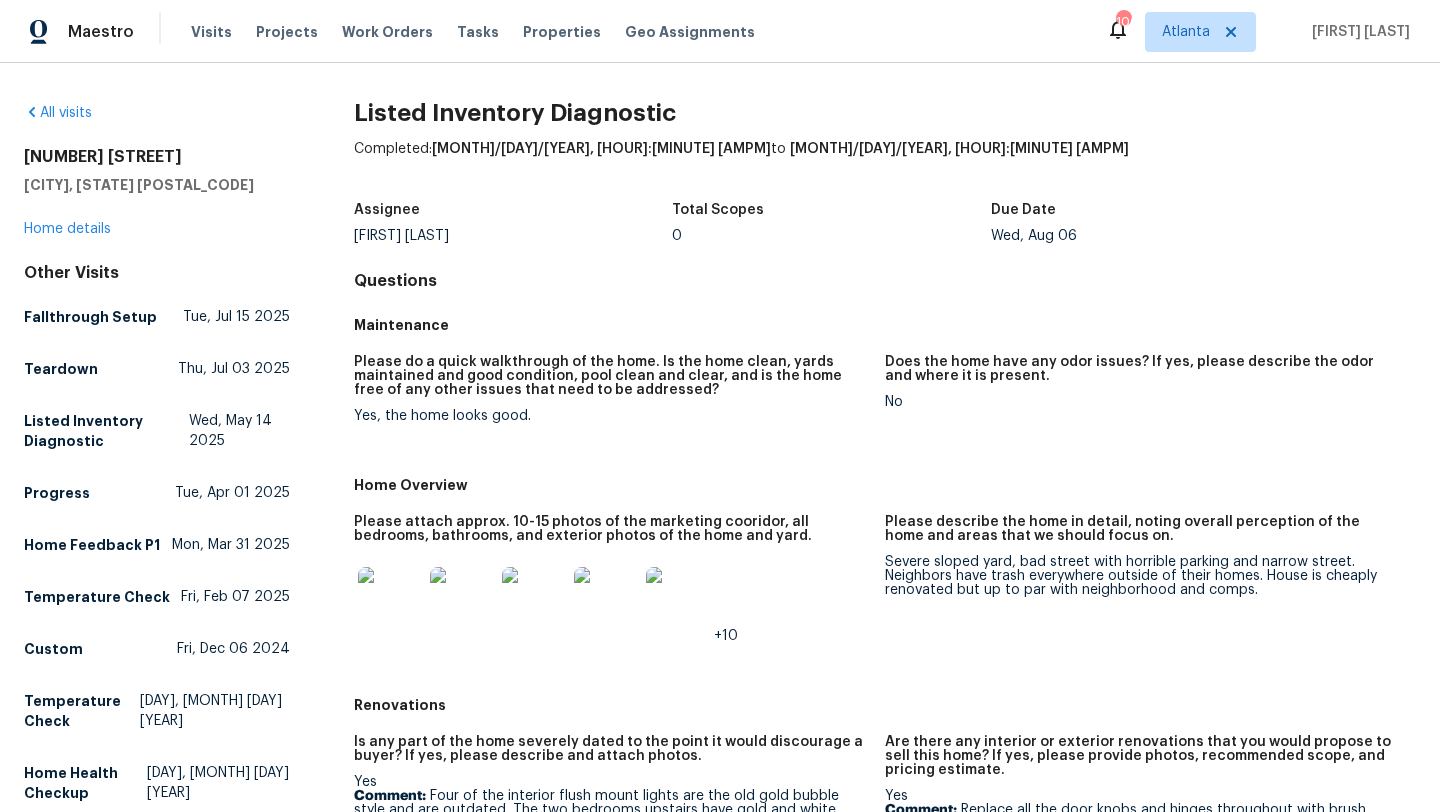 click on "4425 Woodlawn Dr" at bounding box center [157, 157] 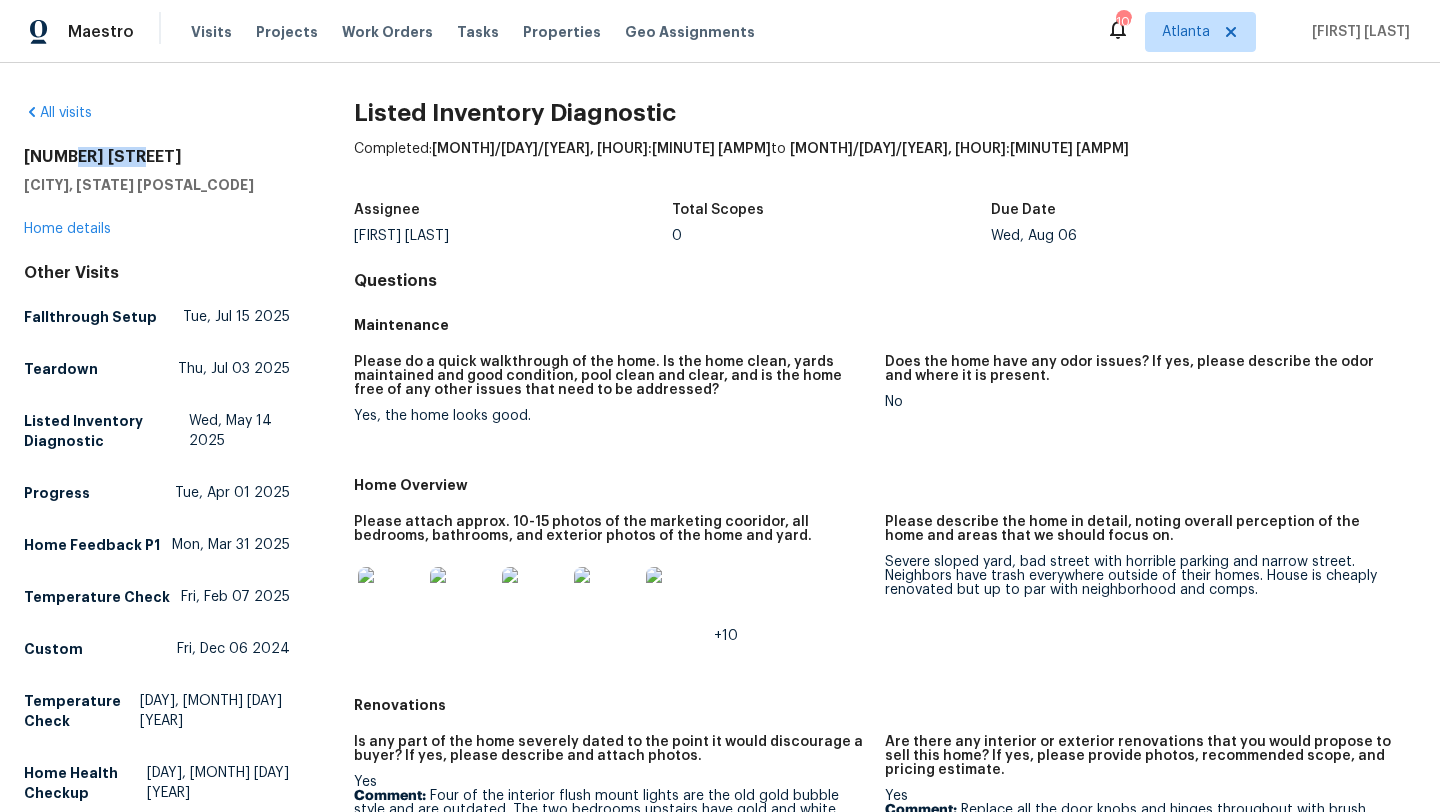 click on "4425 Woodlawn Dr" at bounding box center [157, 157] 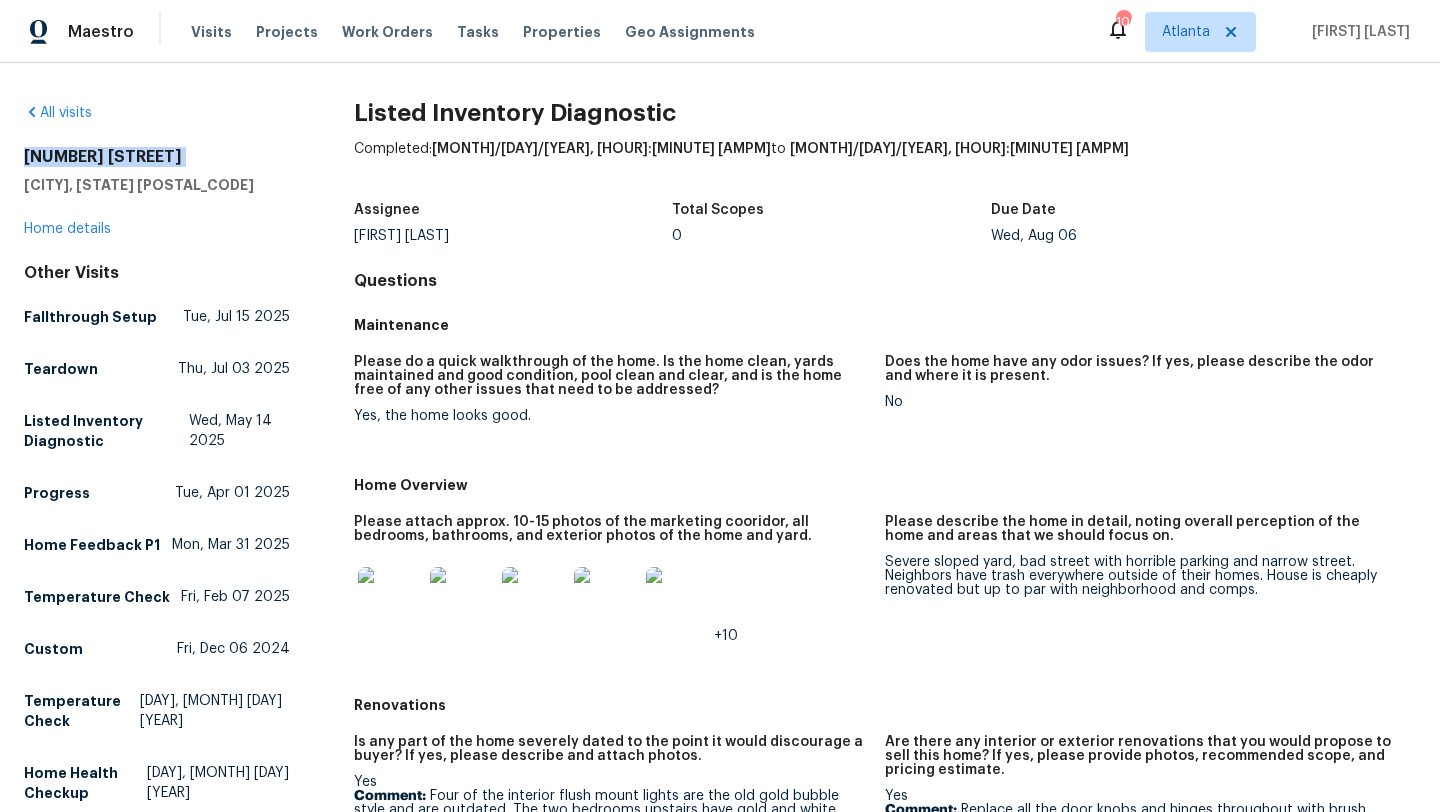 click on "4425 Woodlawn Dr" at bounding box center (157, 157) 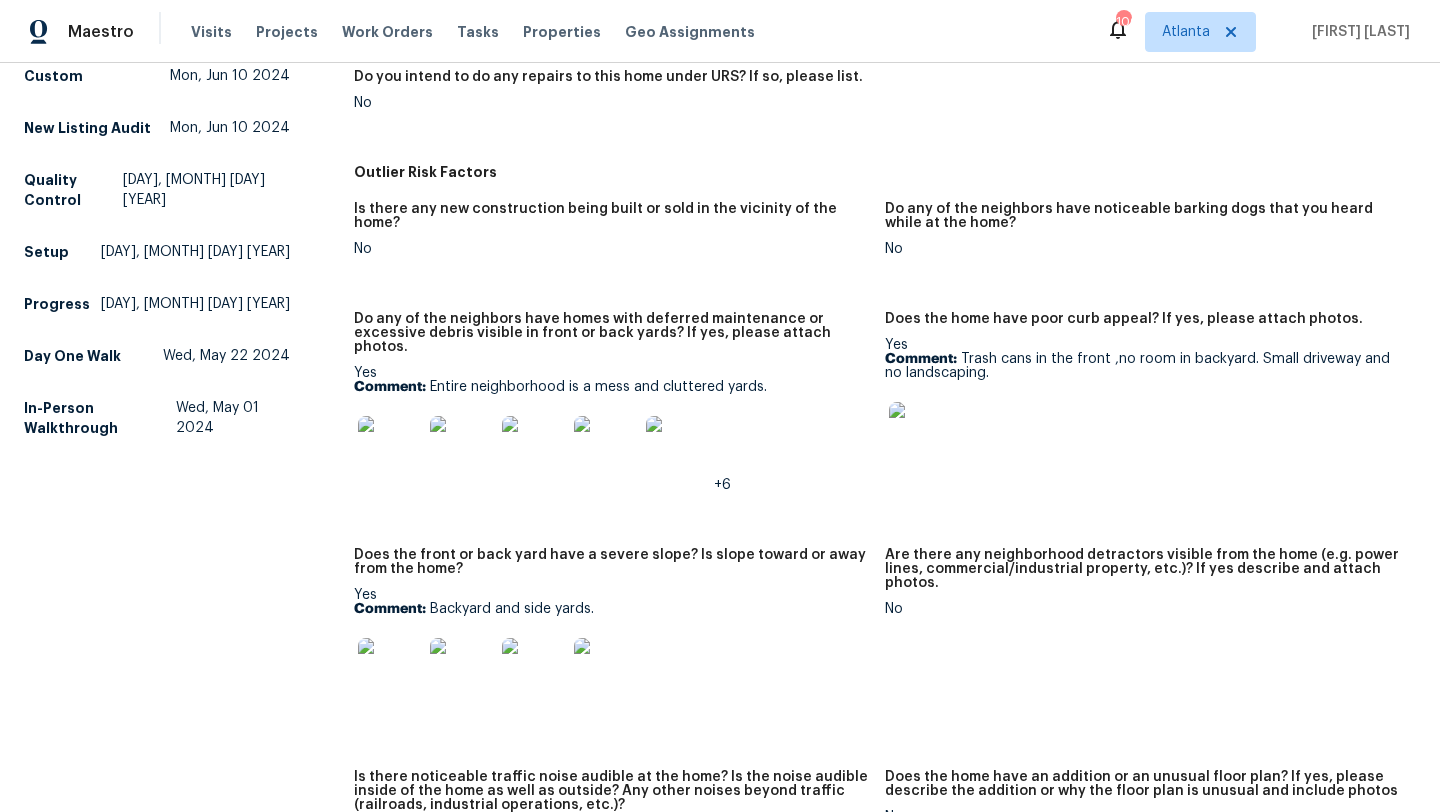 scroll, scrollTop: 1074, scrollLeft: 0, axis: vertical 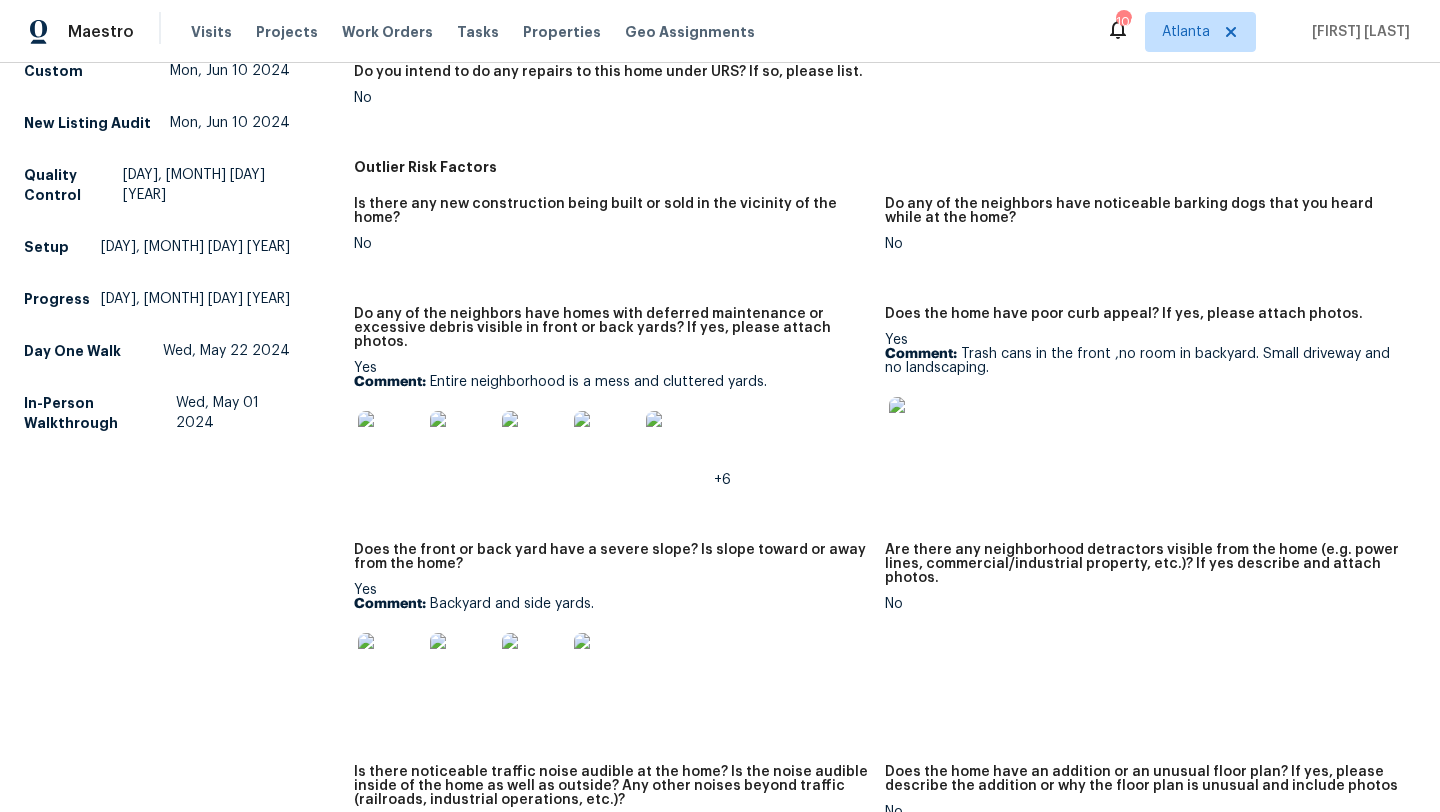 click at bounding box center (390, 443) 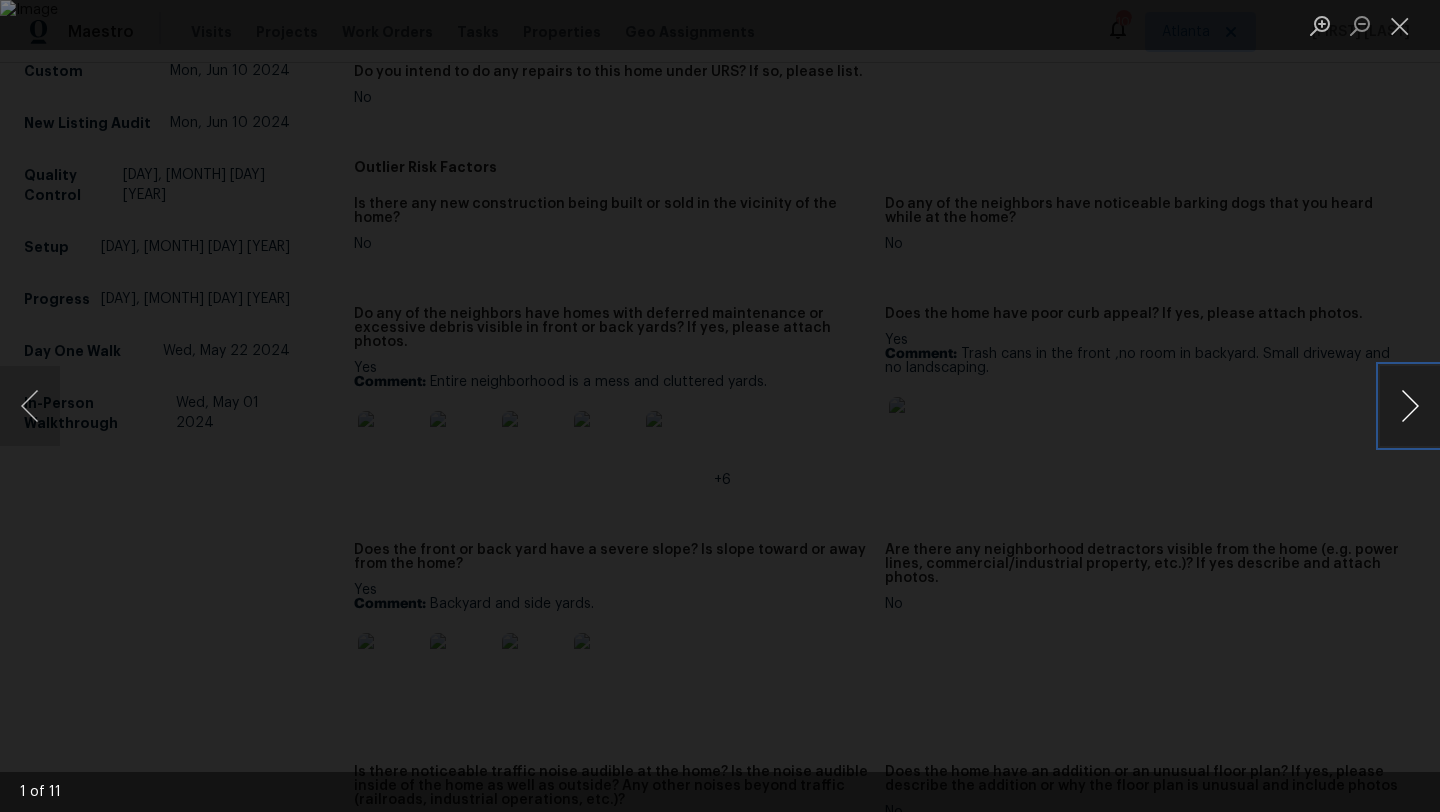 click at bounding box center (1410, 406) 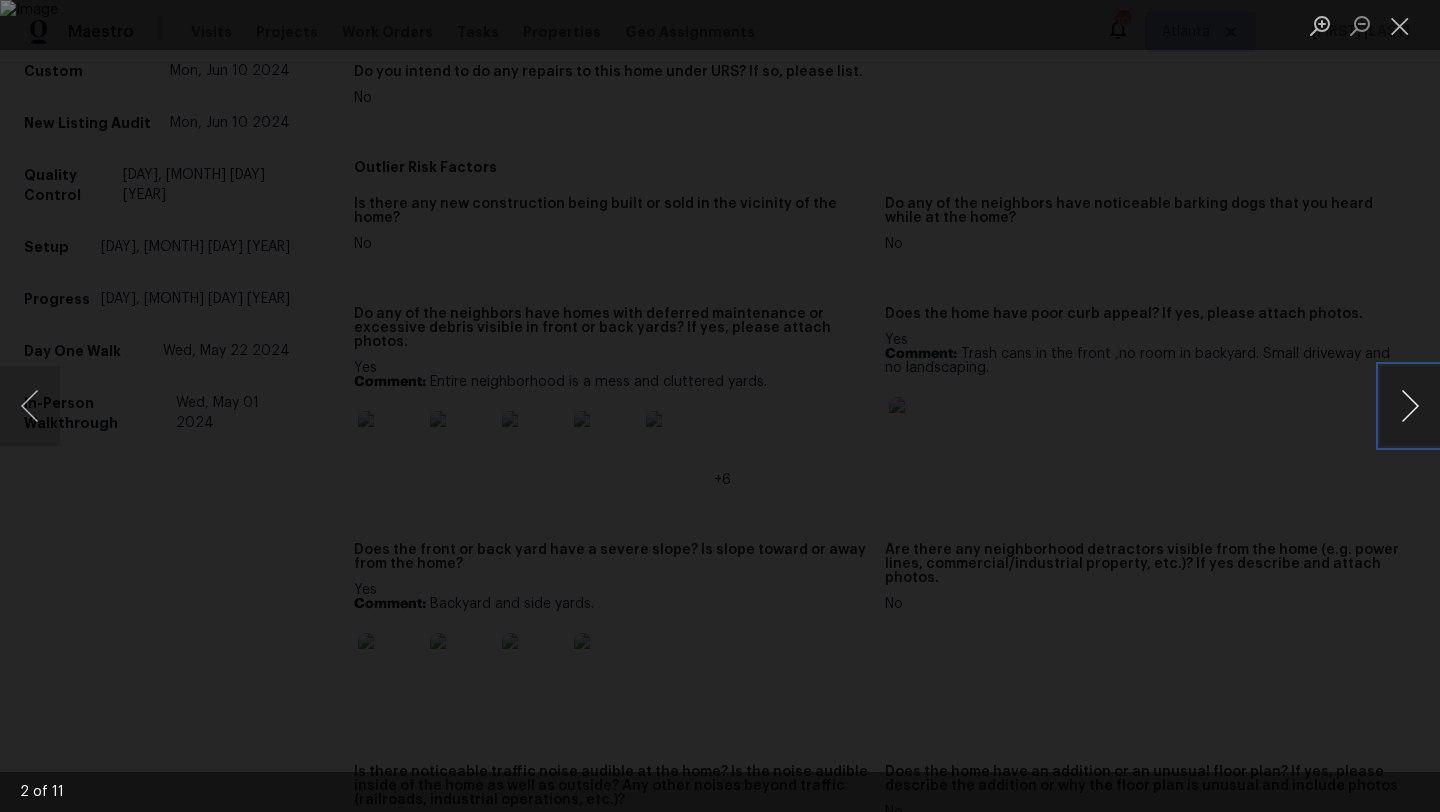 click at bounding box center [1410, 406] 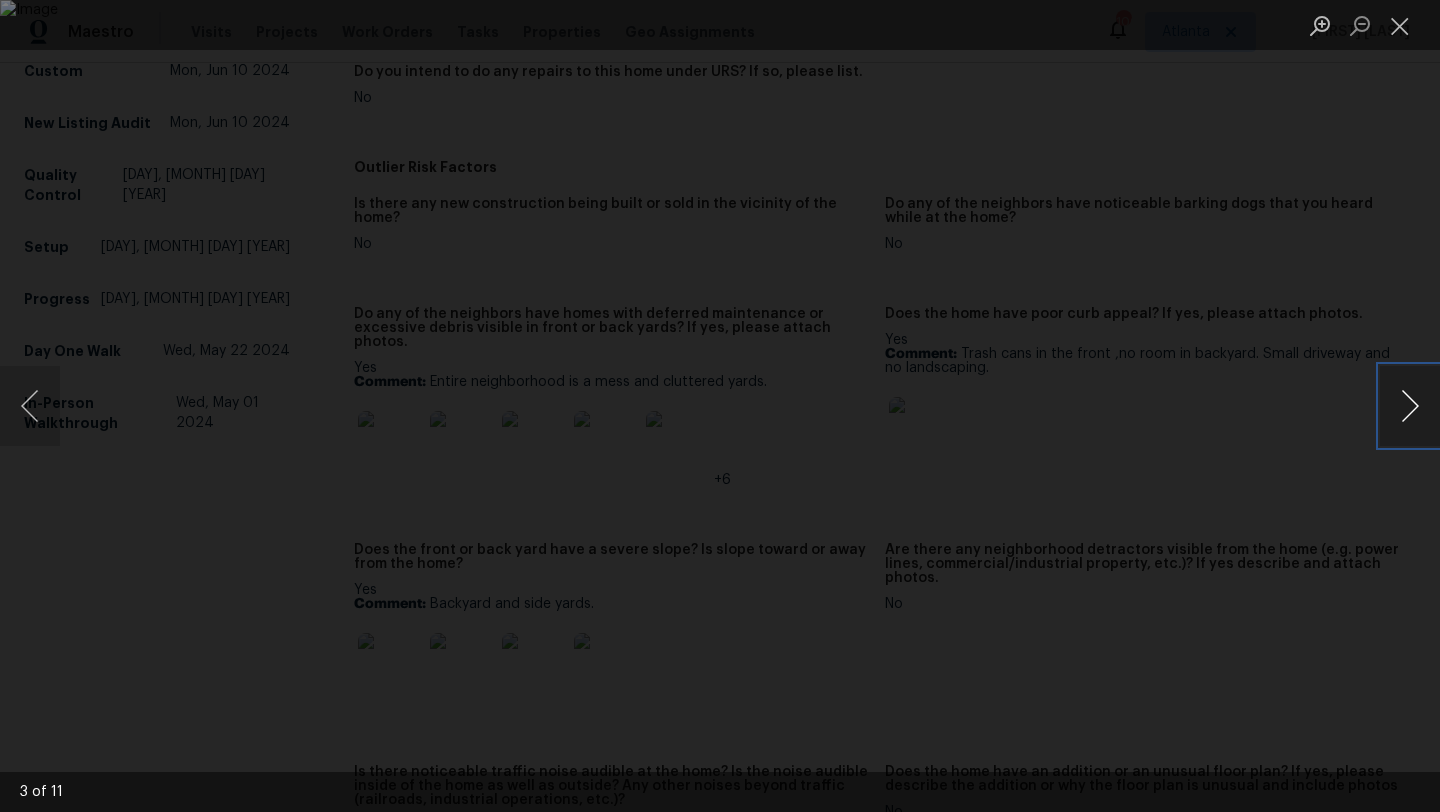 click at bounding box center [1410, 406] 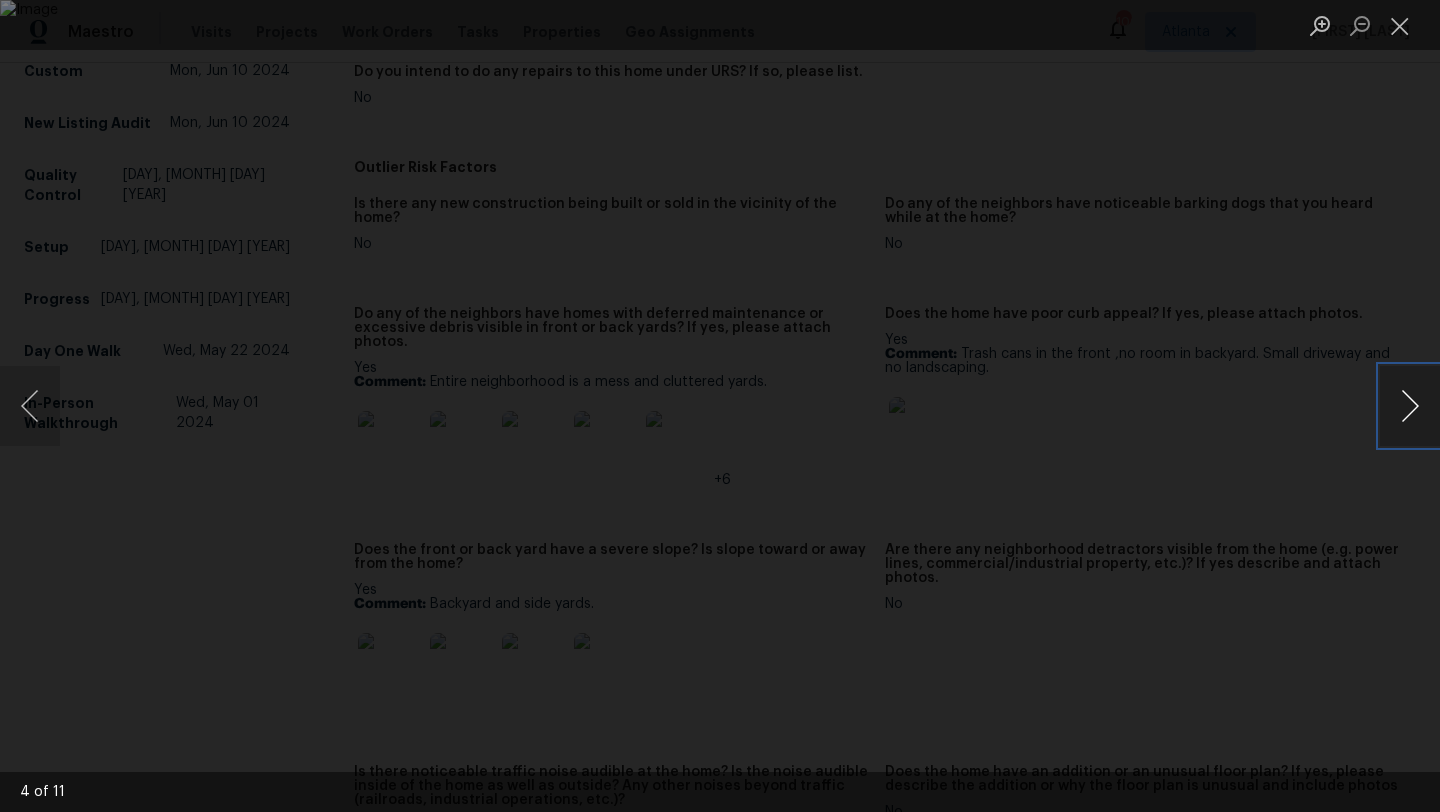 click at bounding box center [1410, 406] 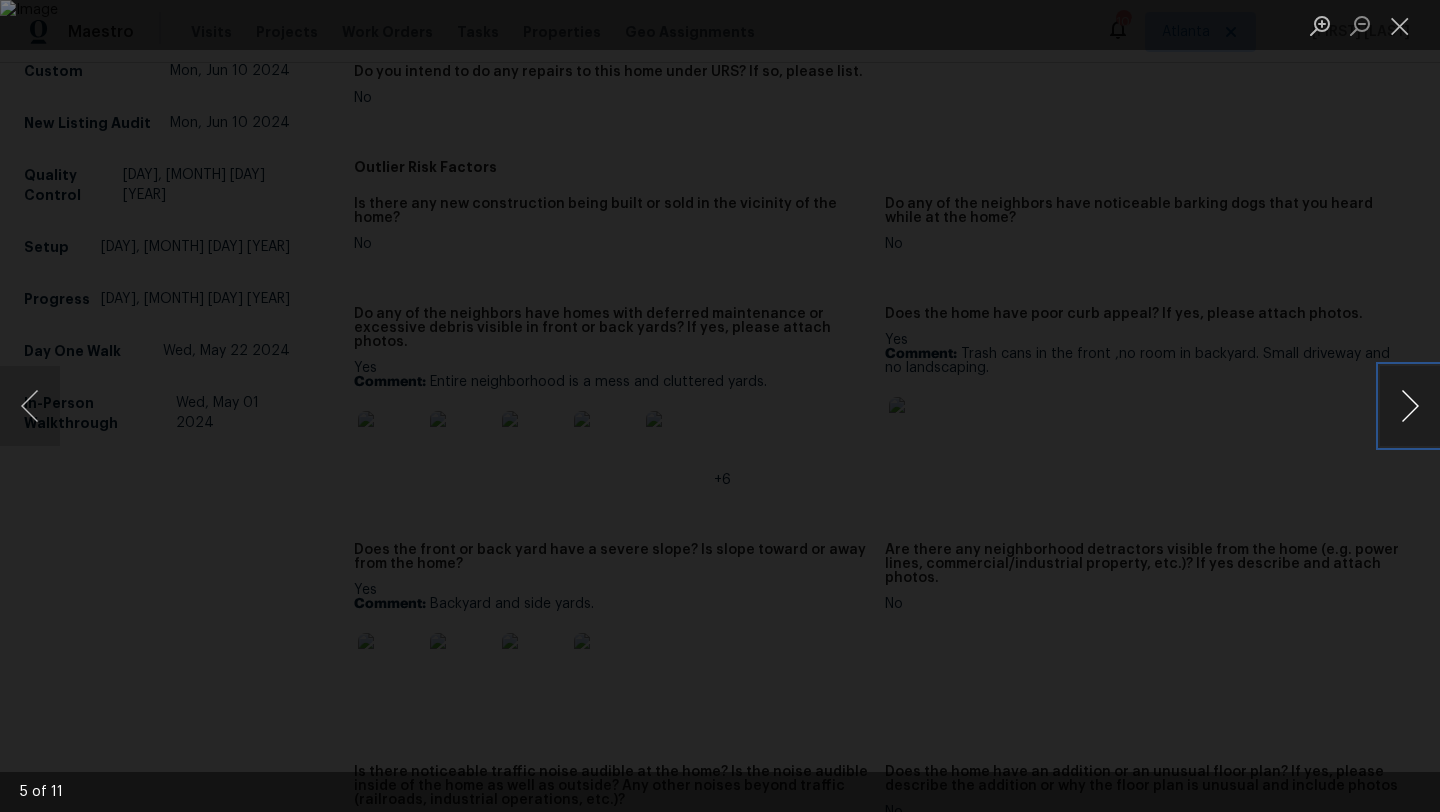 click at bounding box center (1410, 406) 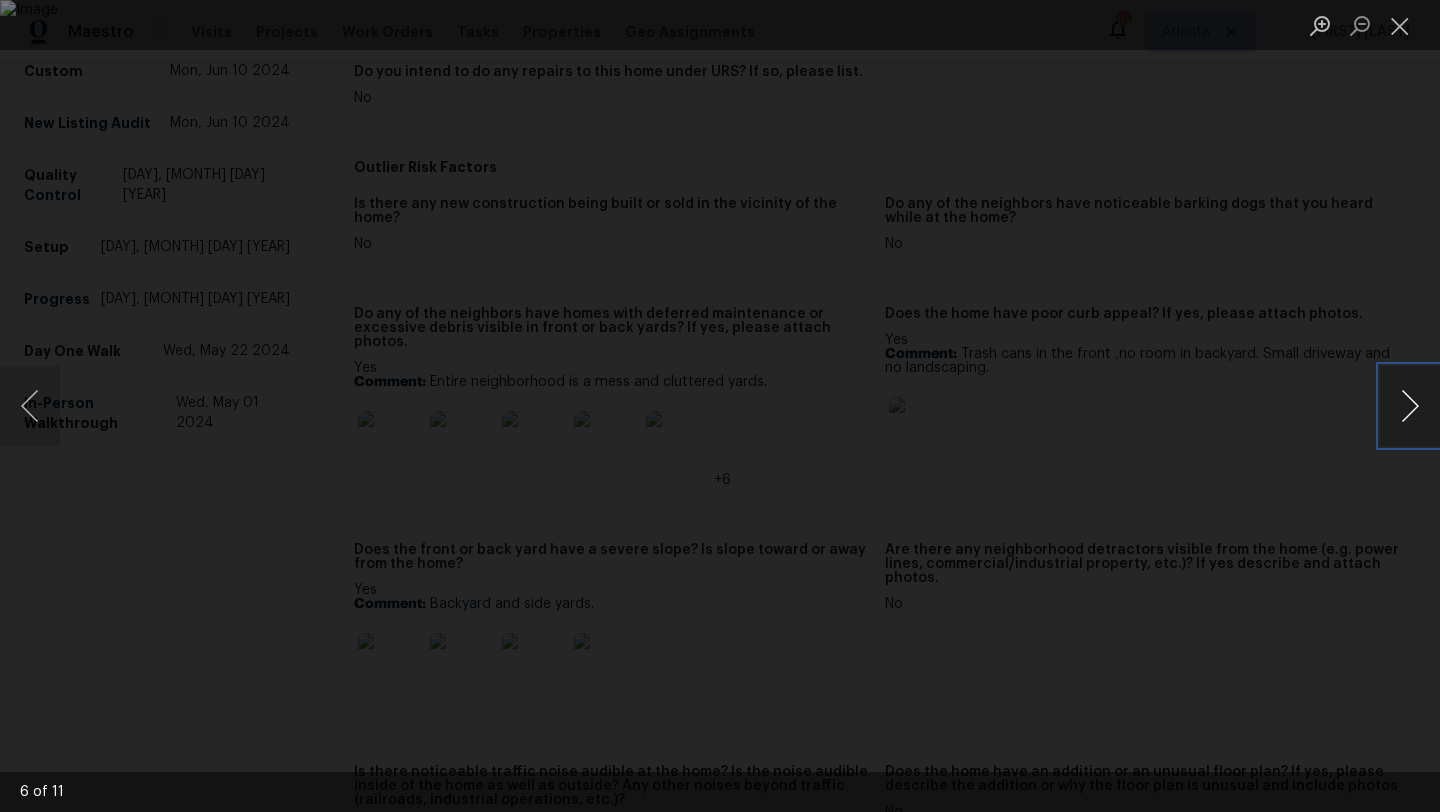 click at bounding box center [1410, 406] 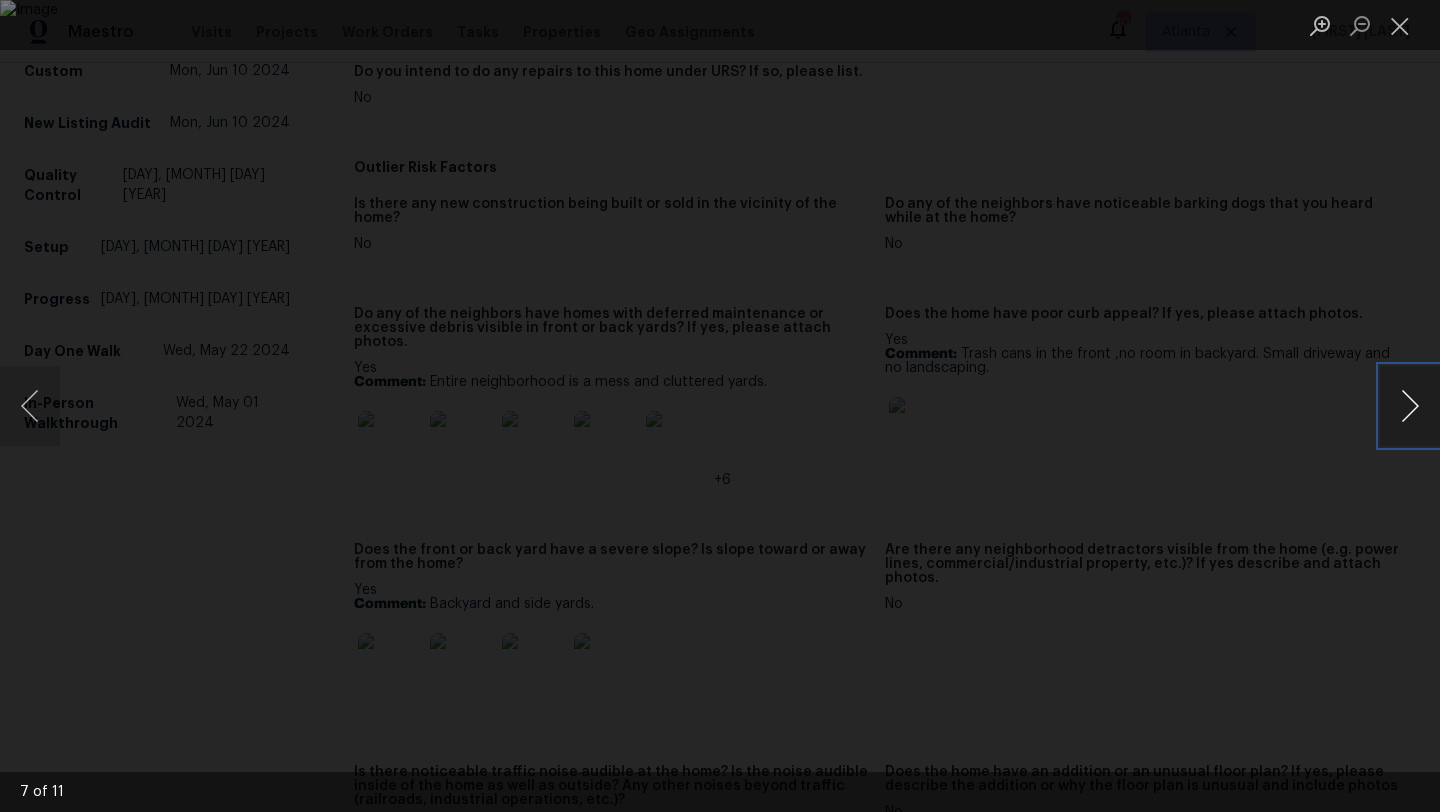 click at bounding box center (1410, 406) 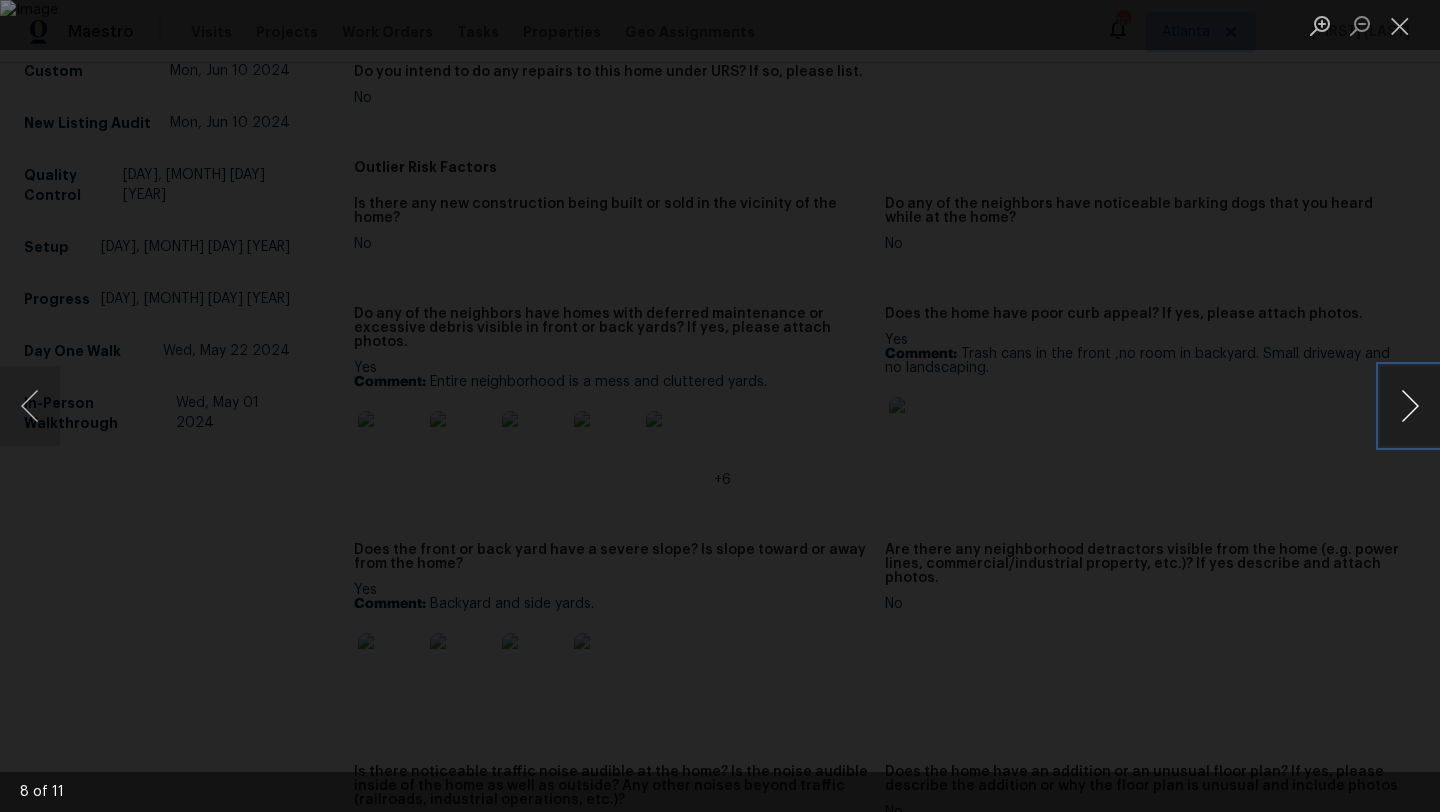 click at bounding box center [1410, 406] 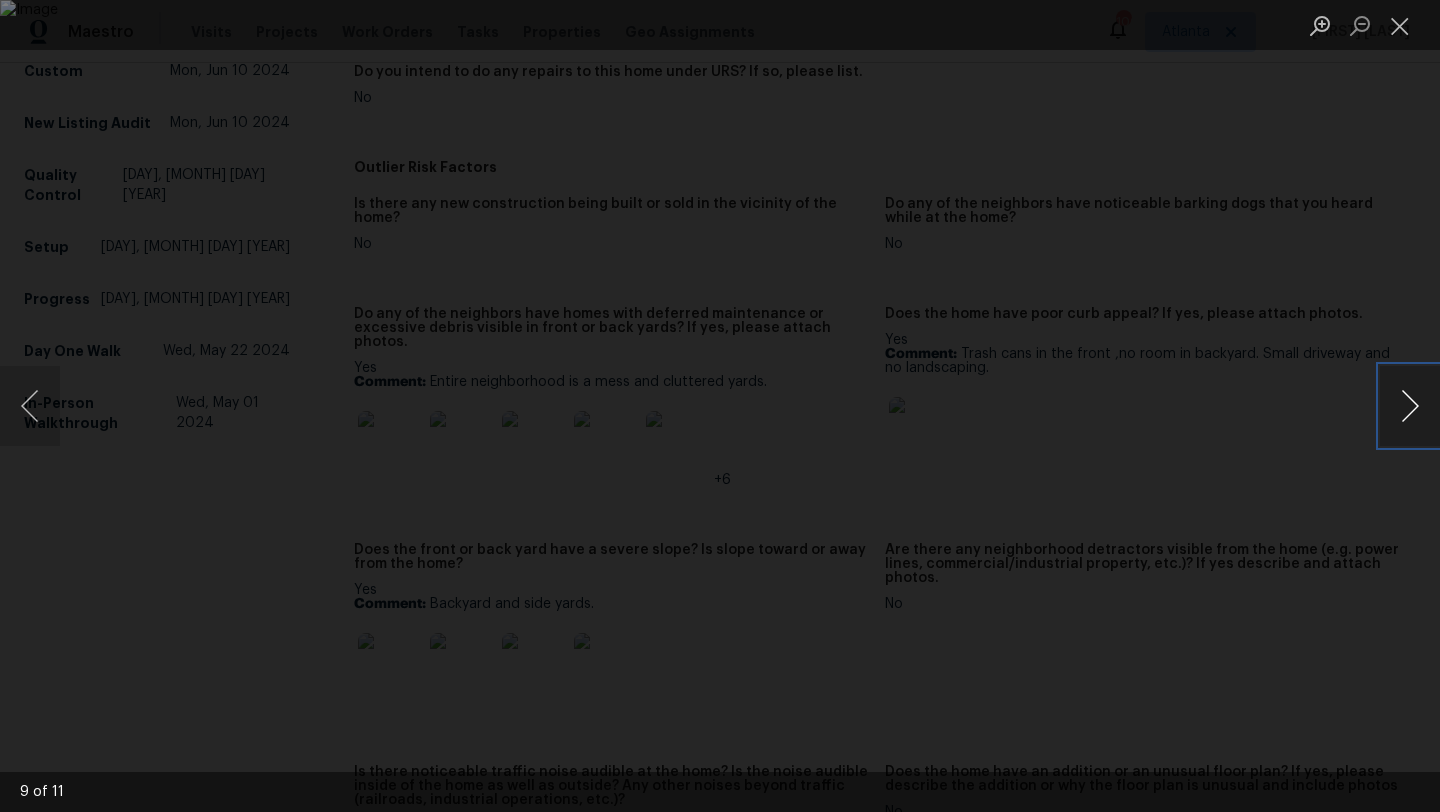 click at bounding box center (1410, 406) 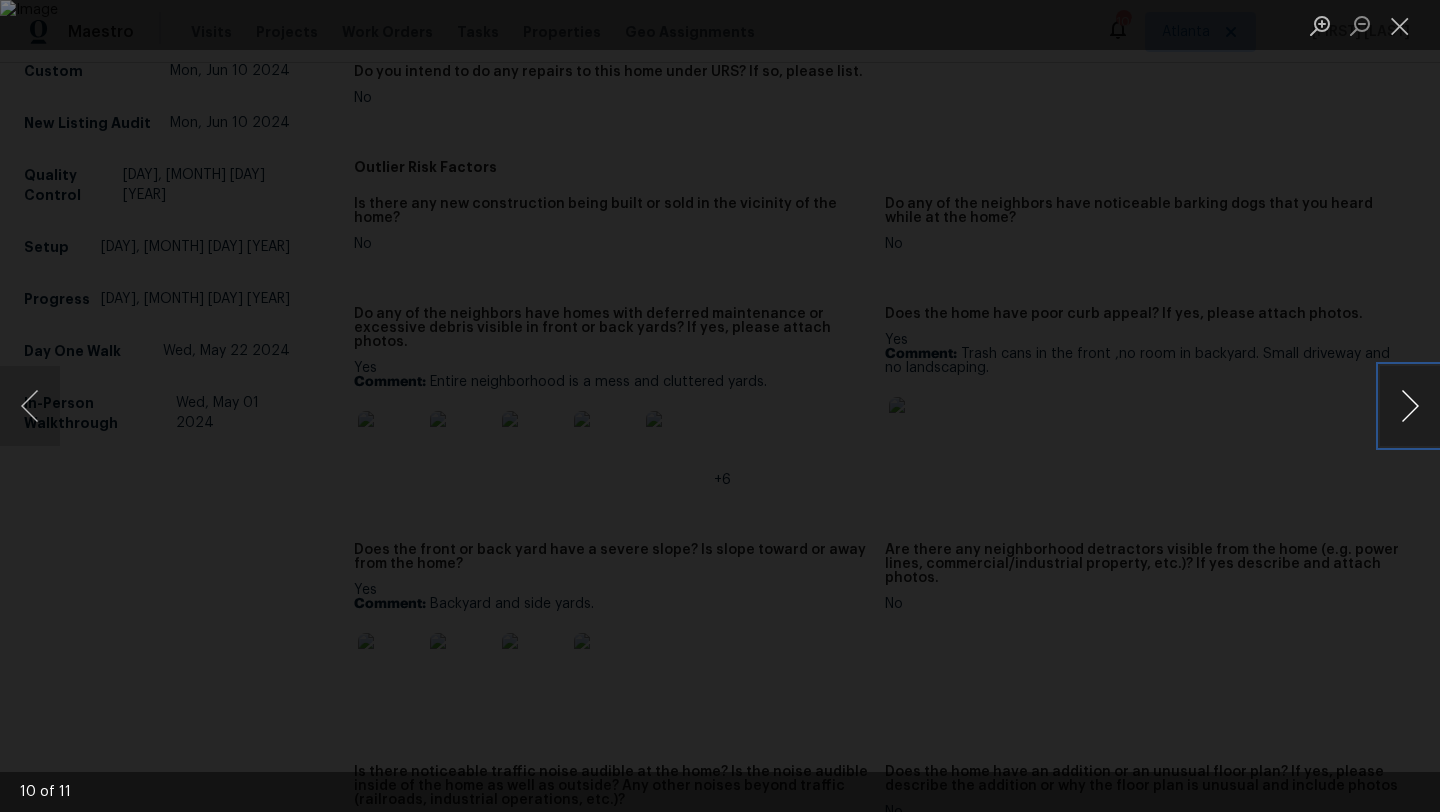 click at bounding box center [1410, 406] 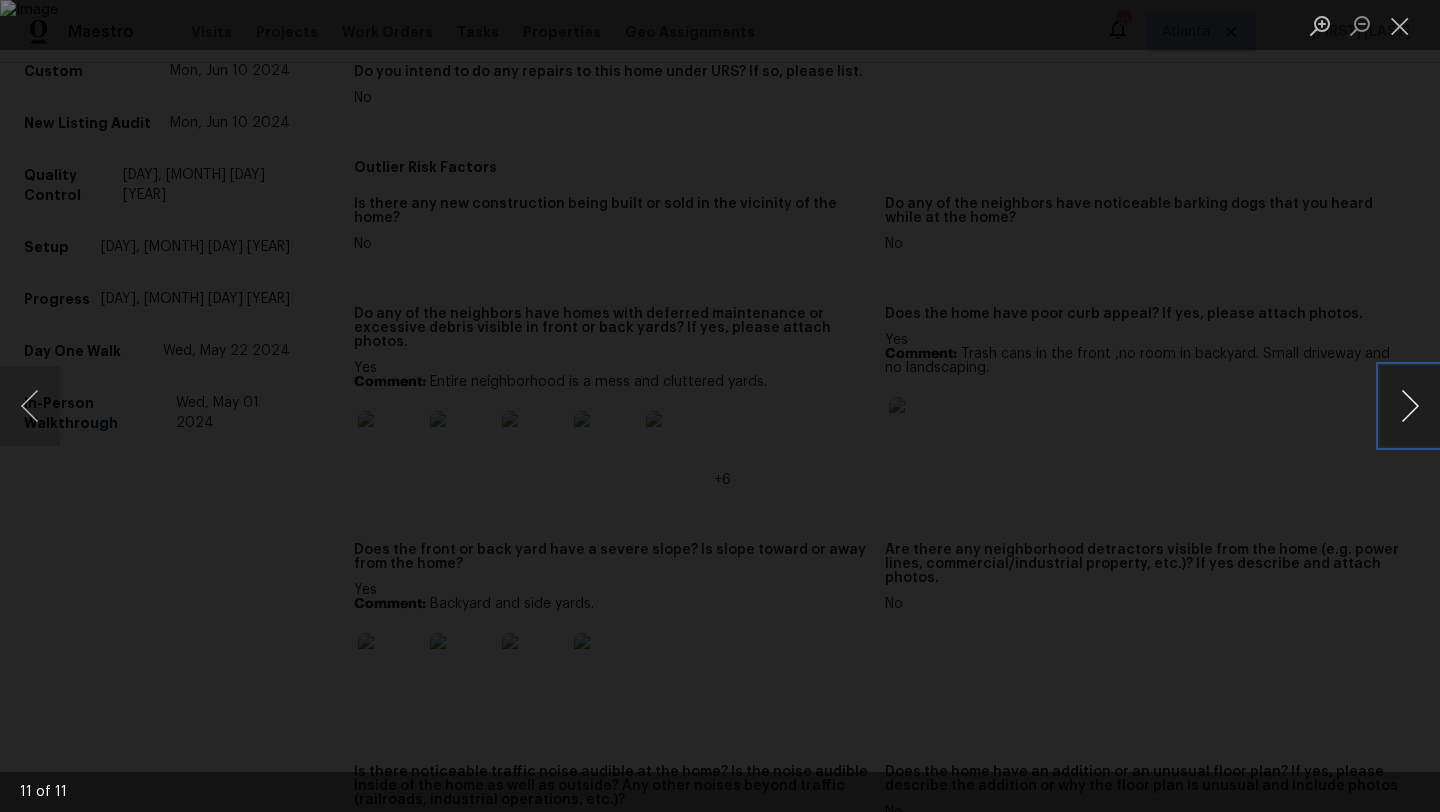 click at bounding box center [1410, 406] 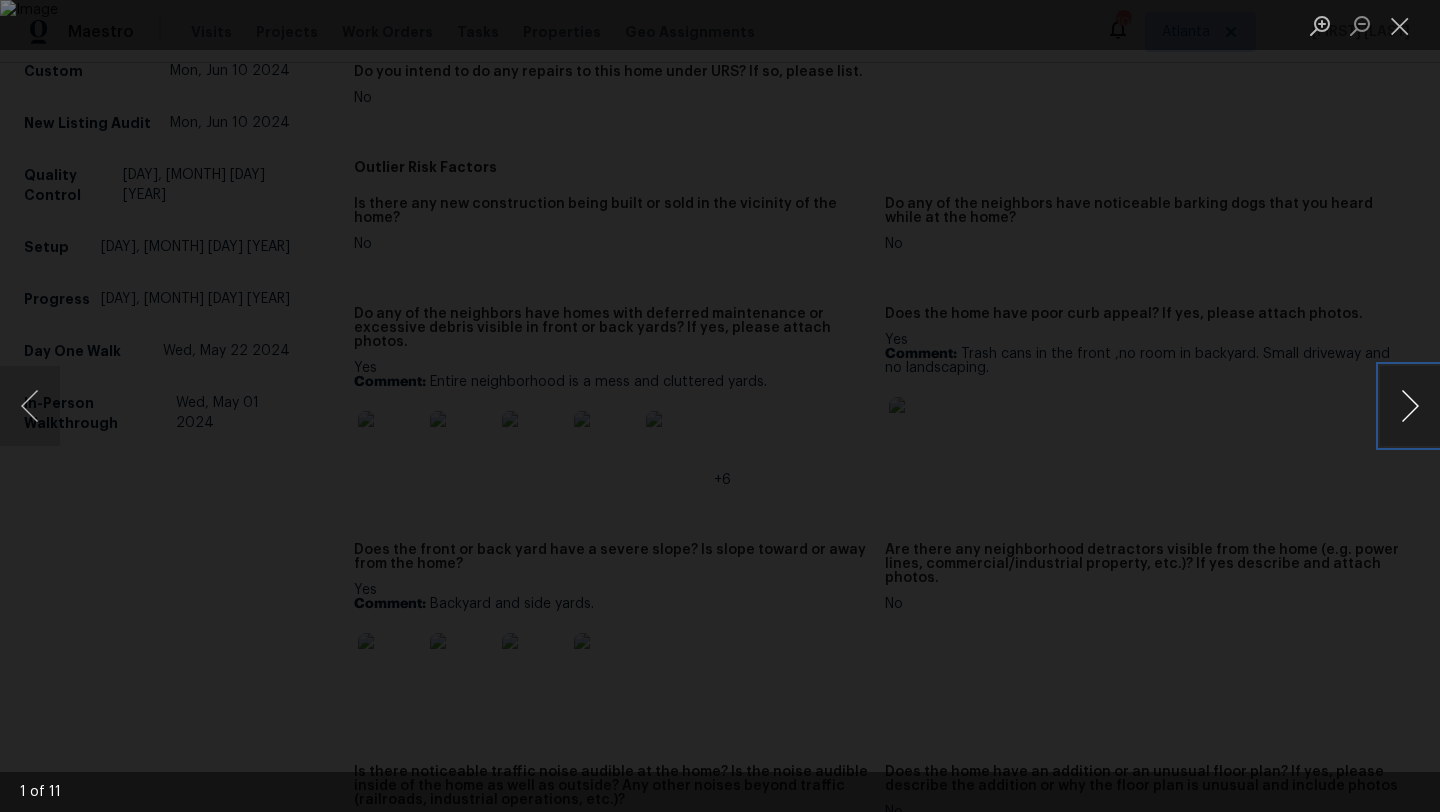 click at bounding box center (1410, 406) 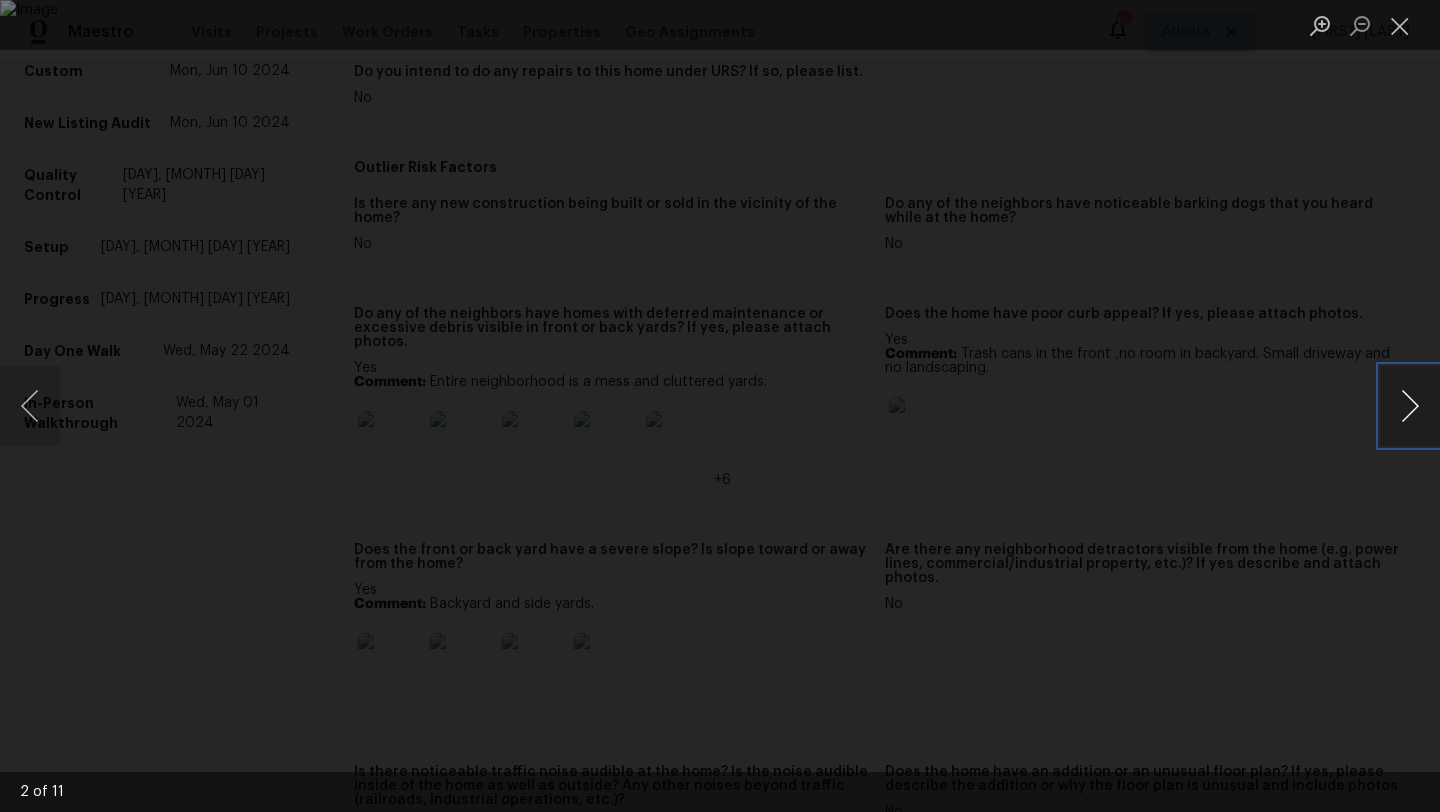 click at bounding box center (1410, 406) 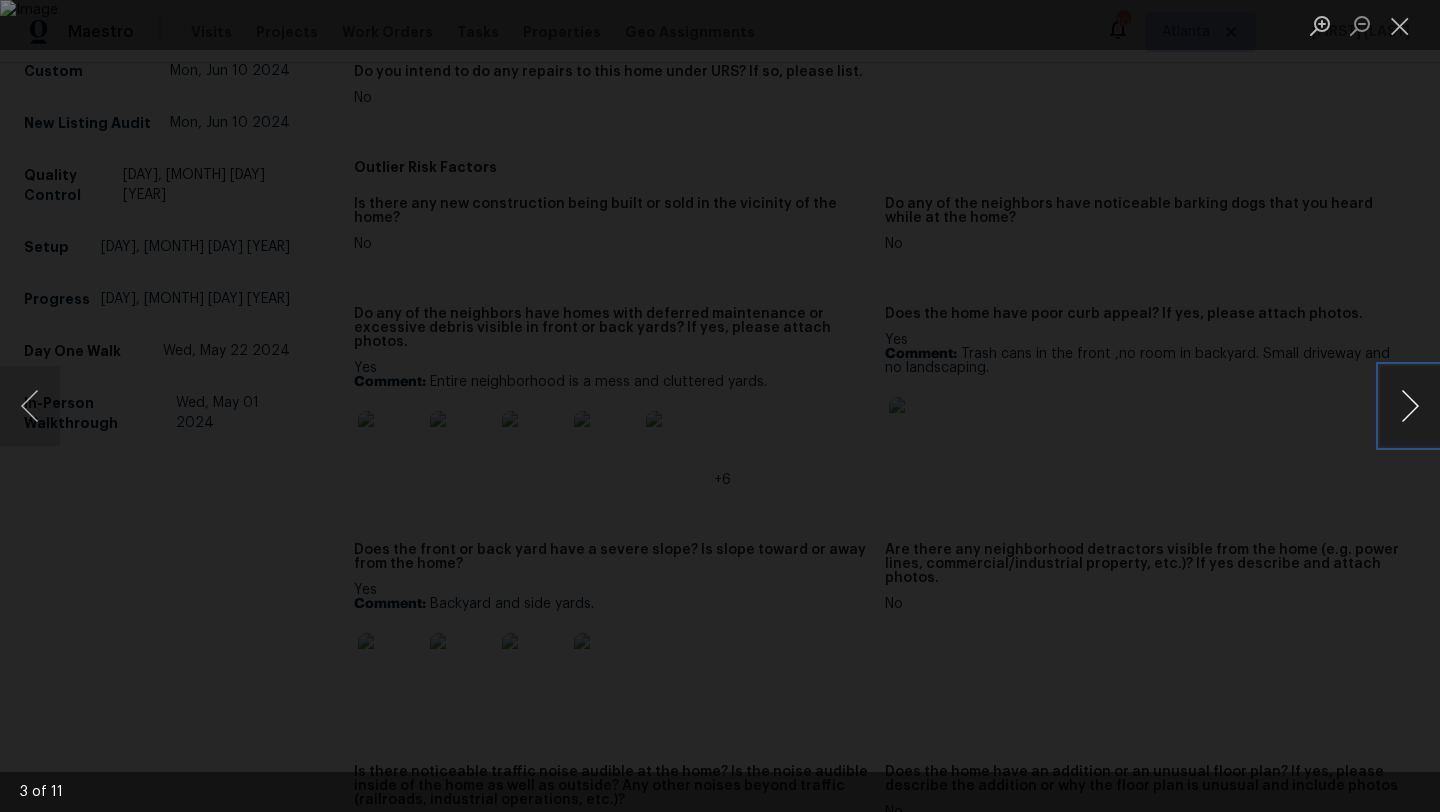 click at bounding box center [1410, 406] 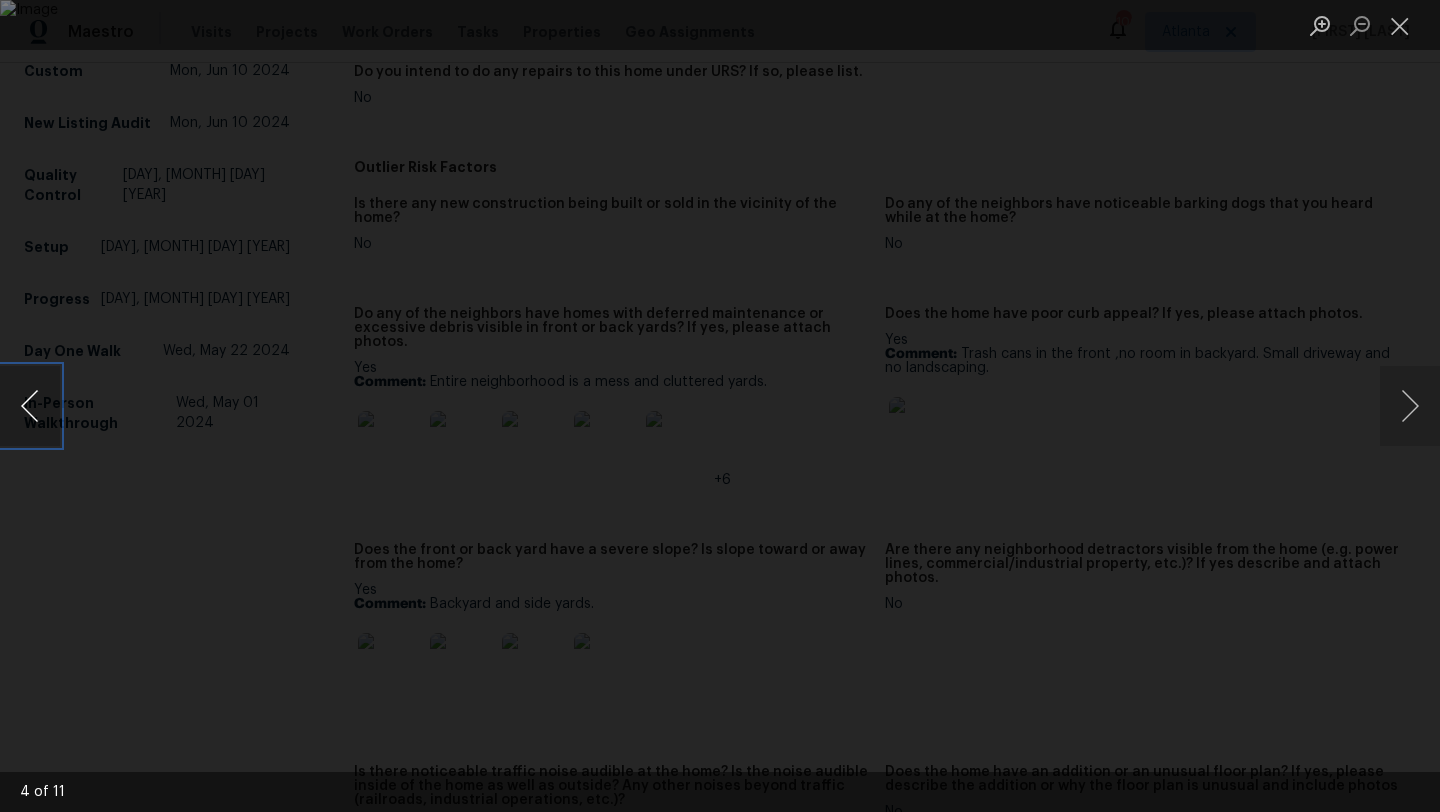 click at bounding box center [30, 406] 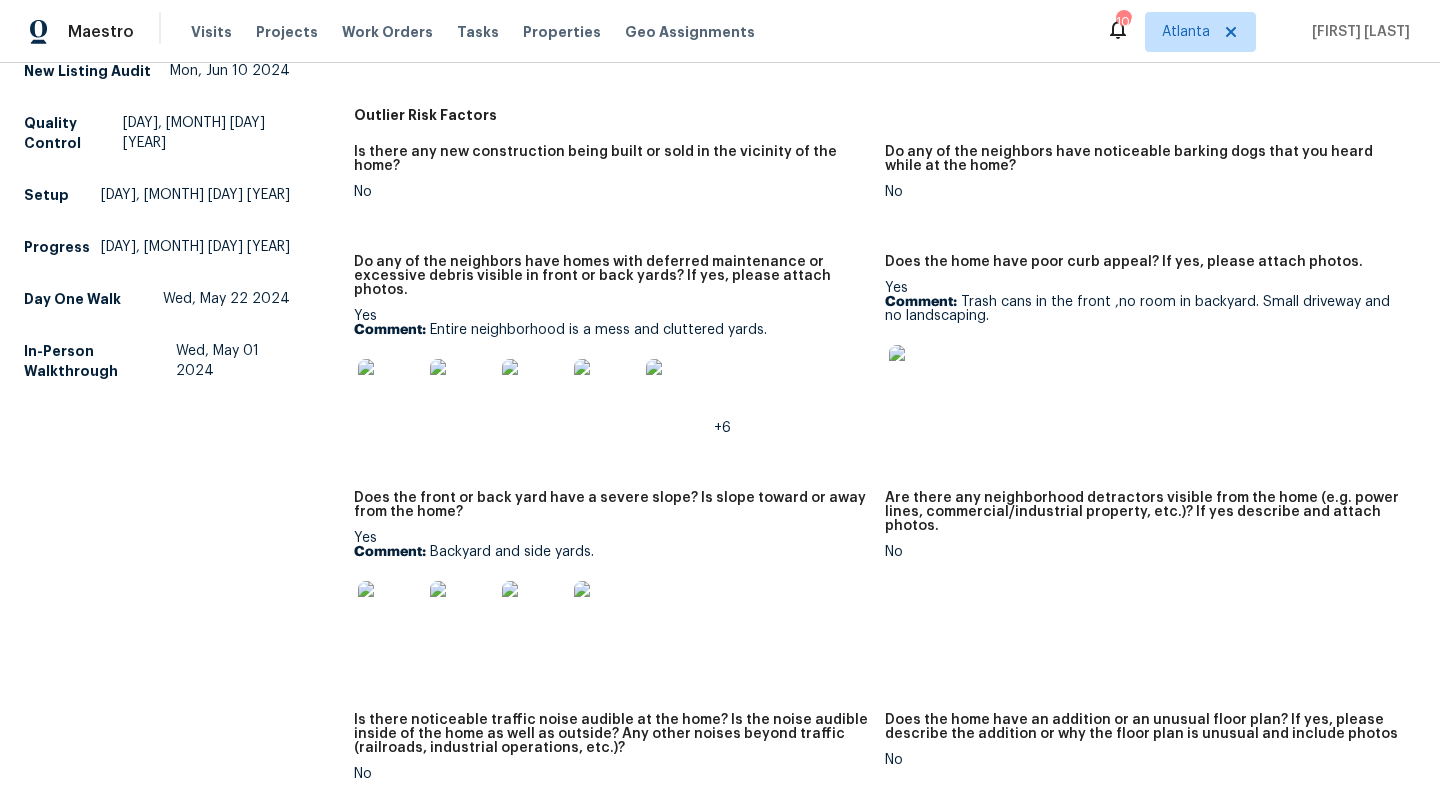 scroll, scrollTop: 1128, scrollLeft: 0, axis: vertical 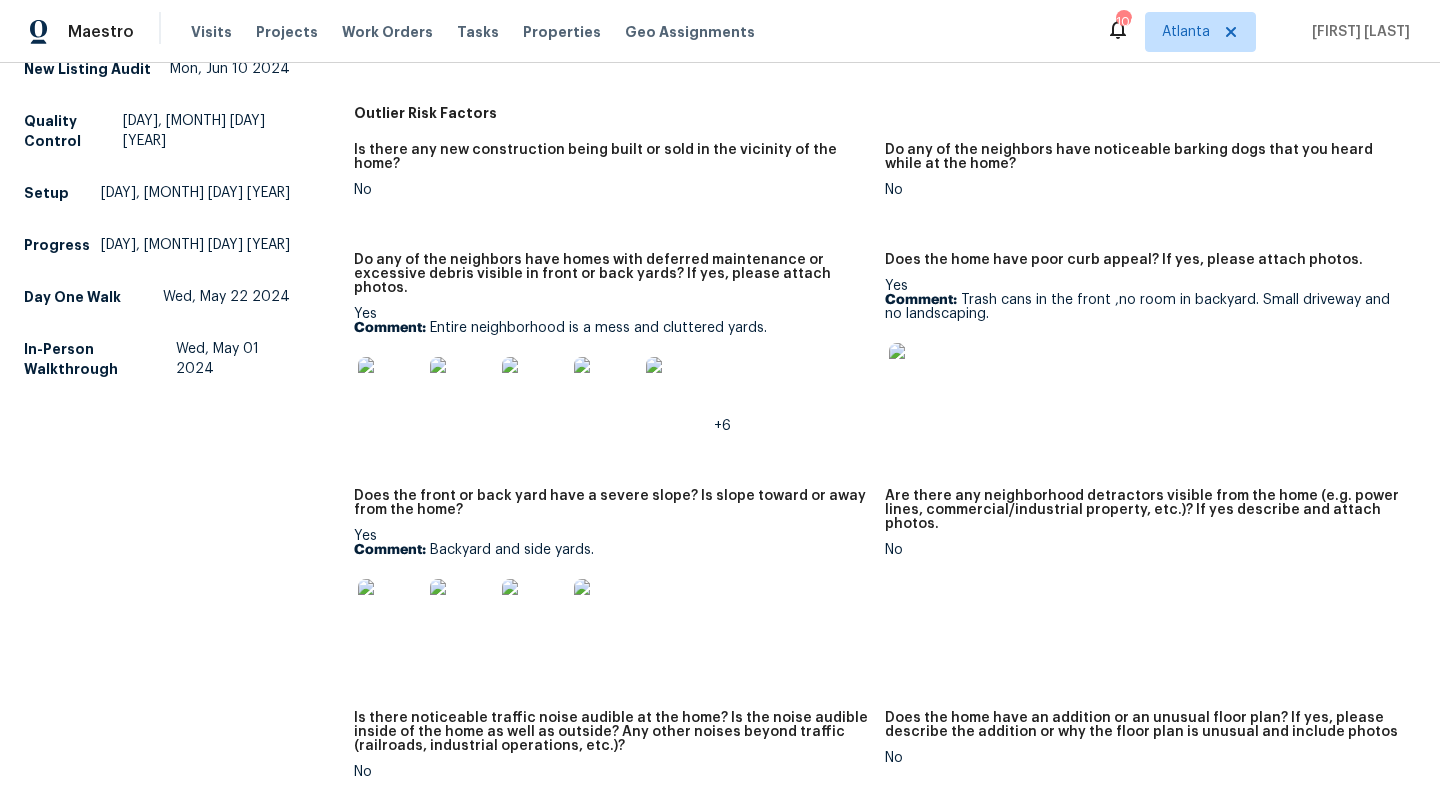 click at bounding box center (921, 375) 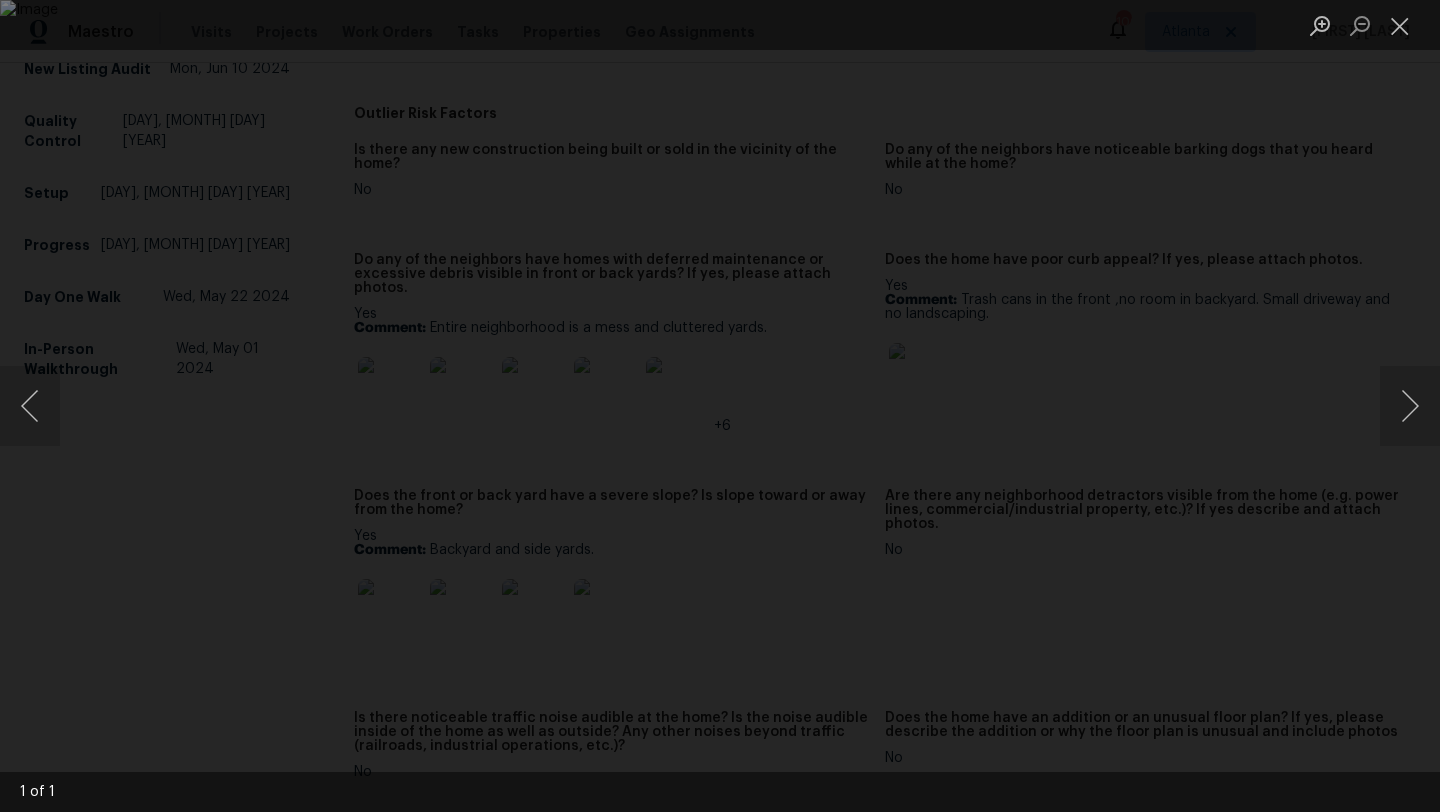 click at bounding box center [720, 406] 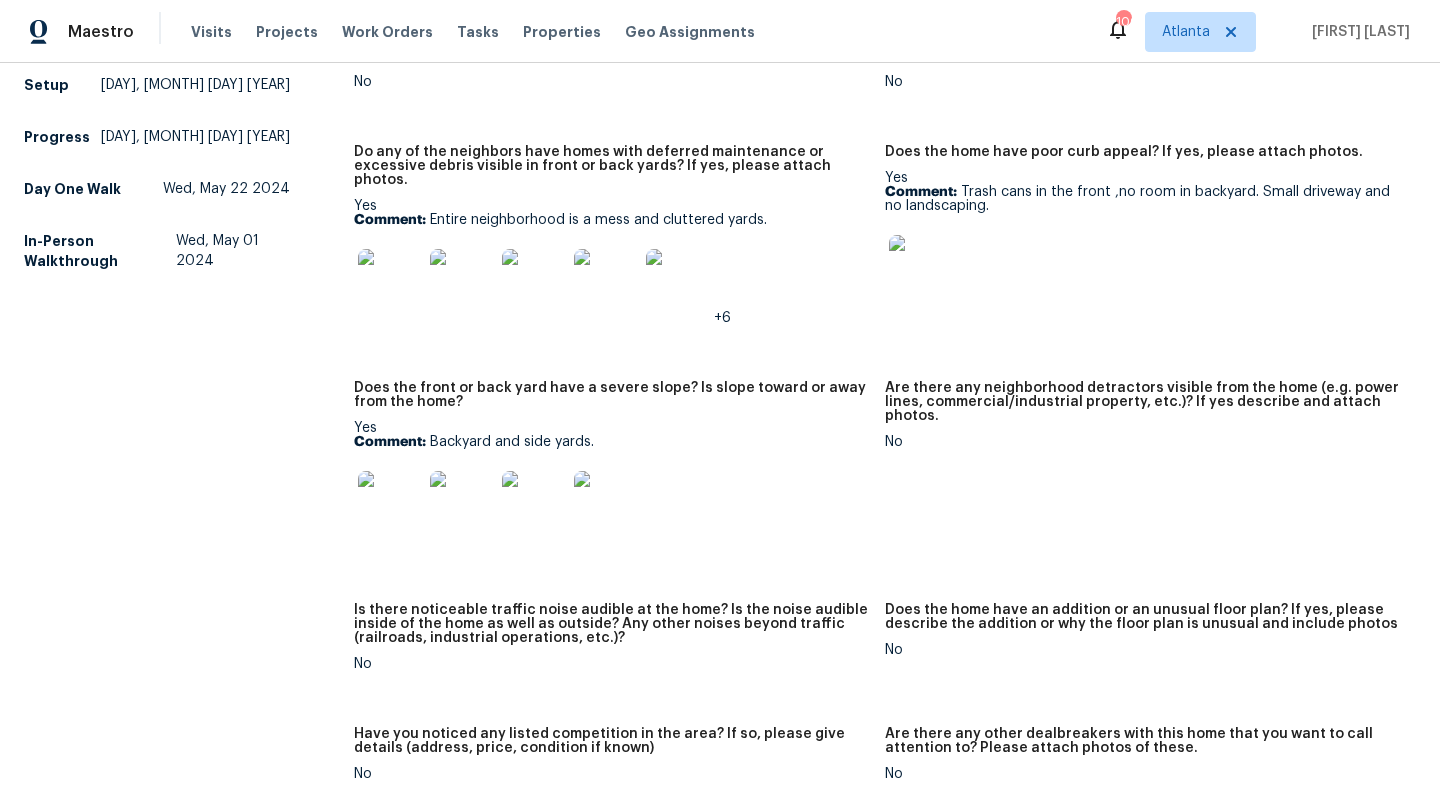 scroll, scrollTop: 1238, scrollLeft: 0, axis: vertical 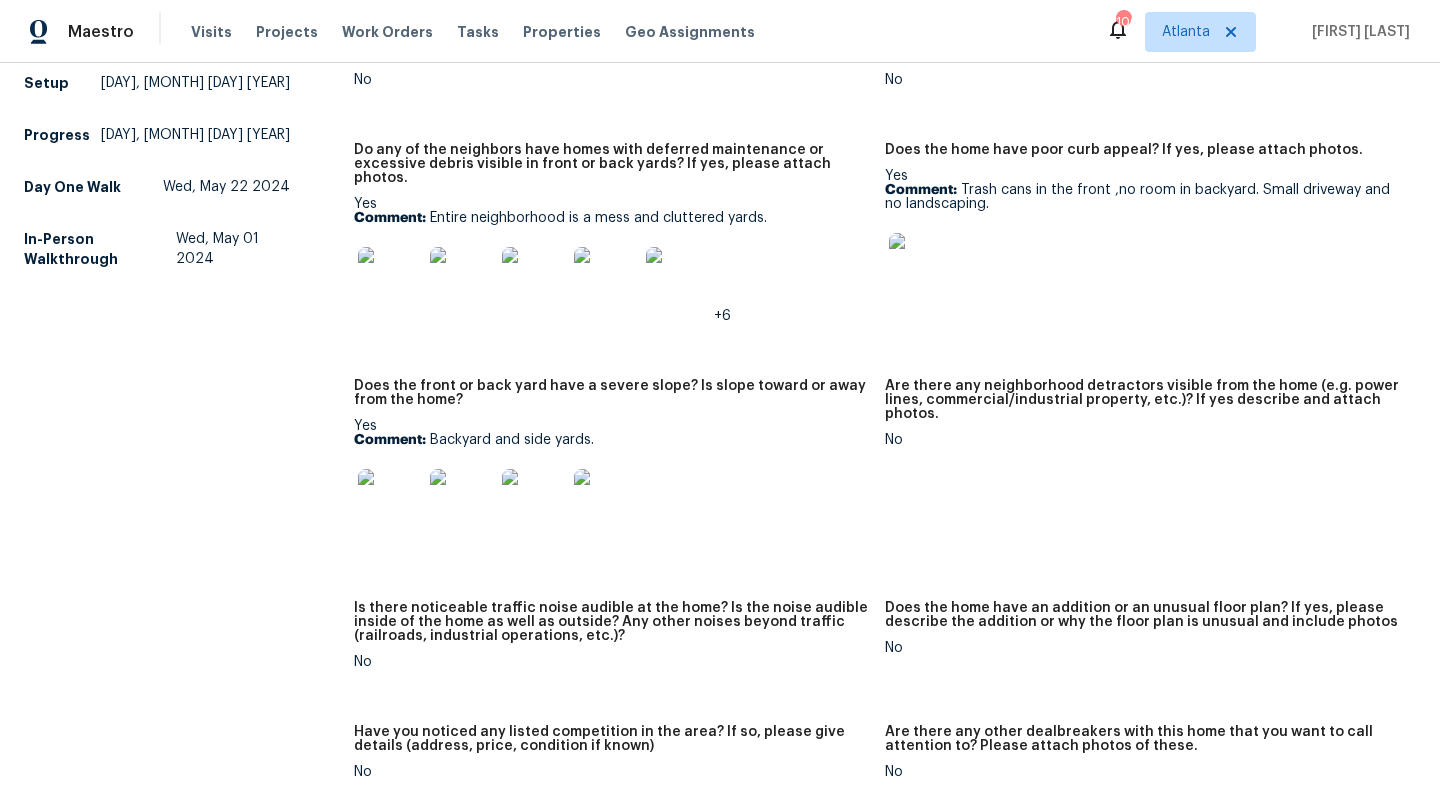 click at bounding box center [390, 501] 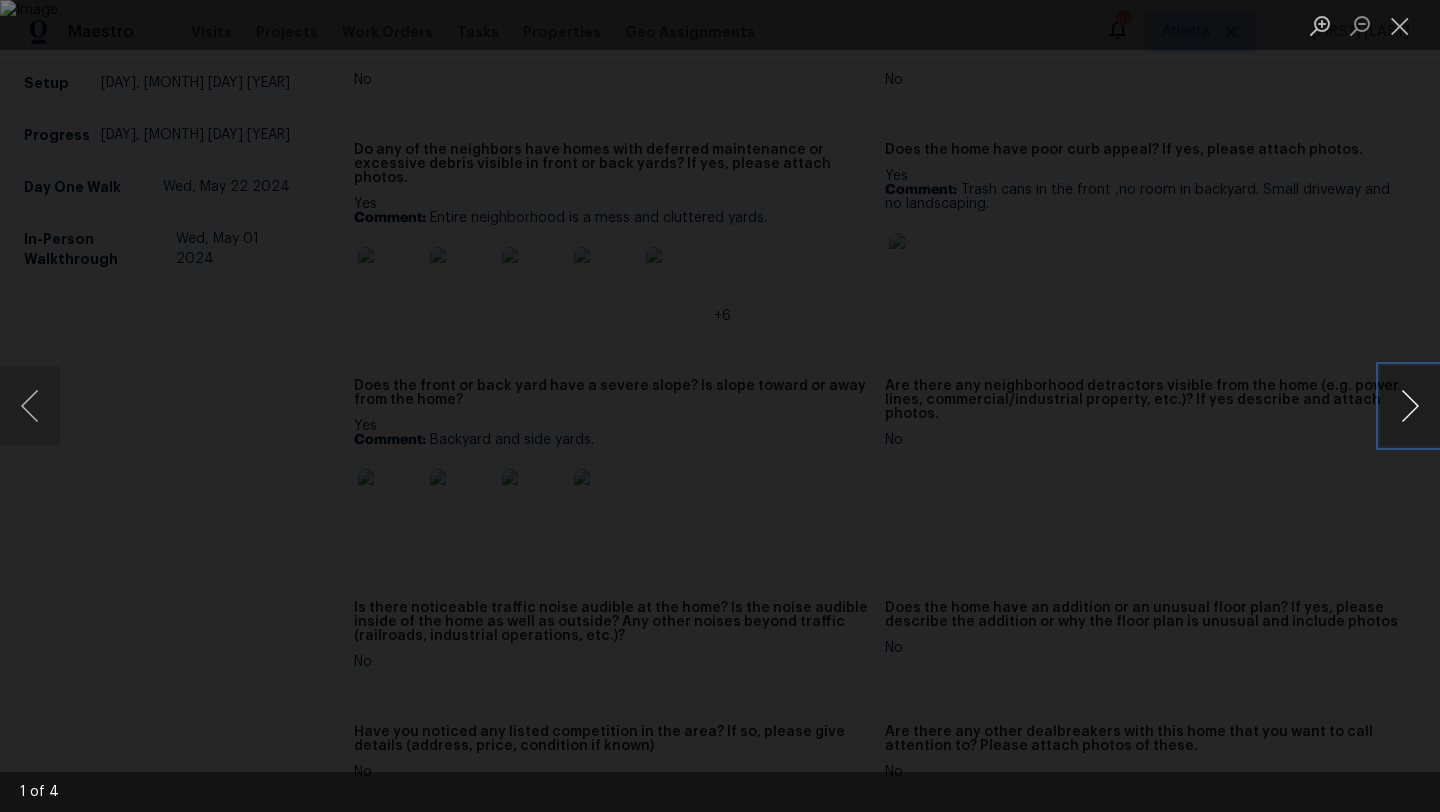click at bounding box center (1410, 406) 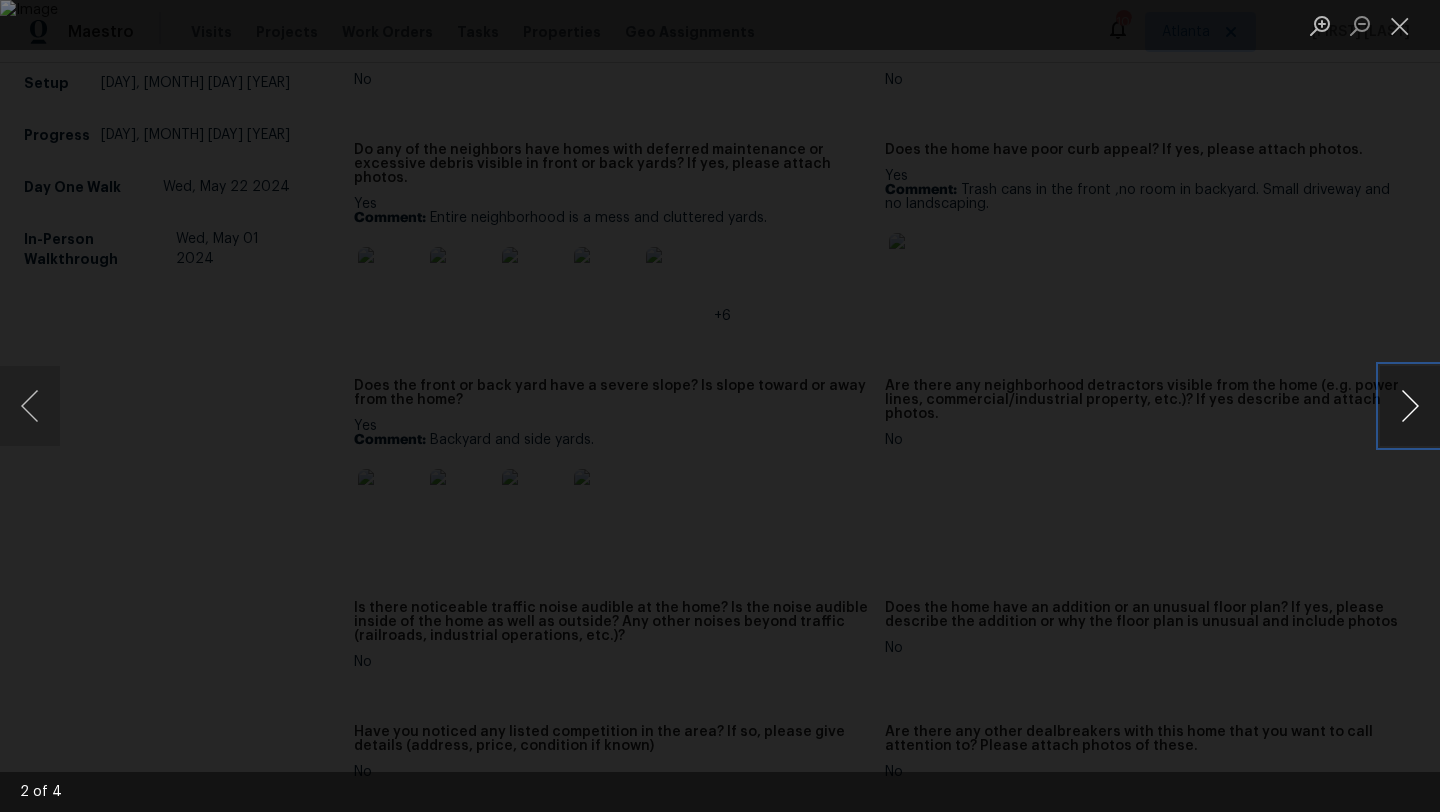 click at bounding box center (1410, 406) 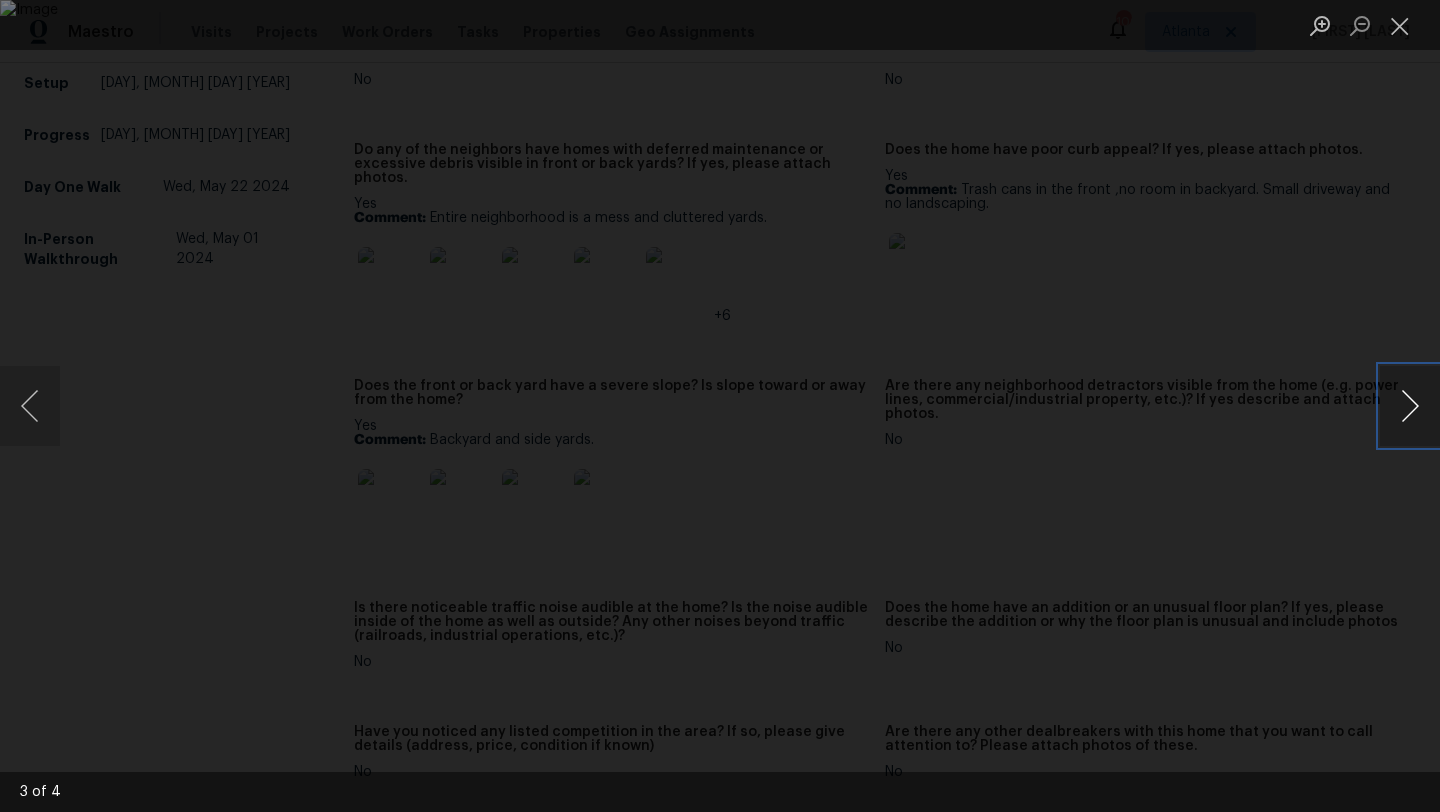 click at bounding box center (1410, 406) 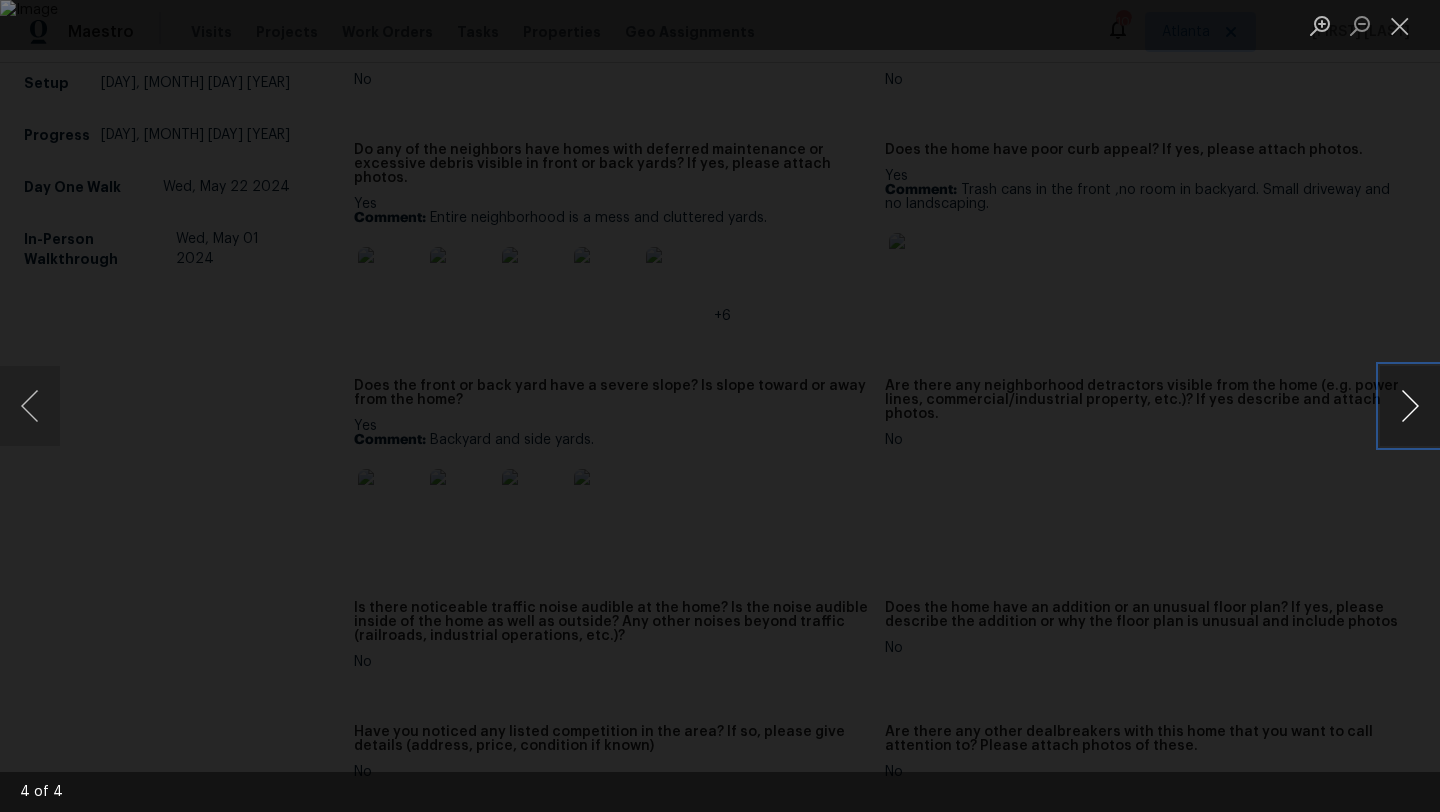 click at bounding box center (1410, 406) 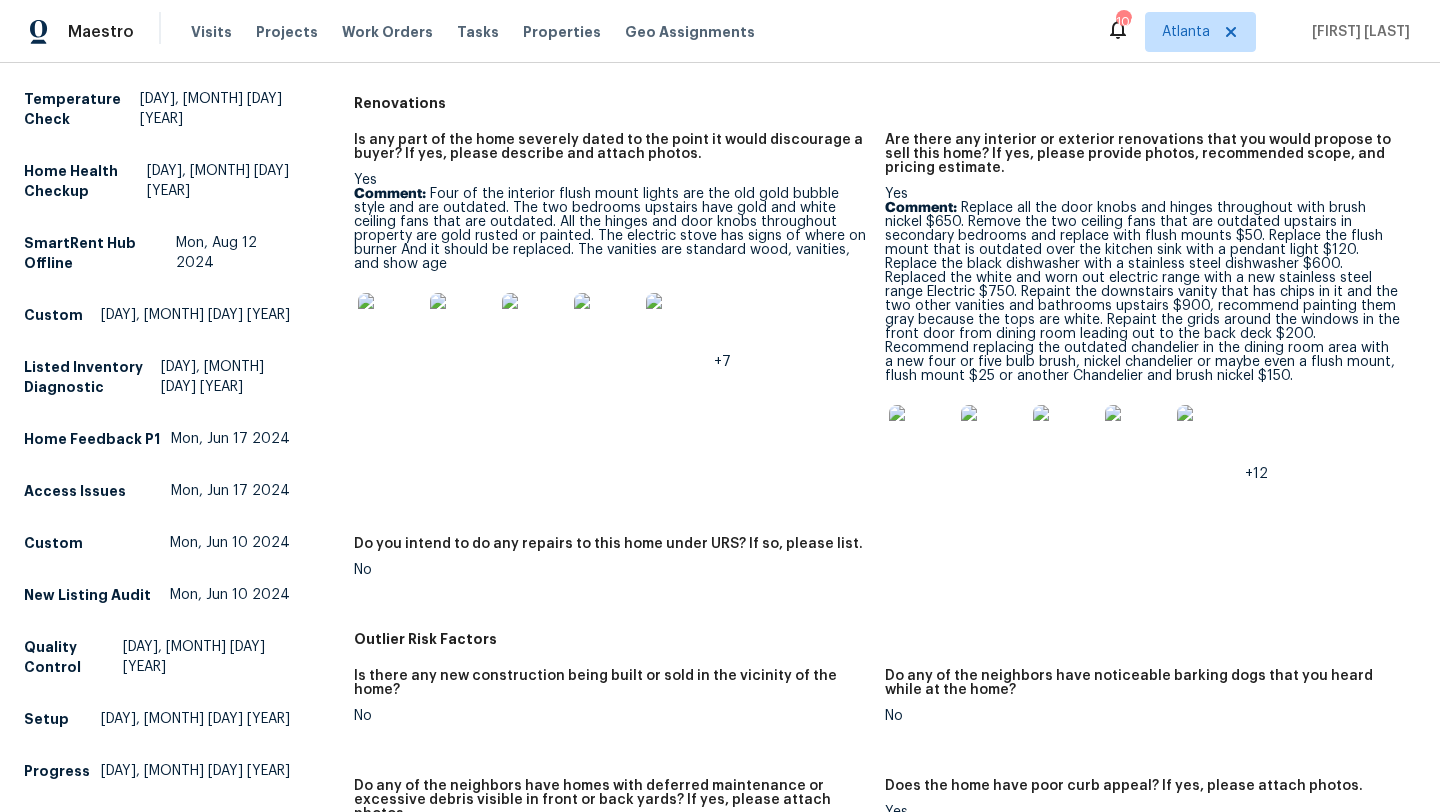 scroll, scrollTop: 515, scrollLeft: 0, axis: vertical 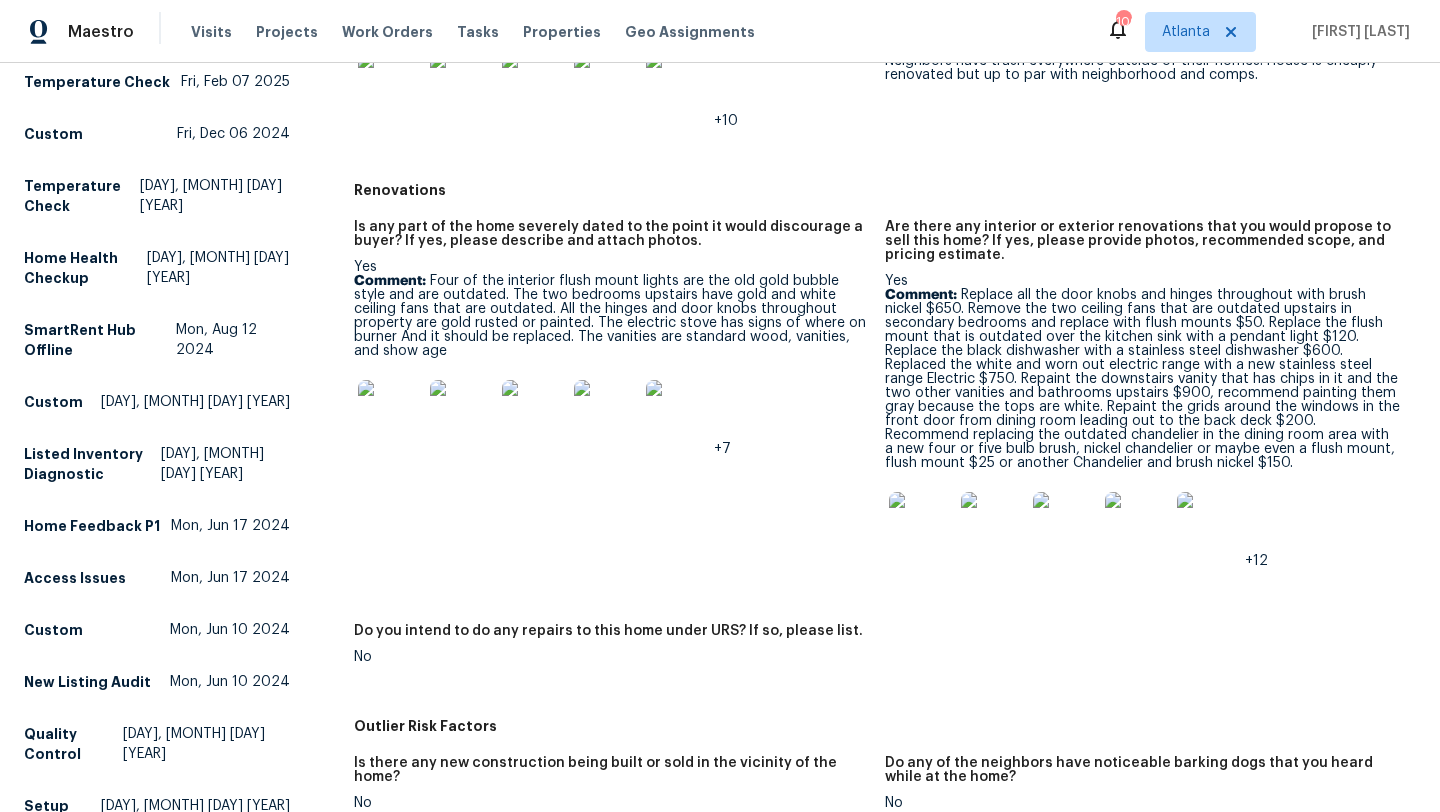 click at bounding box center [390, 412] 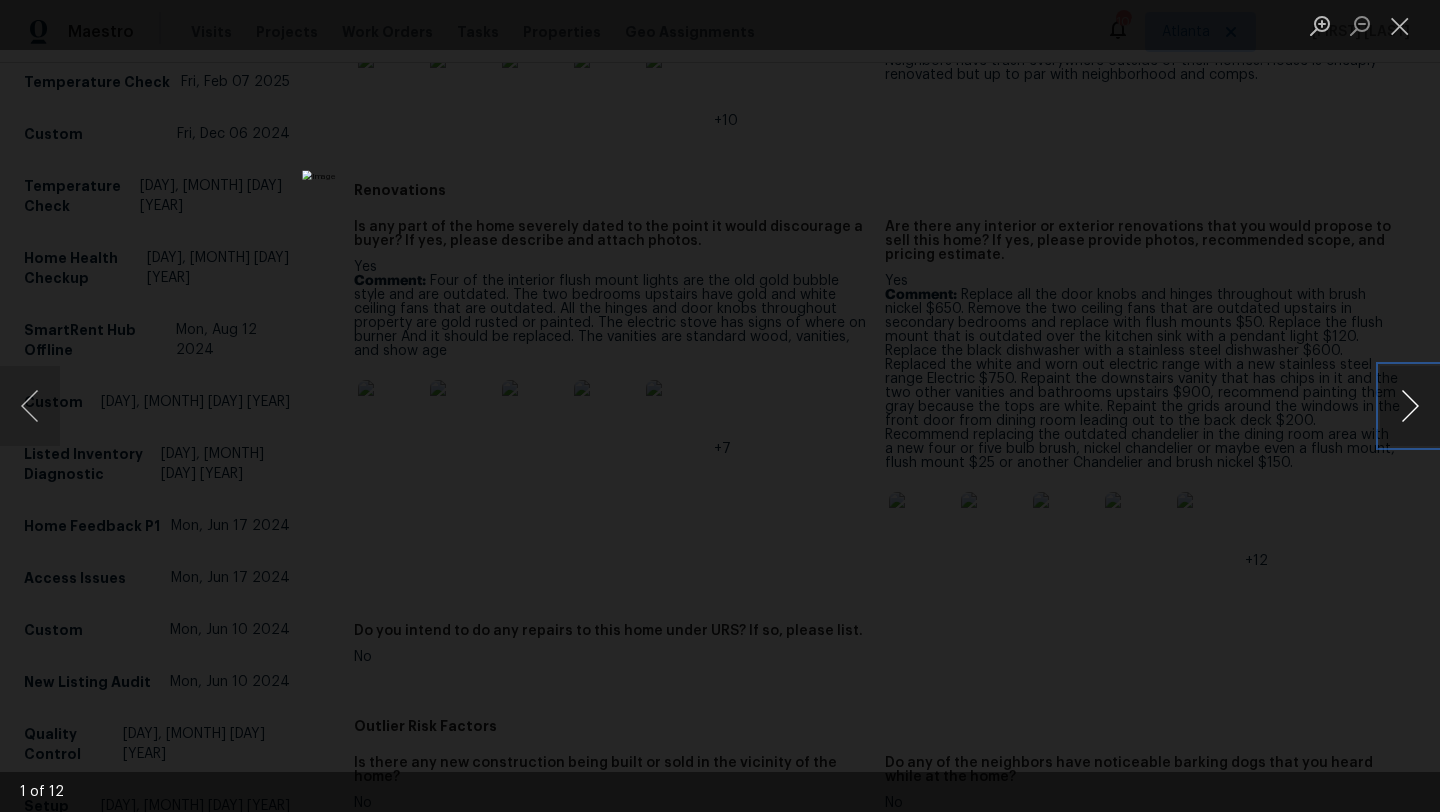 click at bounding box center (1410, 406) 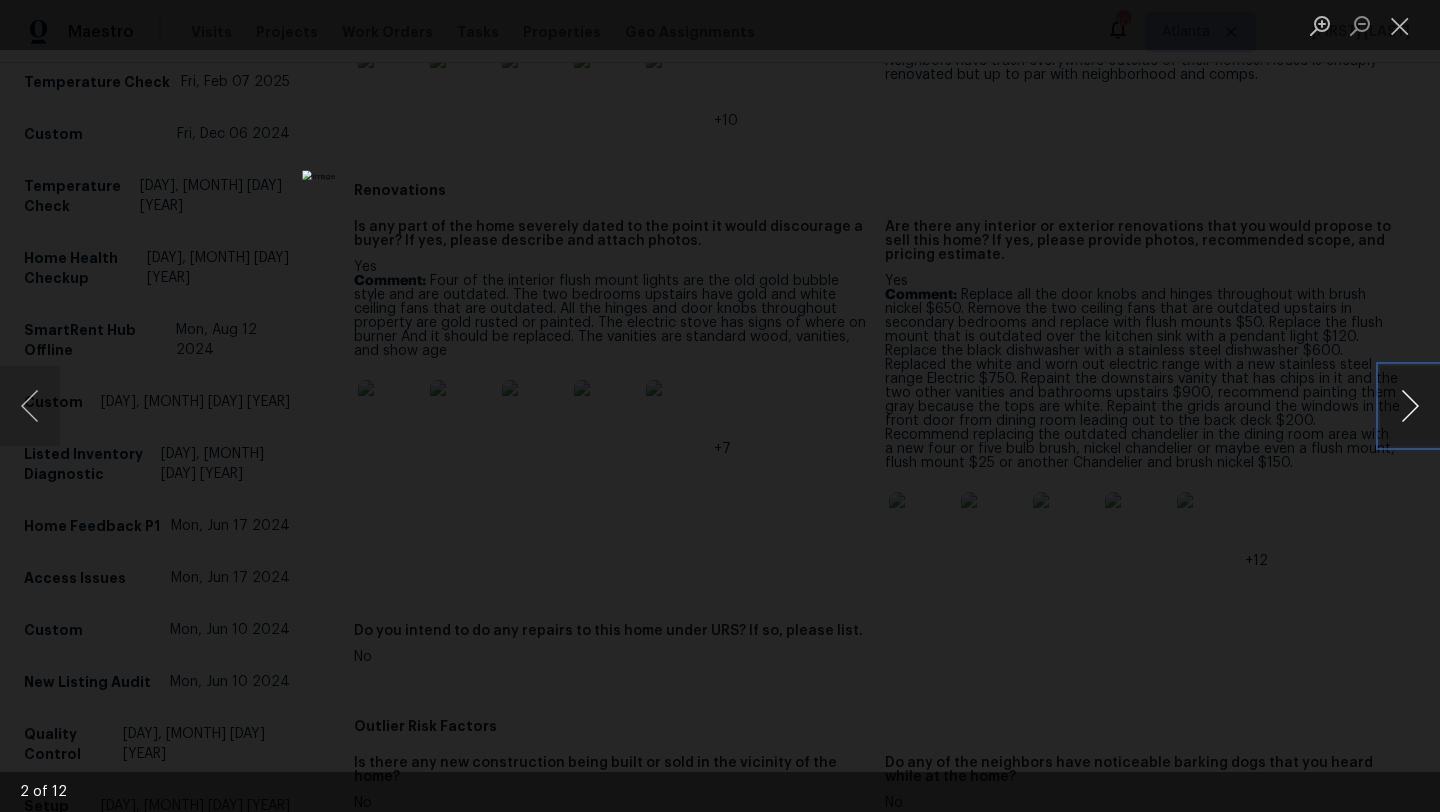 click at bounding box center (1410, 406) 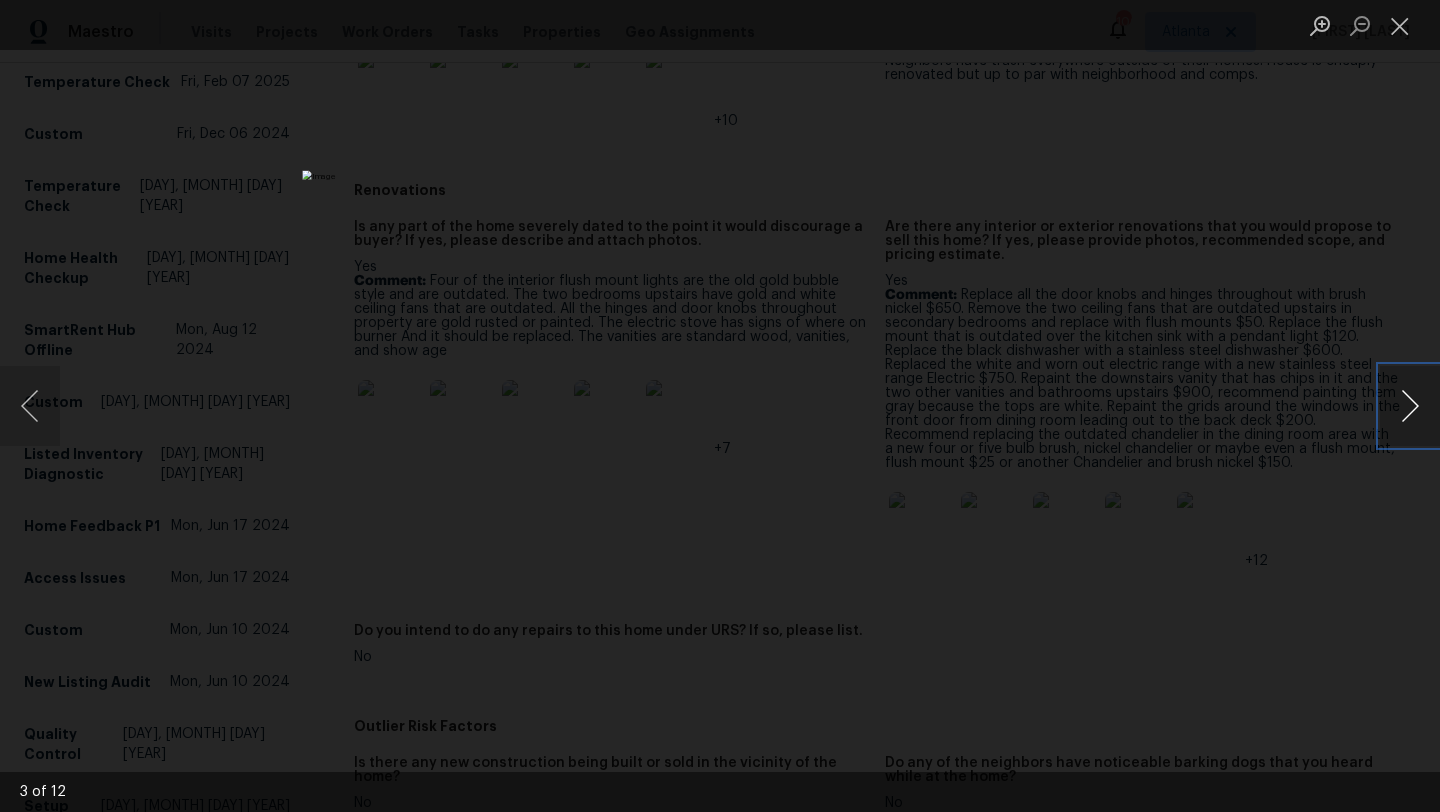 click at bounding box center [1410, 406] 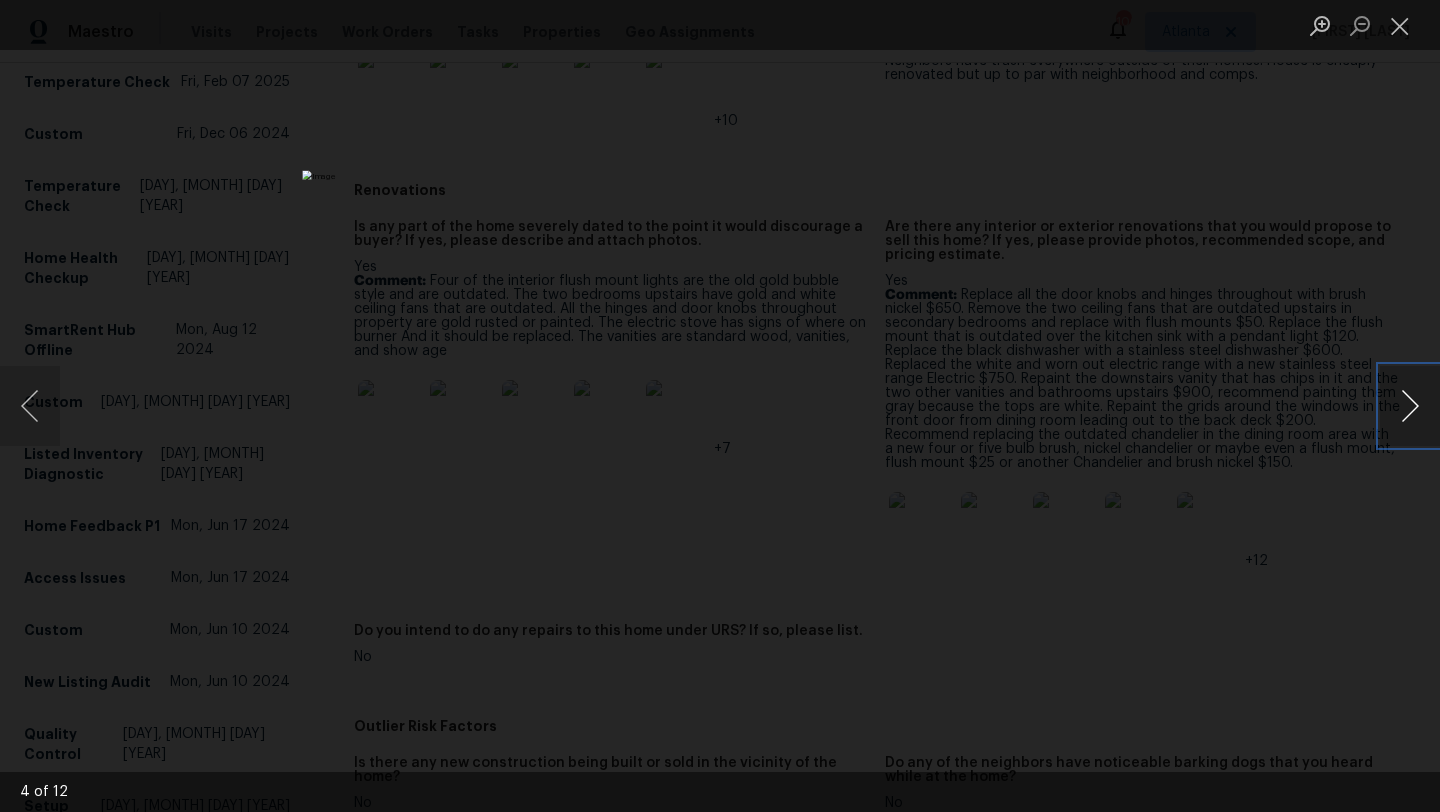 click at bounding box center [1410, 406] 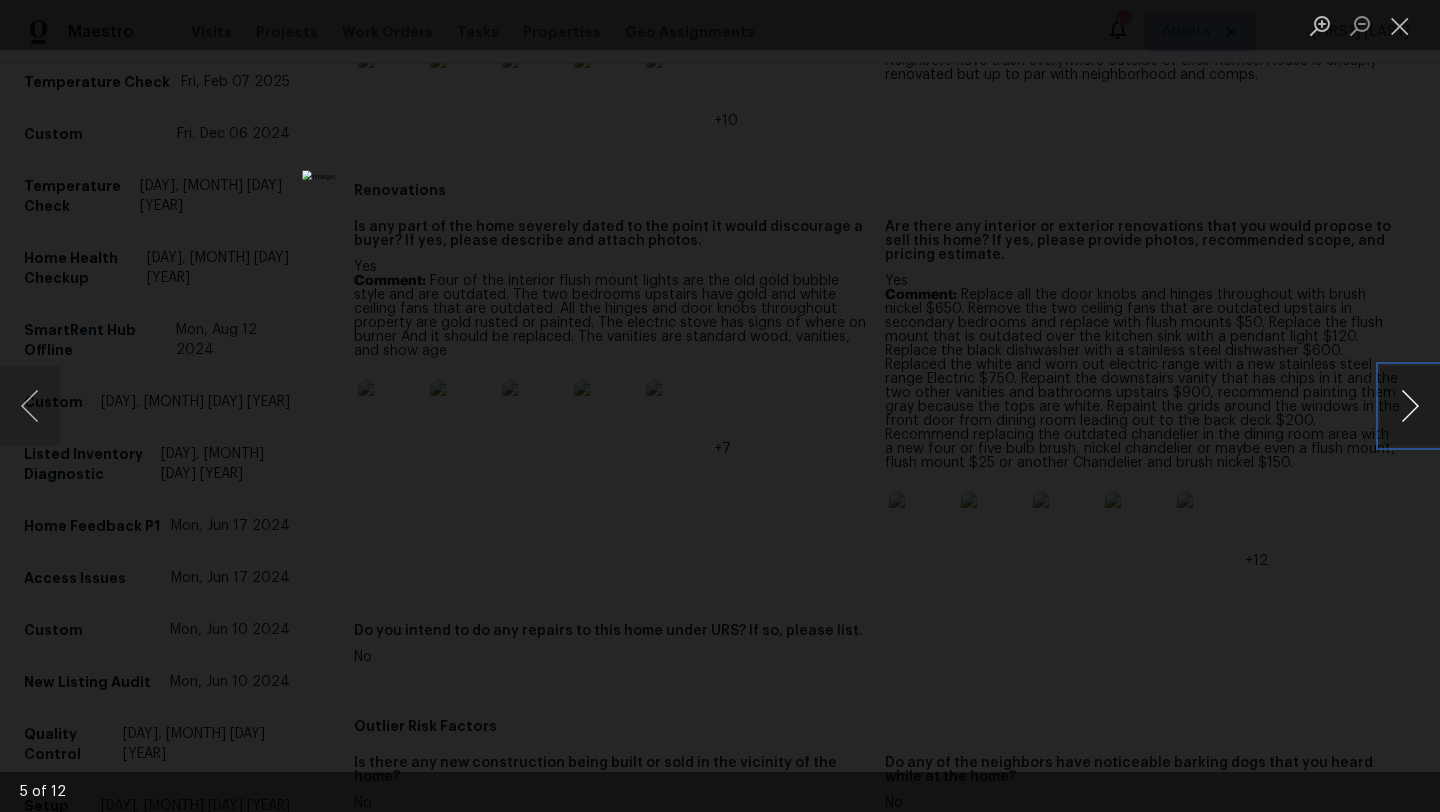 click at bounding box center (1410, 406) 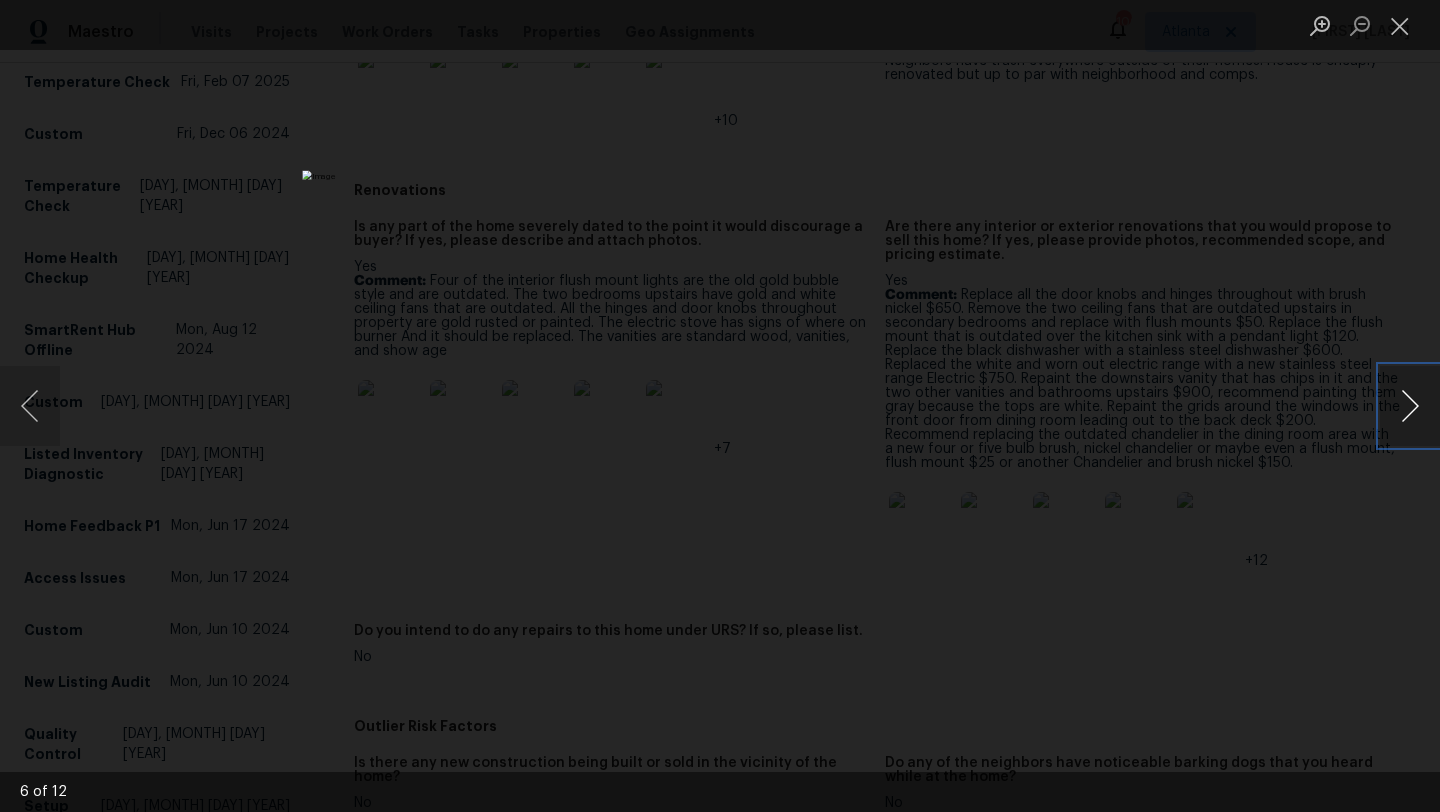 click at bounding box center [1410, 406] 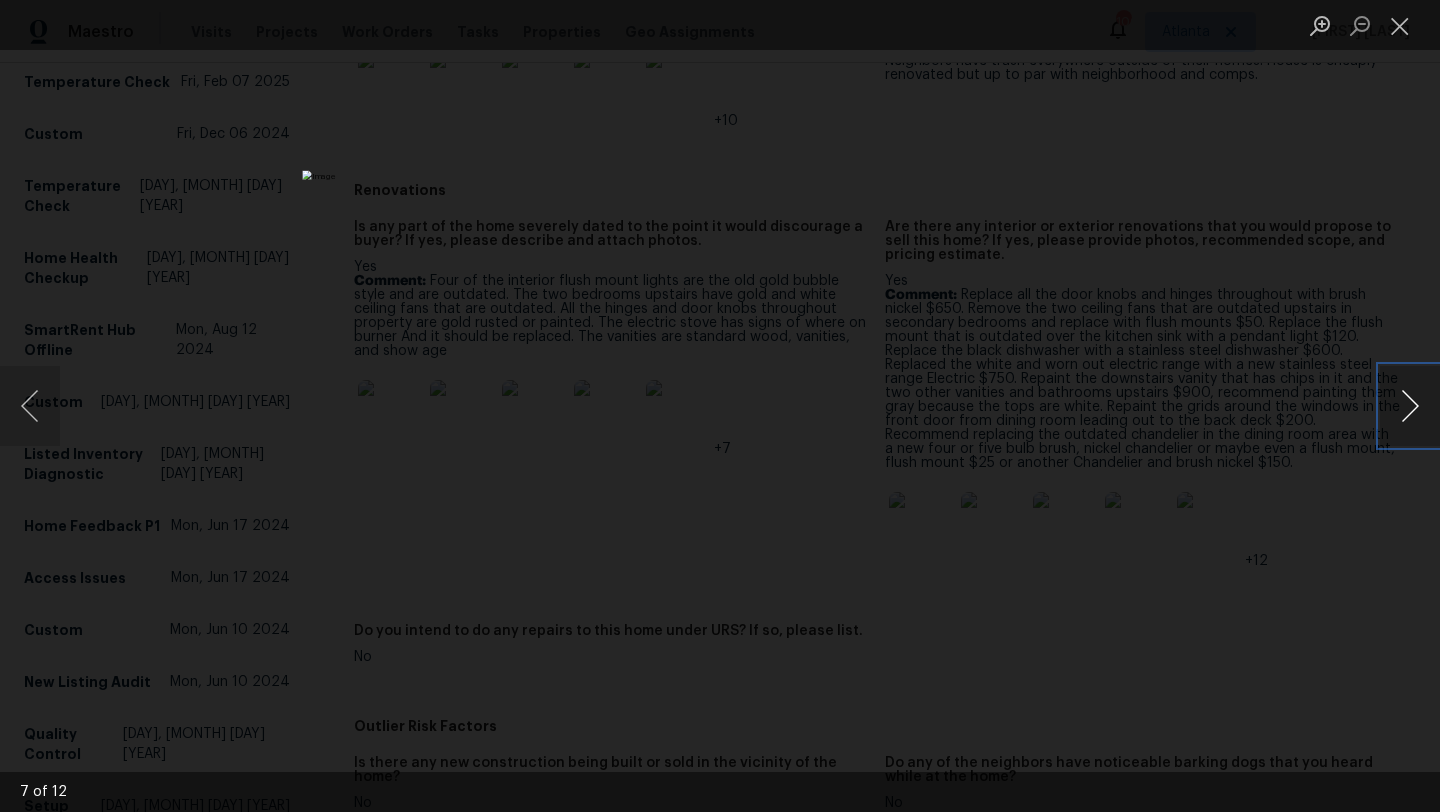 click at bounding box center [1410, 406] 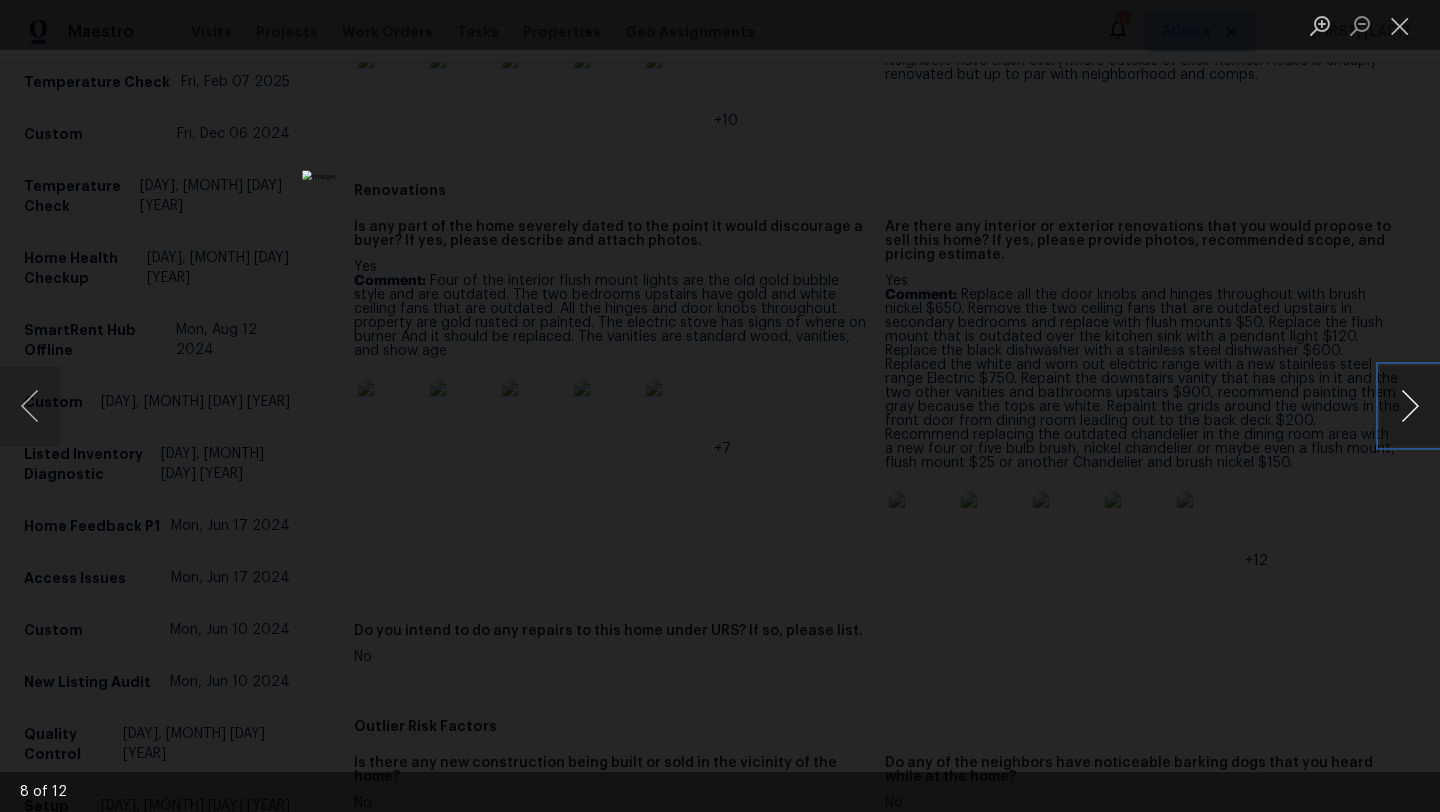 click at bounding box center (1410, 406) 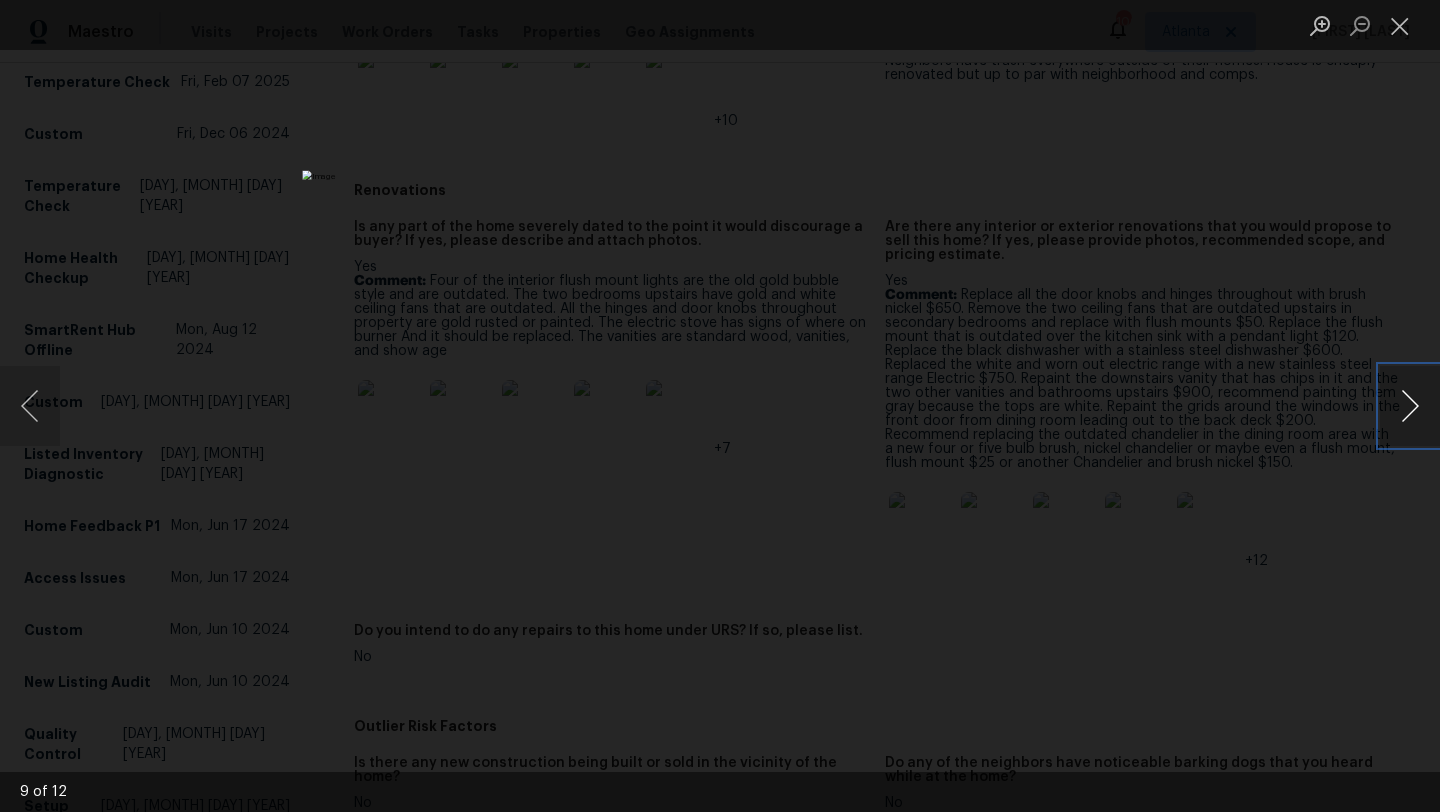 click at bounding box center [1410, 406] 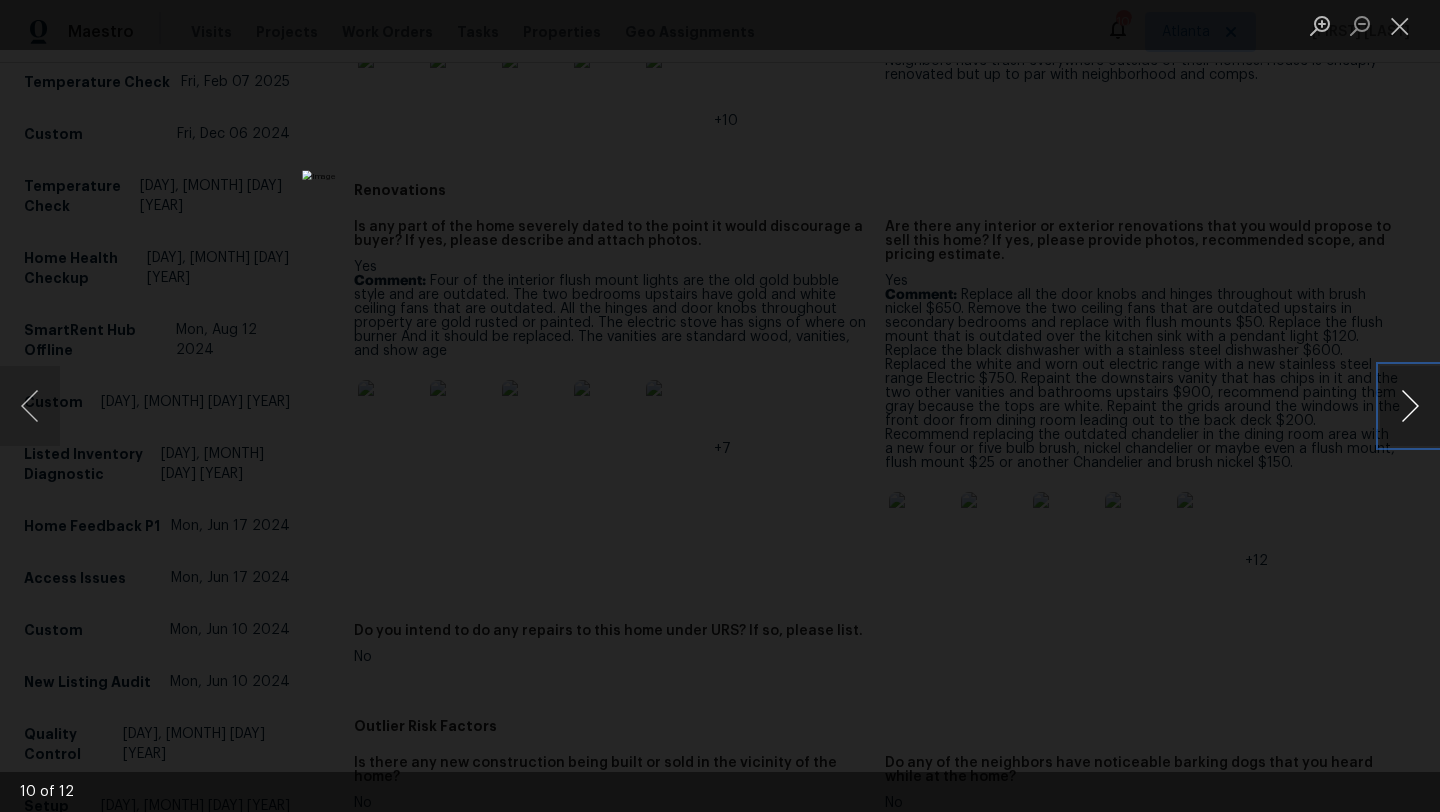 click at bounding box center (1410, 406) 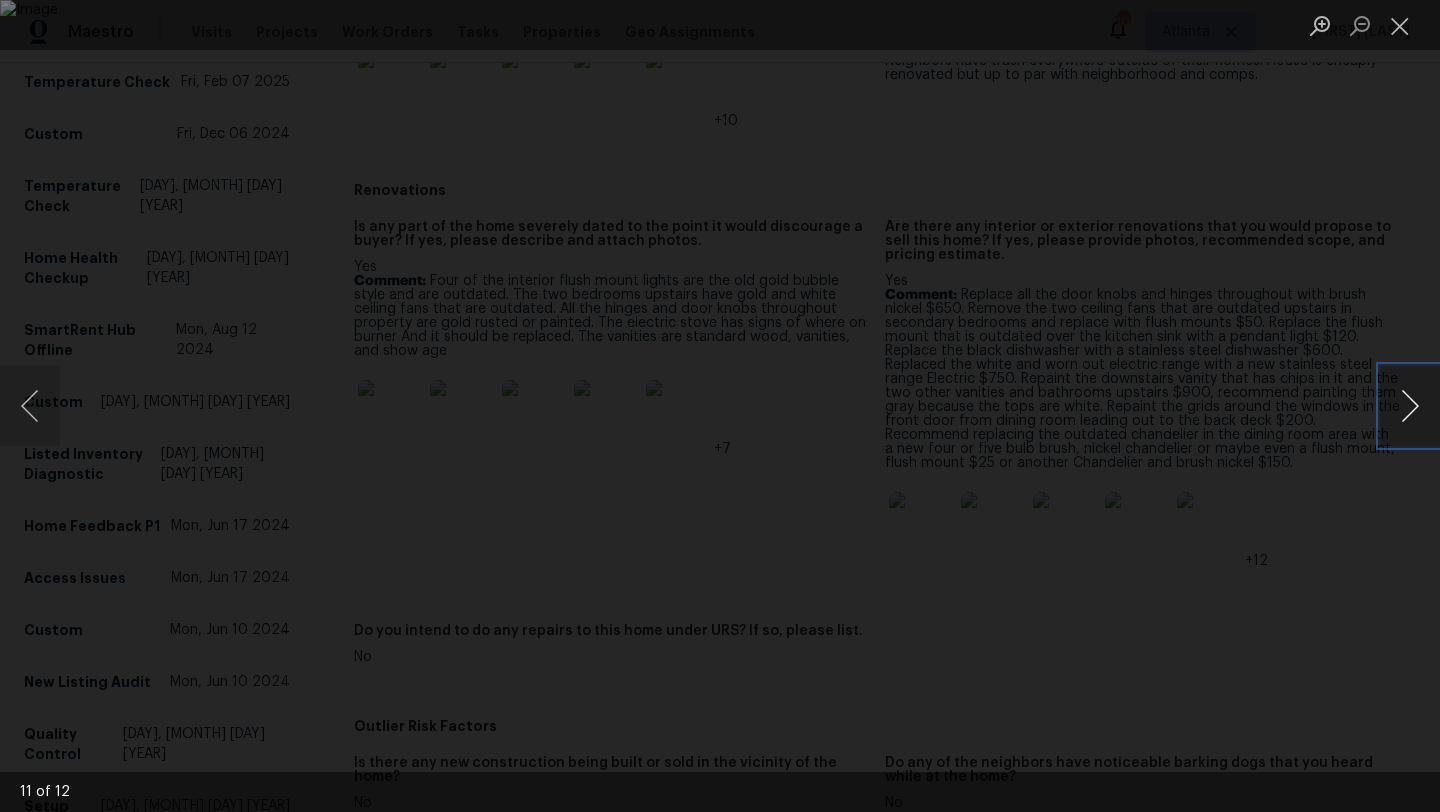 click at bounding box center [1410, 406] 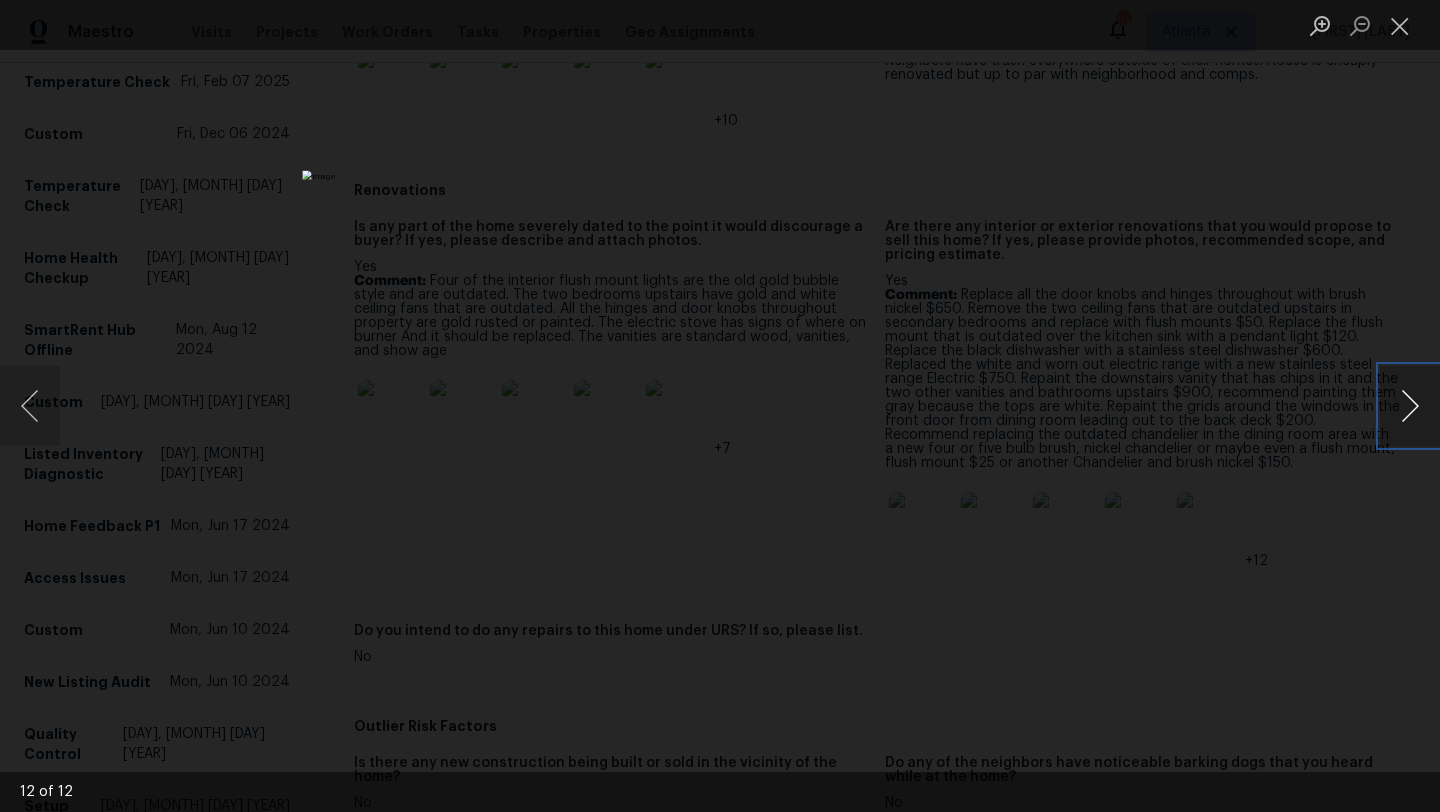 click at bounding box center [1410, 406] 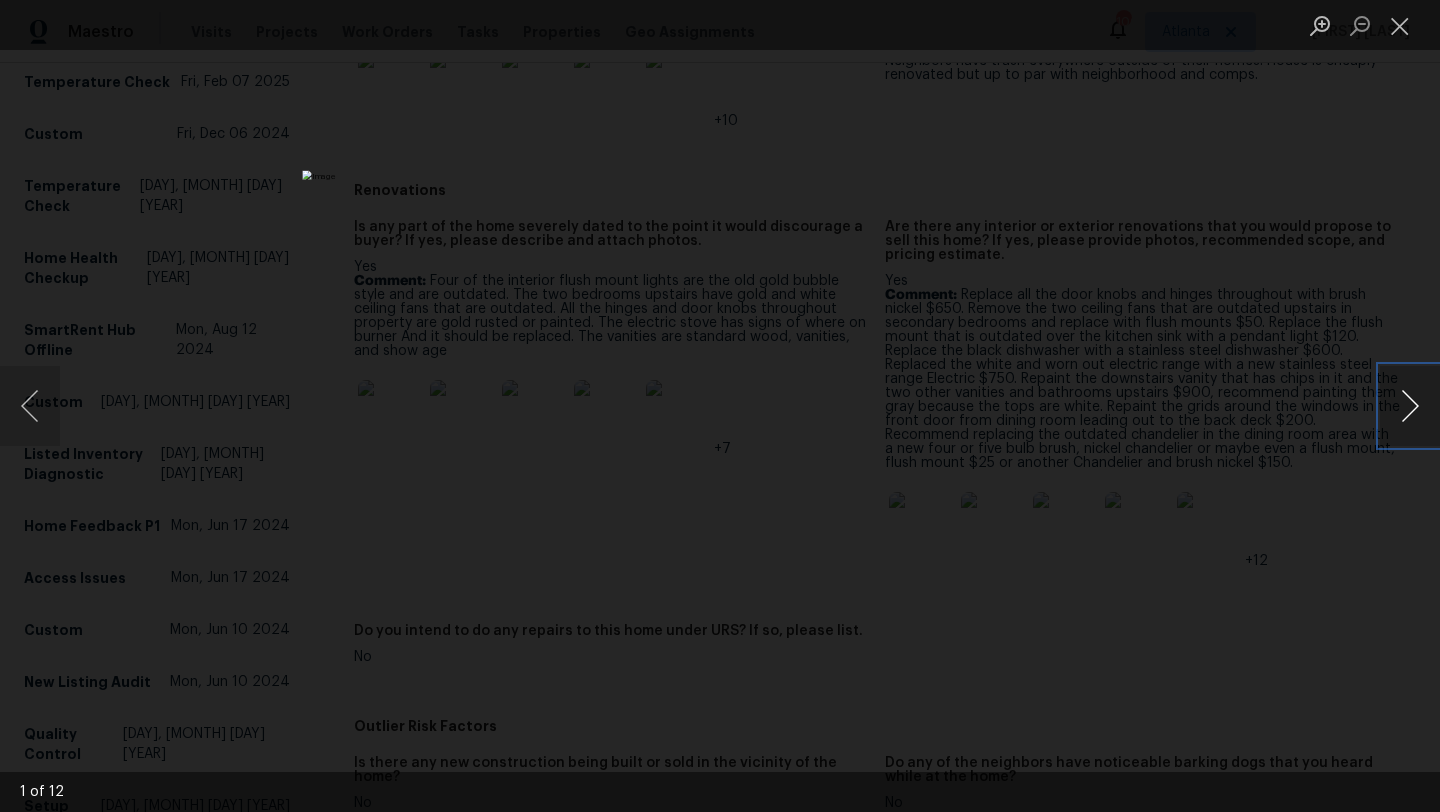 click at bounding box center (1410, 406) 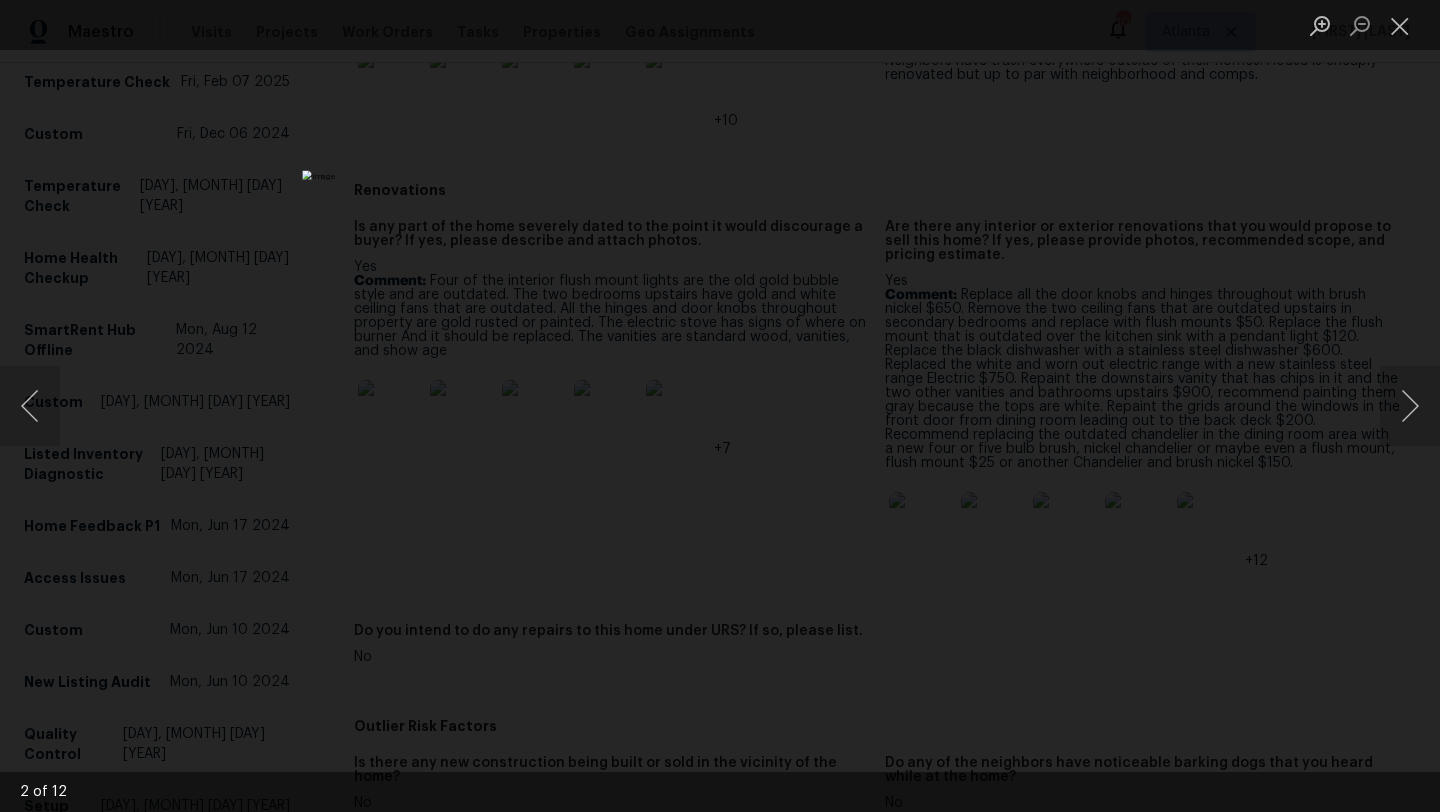 click at bounding box center [720, 406] 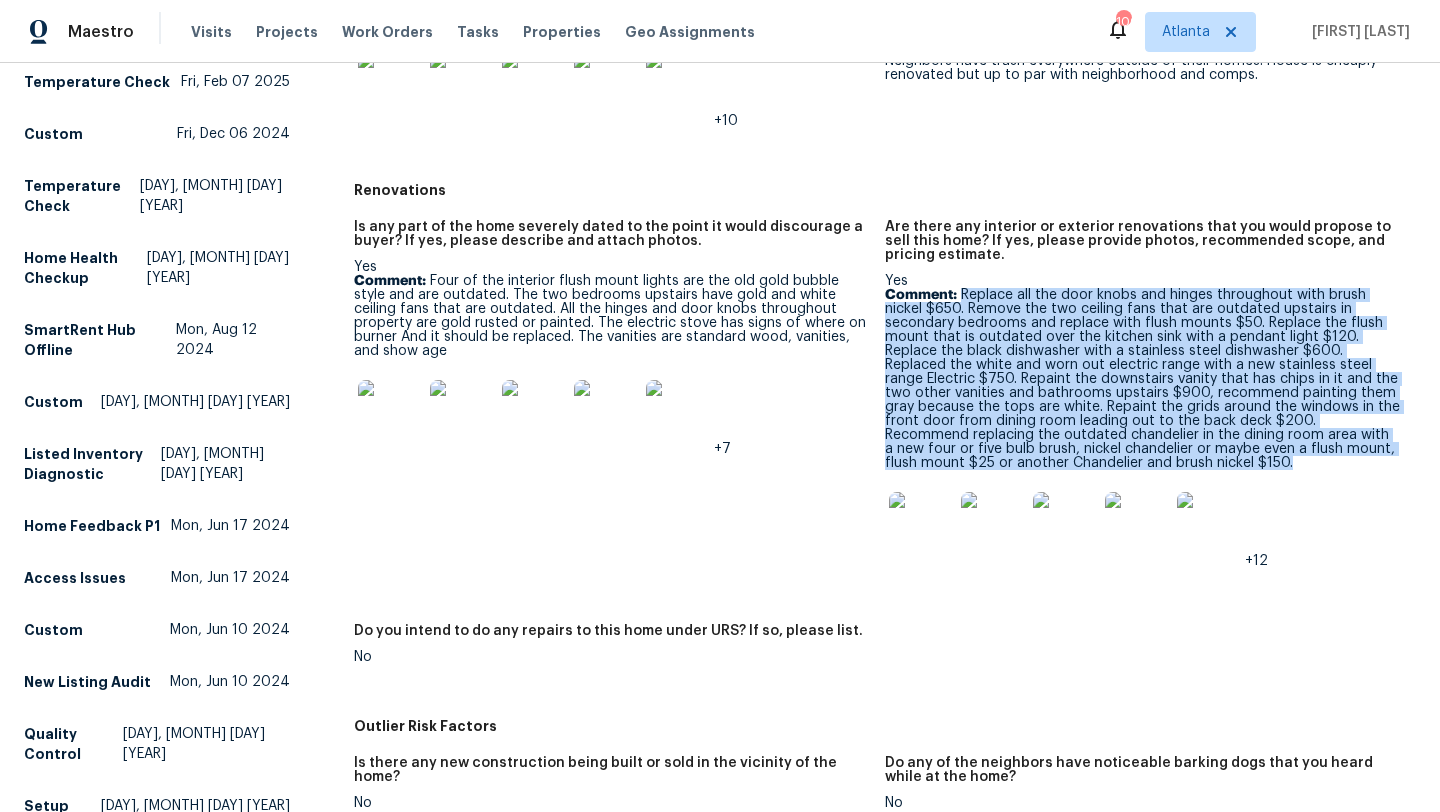 drag, startPoint x: 1231, startPoint y: 468, endPoint x: 963, endPoint y: 296, distance: 318.44623 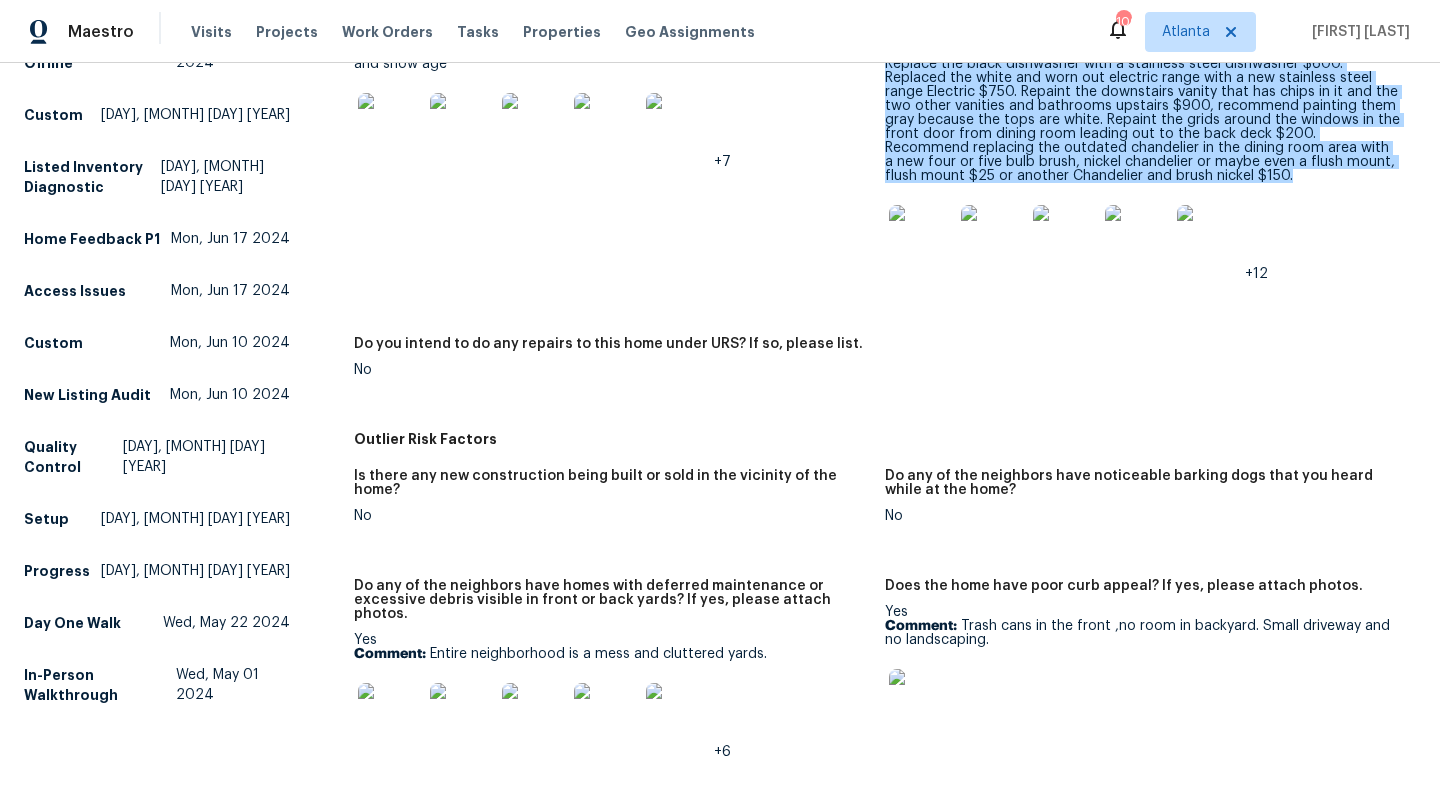 scroll, scrollTop: 0, scrollLeft: 0, axis: both 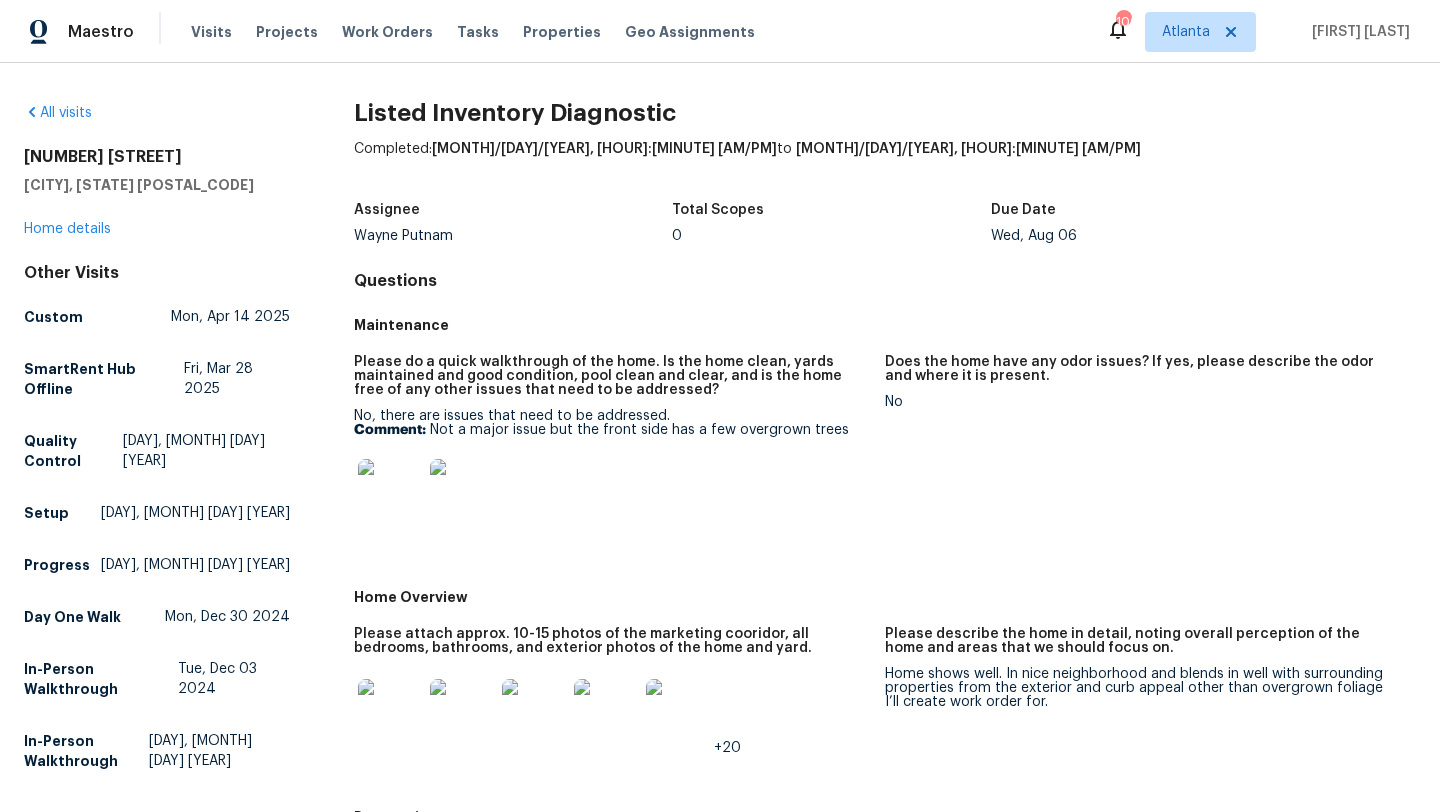 click on "[NUMBER] [STREET]" at bounding box center (157, 157) 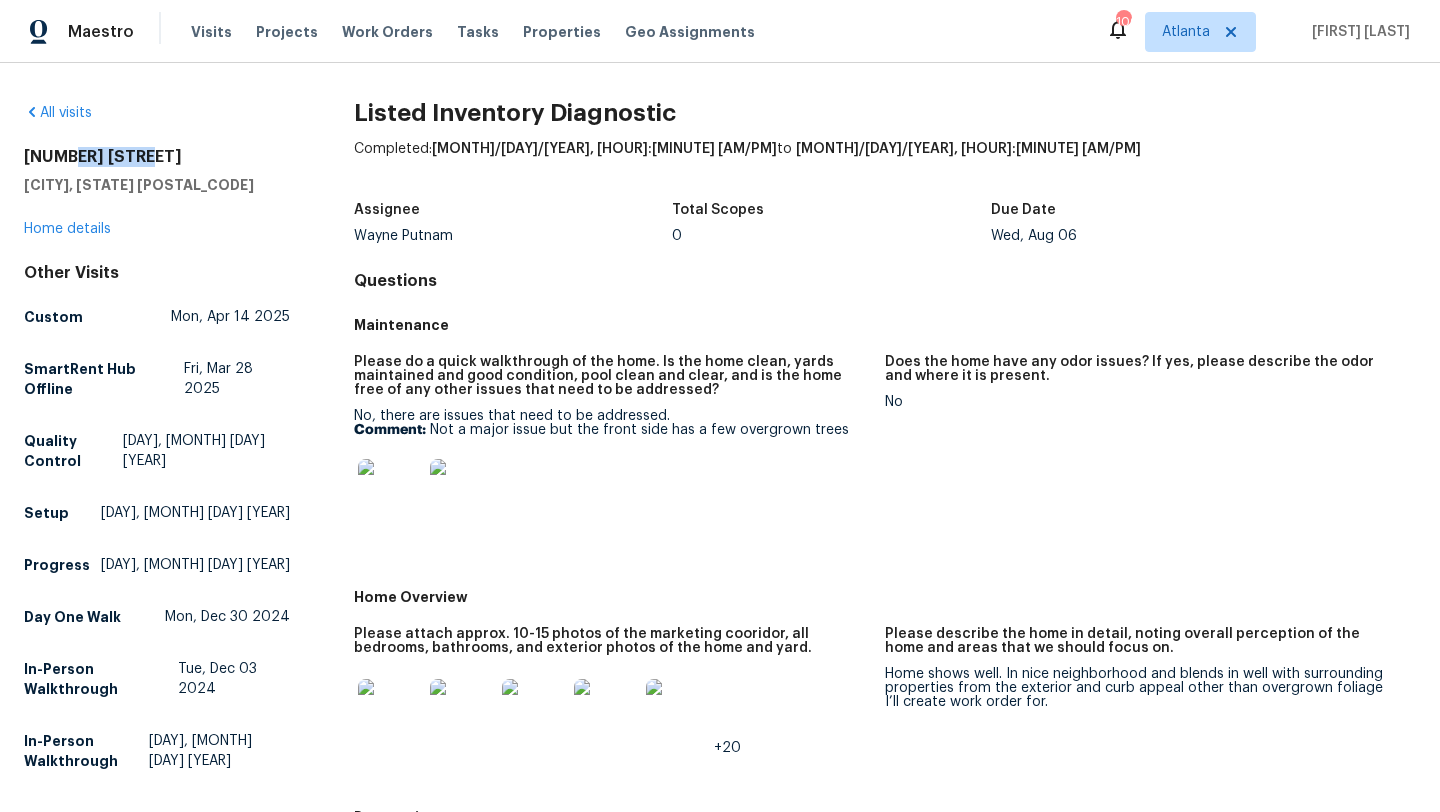 click on "1012 Fulbright Dr" at bounding box center (157, 157) 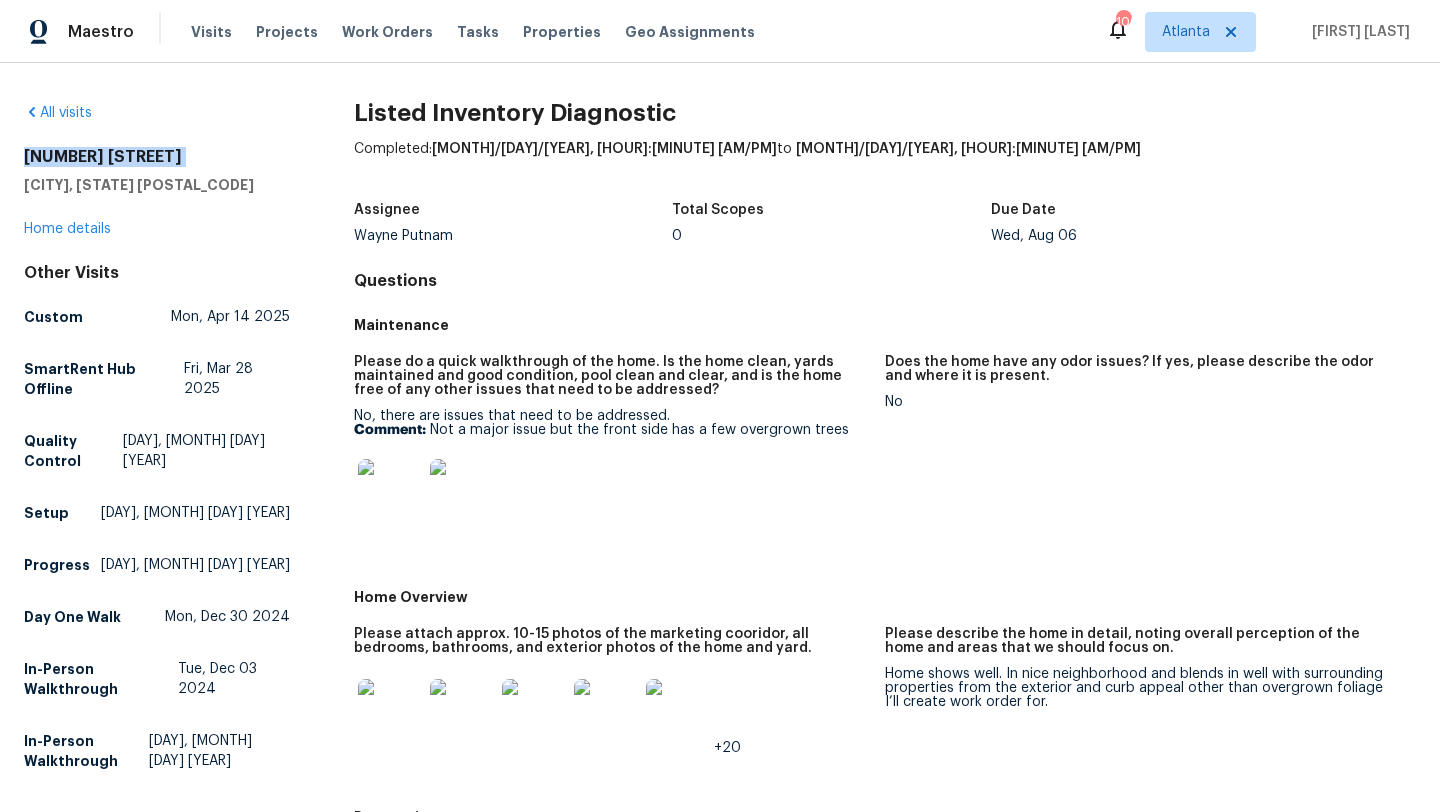 click on "1012 Fulbright Dr" at bounding box center [157, 157] 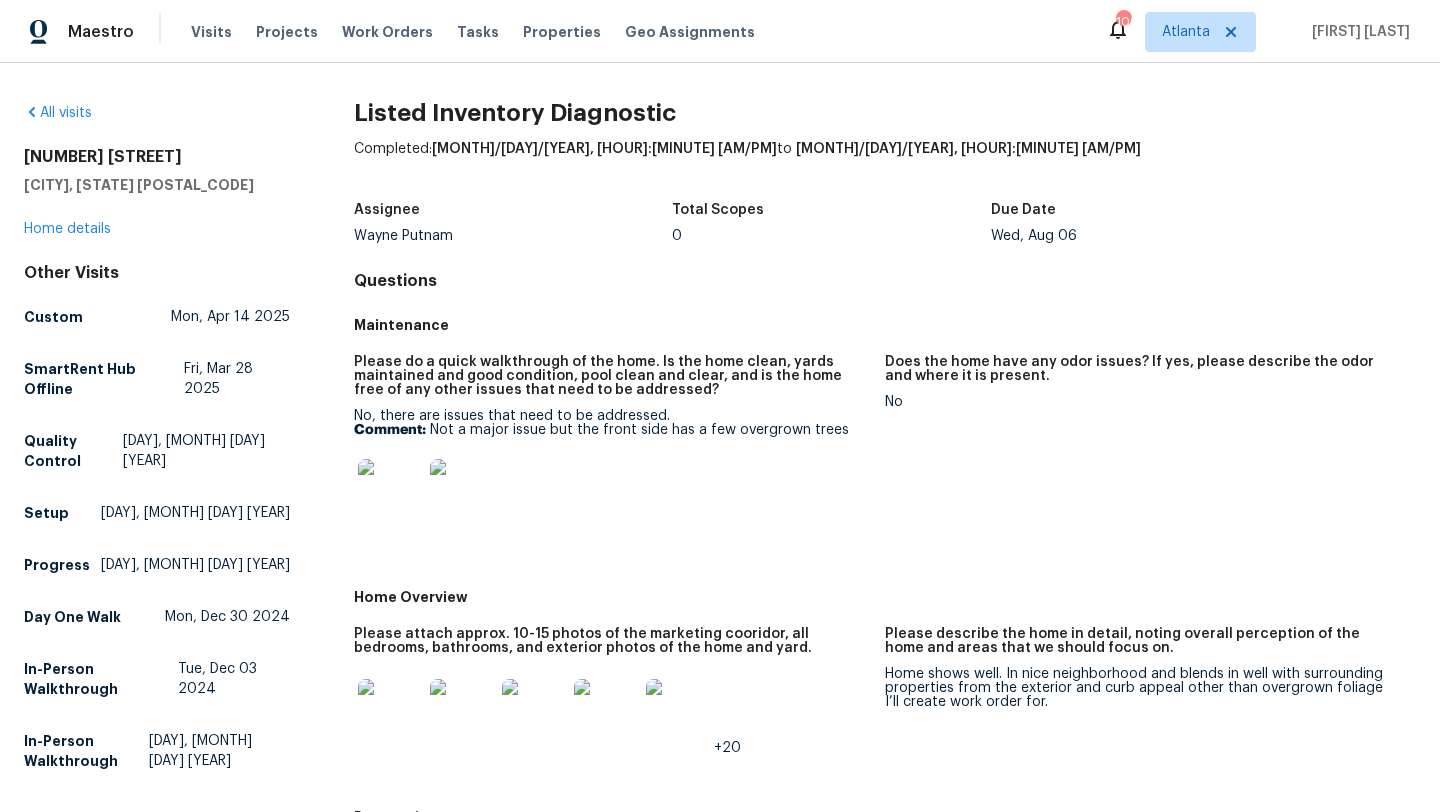 click at bounding box center (390, 491) 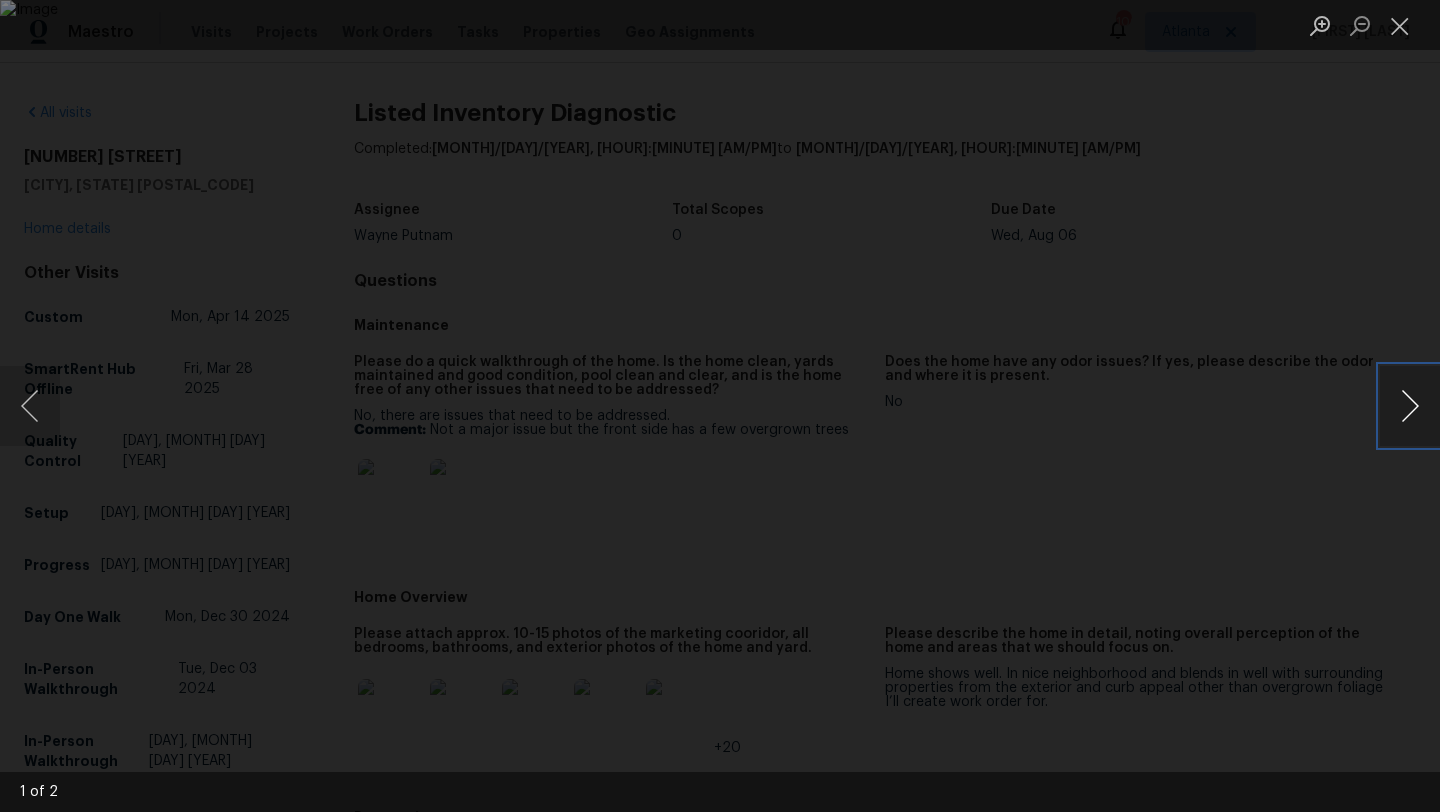 click at bounding box center (1410, 406) 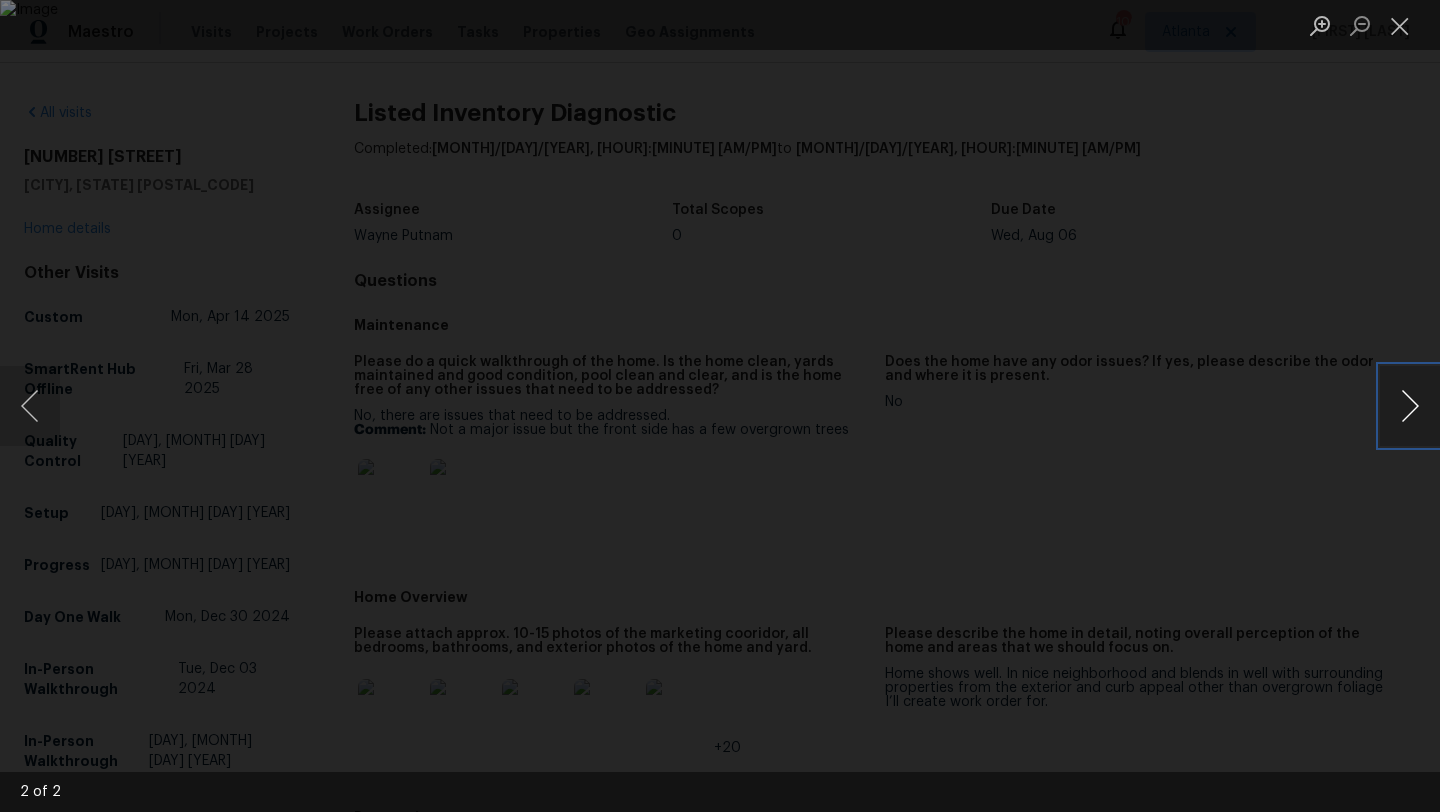 click at bounding box center [1410, 406] 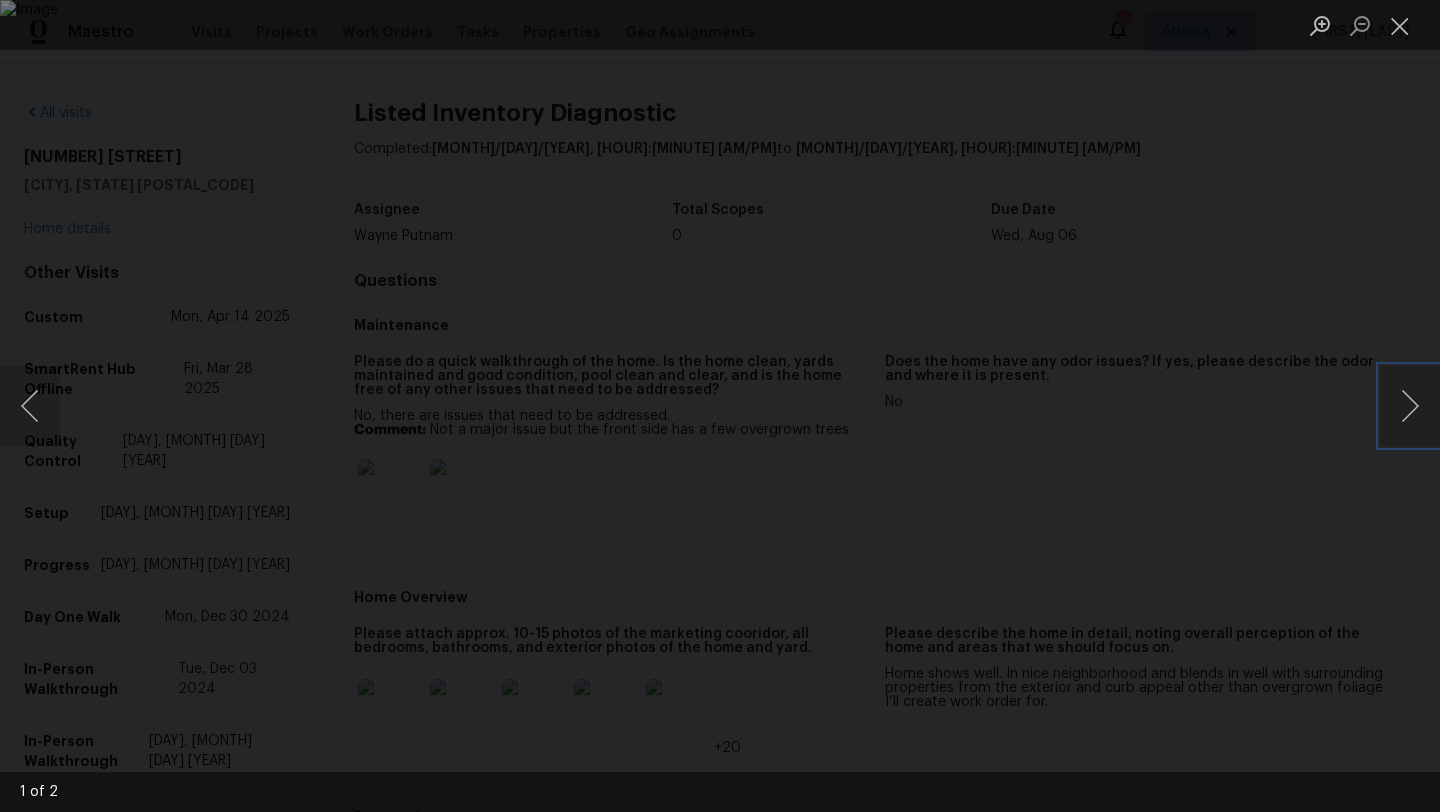 click at bounding box center (720, 406) 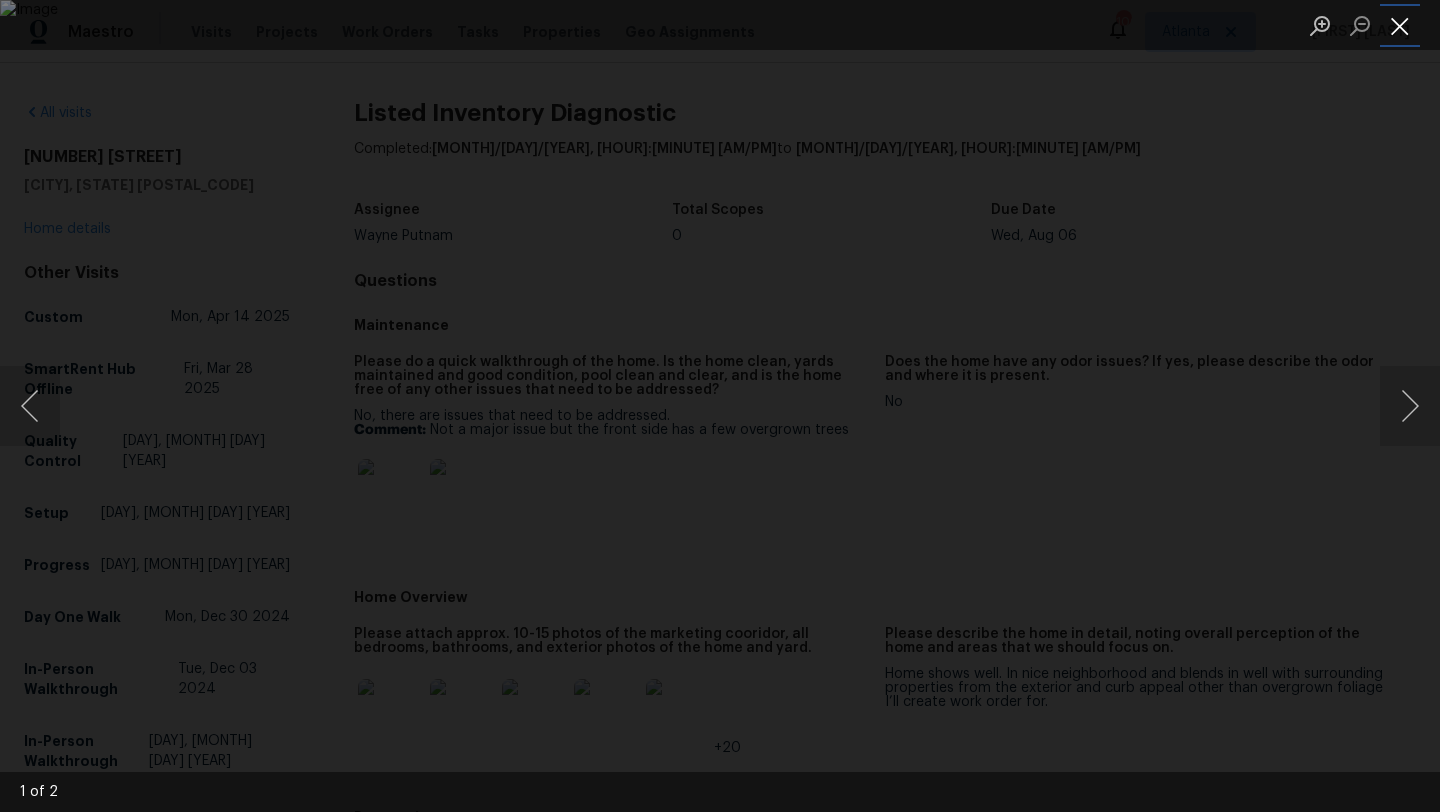 click at bounding box center [1400, 25] 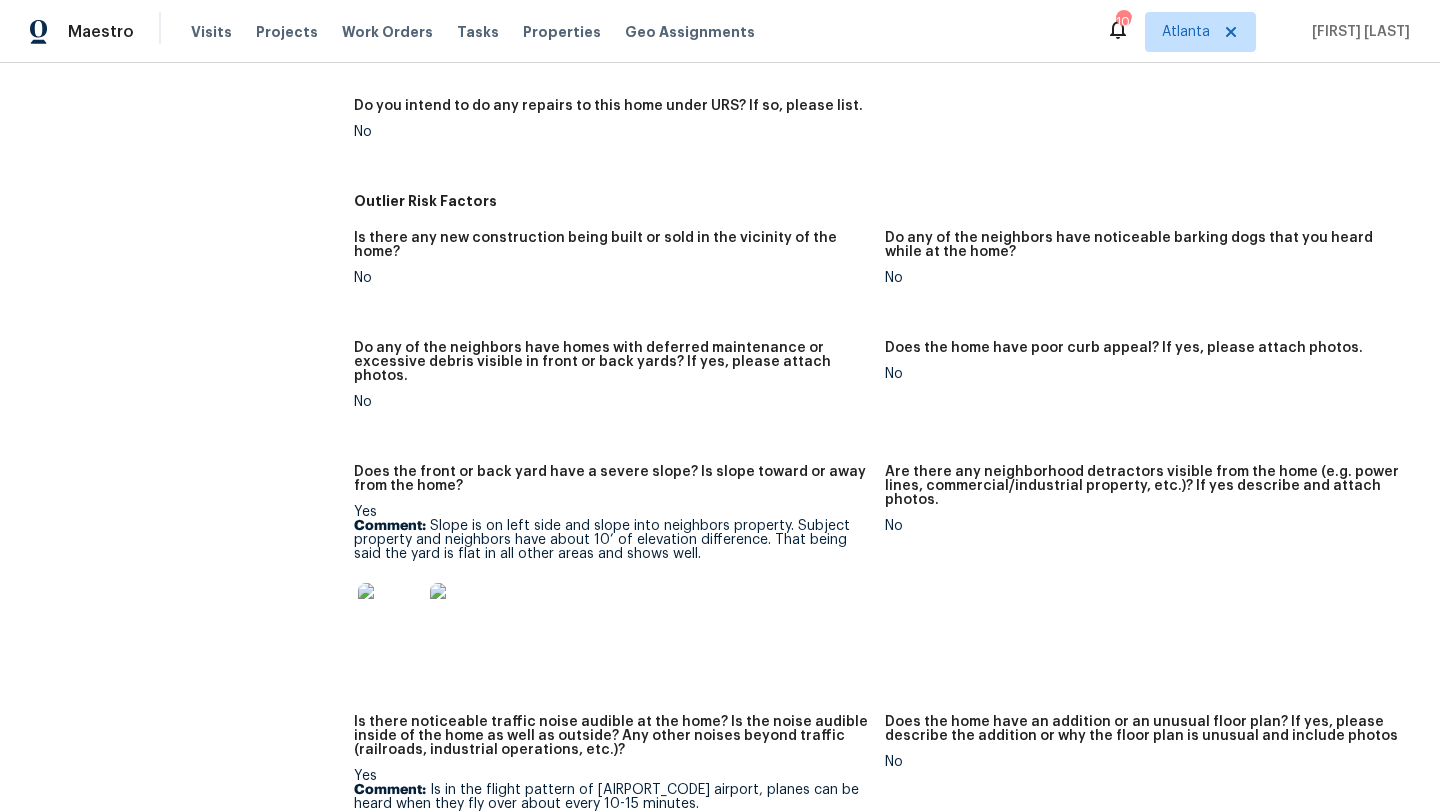 scroll, scrollTop: 1159, scrollLeft: 0, axis: vertical 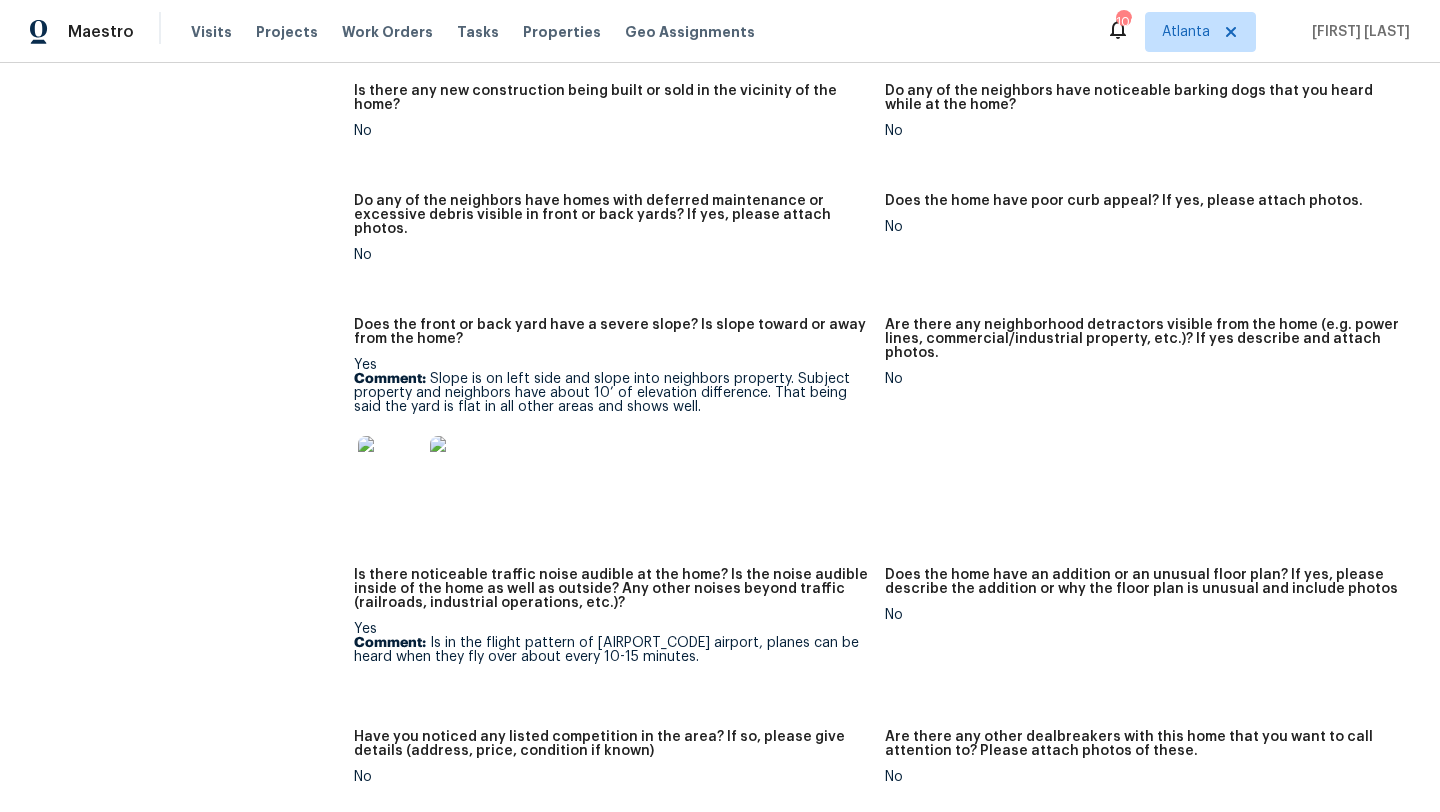 click at bounding box center [390, 468] 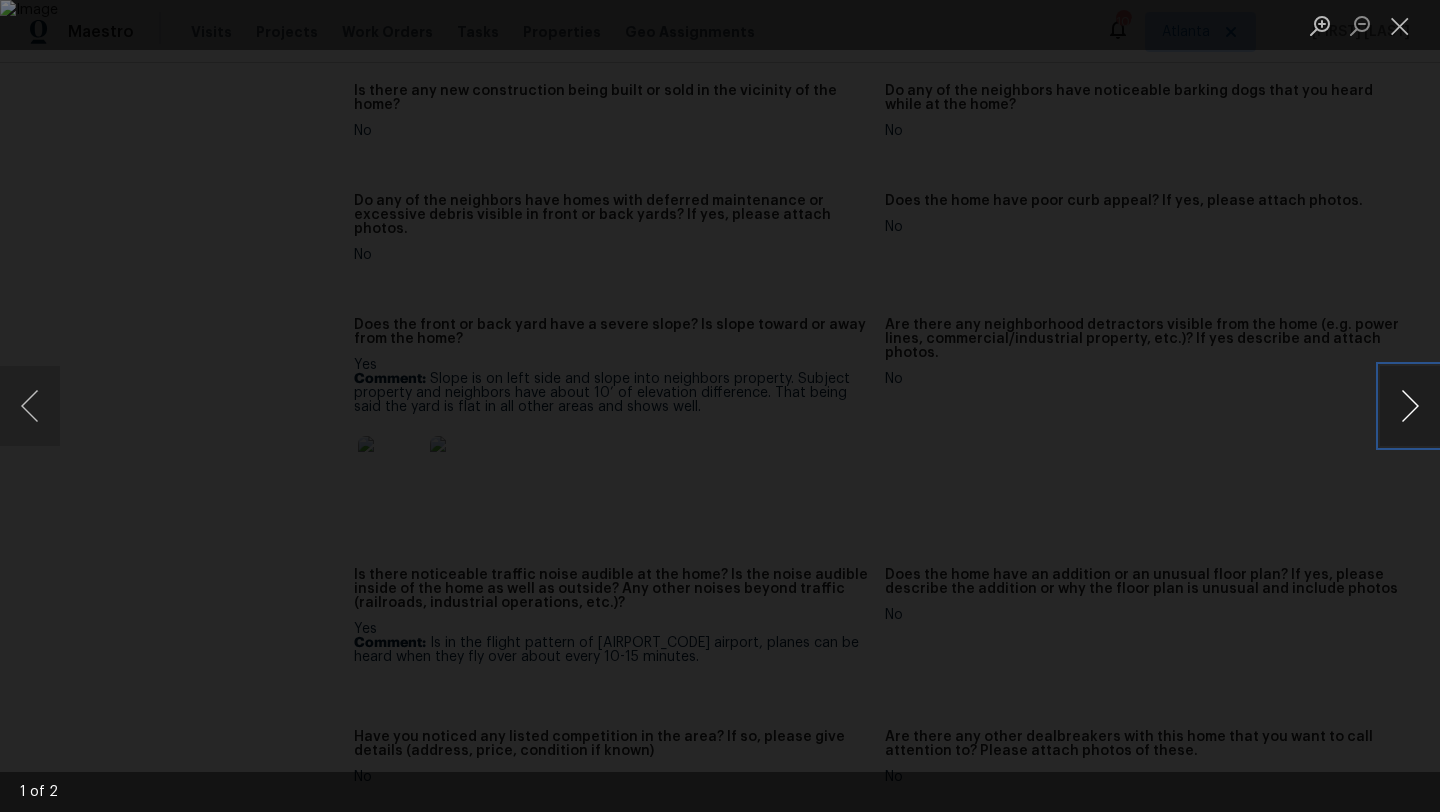 click at bounding box center [1410, 406] 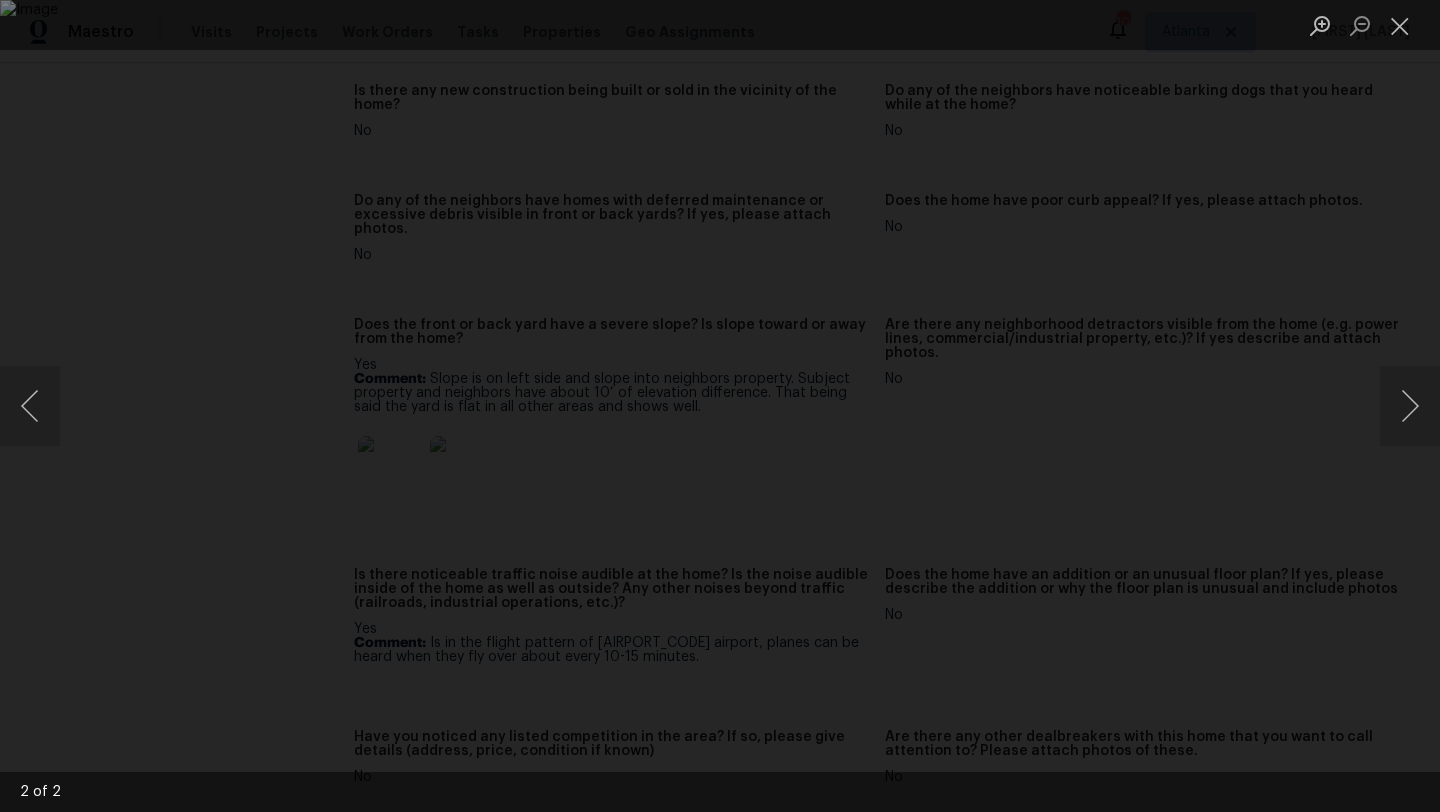 click at bounding box center [720, 406] 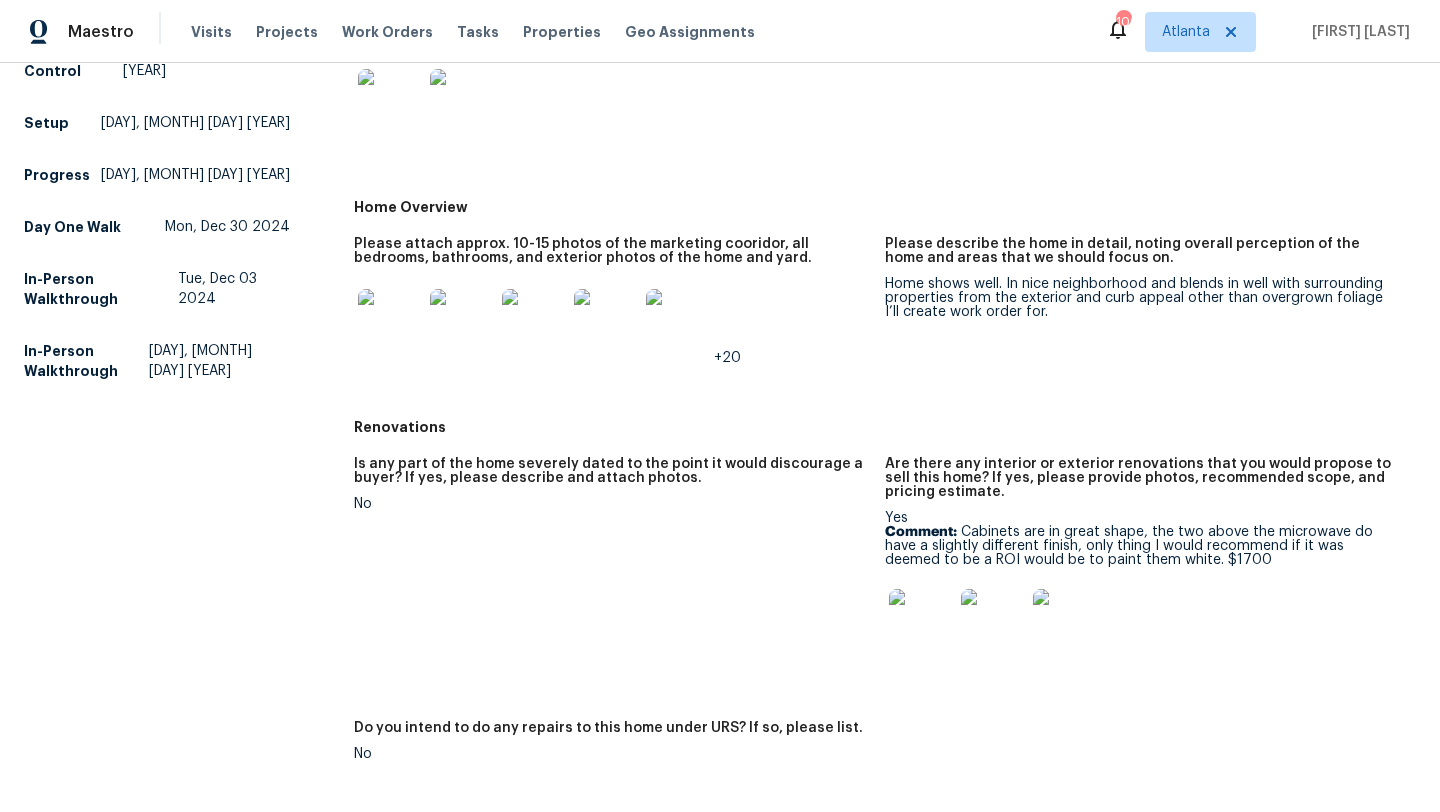 scroll, scrollTop: 391, scrollLeft: 0, axis: vertical 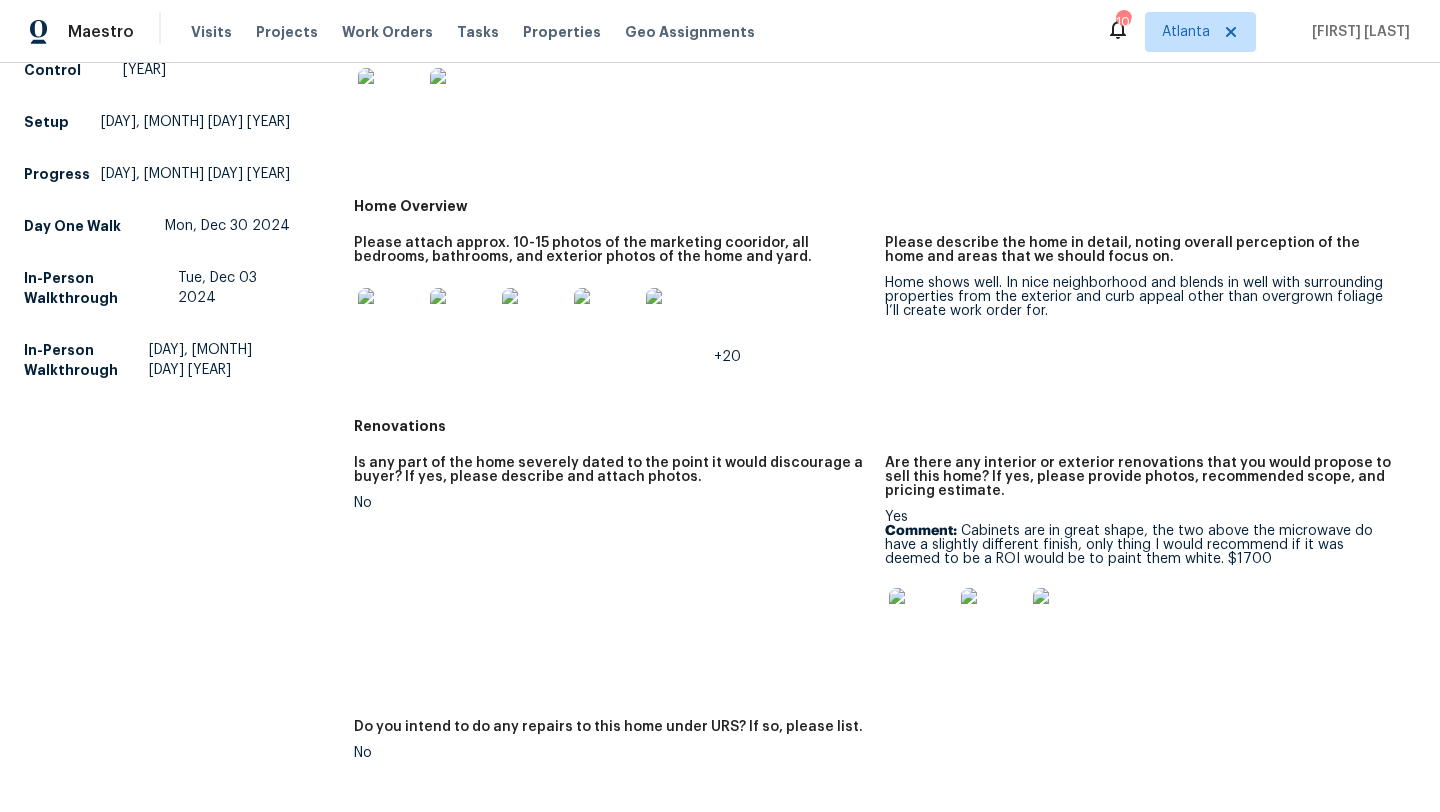 click at bounding box center (921, 620) 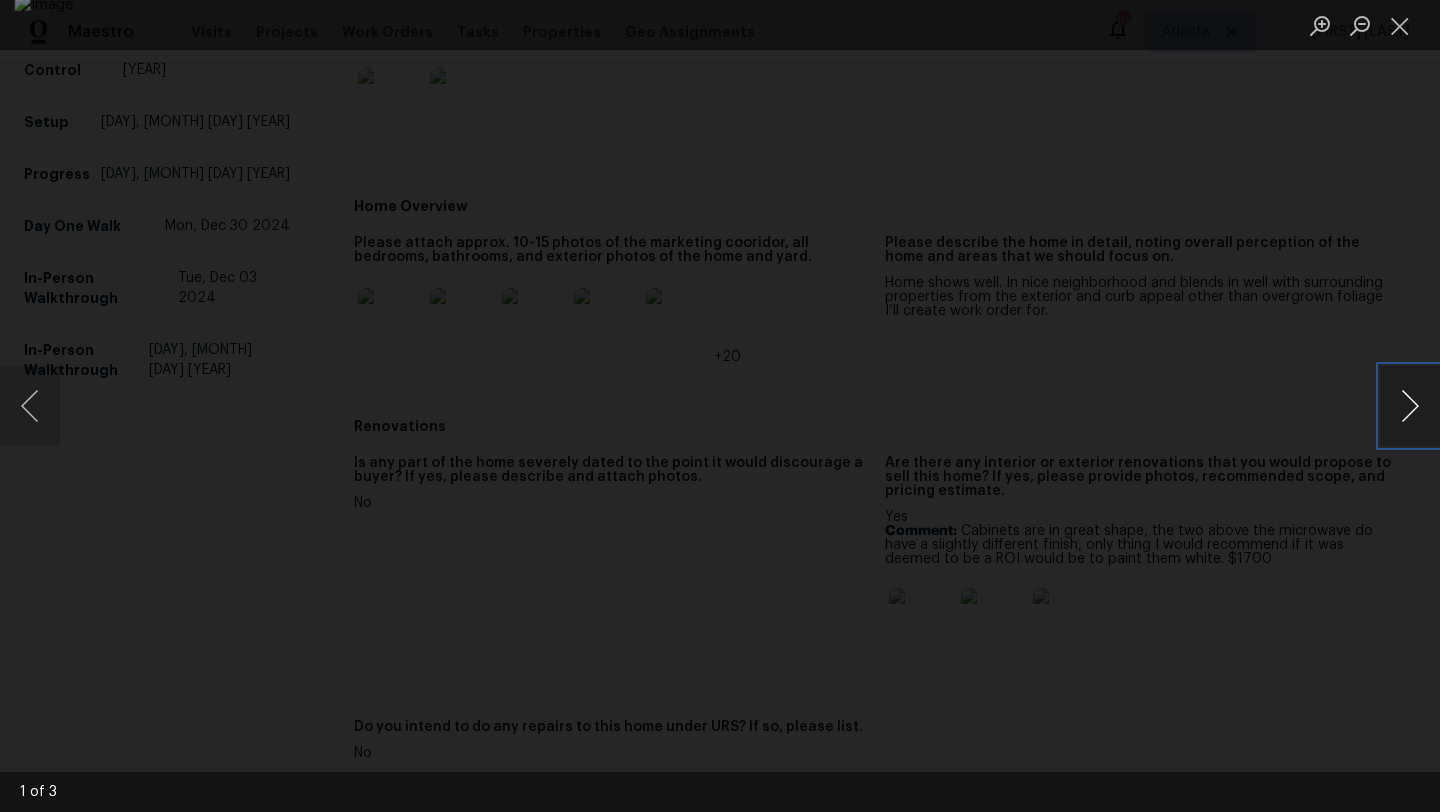 click at bounding box center (1410, 406) 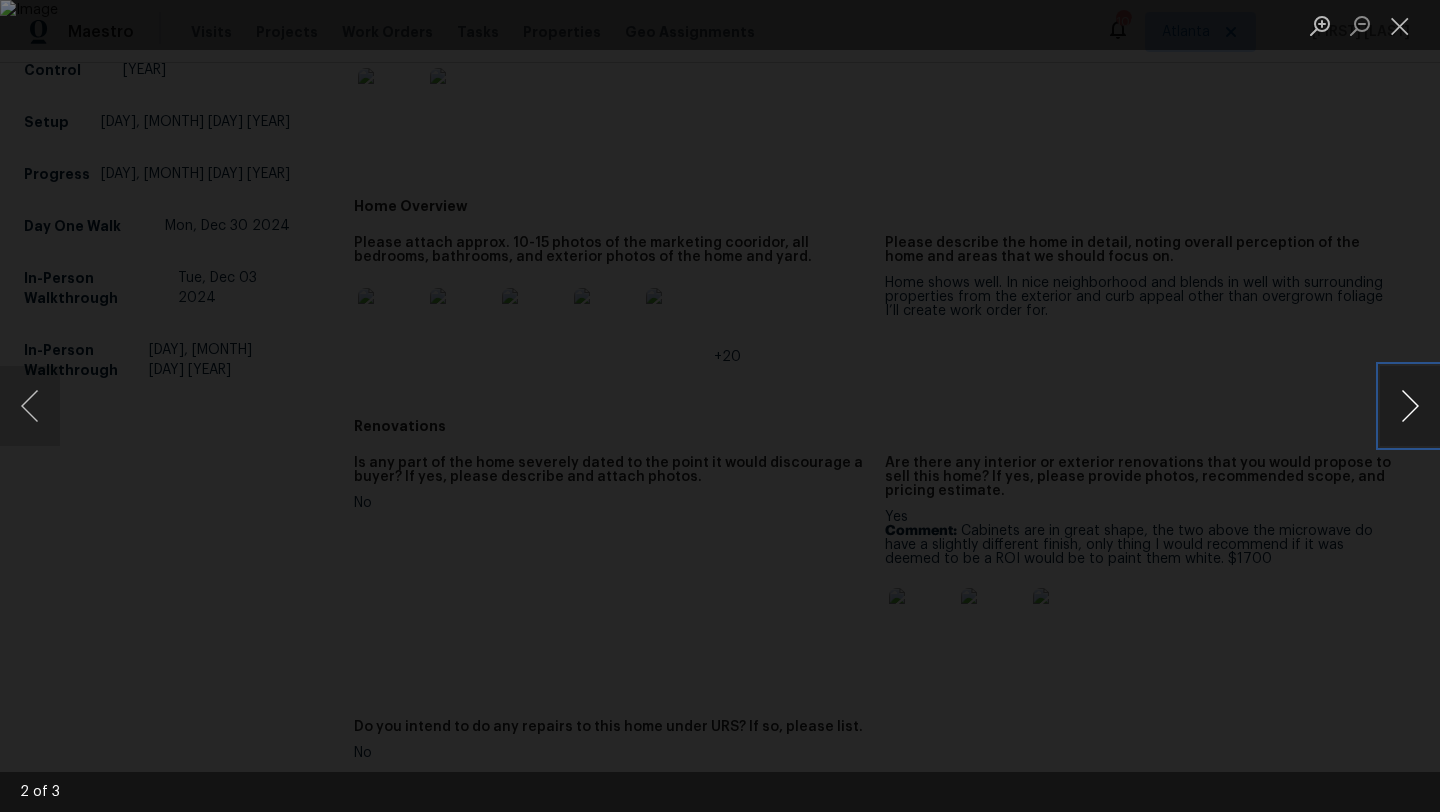 click at bounding box center (1410, 406) 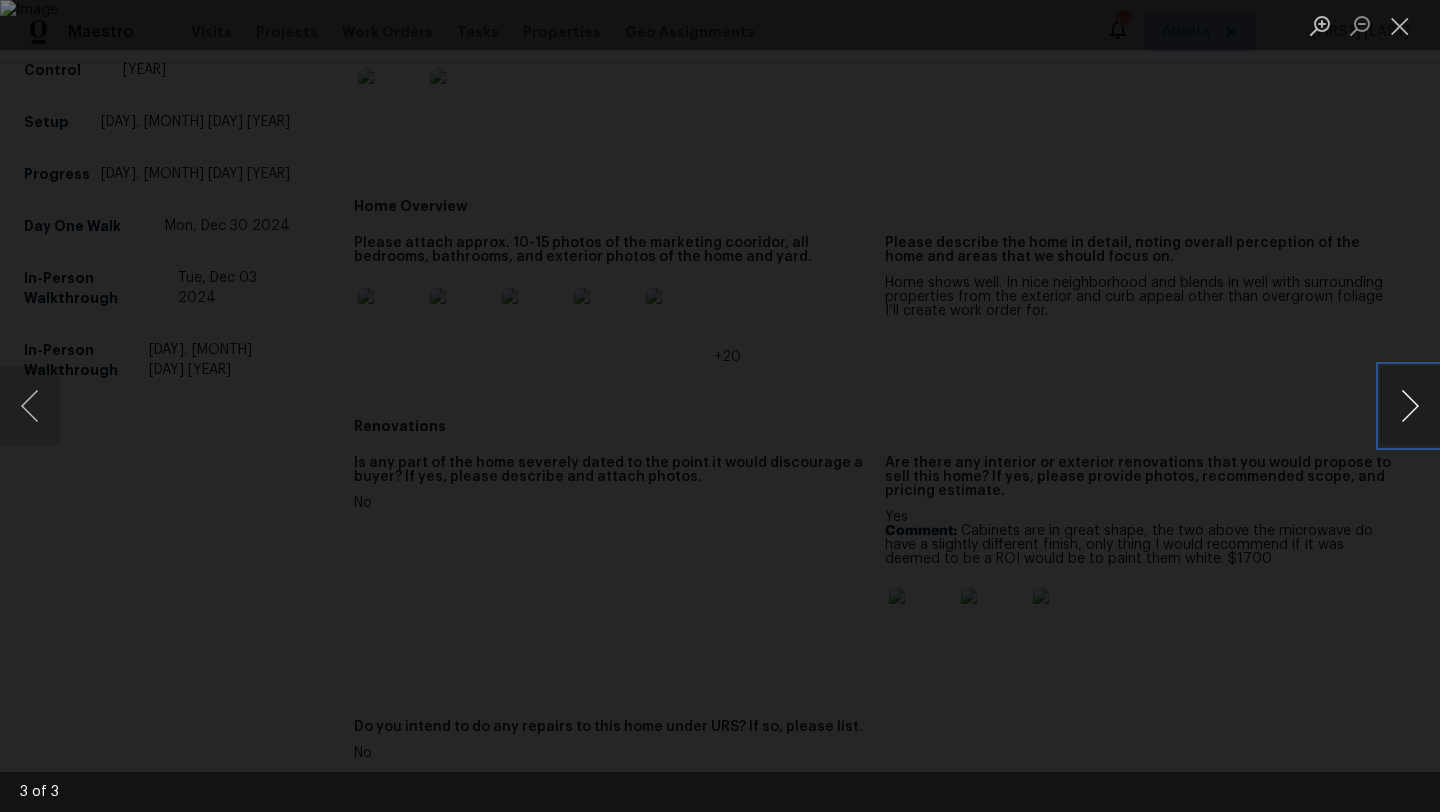 click at bounding box center (1410, 406) 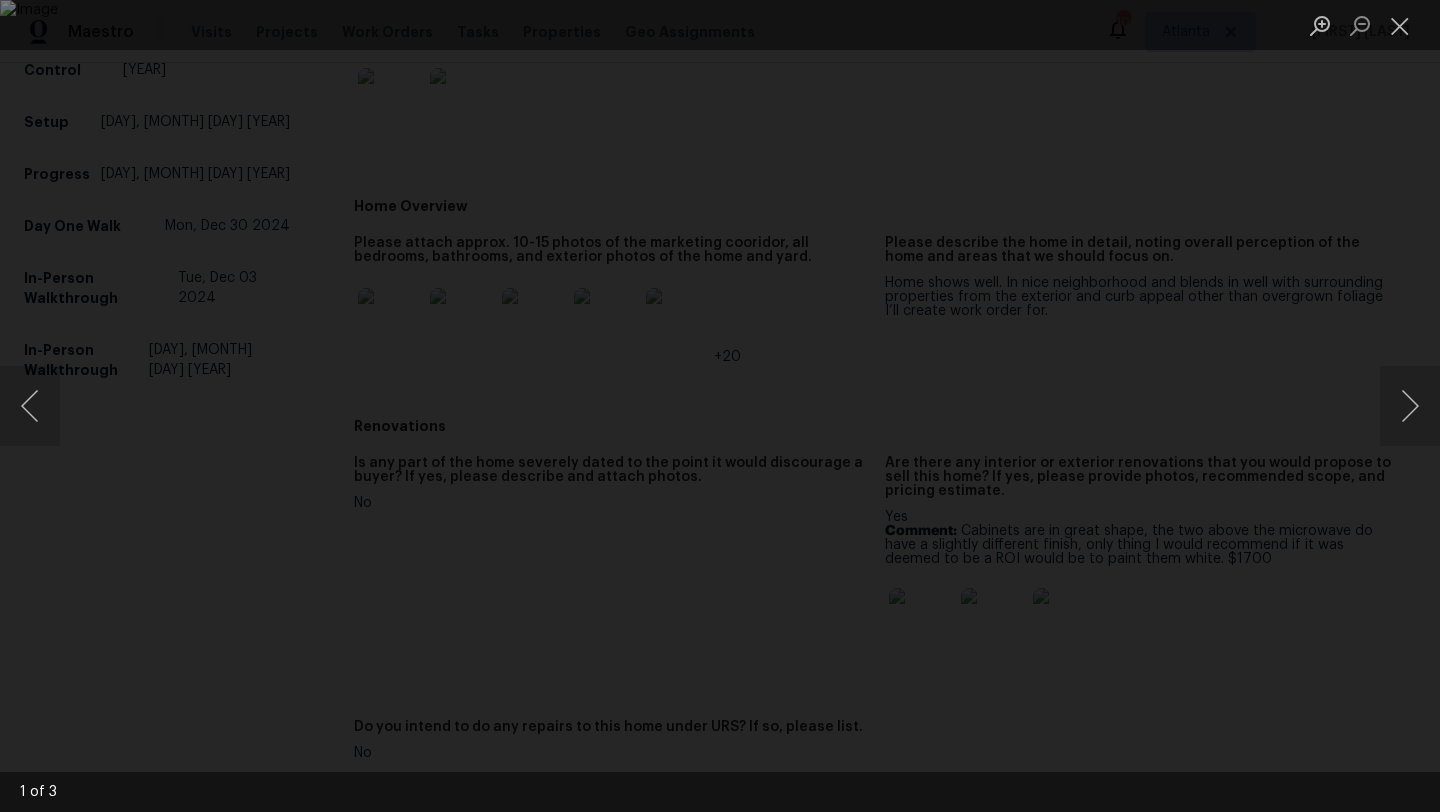 click at bounding box center [720, 406] 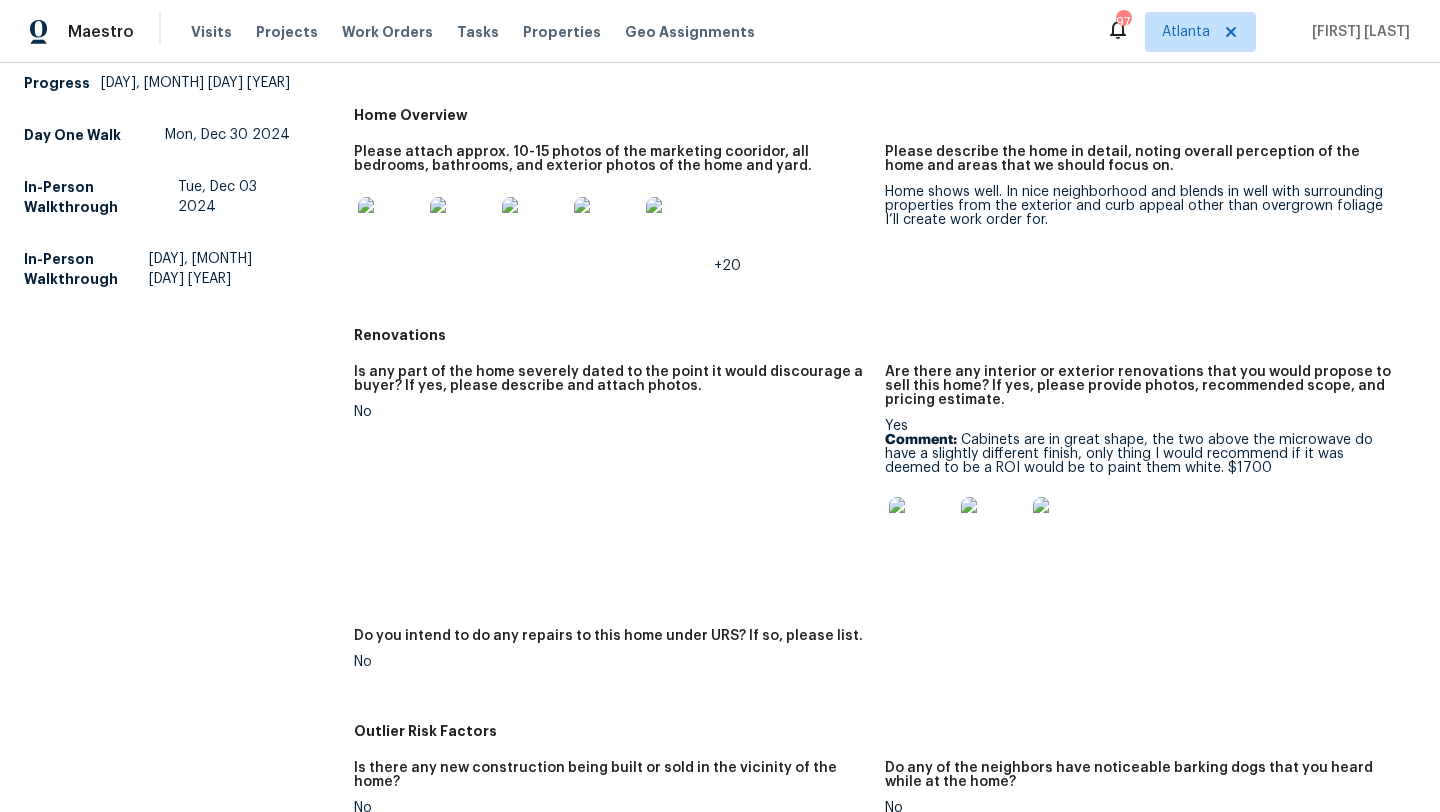 scroll, scrollTop: 715, scrollLeft: 0, axis: vertical 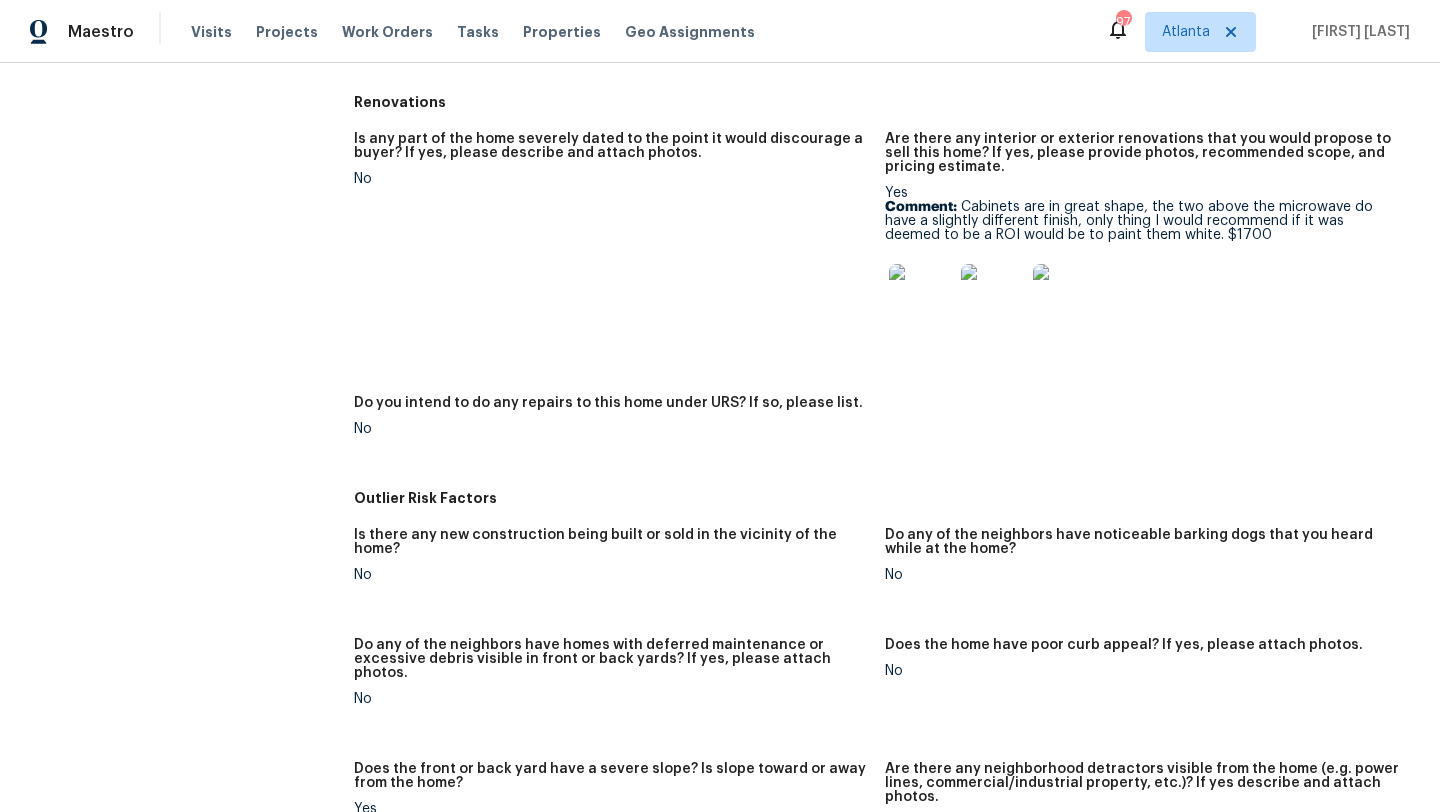 click at bounding box center (921, 296) 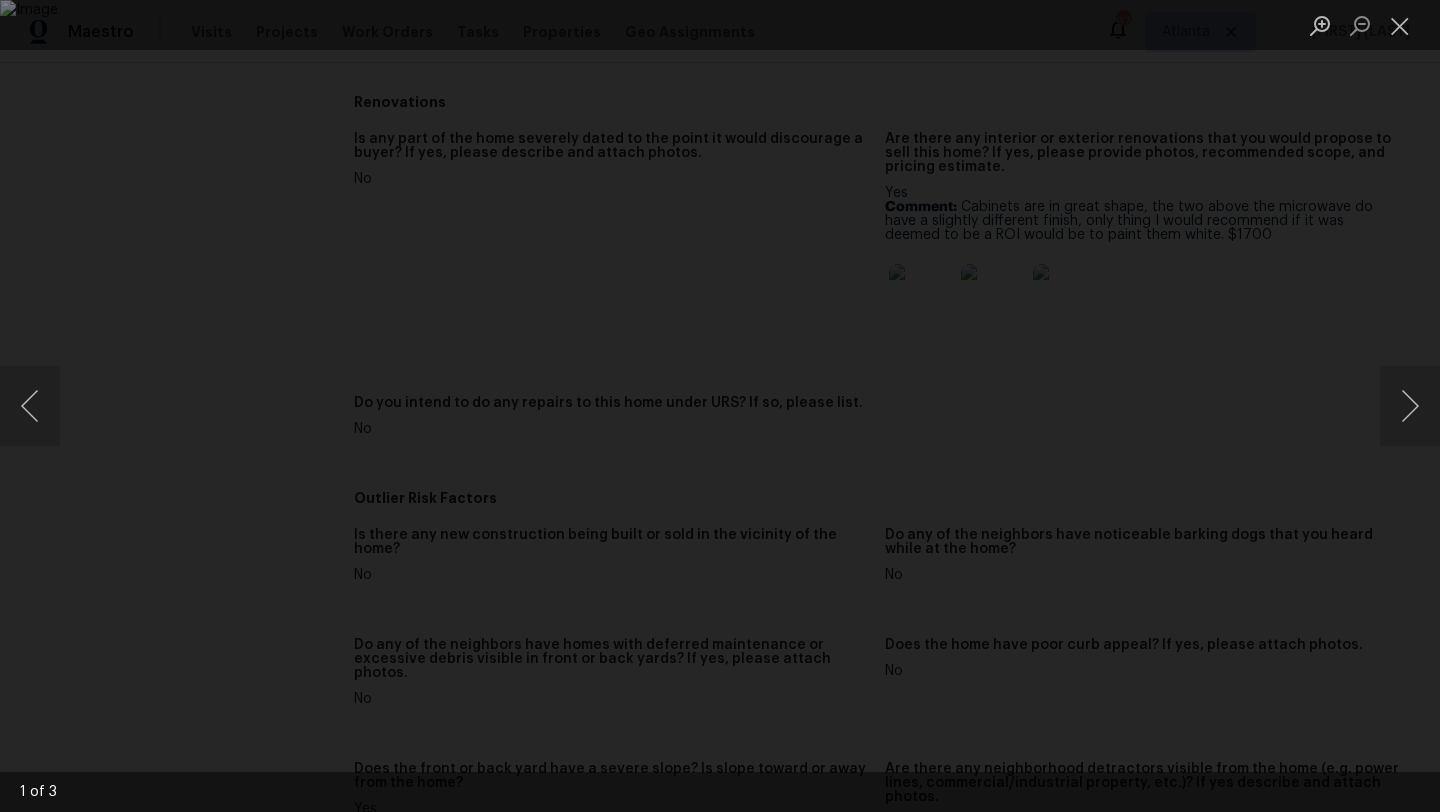 click at bounding box center (720, 406) 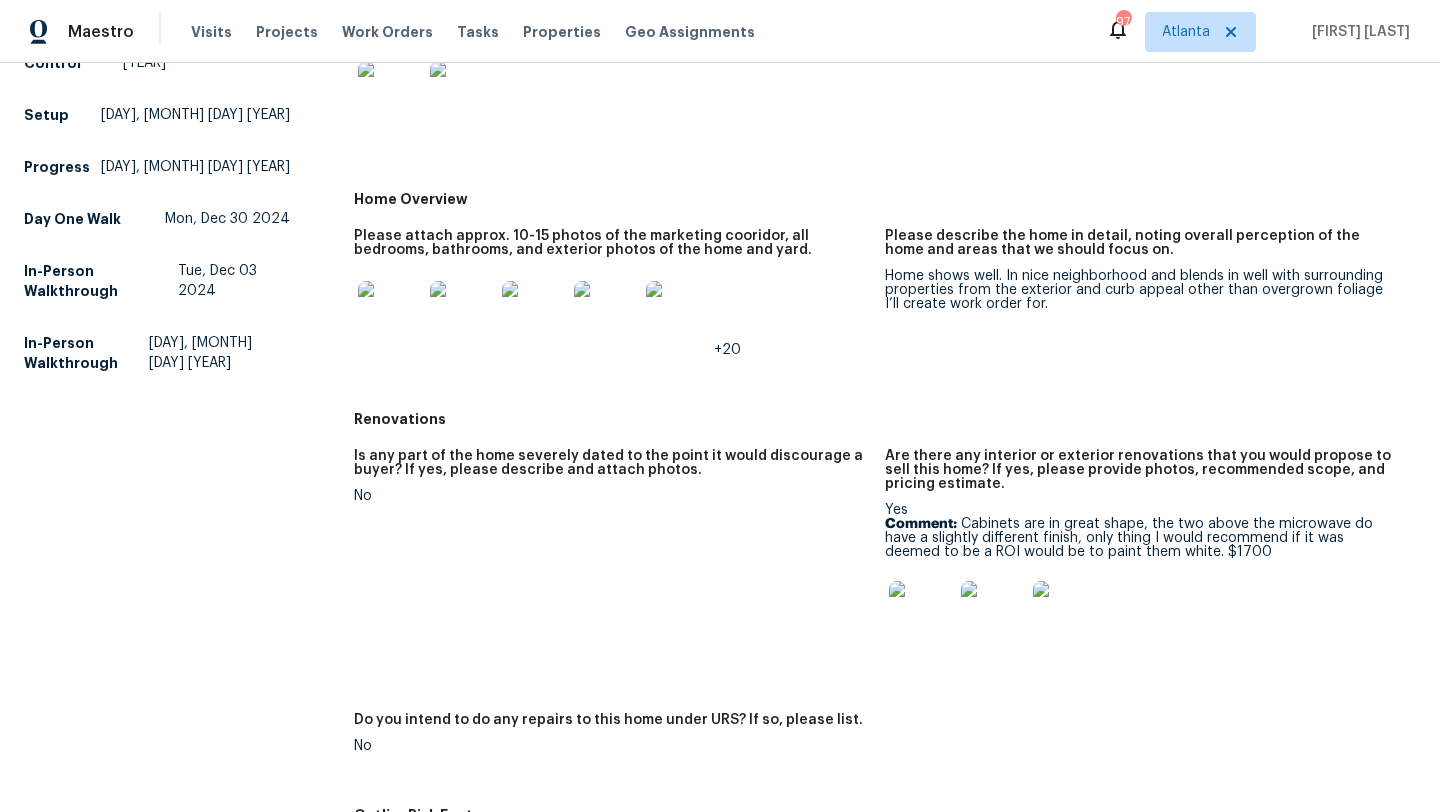 scroll, scrollTop: 397, scrollLeft: 0, axis: vertical 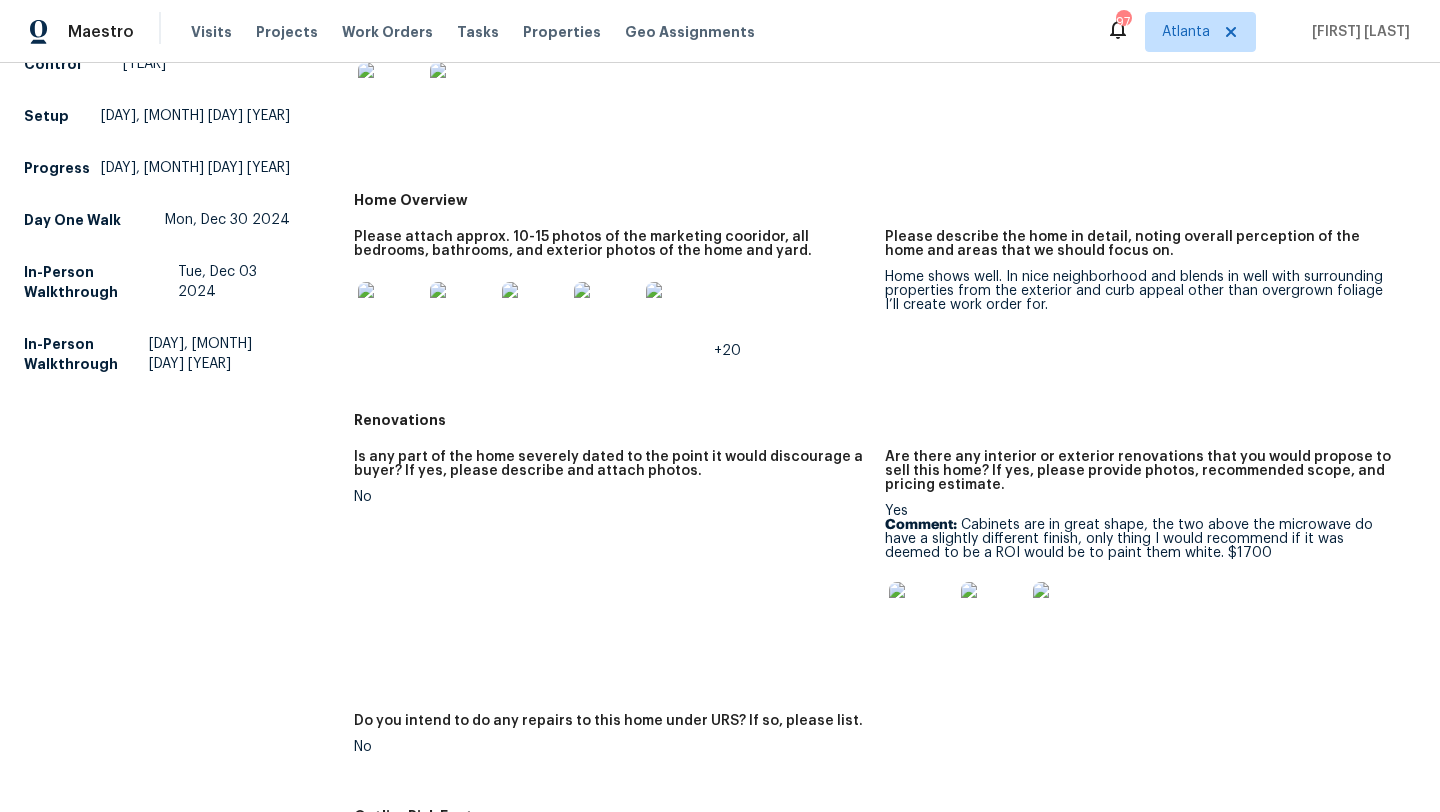 click at bounding box center [921, 614] 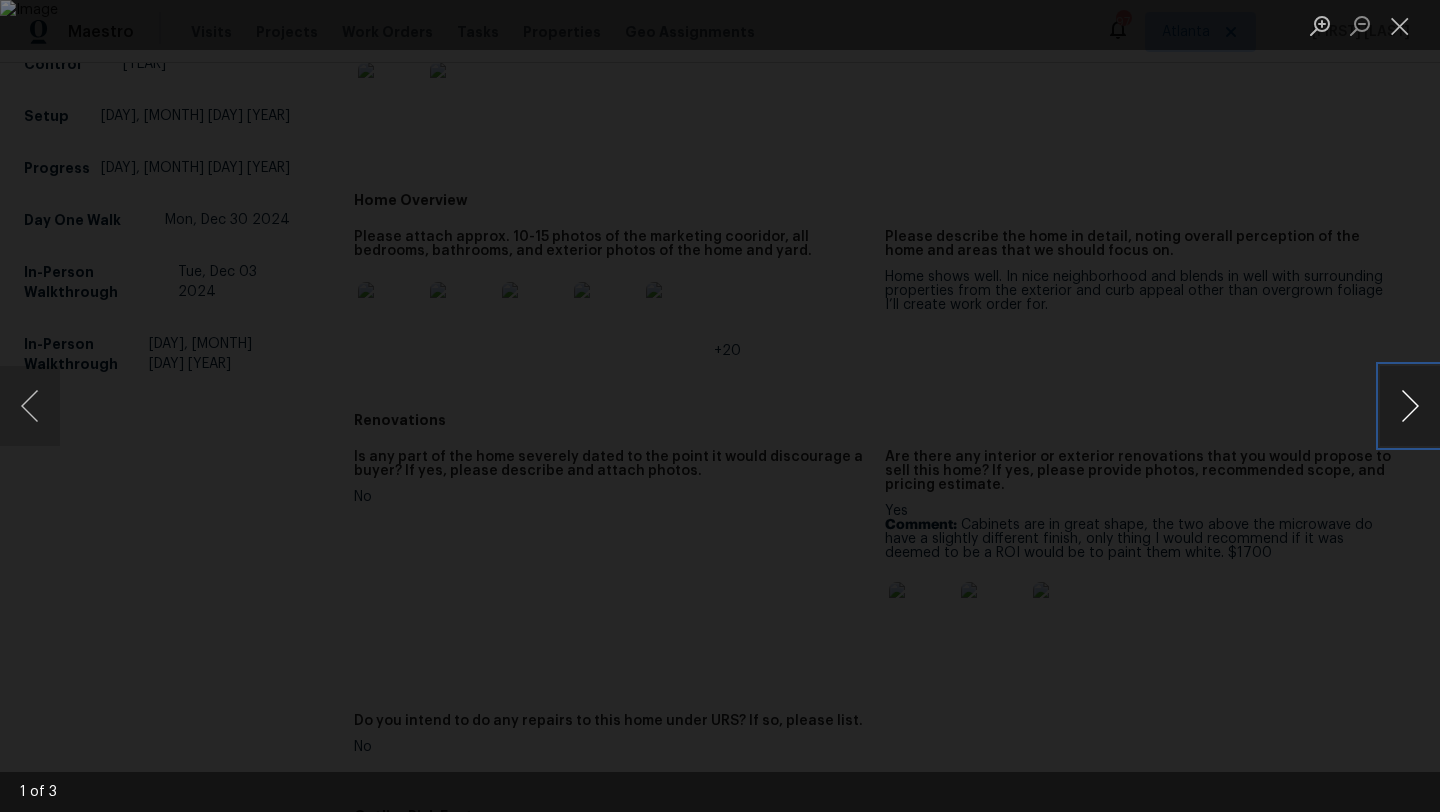 click at bounding box center (1410, 406) 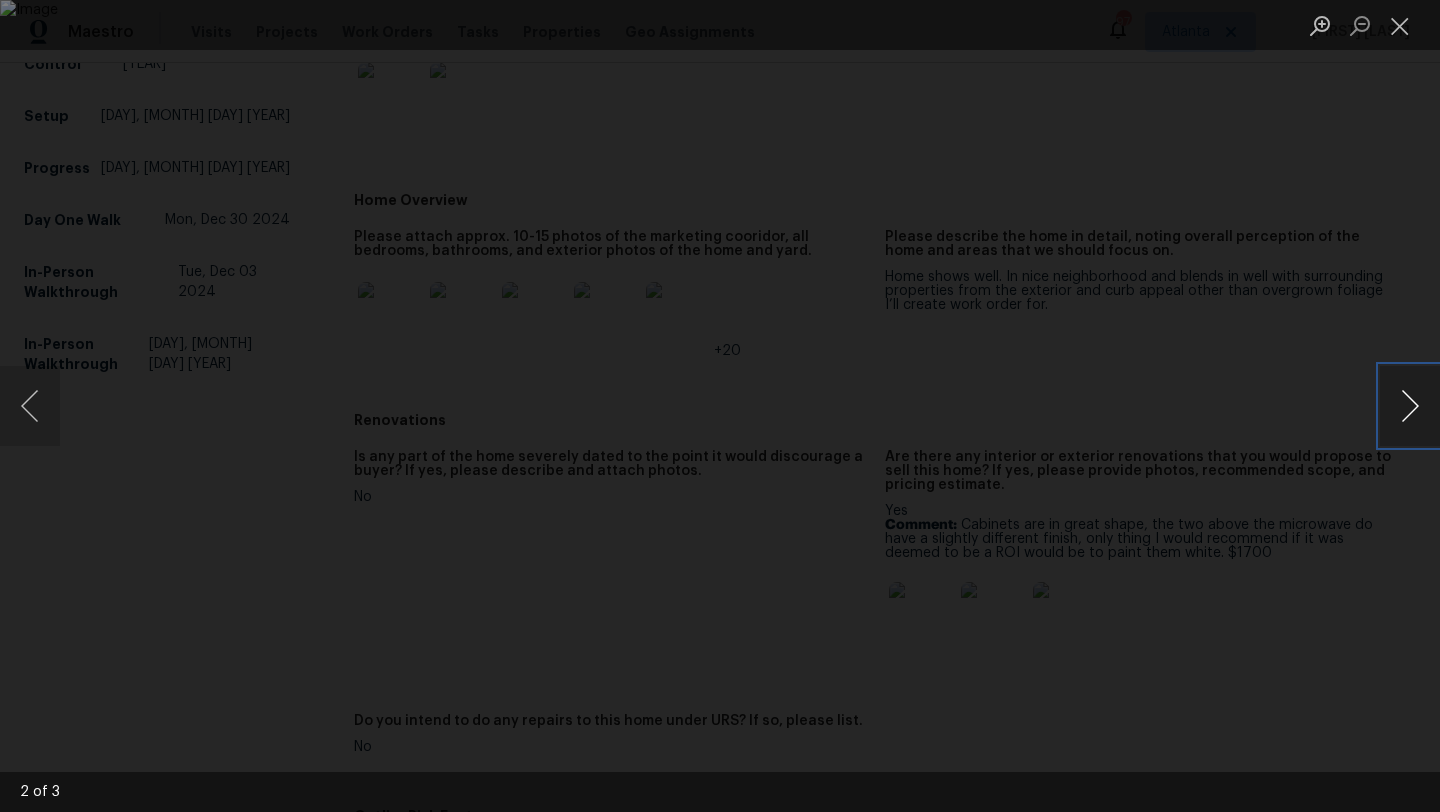 click at bounding box center [1410, 406] 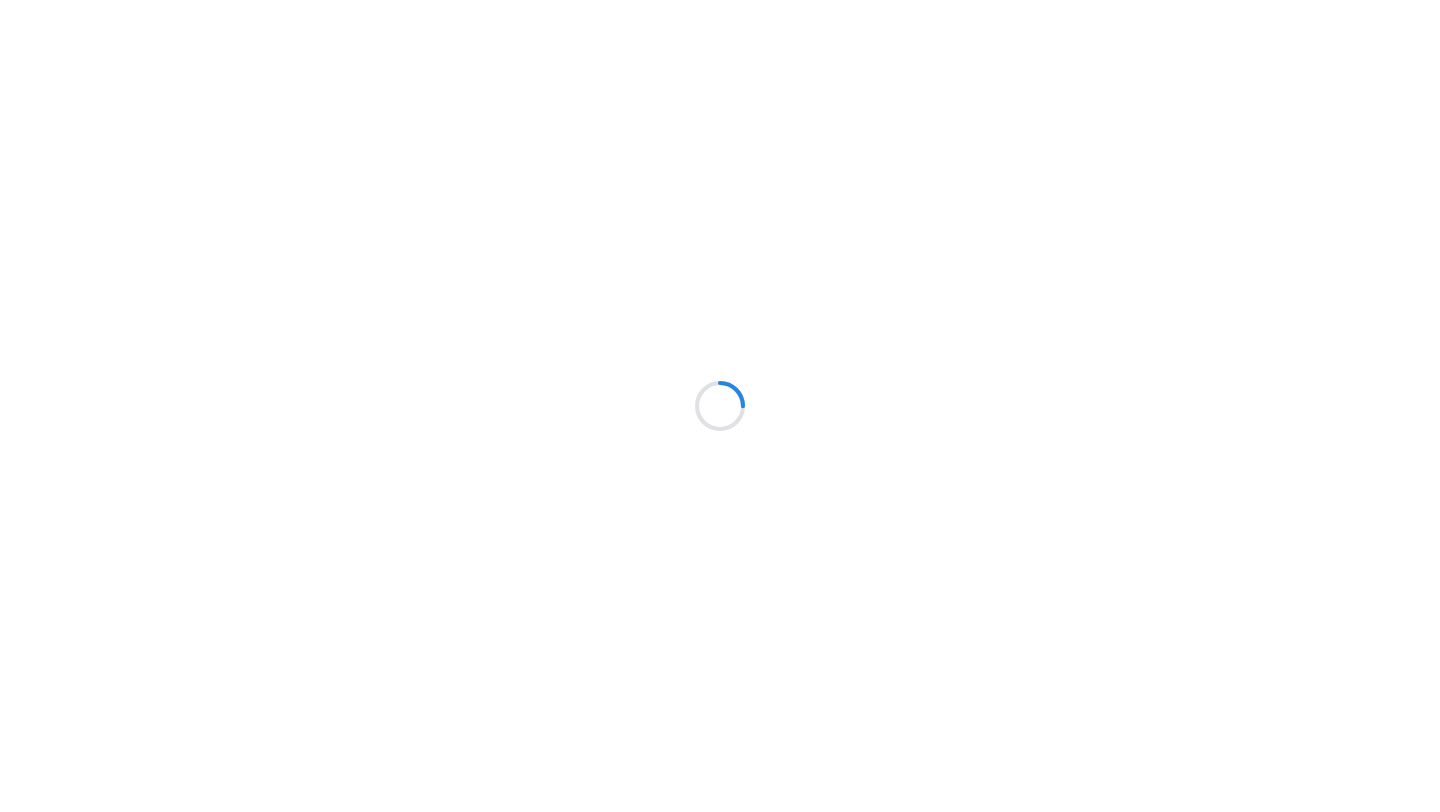 scroll, scrollTop: 0, scrollLeft: 0, axis: both 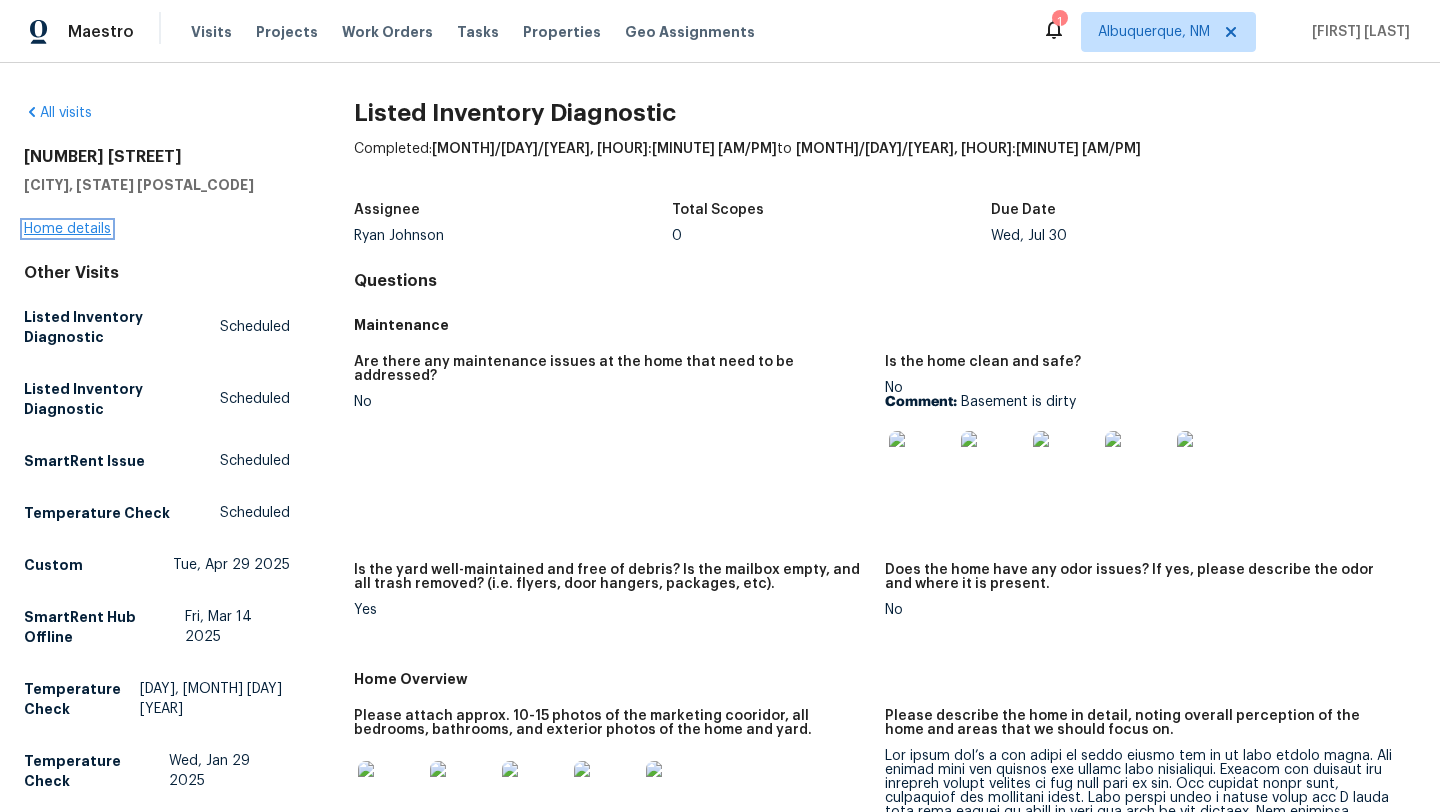 click on "Home details" at bounding box center [67, 229] 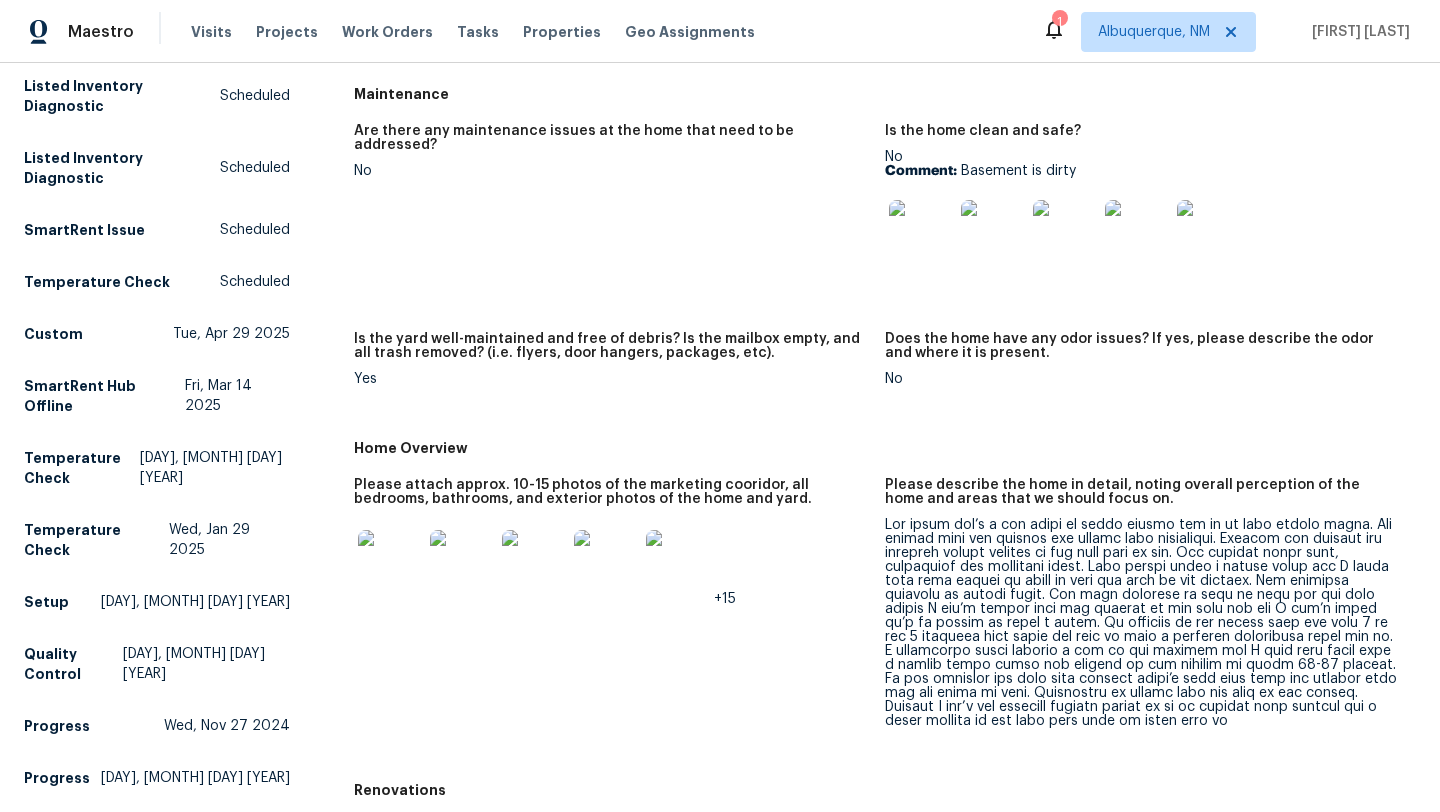 scroll, scrollTop: 234, scrollLeft: 0, axis: vertical 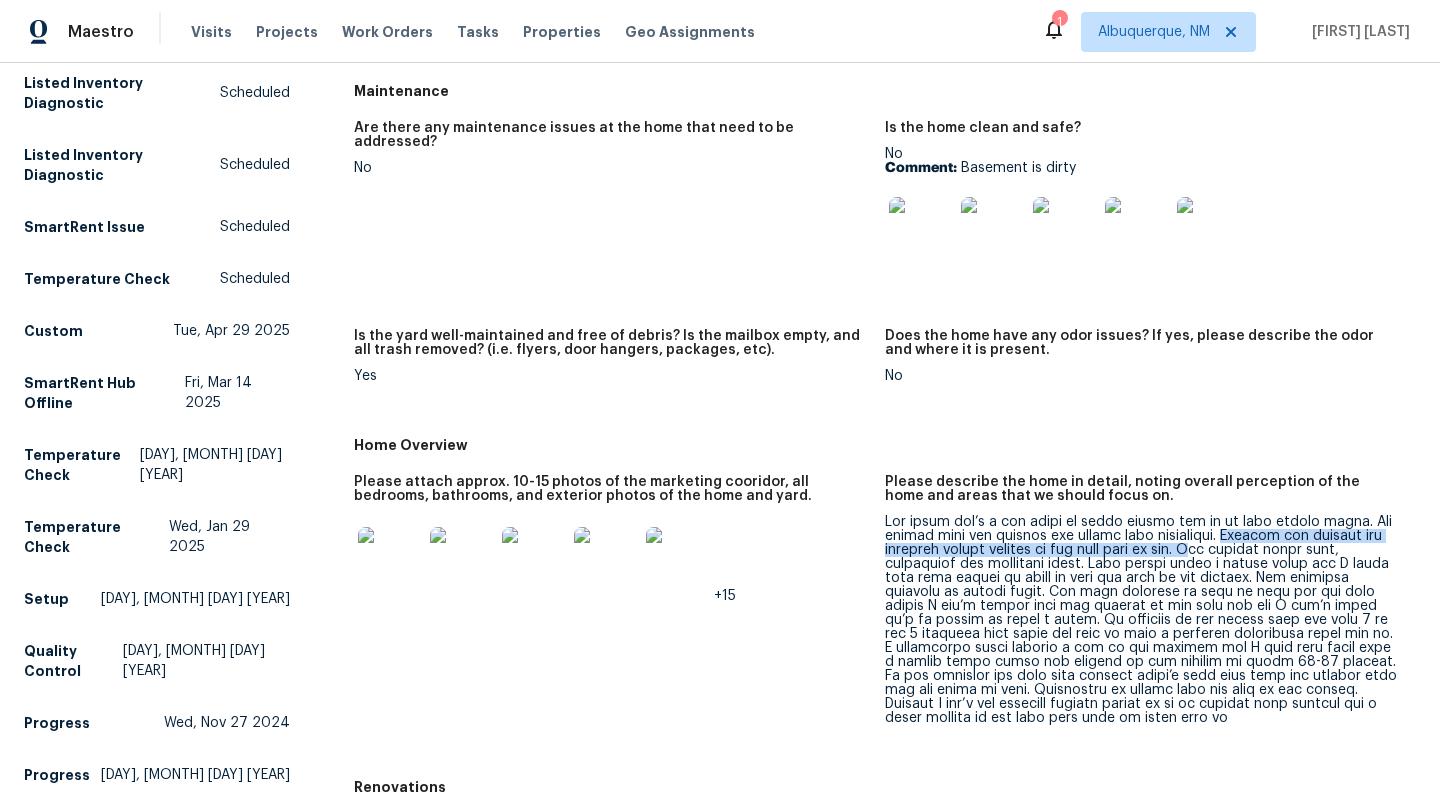 drag, startPoint x: 1190, startPoint y: 537, endPoint x: 1205, endPoint y: 546, distance: 17.492855 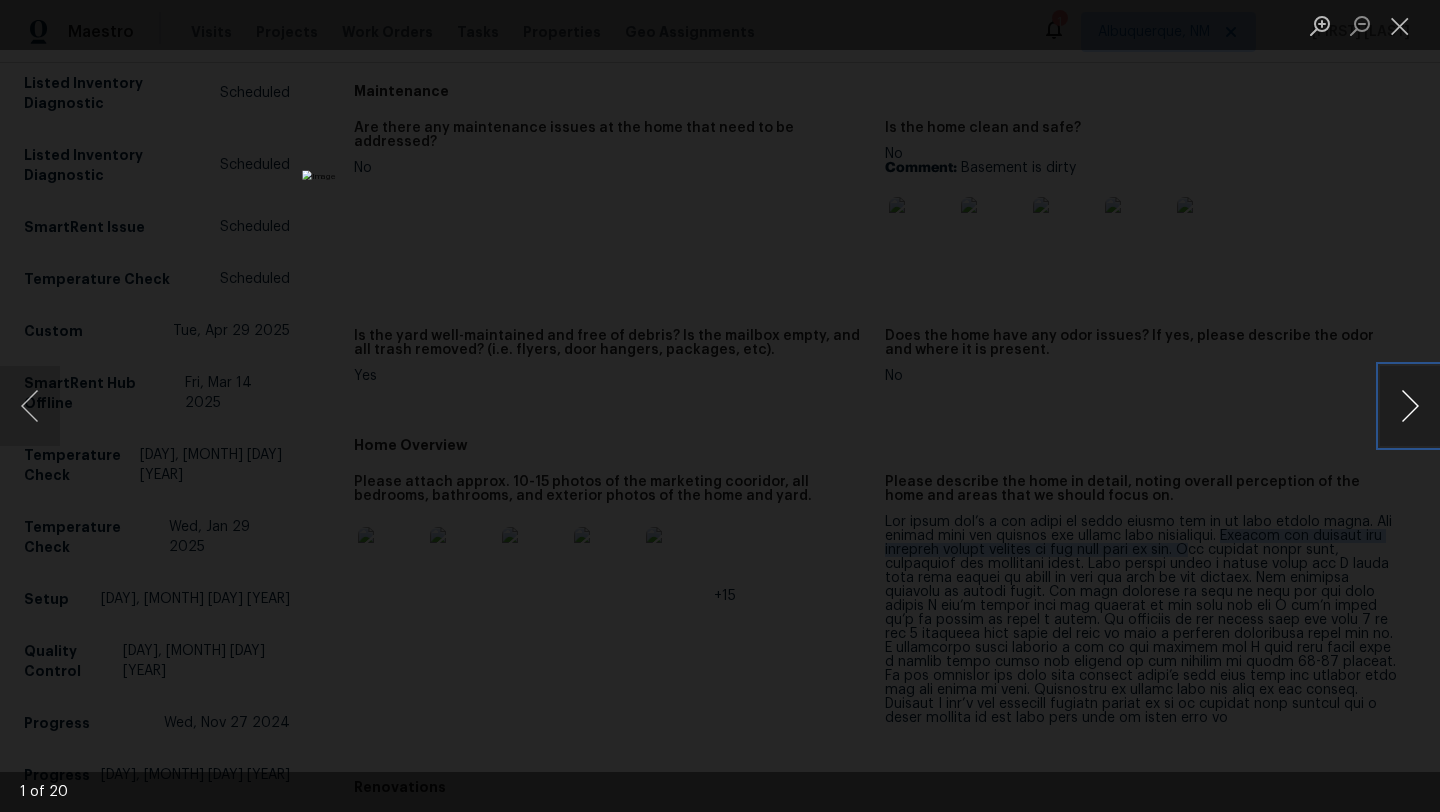 click at bounding box center (1410, 406) 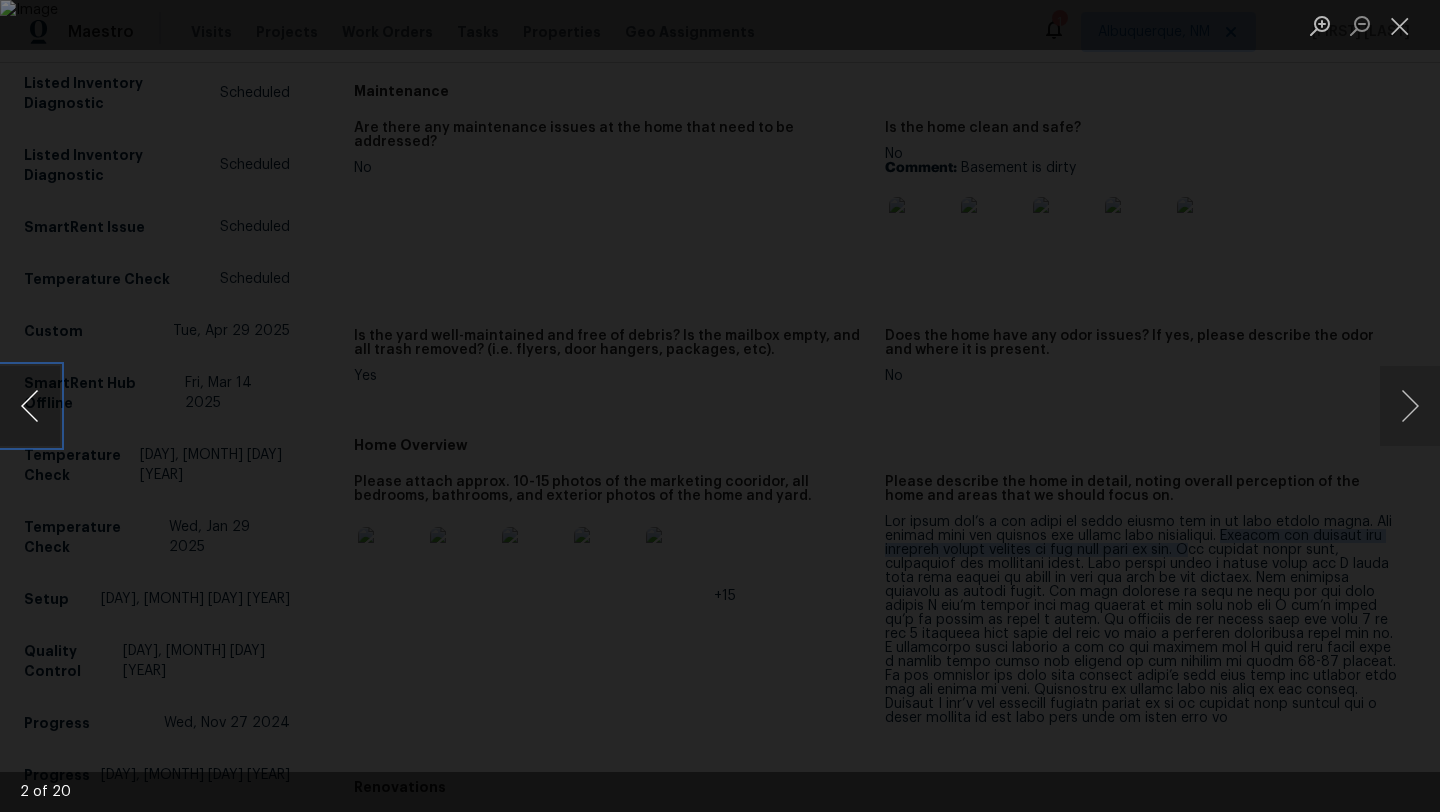 click at bounding box center [30, 406] 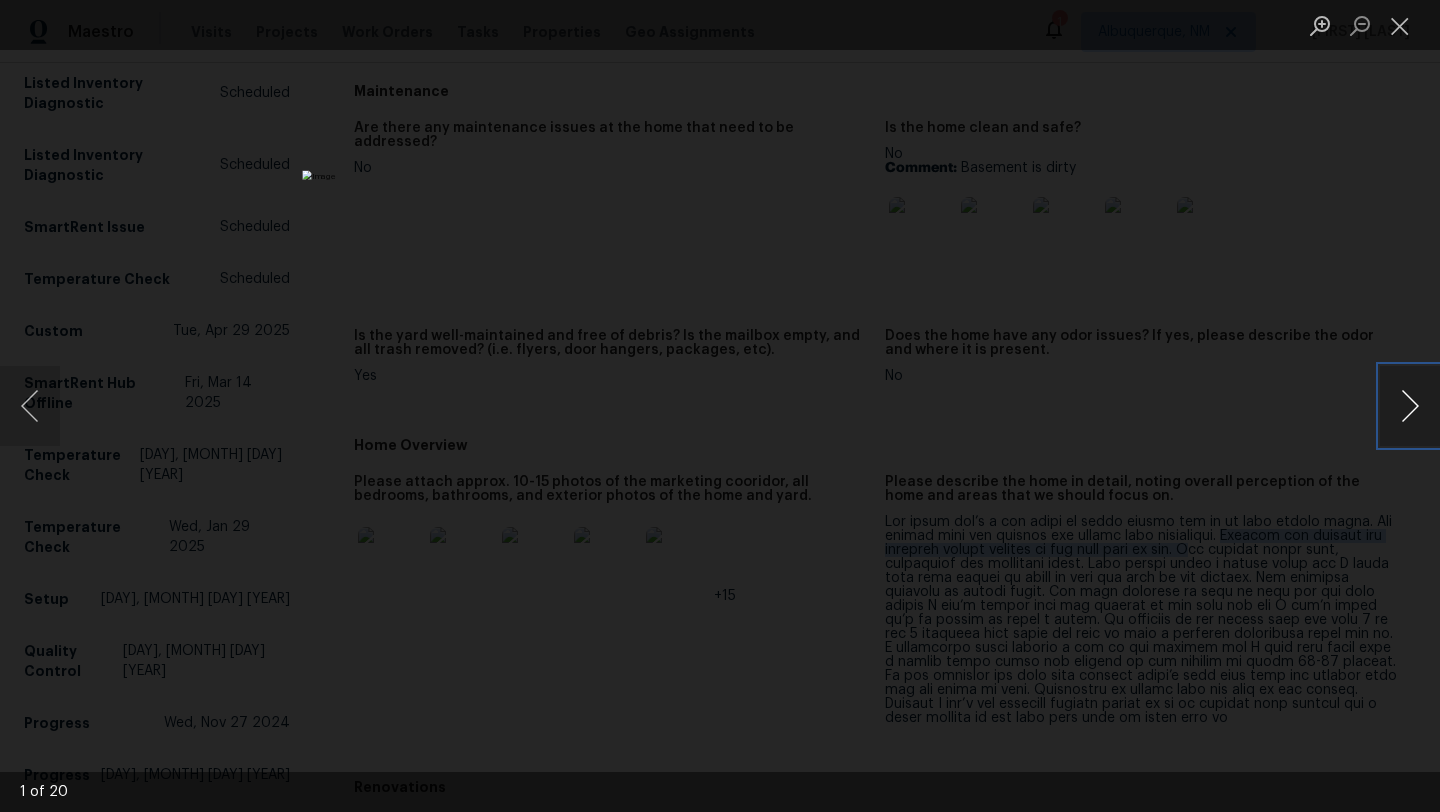 click at bounding box center [1410, 406] 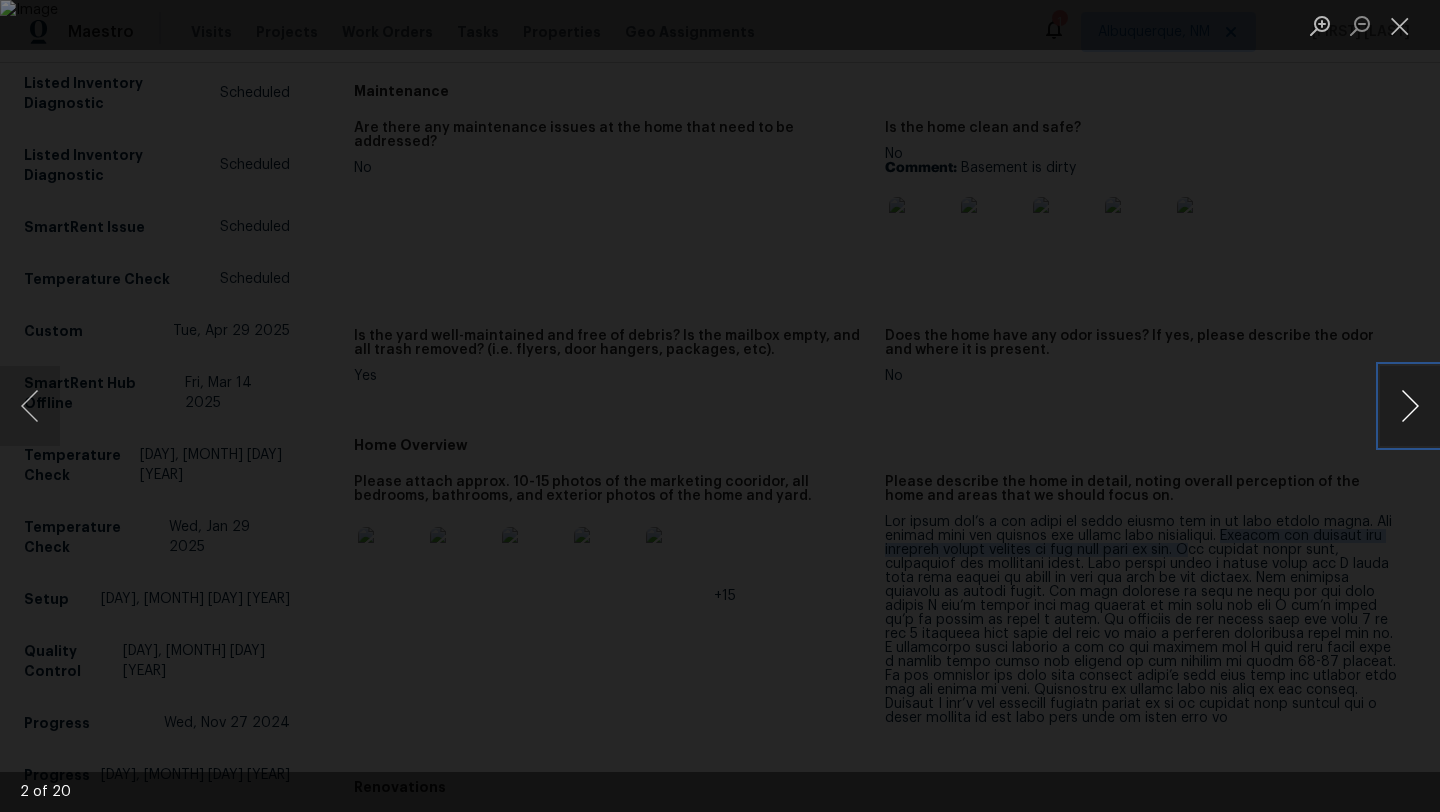 click at bounding box center [1410, 406] 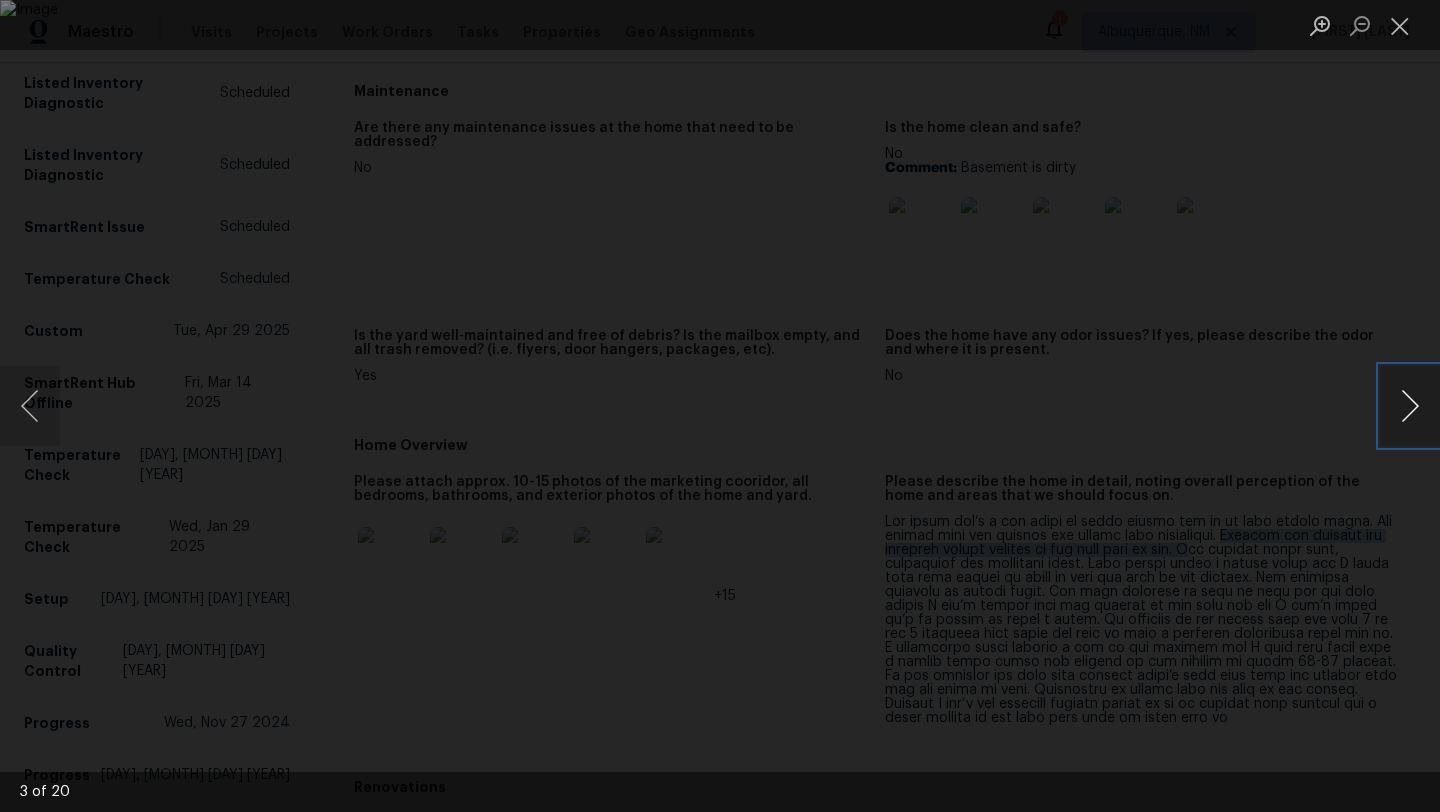 click at bounding box center [1410, 406] 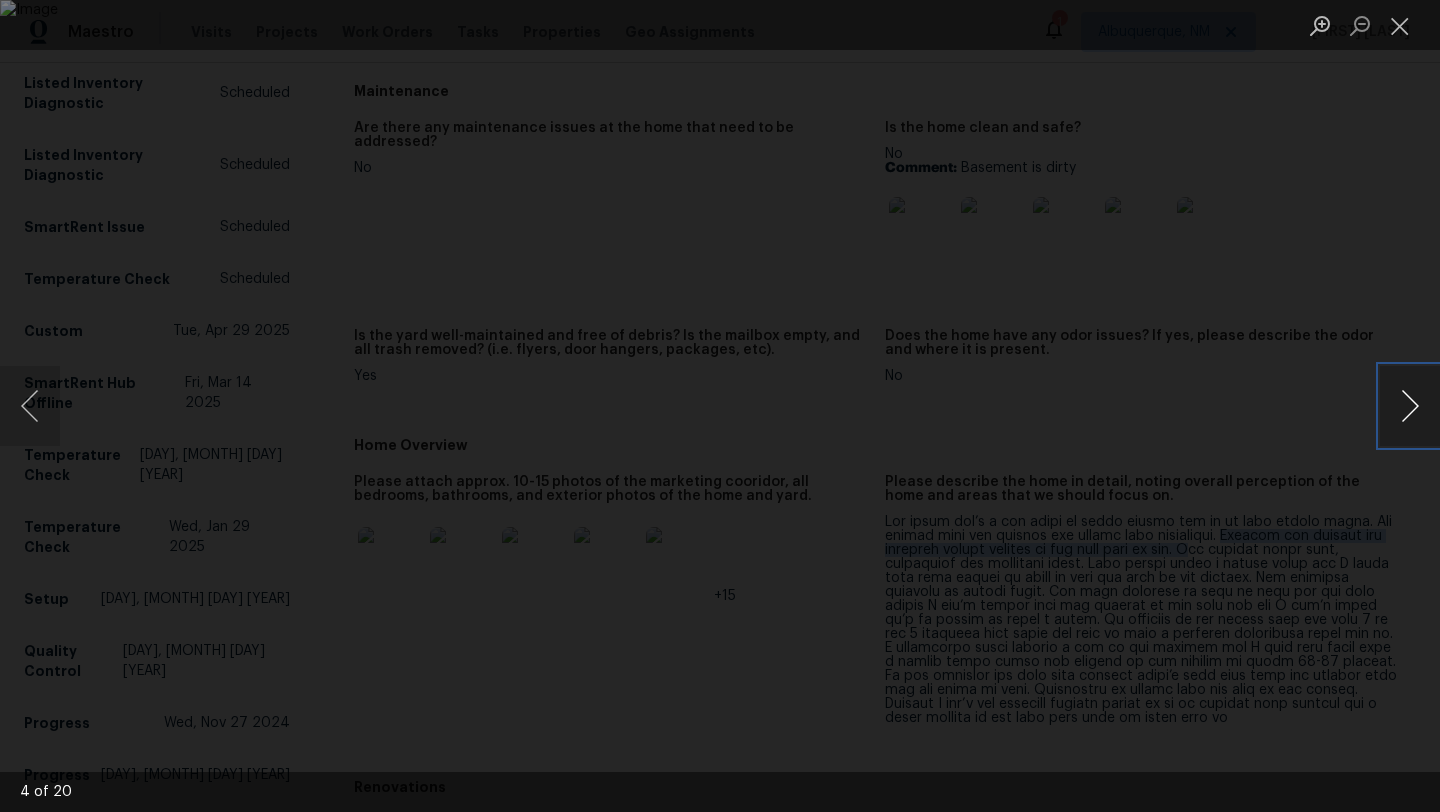 click at bounding box center [1410, 406] 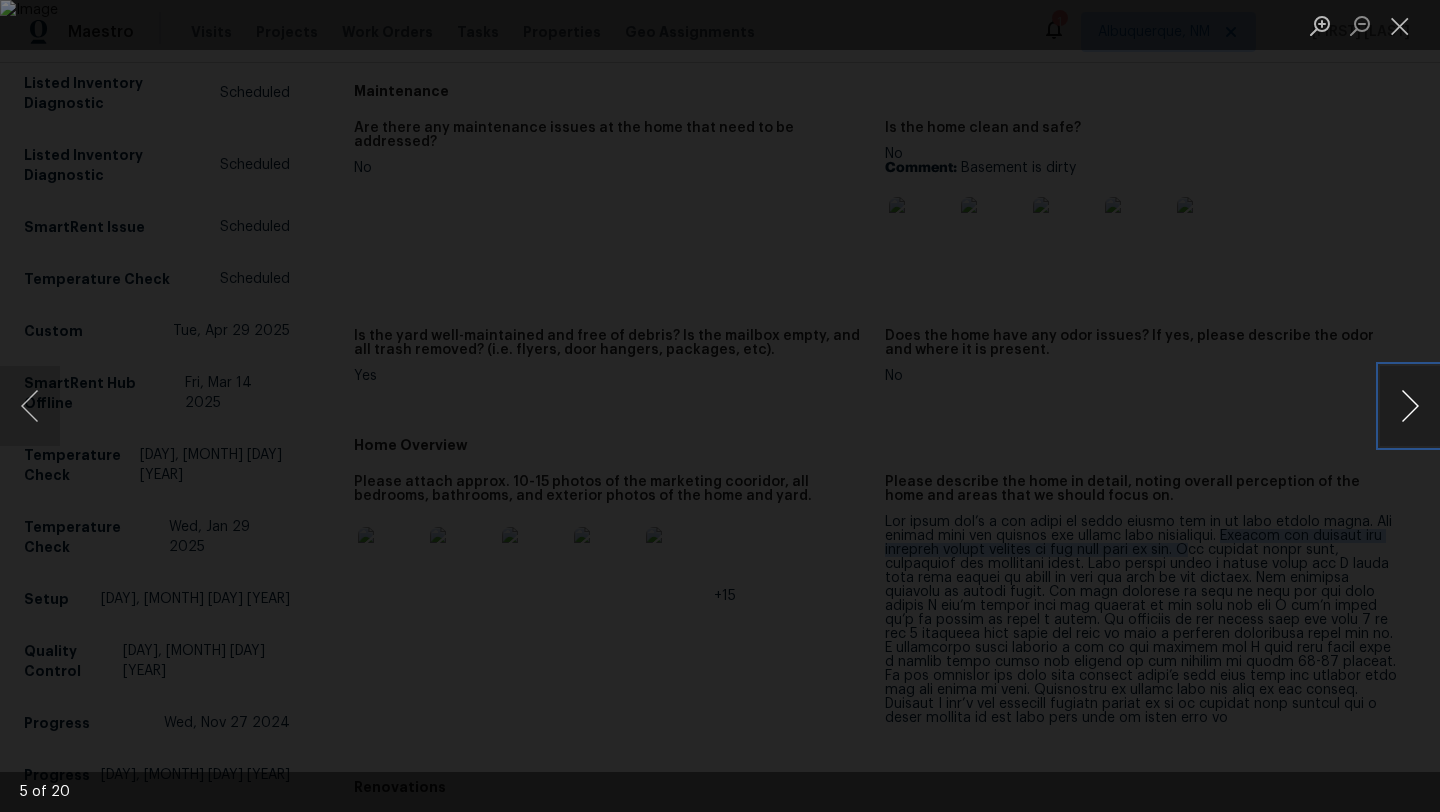 click at bounding box center [1410, 406] 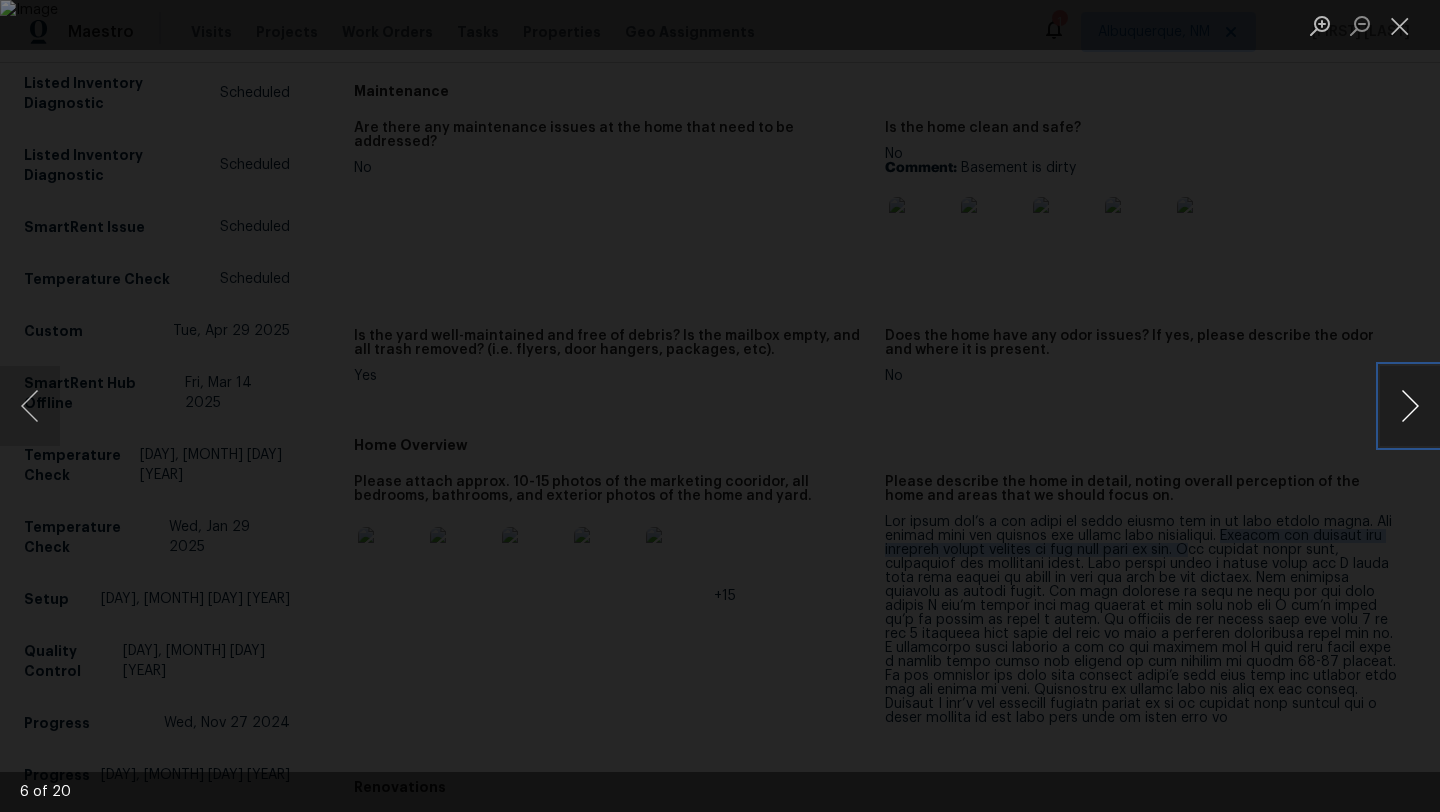 click at bounding box center (1410, 406) 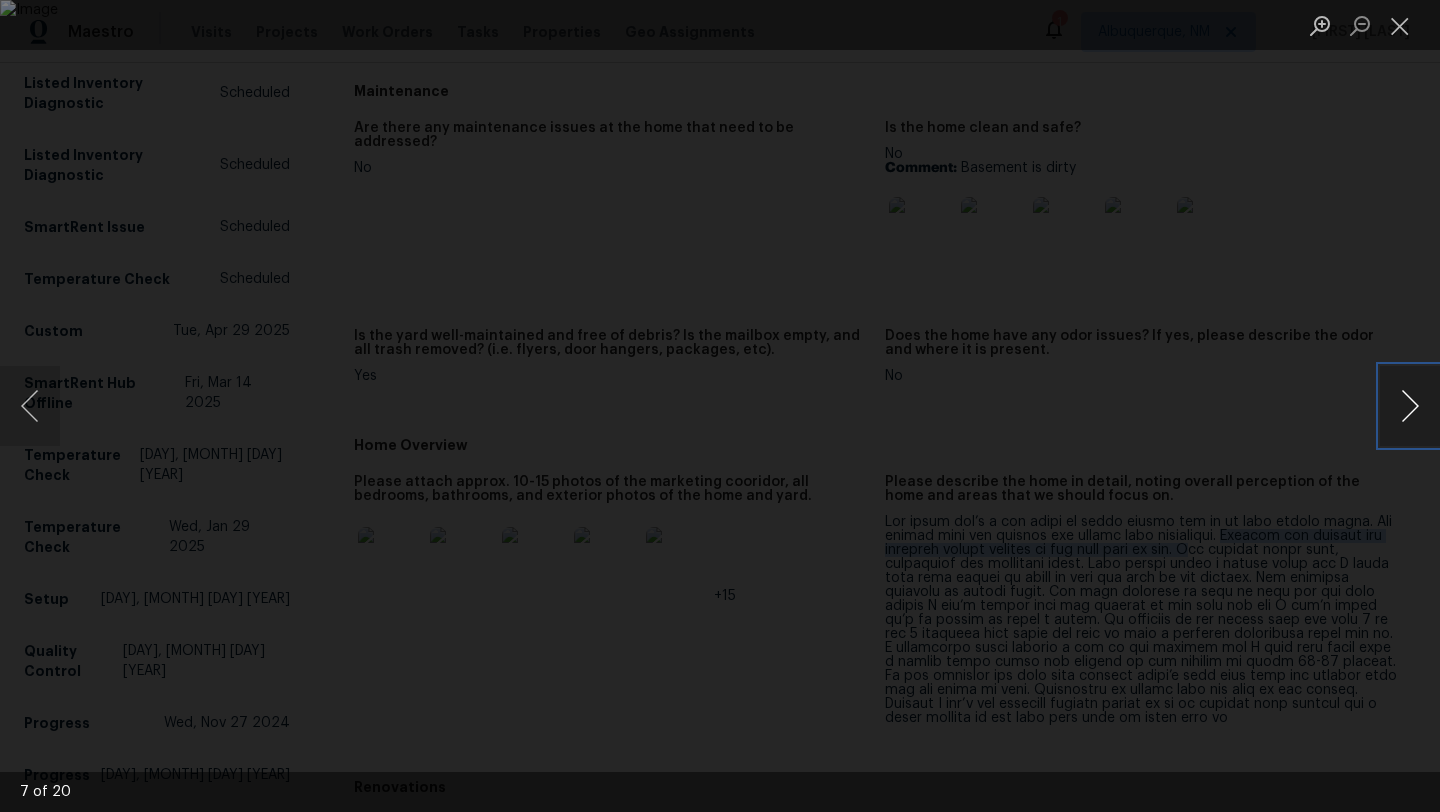 click at bounding box center [1410, 406] 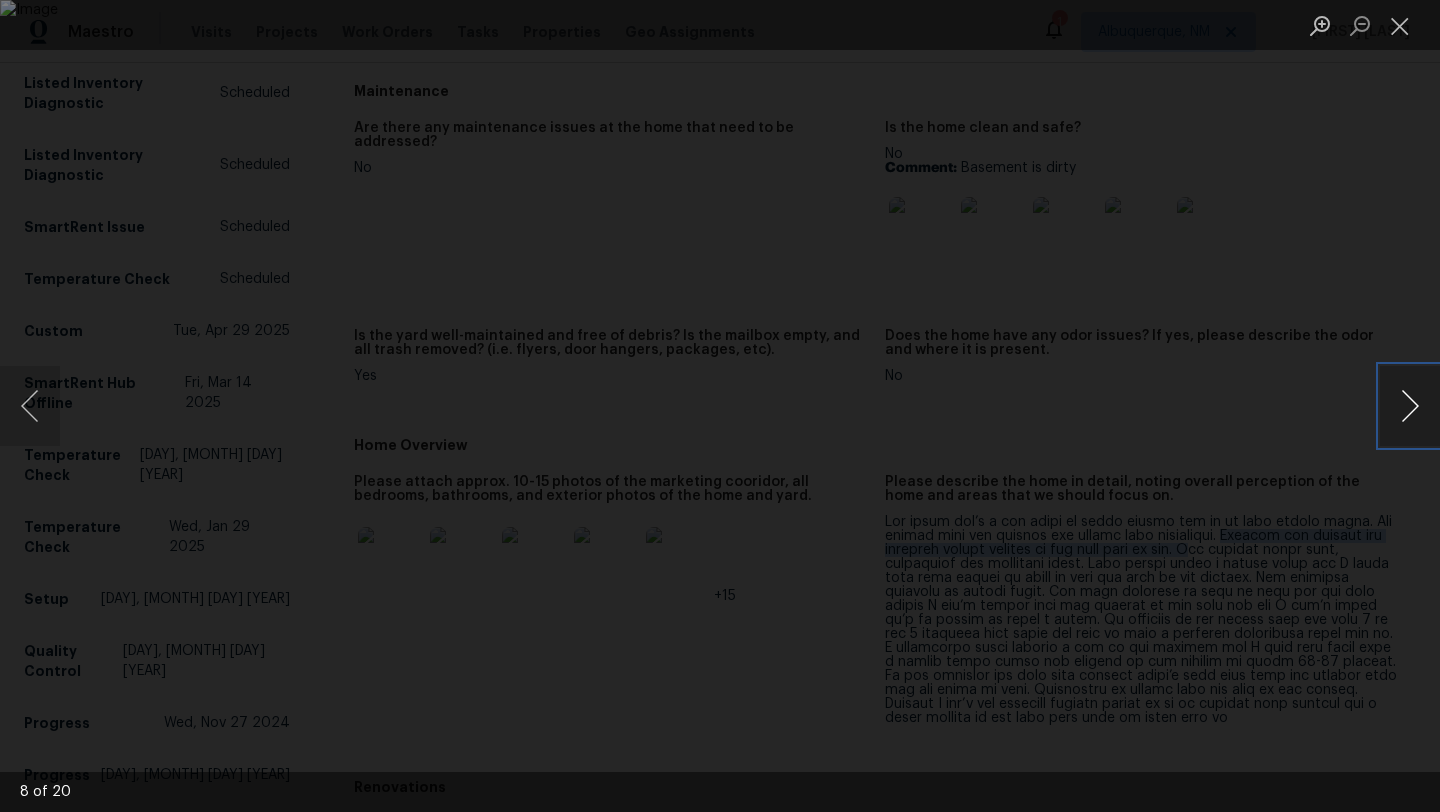 click at bounding box center (1410, 406) 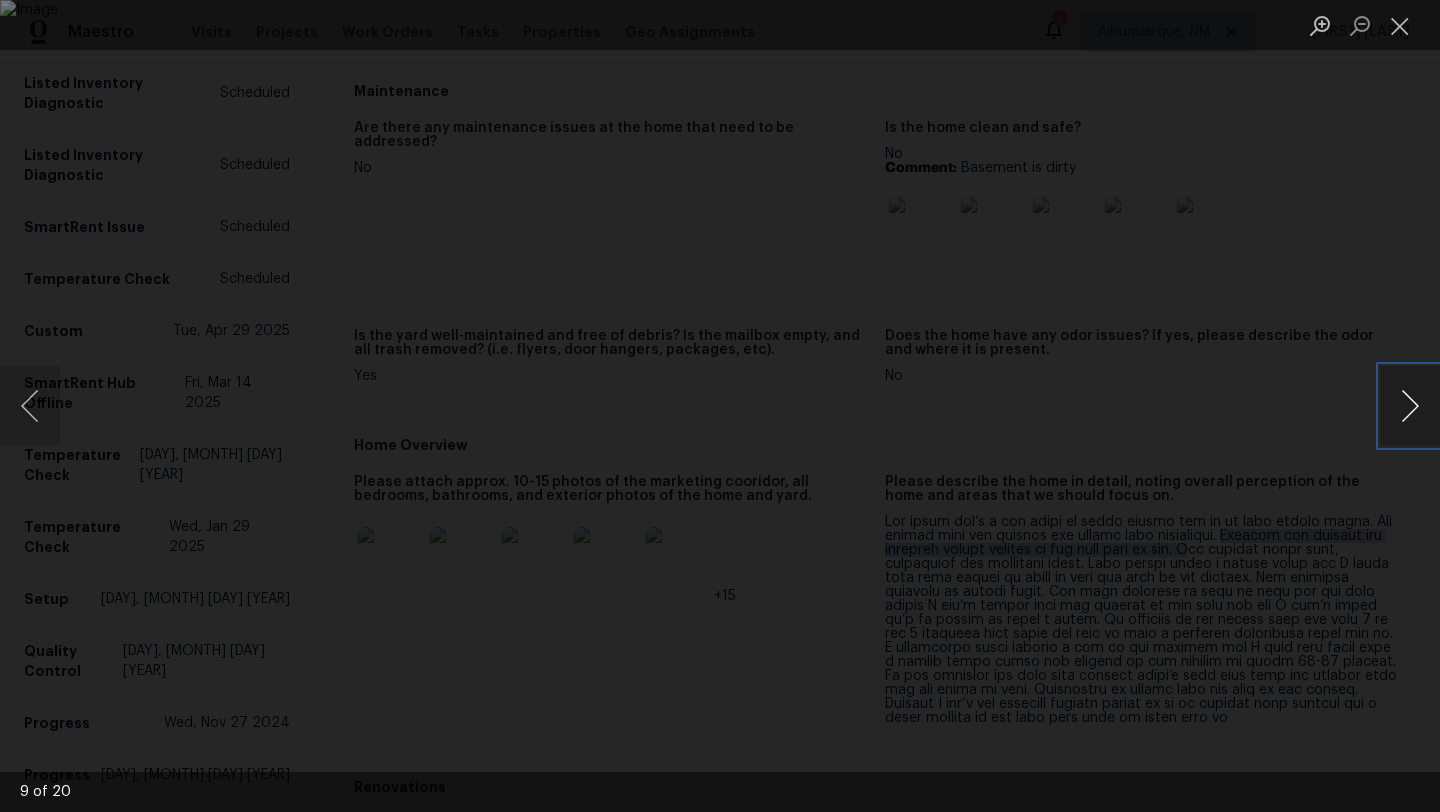 click at bounding box center [1410, 406] 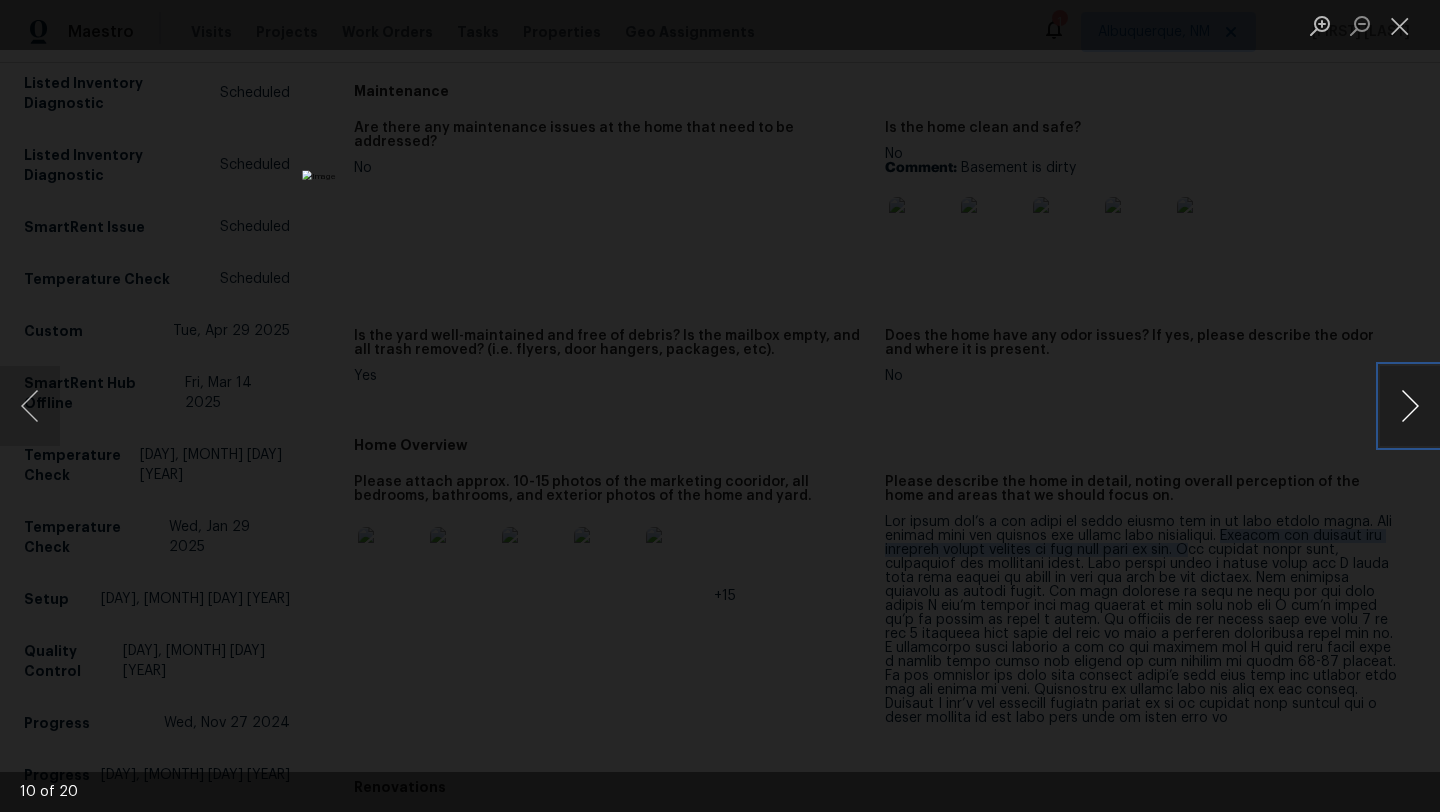 click at bounding box center (1410, 406) 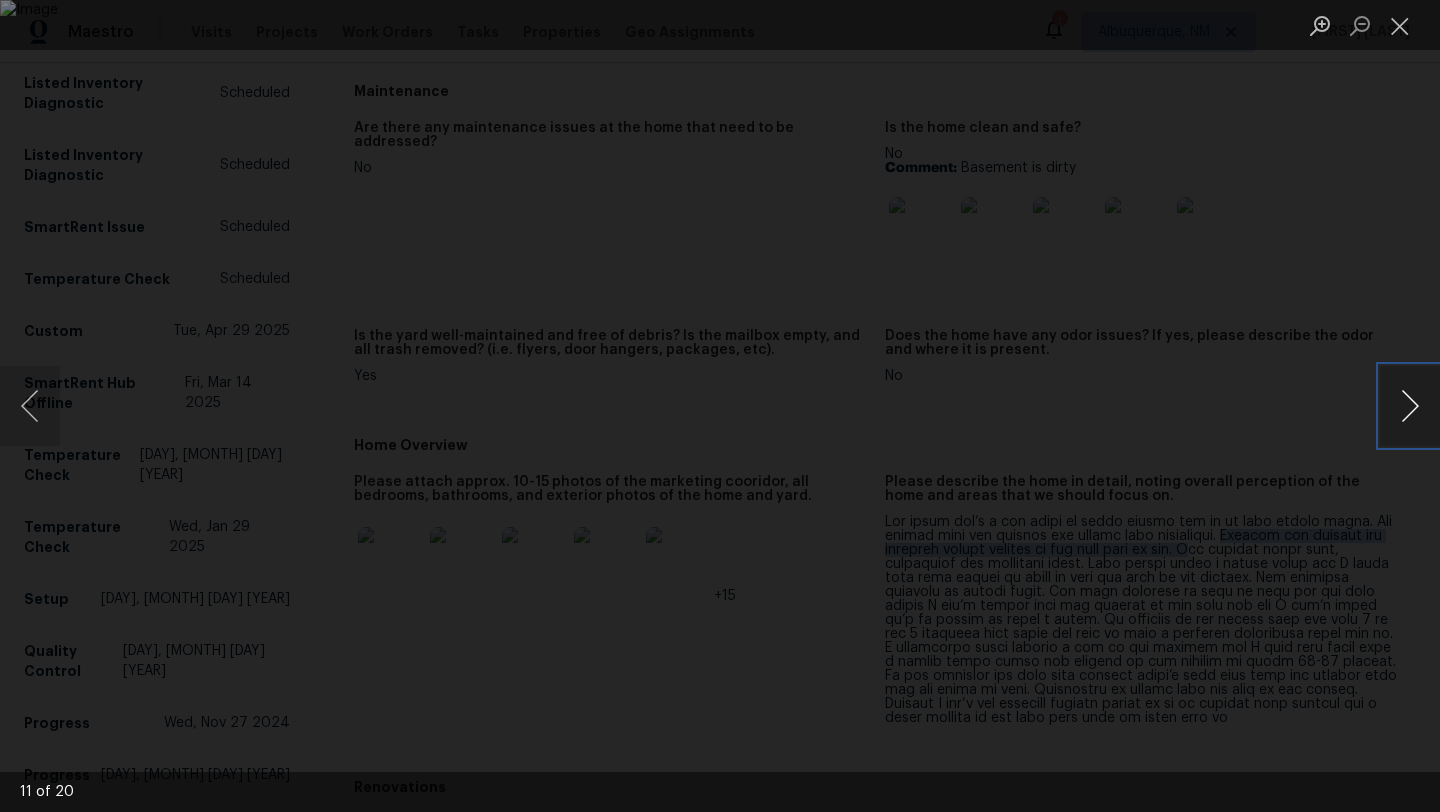 click at bounding box center [1410, 406] 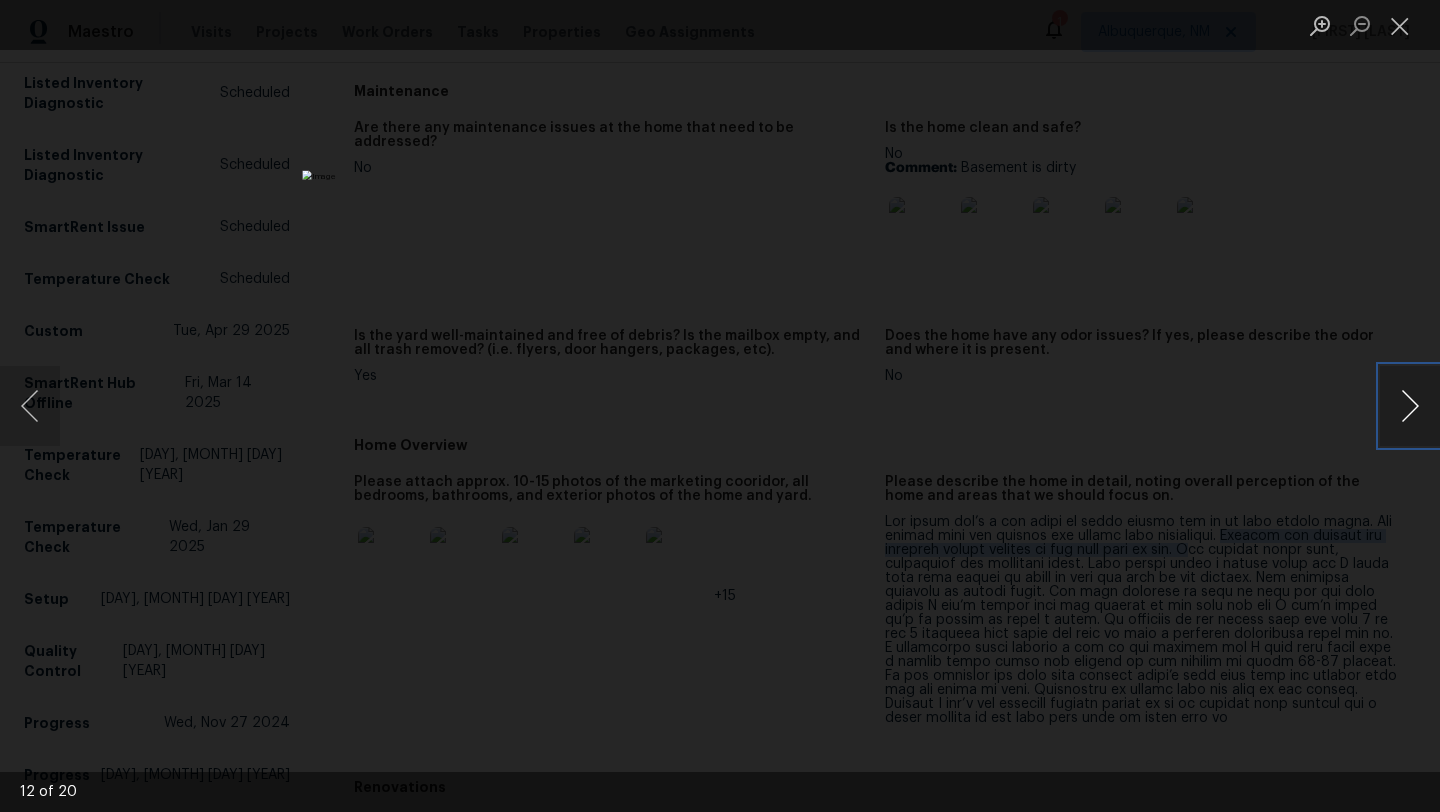 click at bounding box center [1410, 406] 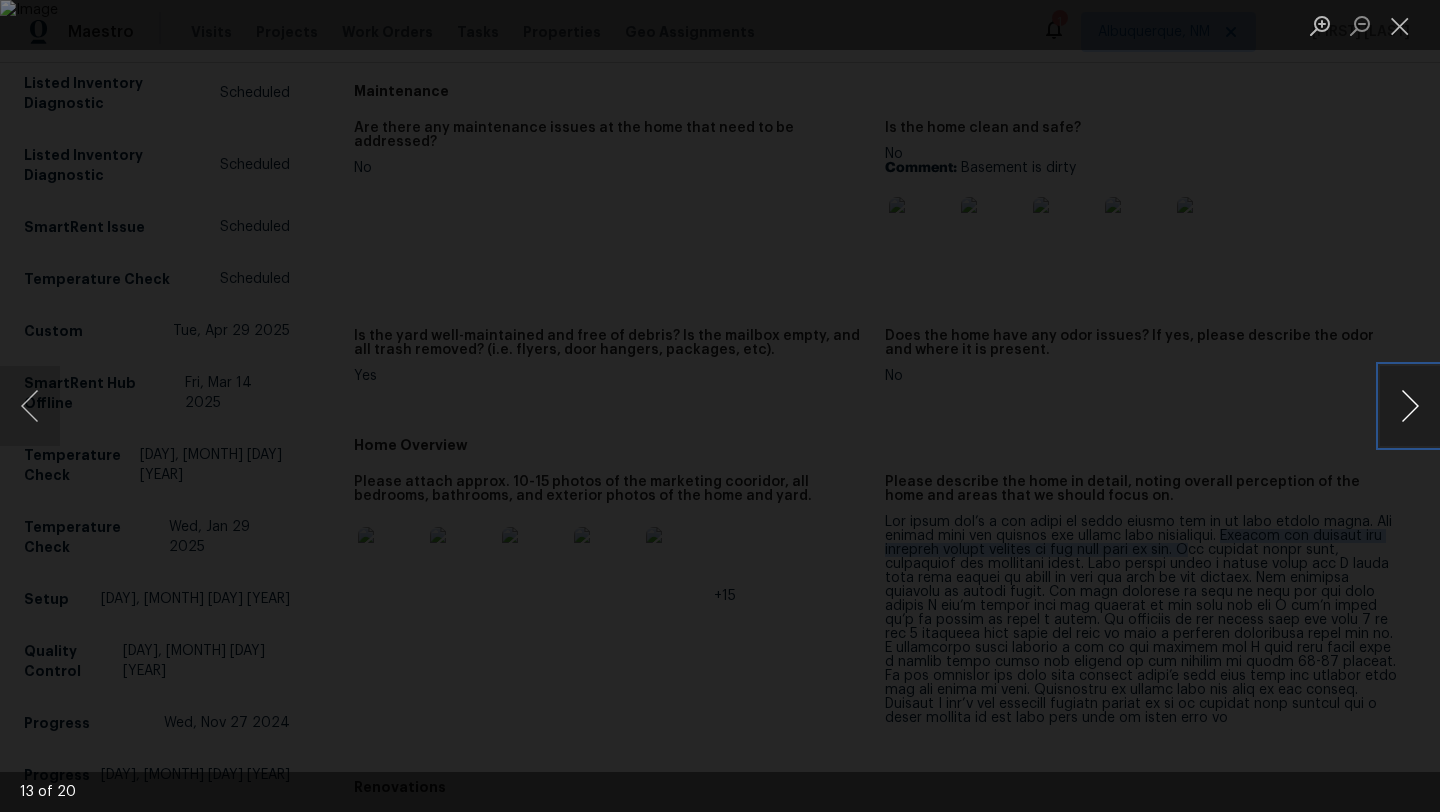 click at bounding box center (1410, 406) 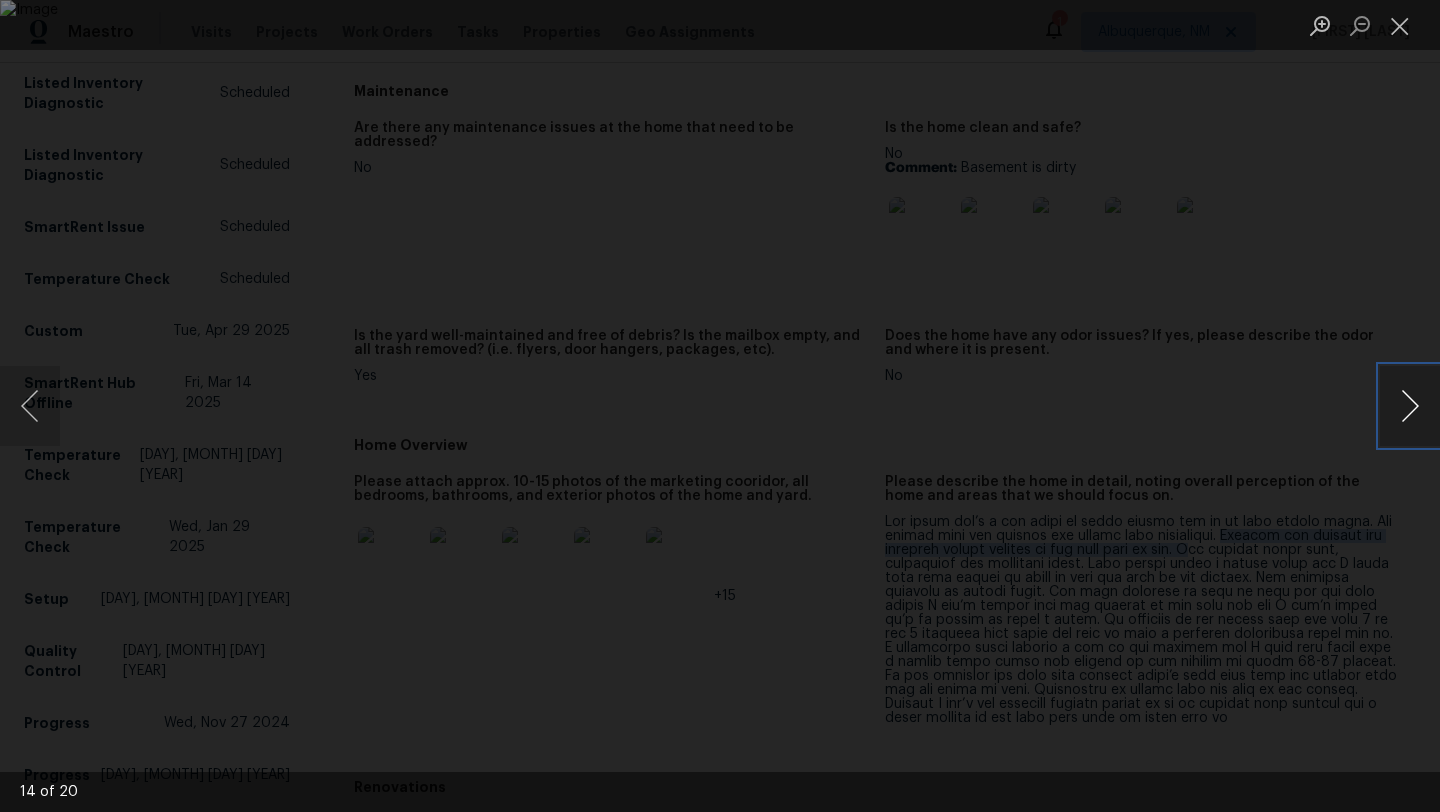 click at bounding box center [1410, 406] 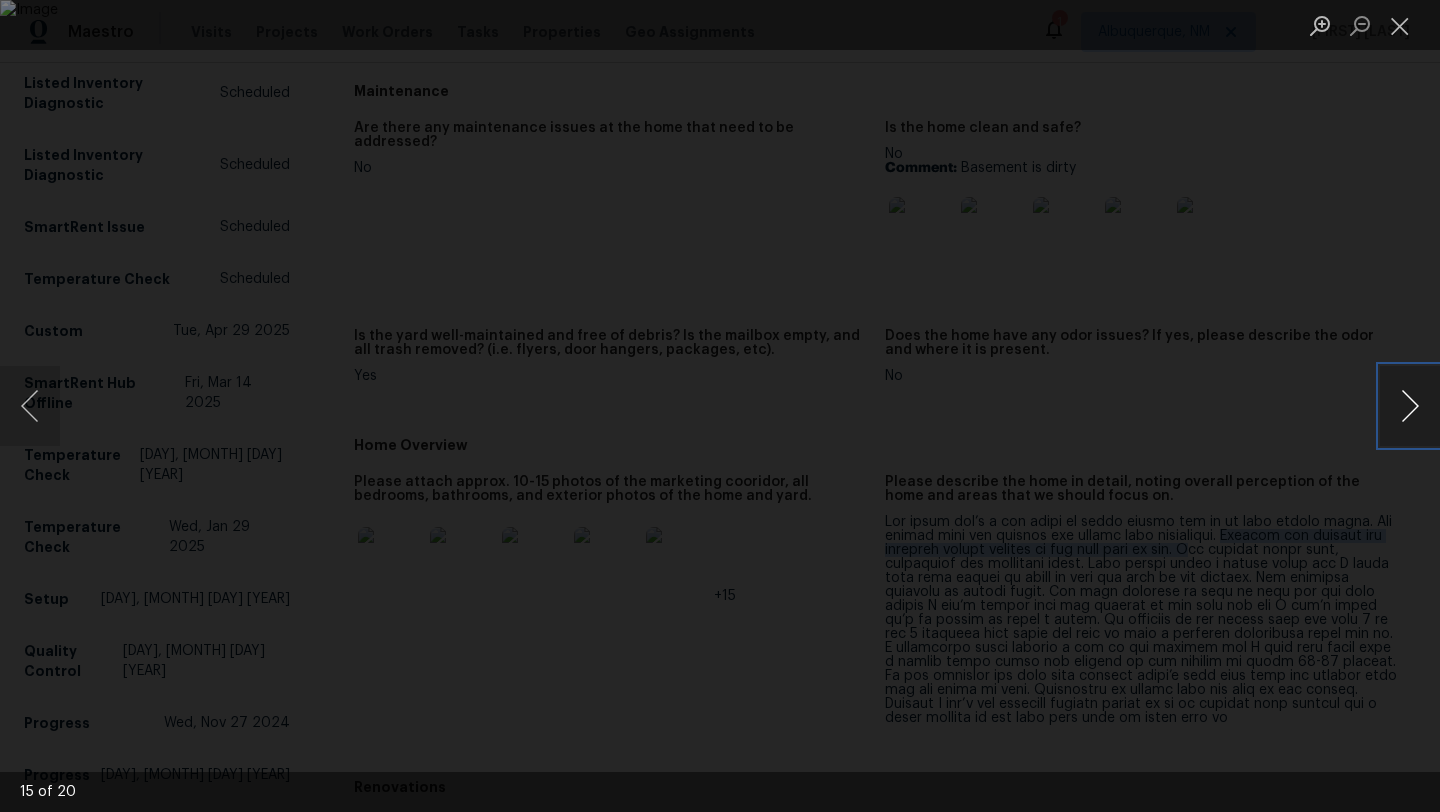 click at bounding box center (1410, 406) 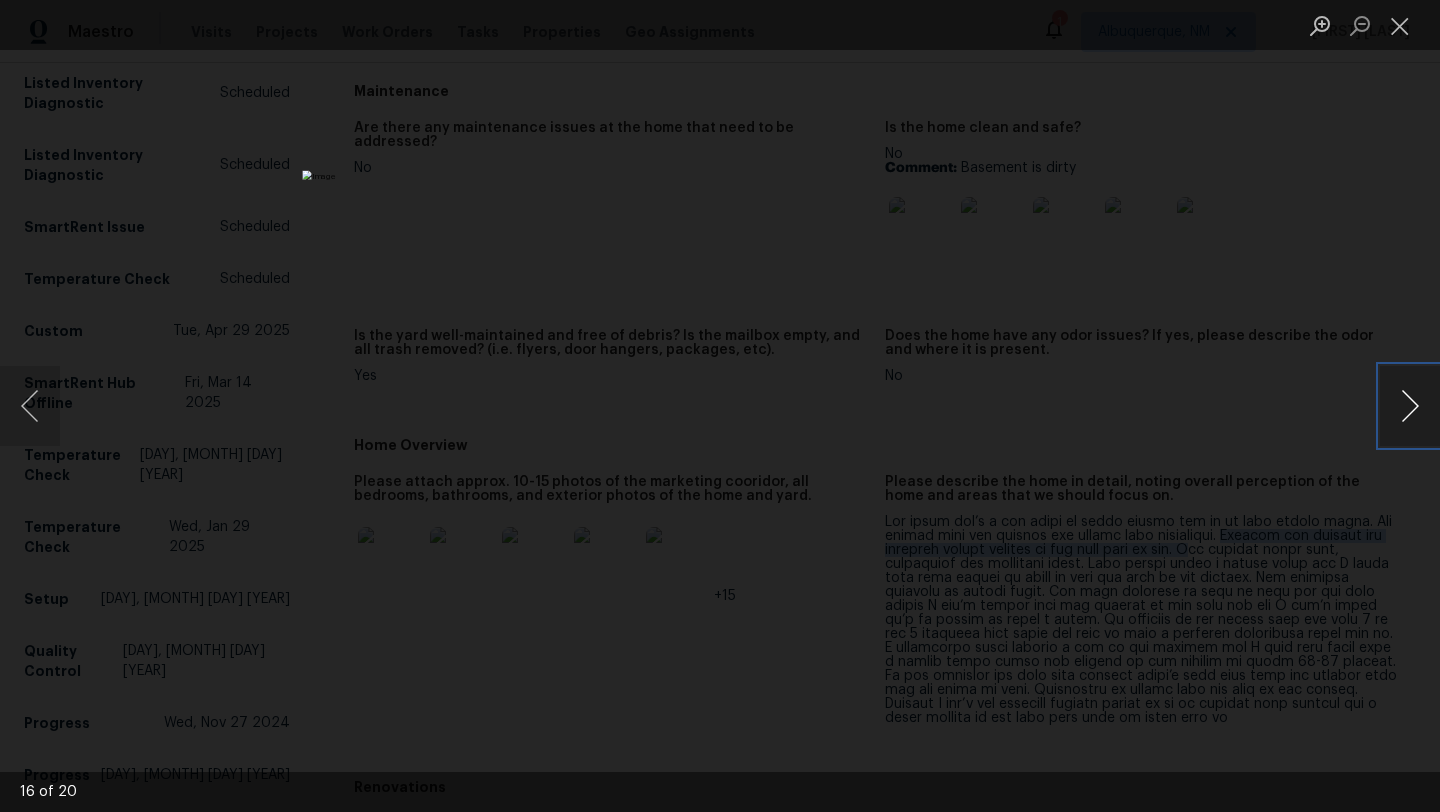 click at bounding box center (1410, 406) 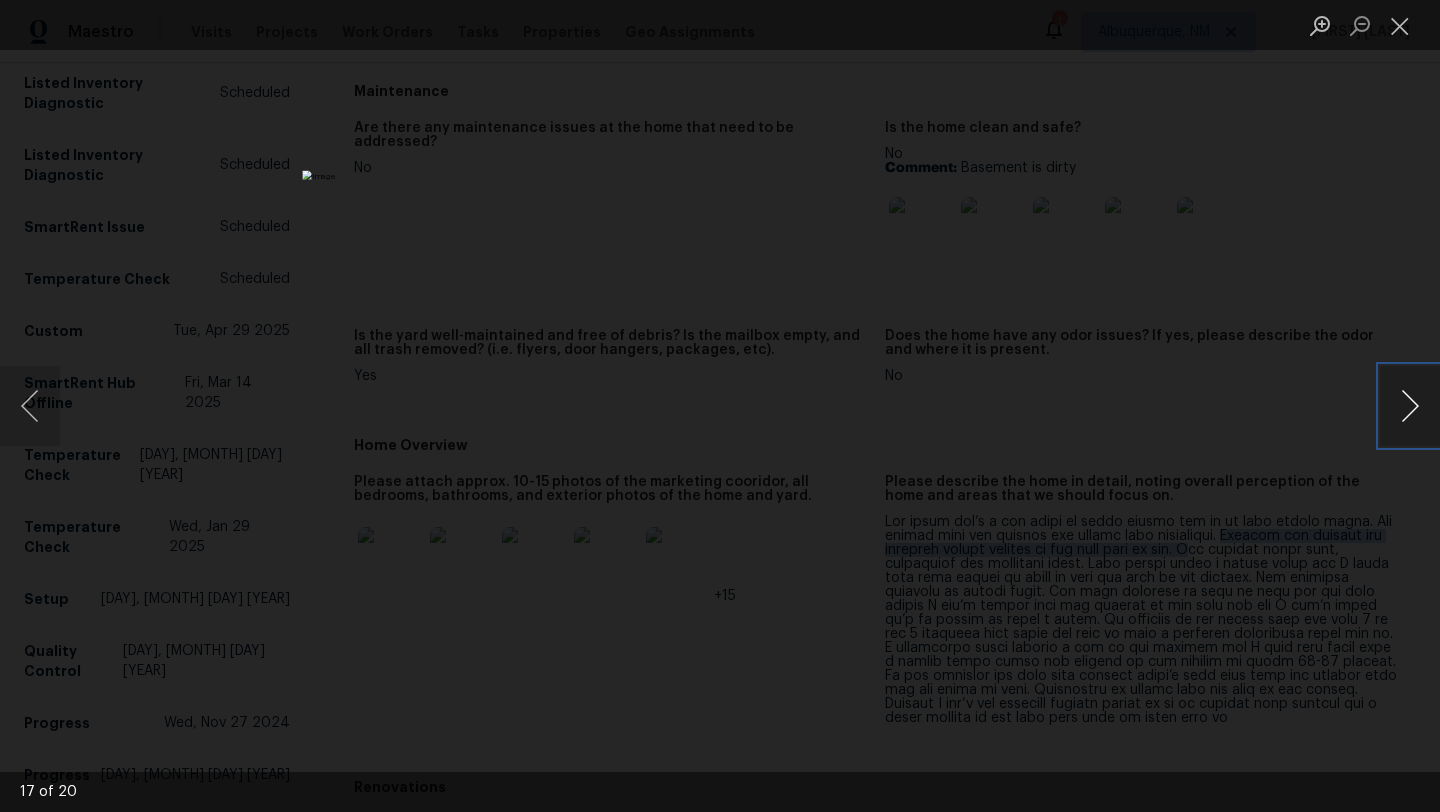 click at bounding box center [1410, 406] 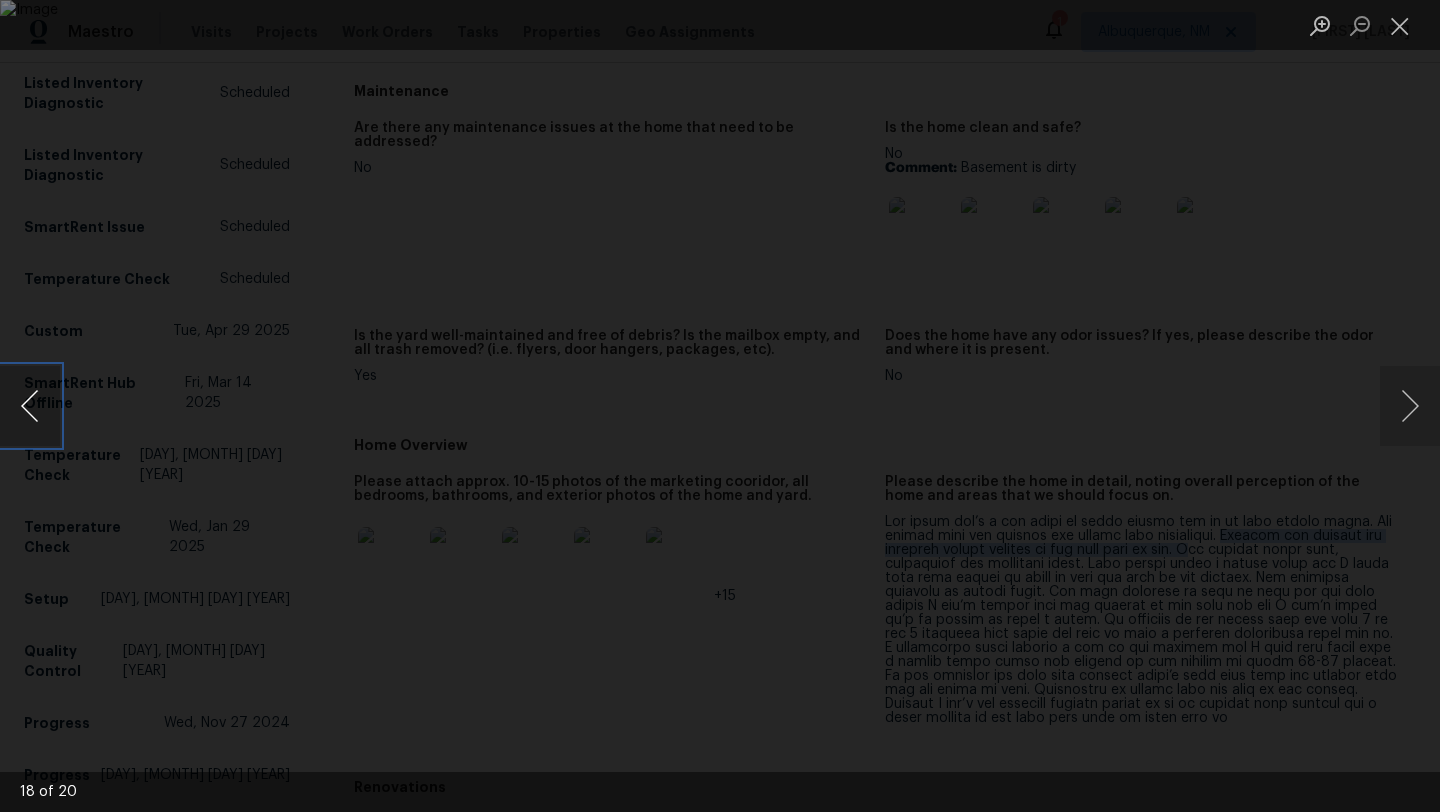 click at bounding box center [30, 406] 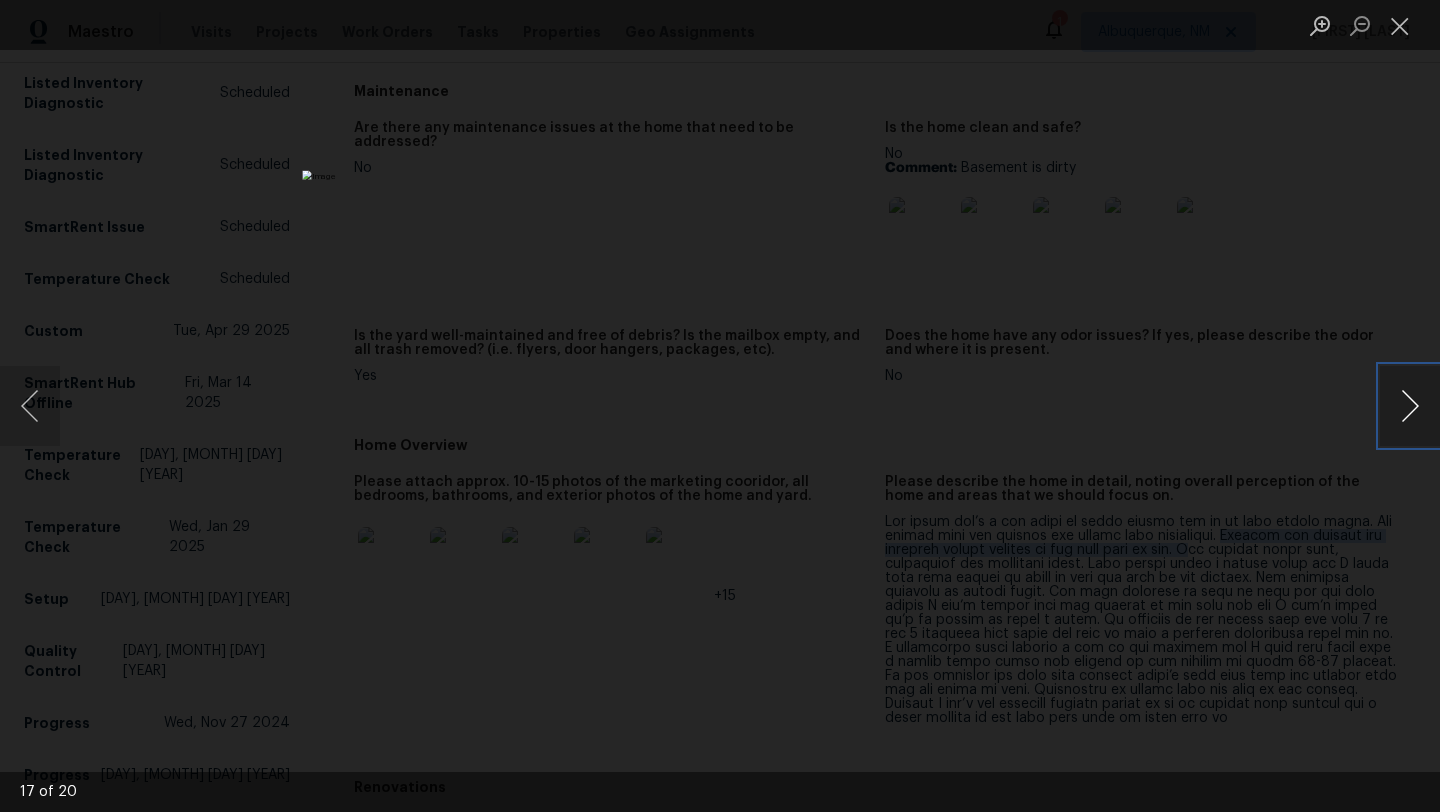 click at bounding box center [1410, 406] 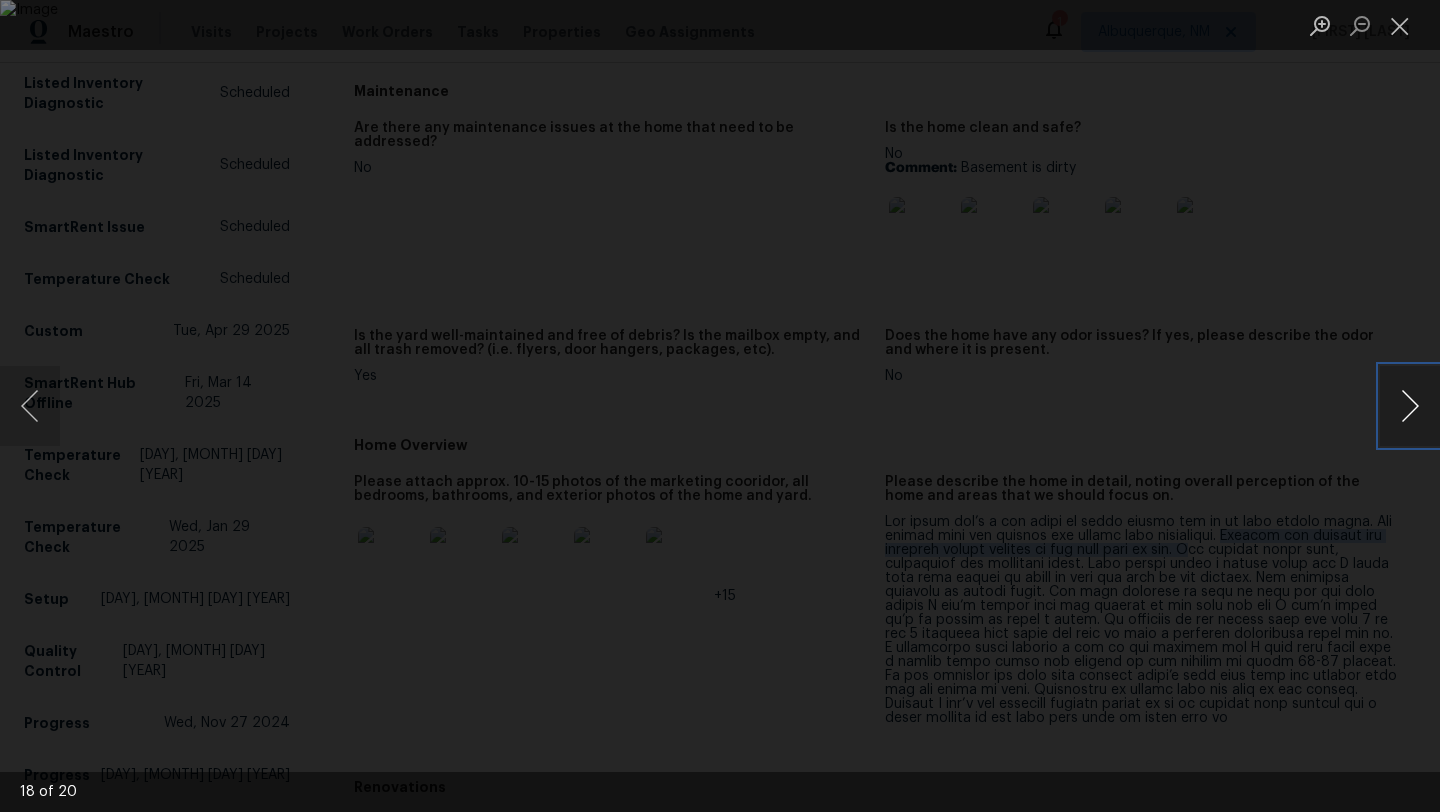 click at bounding box center [1410, 406] 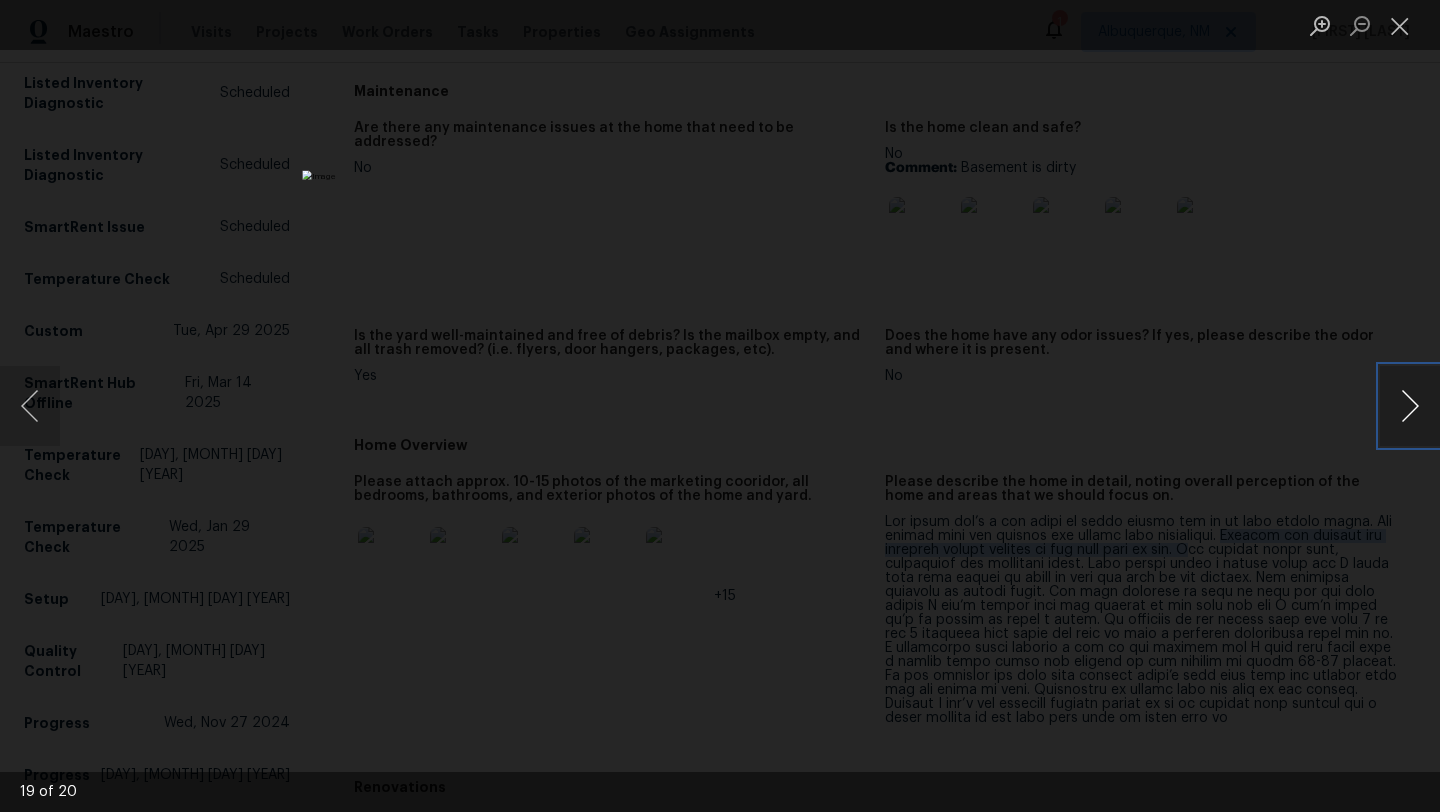 click at bounding box center [1410, 406] 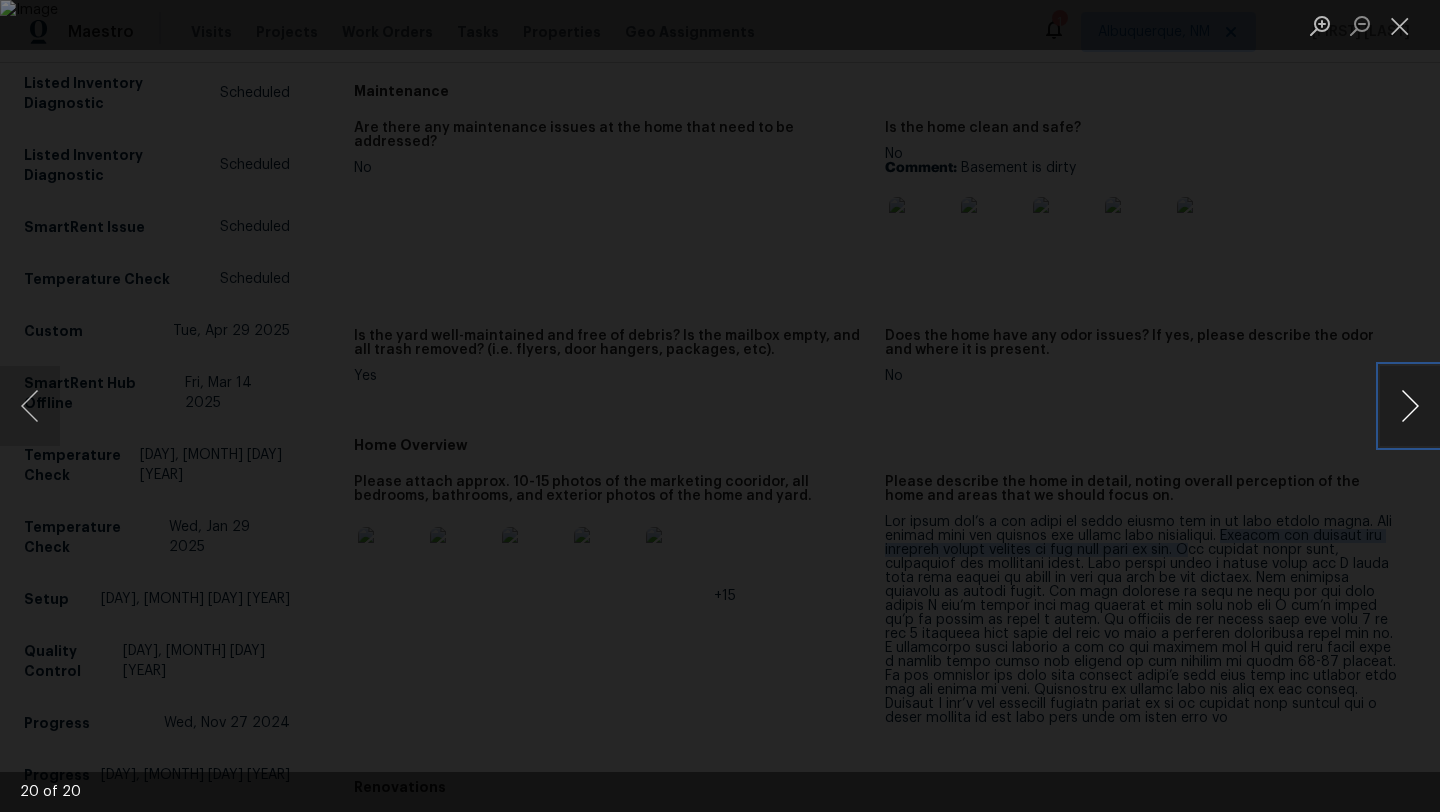click at bounding box center (1410, 406) 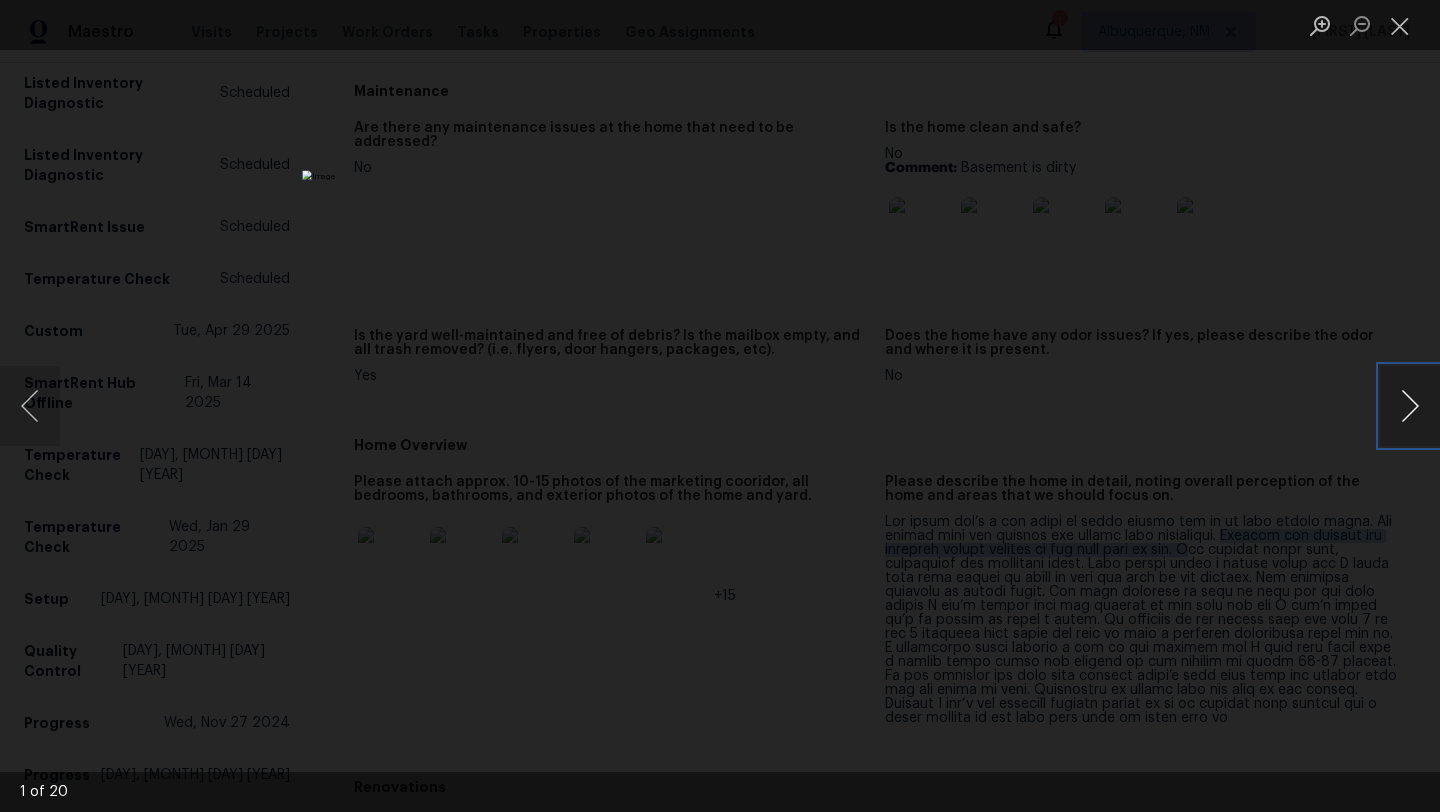 click at bounding box center [1410, 406] 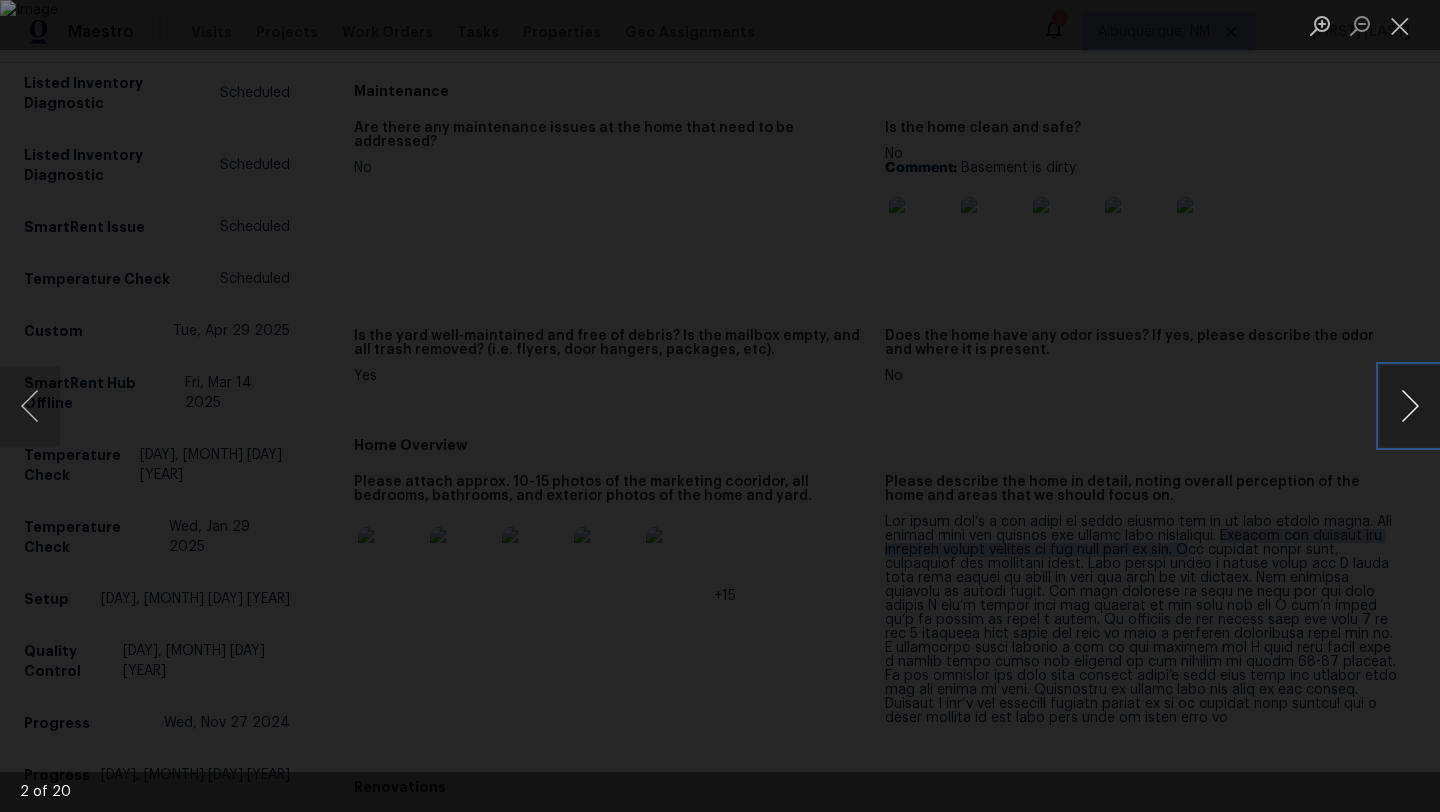 click at bounding box center (1410, 406) 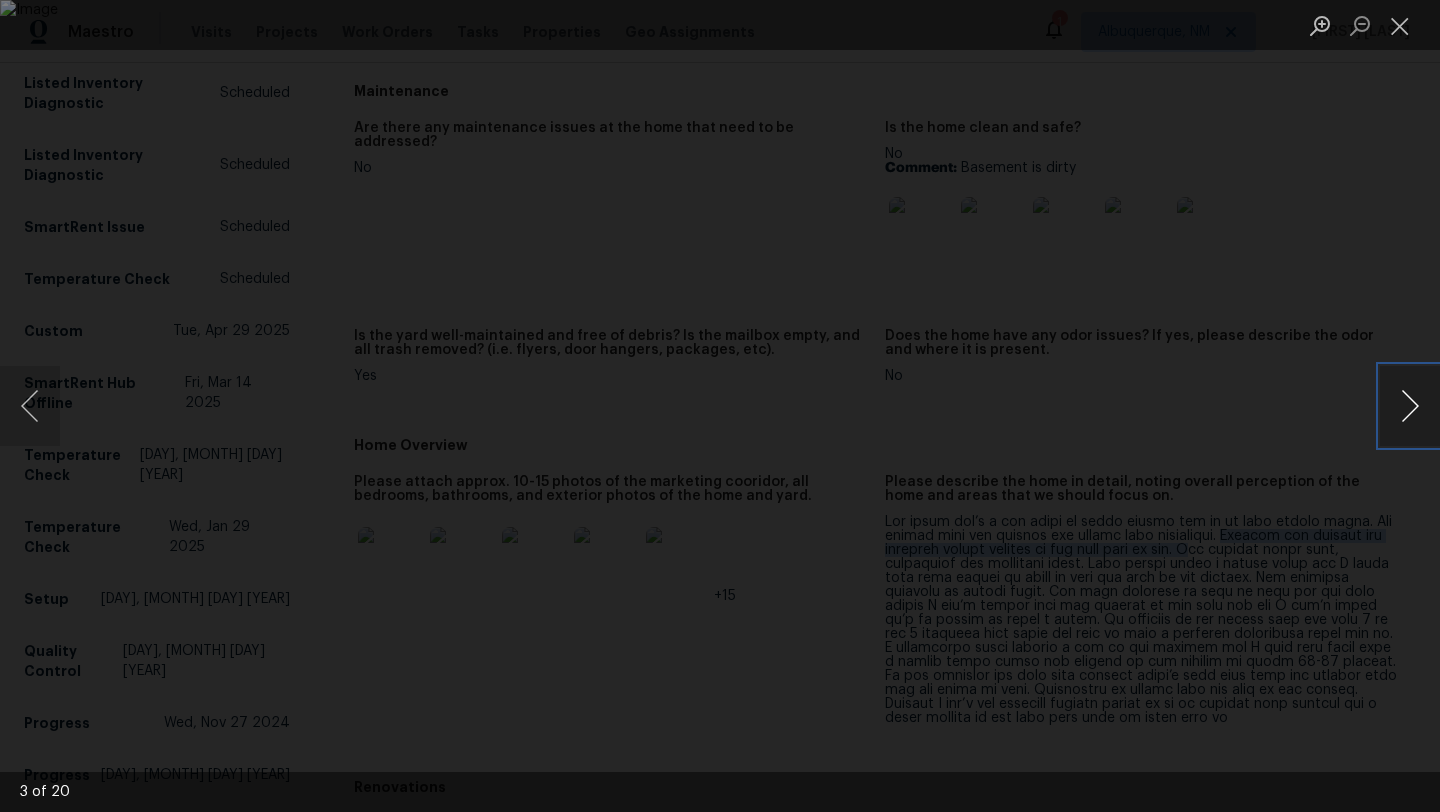 click at bounding box center (1410, 406) 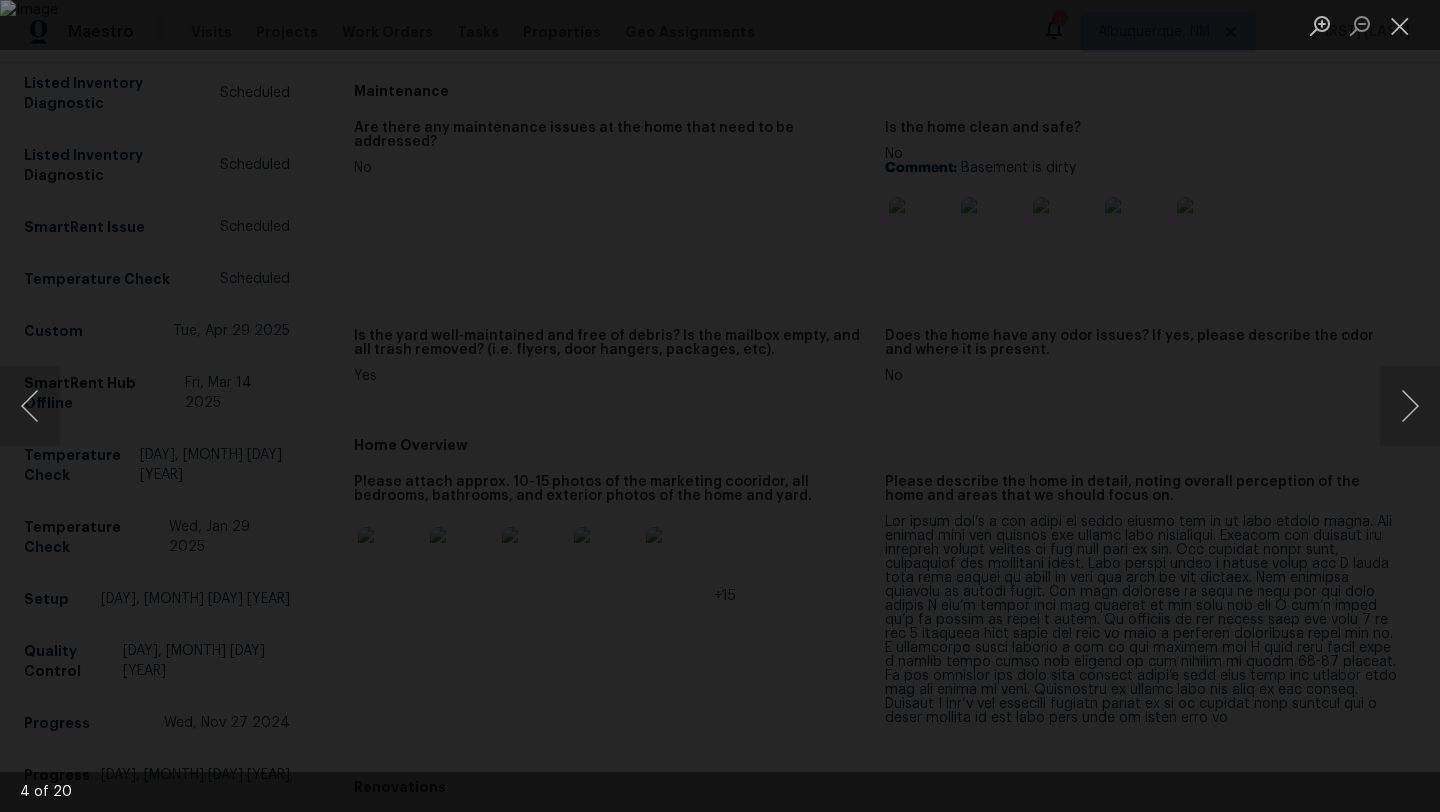 click at bounding box center [720, 406] 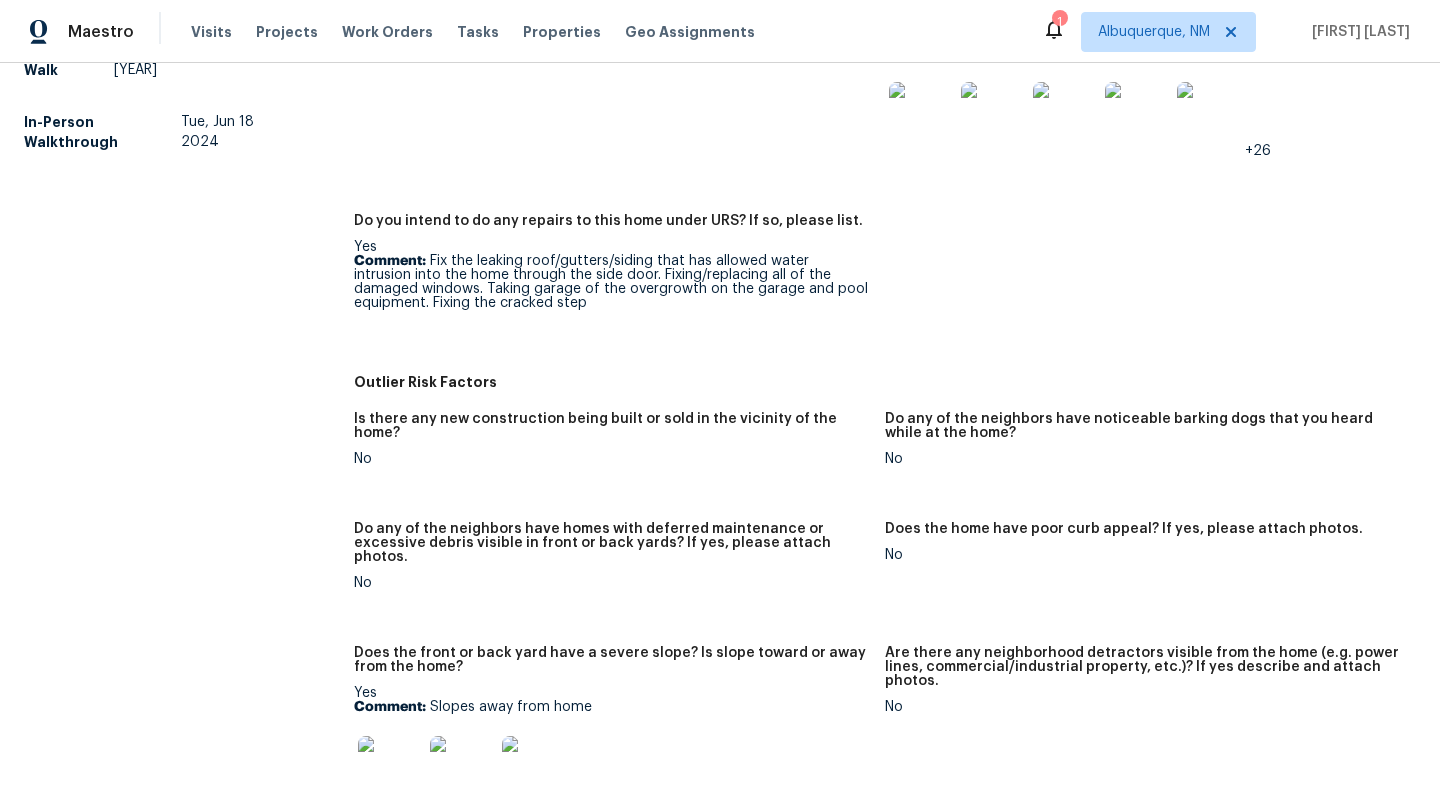 scroll, scrollTop: 1117, scrollLeft: 0, axis: vertical 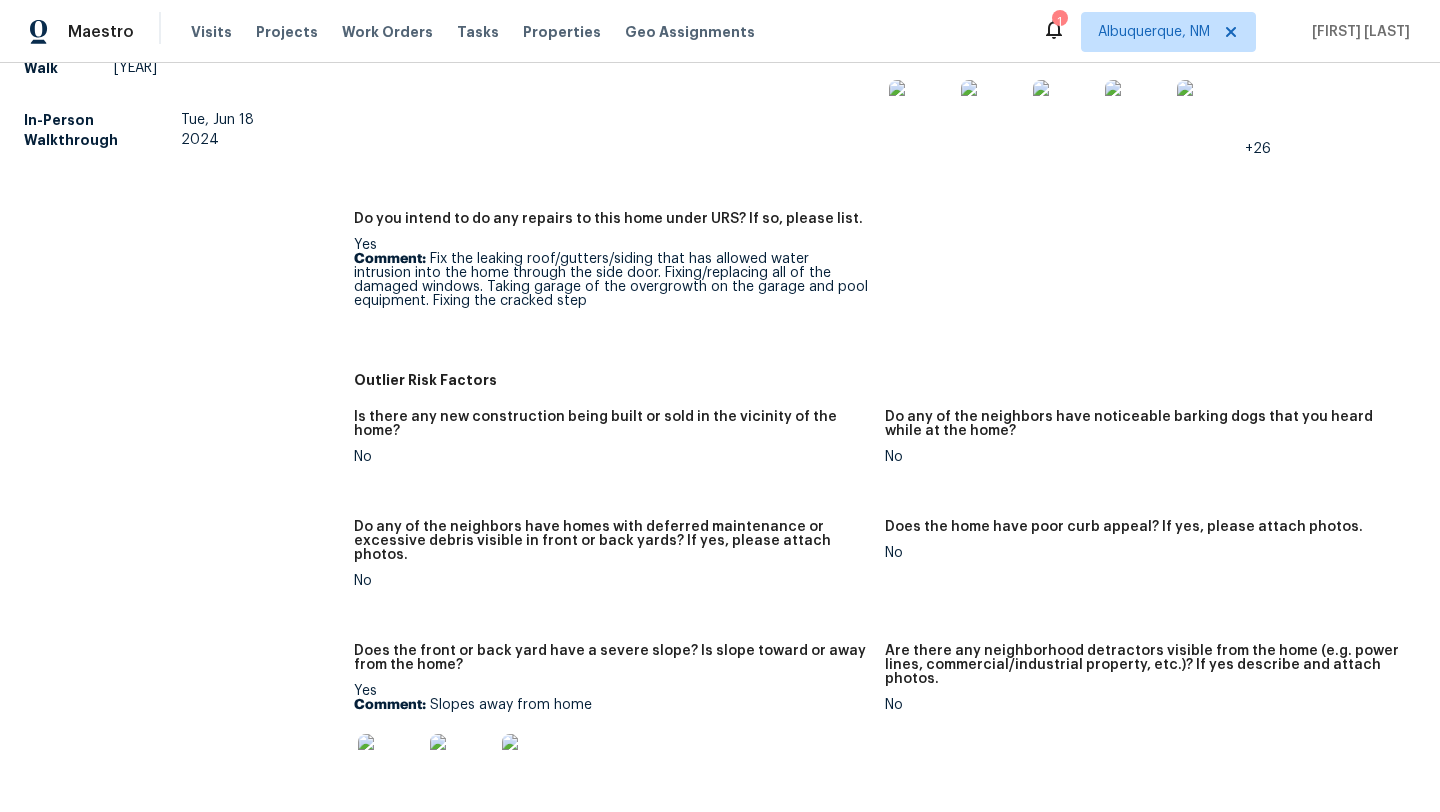 click at bounding box center (390, 766) 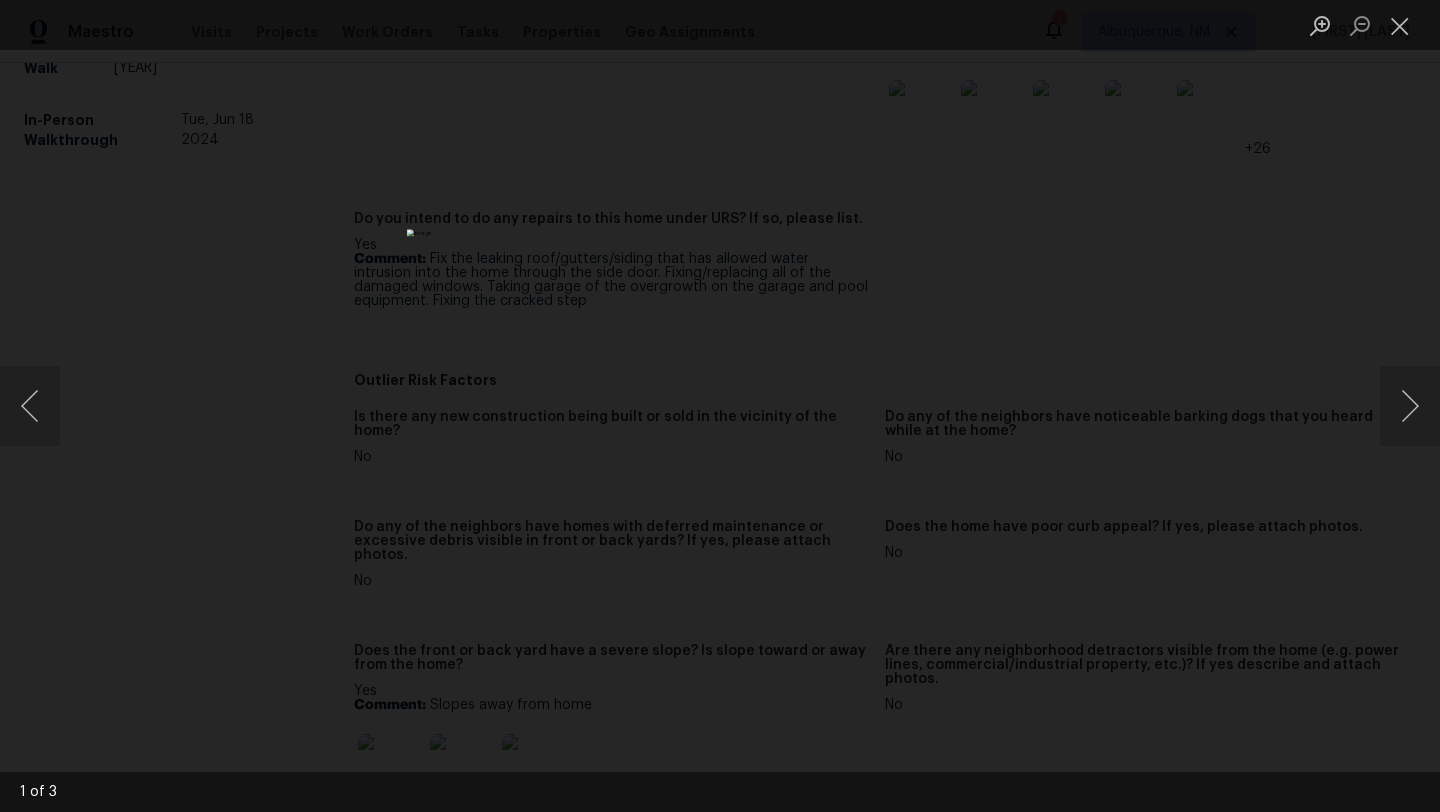click at bounding box center [720, 406] 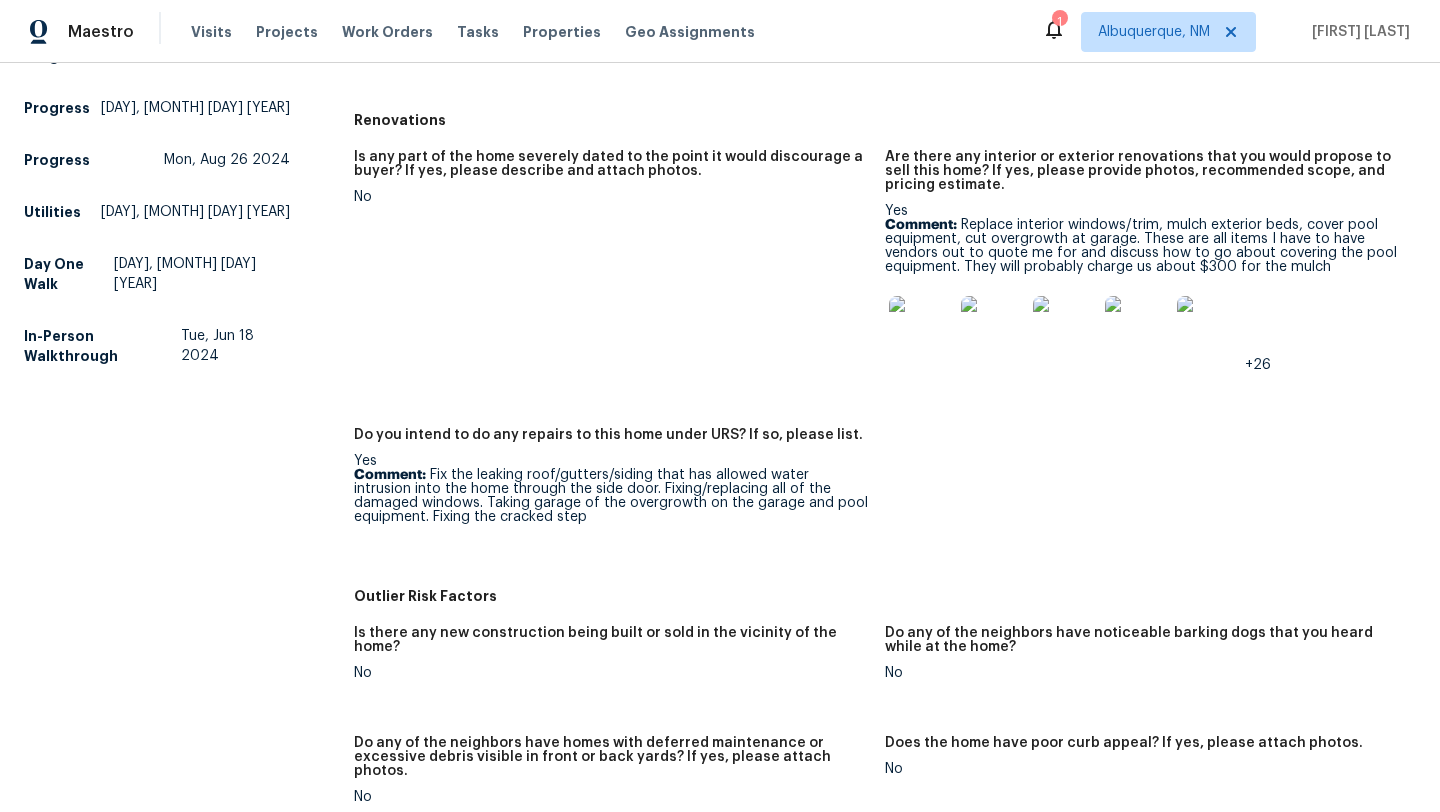 scroll, scrollTop: 900, scrollLeft: 0, axis: vertical 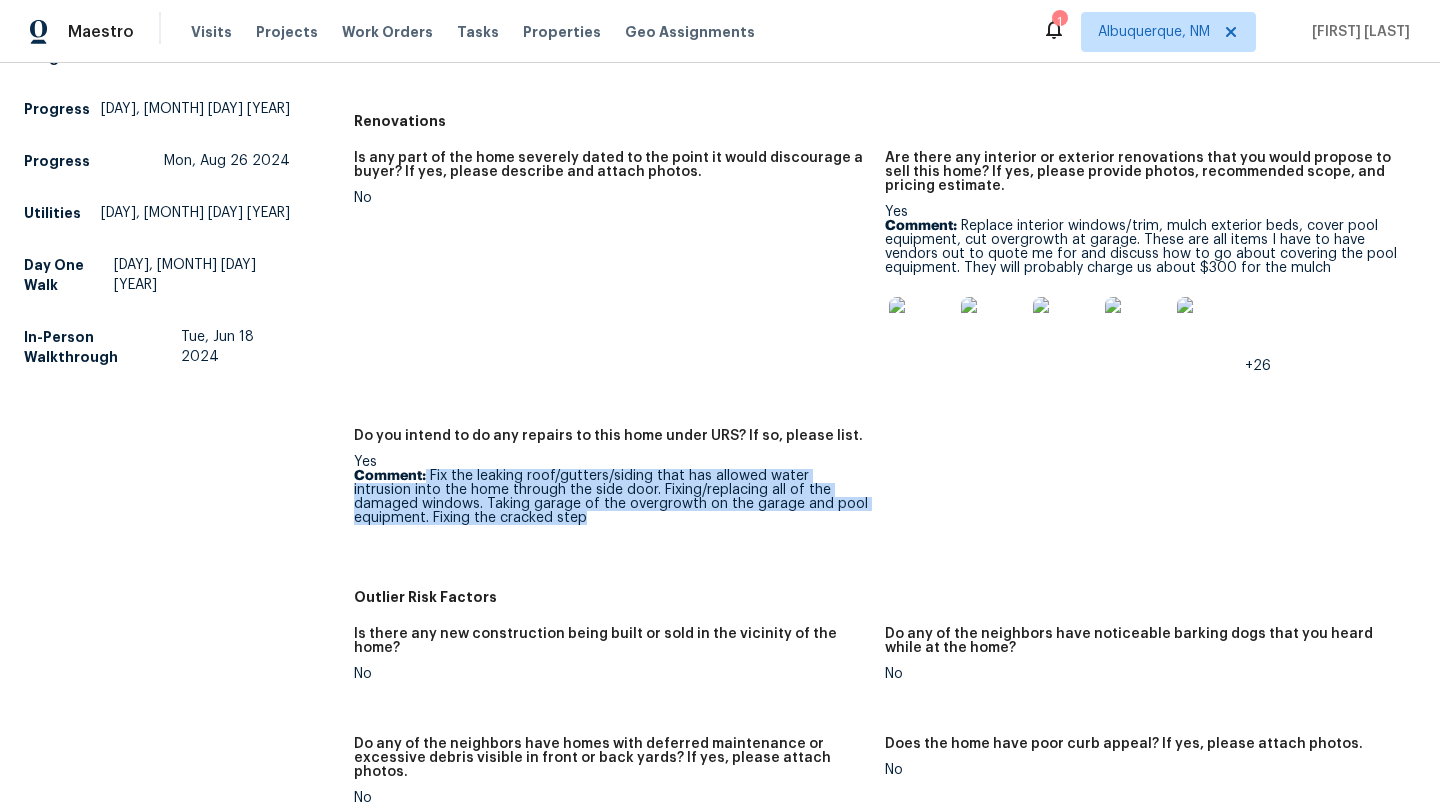 drag, startPoint x: 534, startPoint y: 516, endPoint x: 426, endPoint y: 475, distance: 115.52056 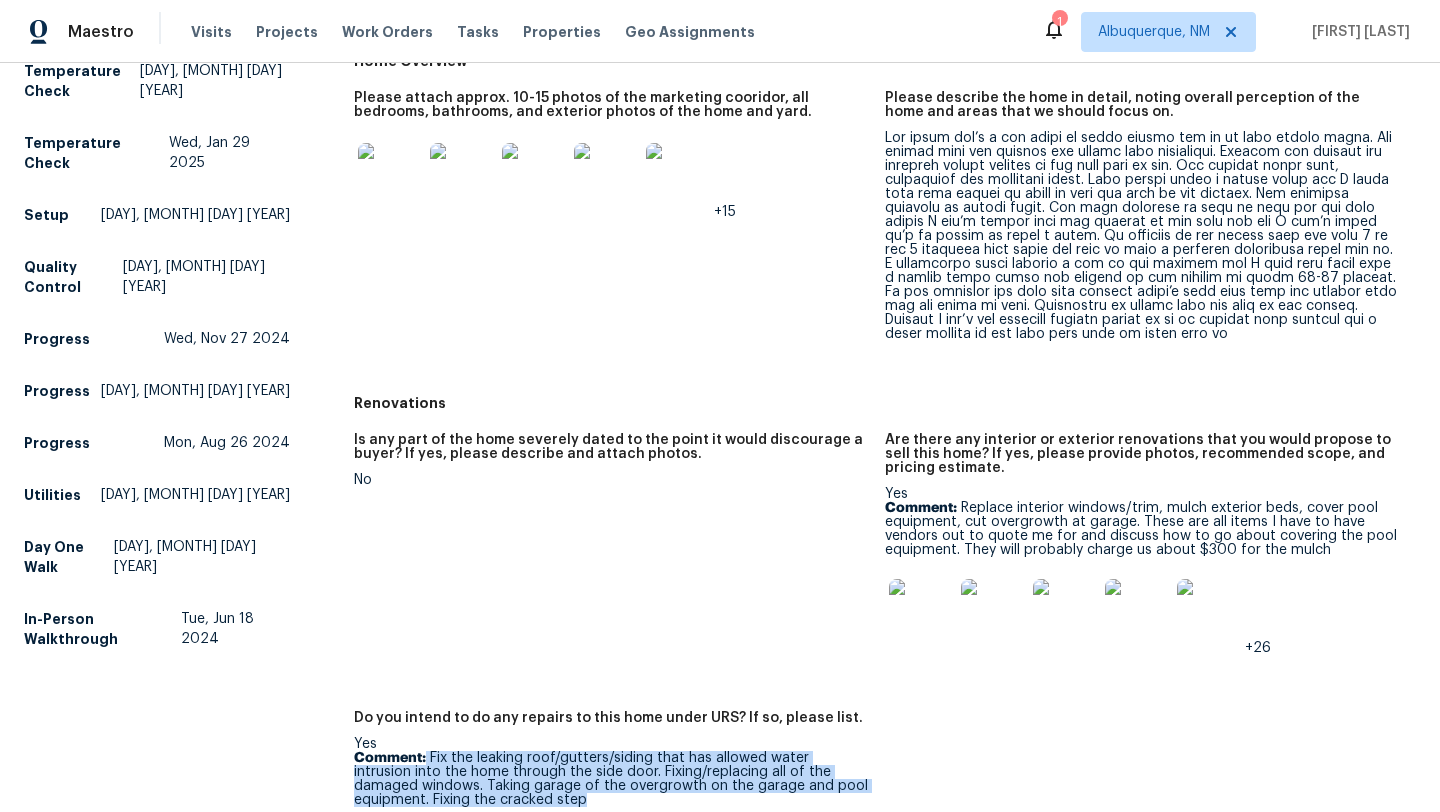 scroll, scrollTop: 609, scrollLeft: 0, axis: vertical 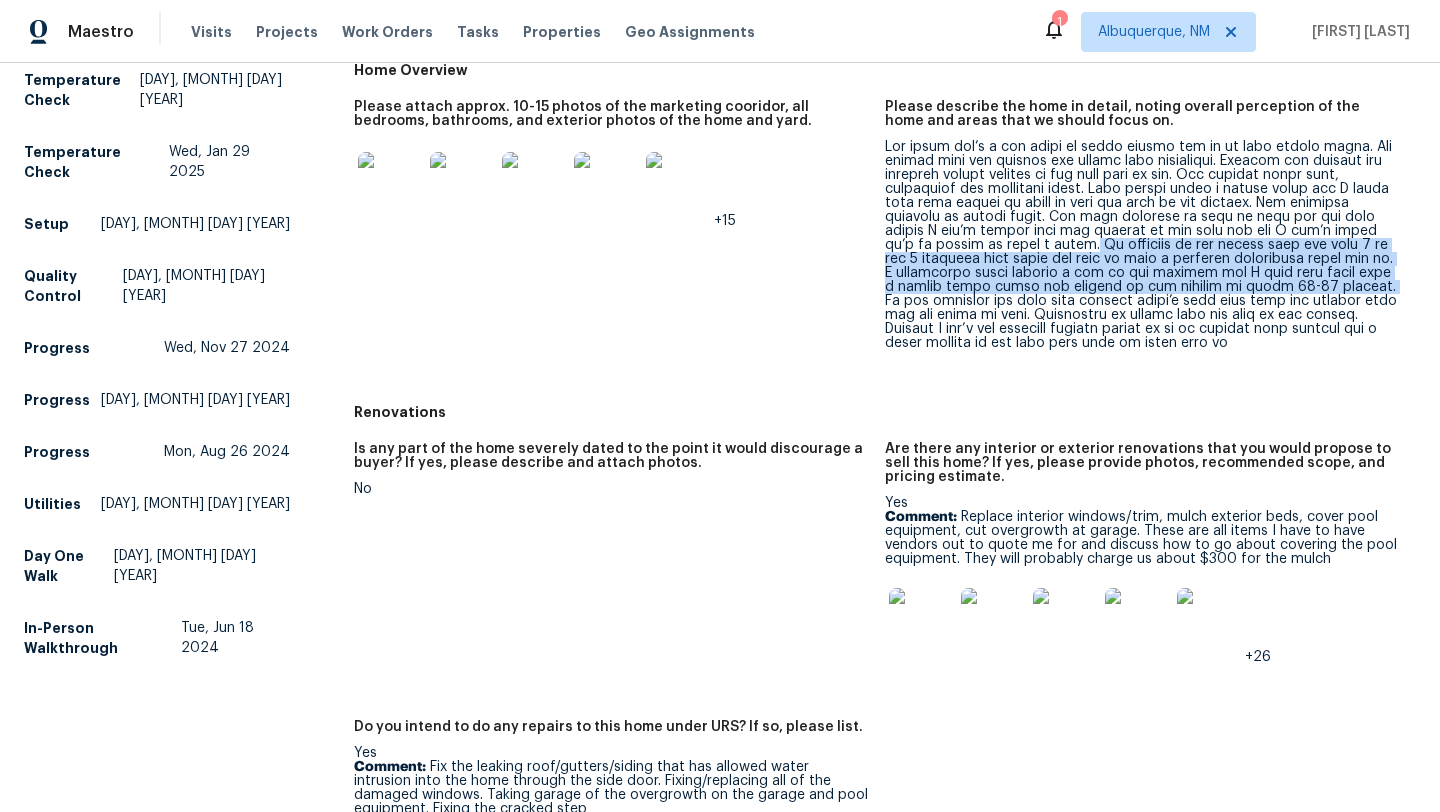 drag, startPoint x: 927, startPoint y: 242, endPoint x: 1200, endPoint y: 284, distance: 276.21188 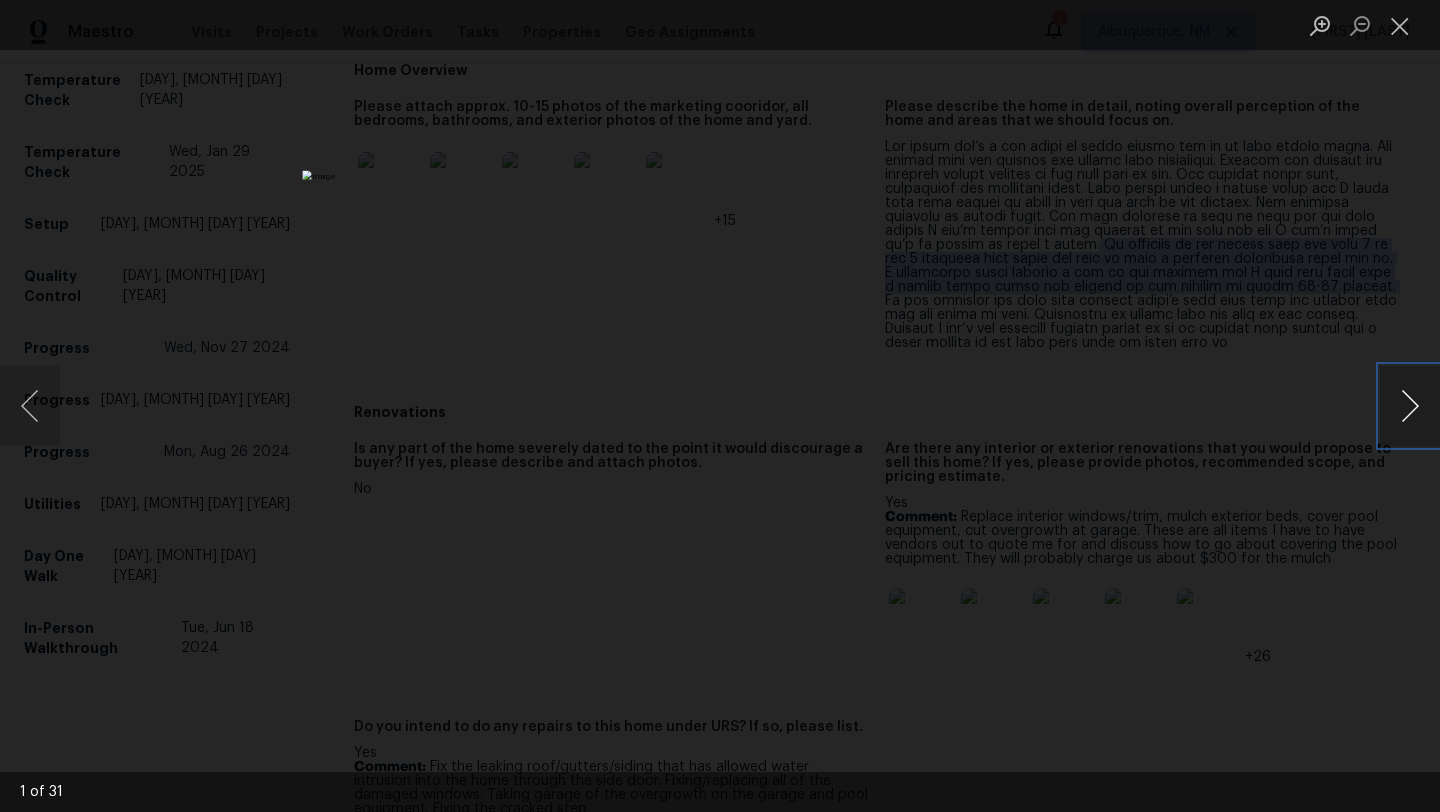 click at bounding box center (1410, 406) 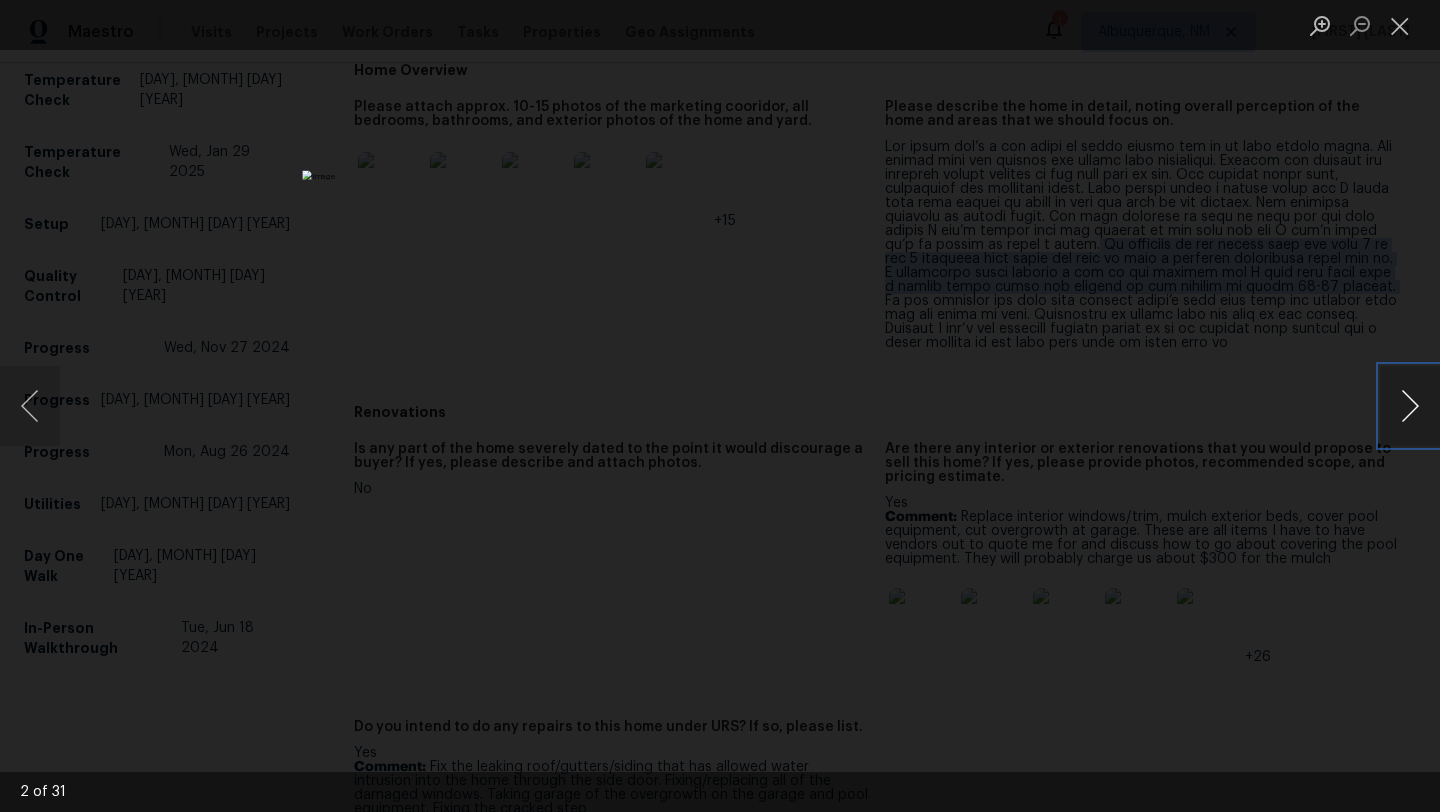 click at bounding box center (1410, 406) 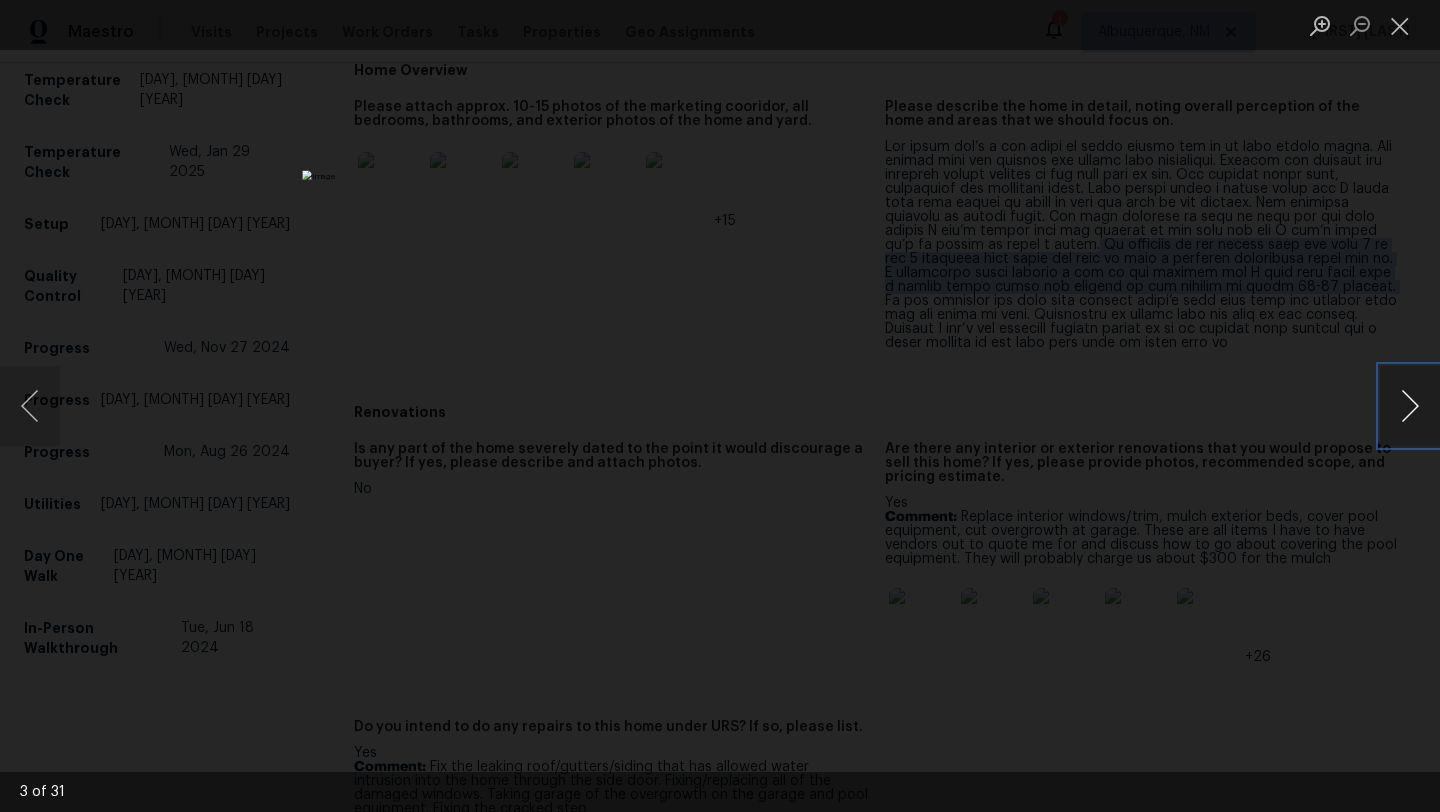 click at bounding box center [1410, 406] 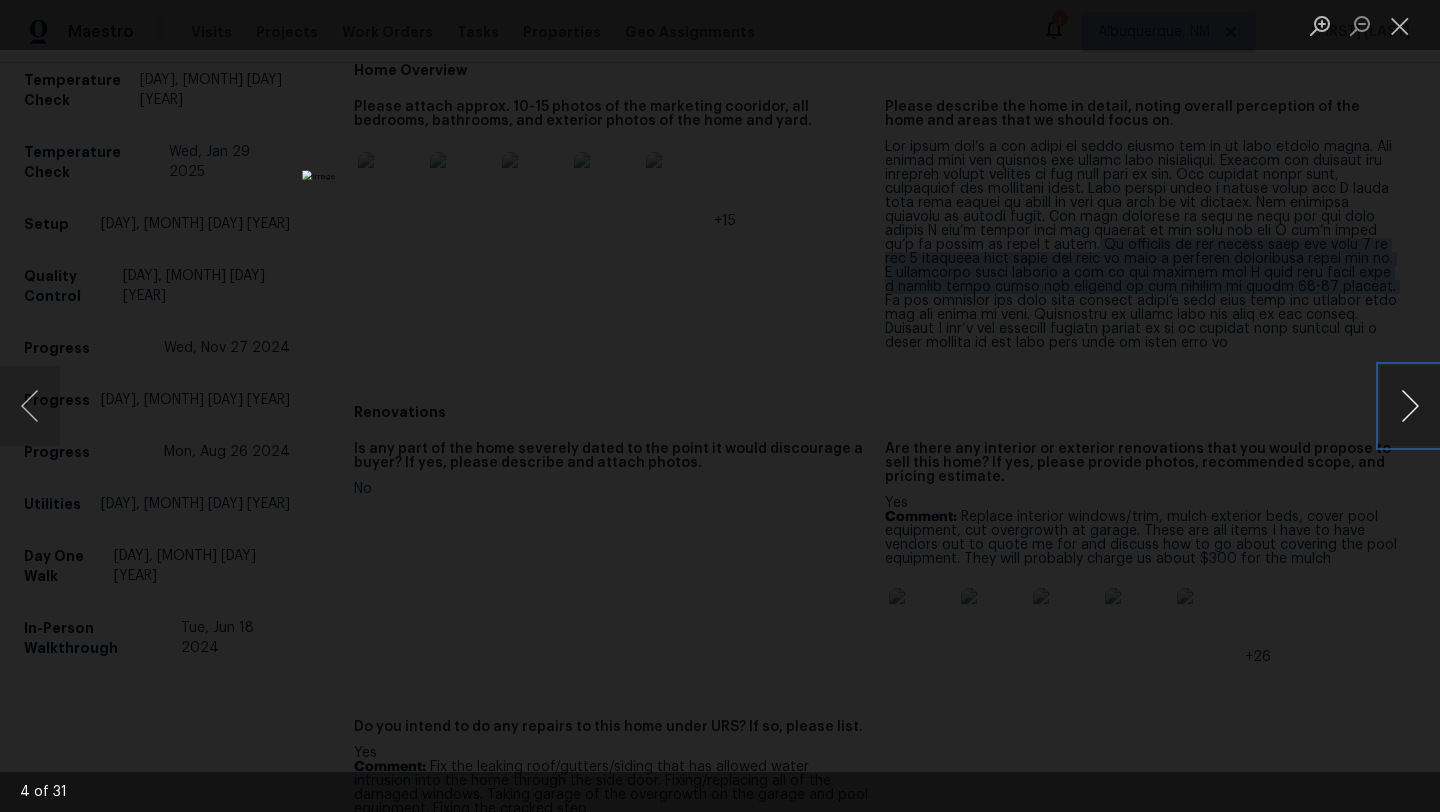 click at bounding box center [1410, 406] 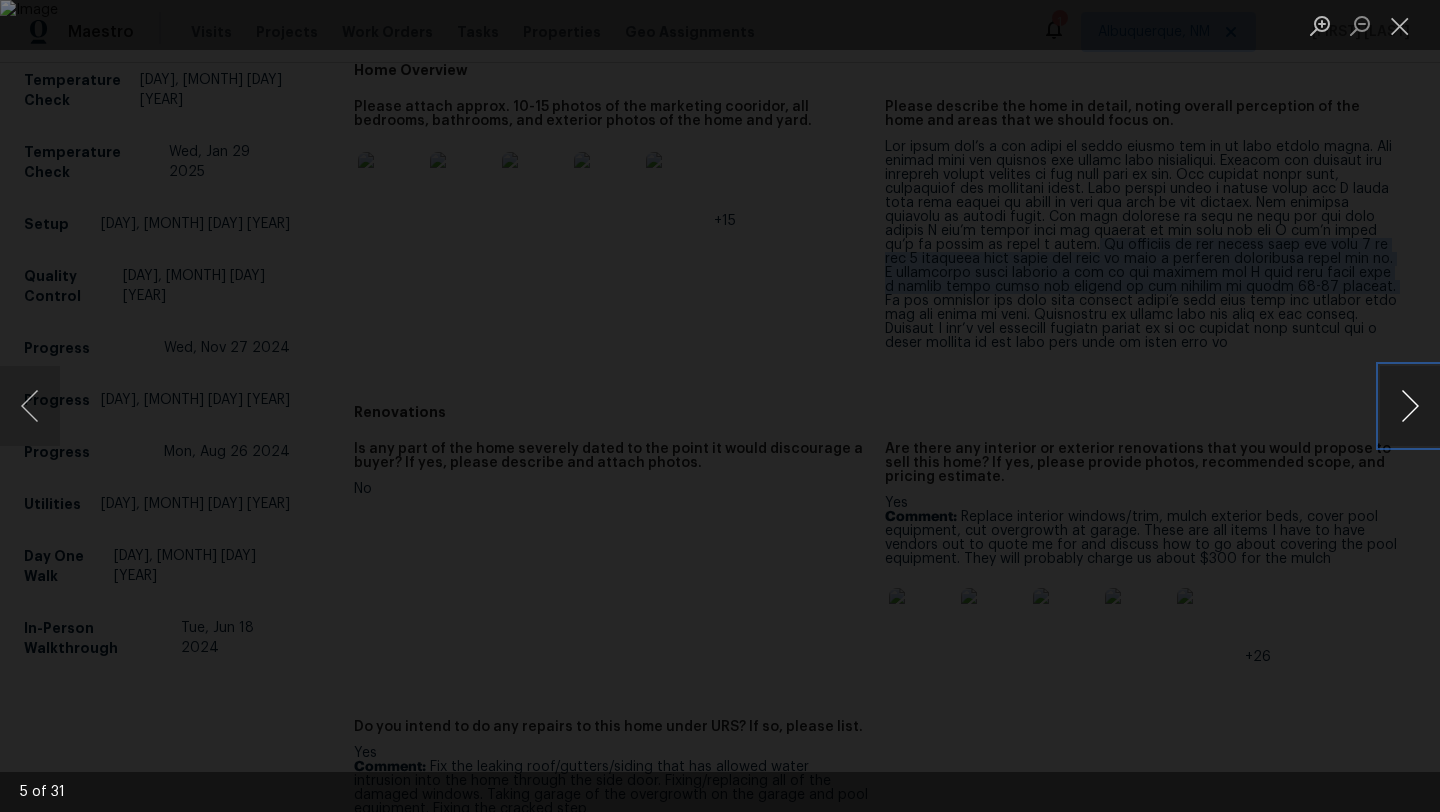 click at bounding box center [1410, 406] 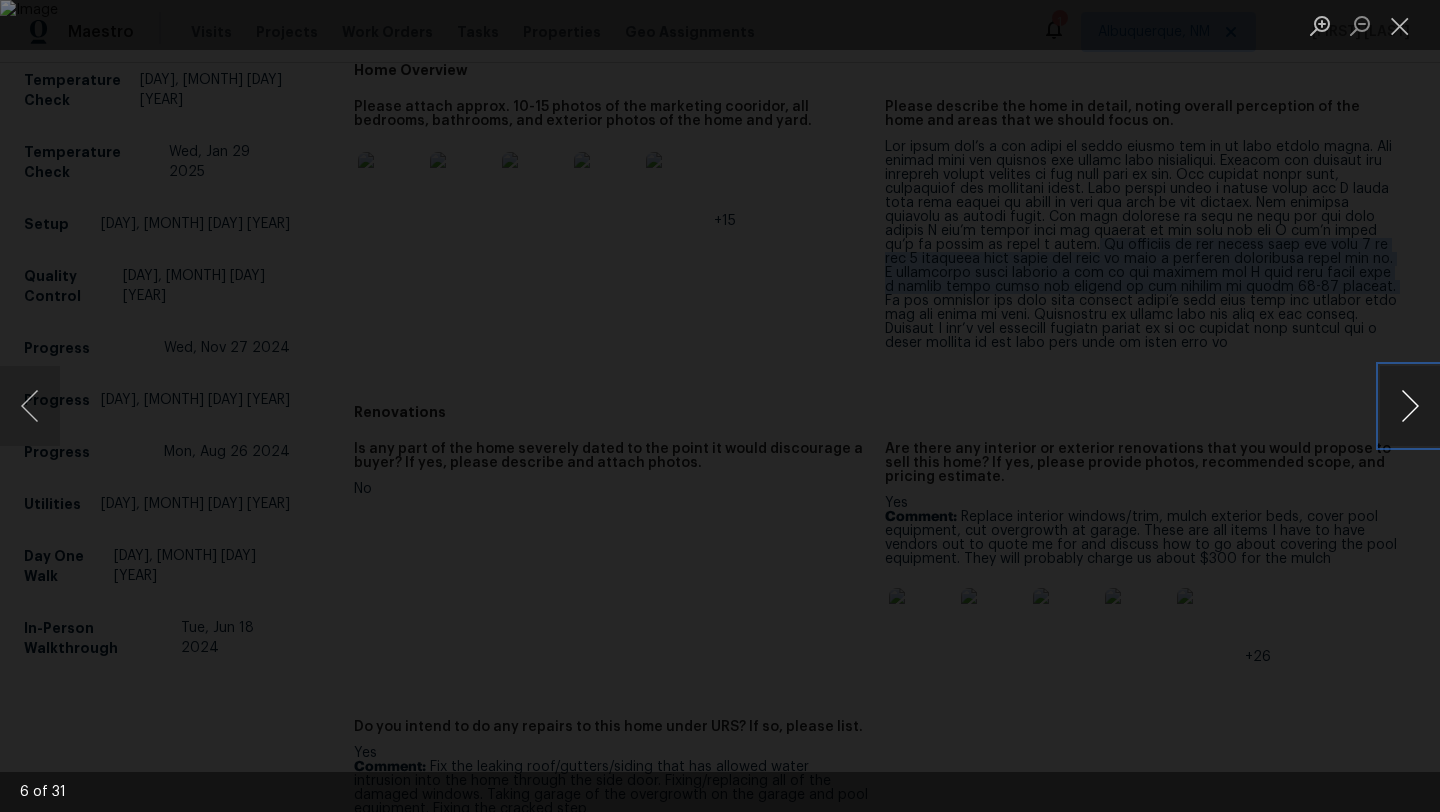 click at bounding box center [1410, 406] 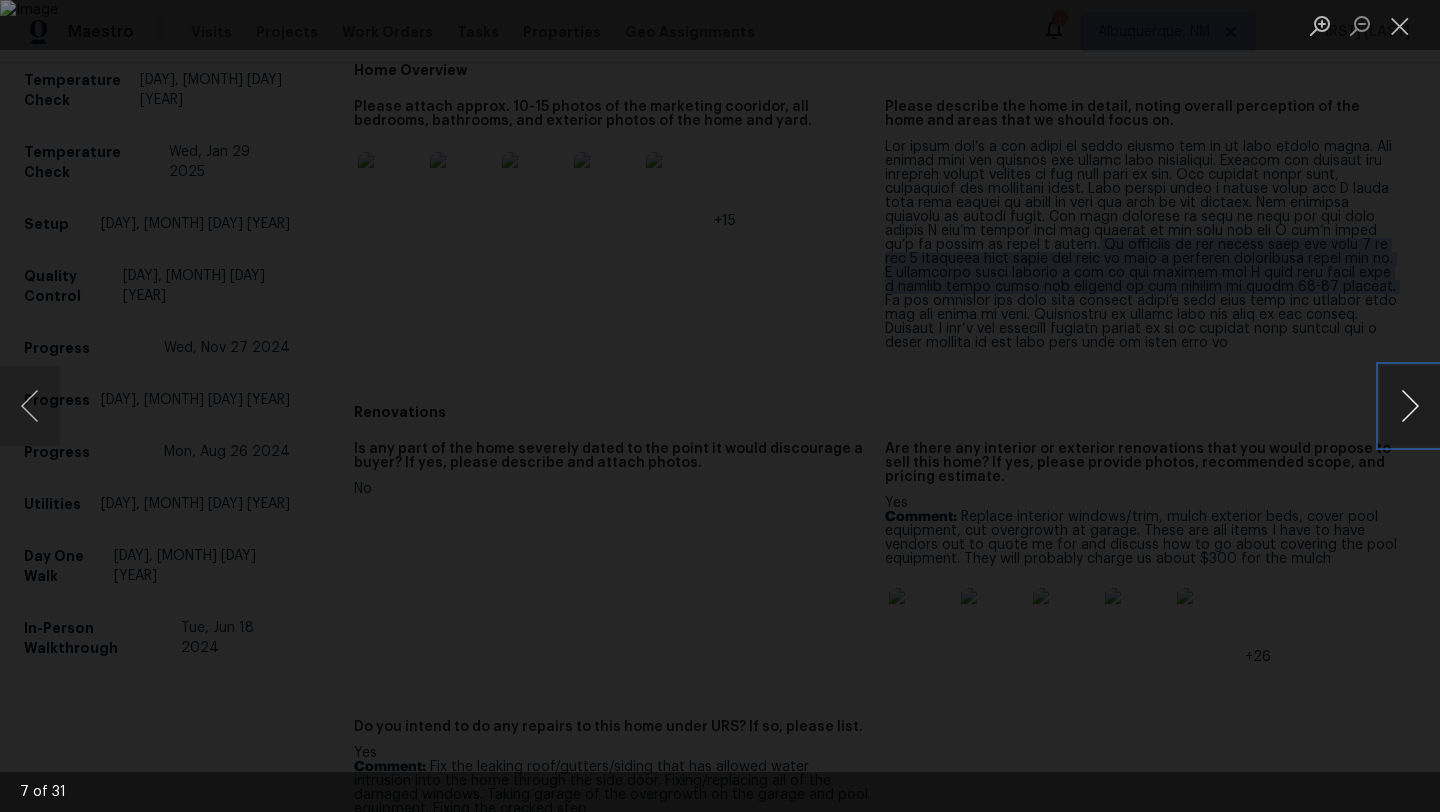 click at bounding box center [1410, 406] 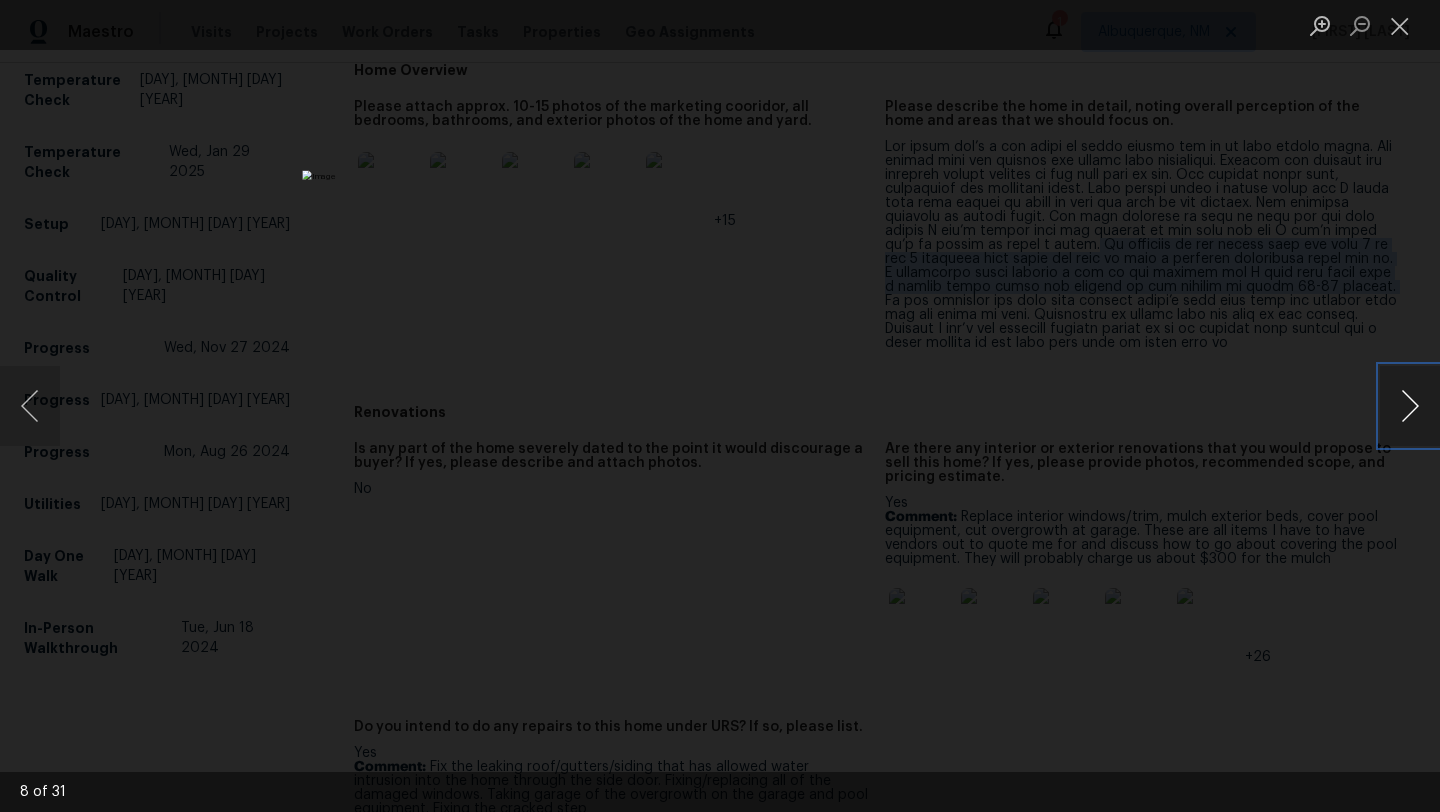 click at bounding box center [1410, 406] 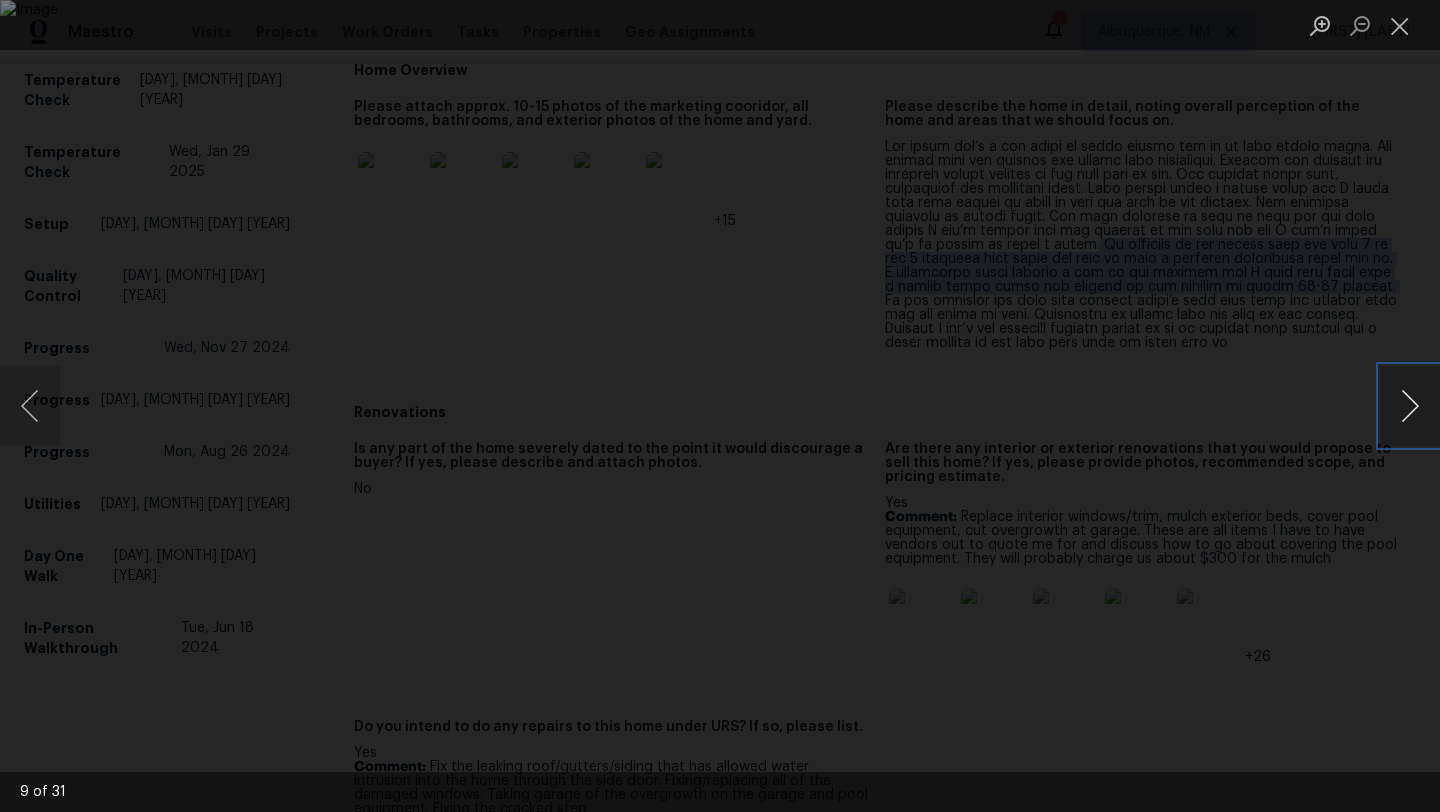 click at bounding box center (1410, 406) 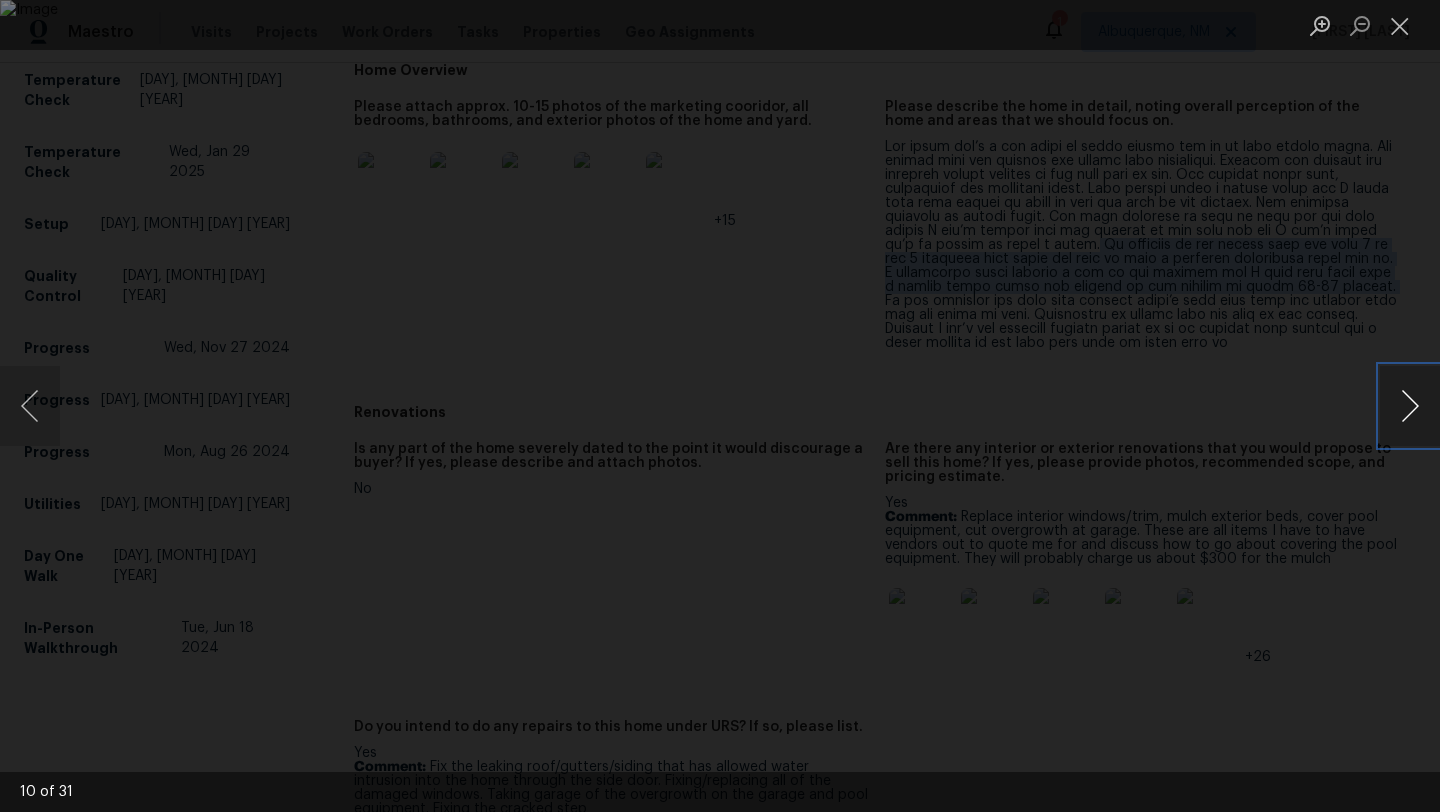 click at bounding box center [1410, 406] 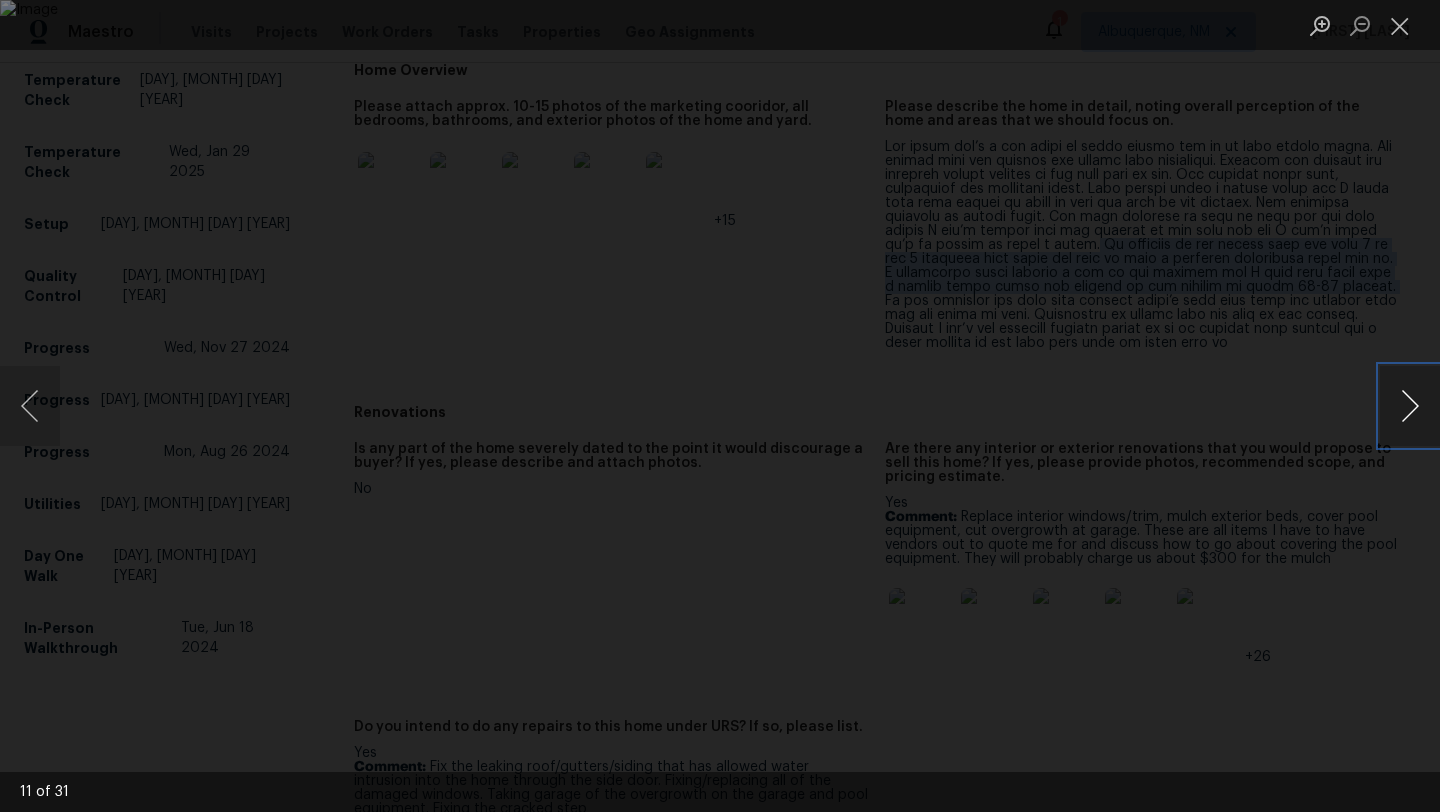 click at bounding box center [1410, 406] 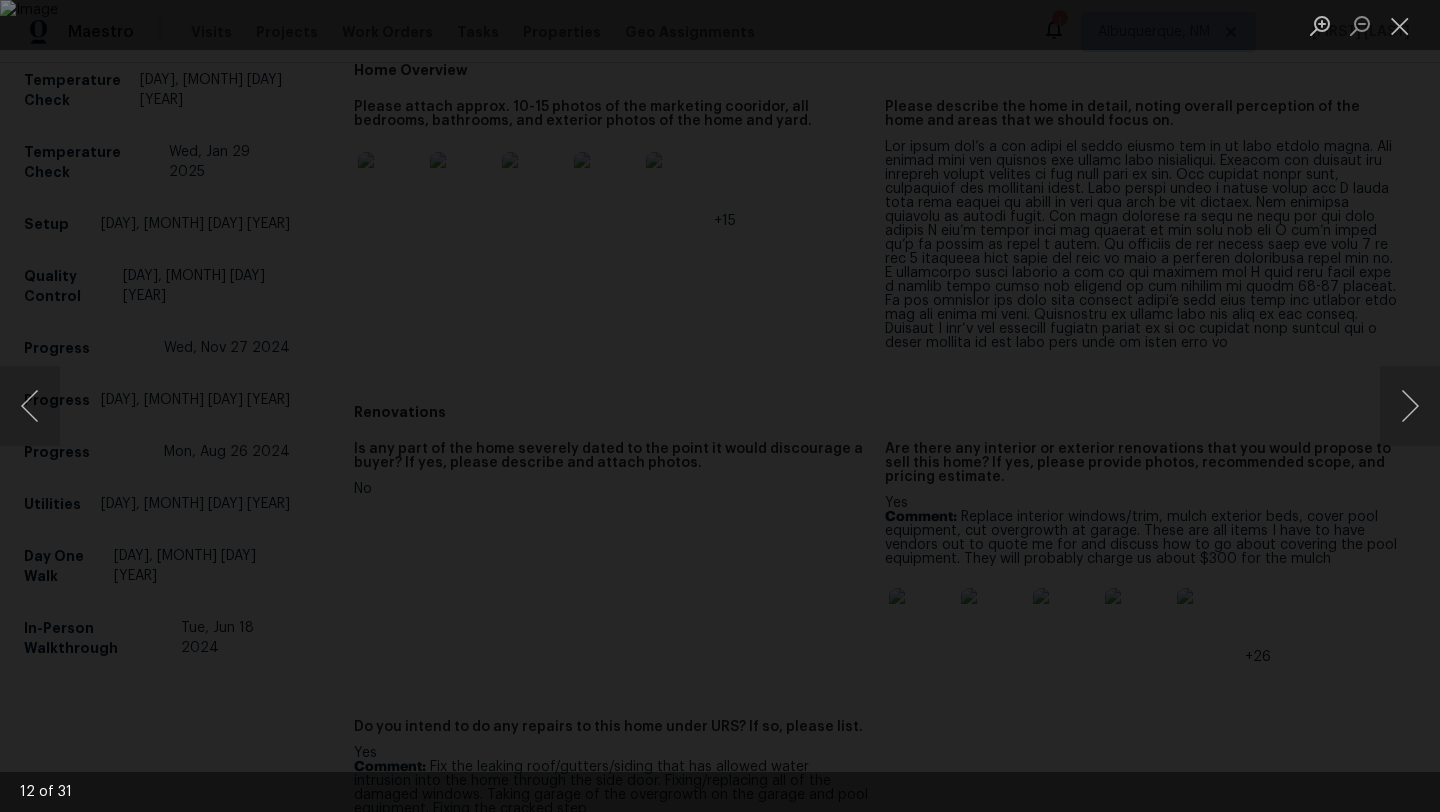 click at bounding box center (720, 406) 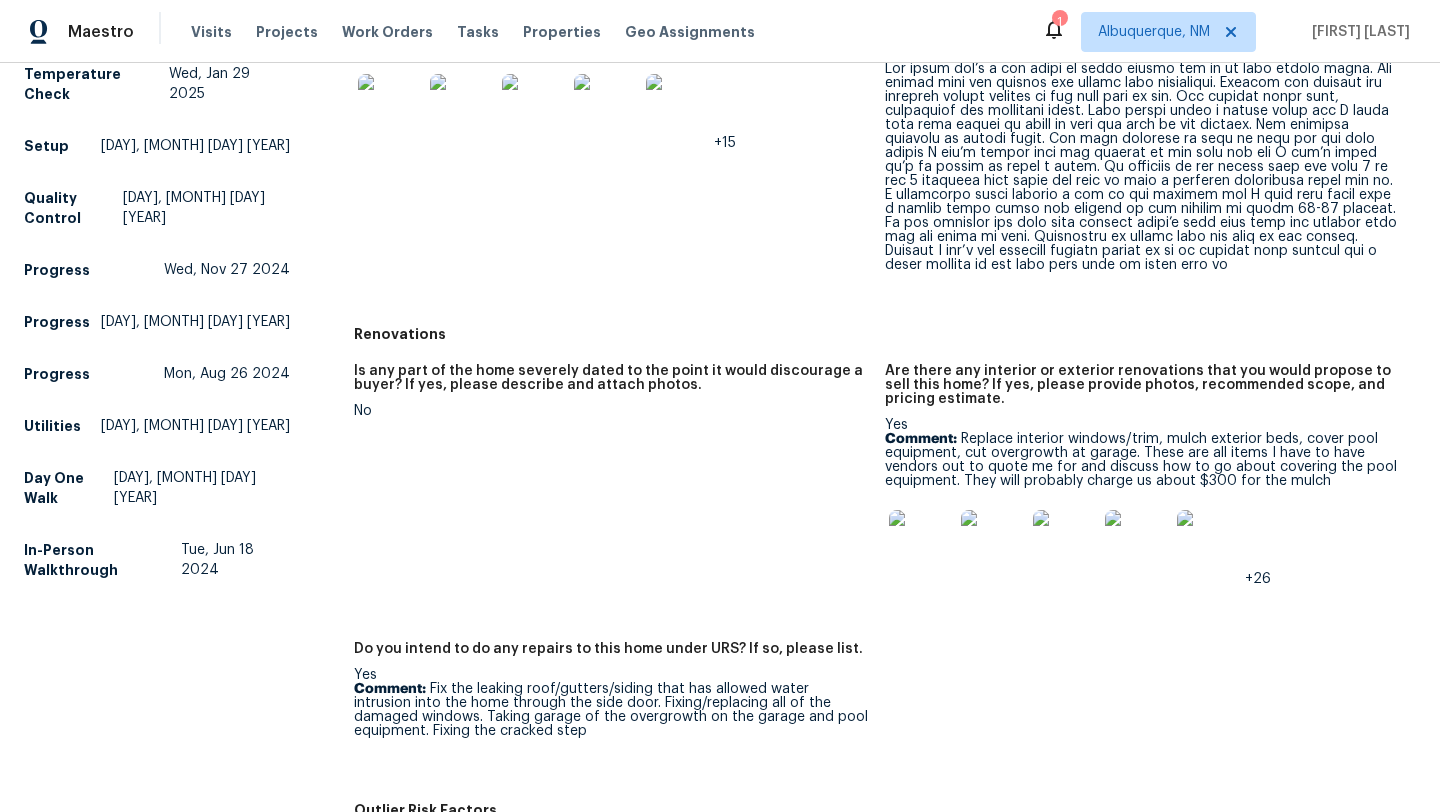 scroll, scrollTop: 695, scrollLeft: 0, axis: vertical 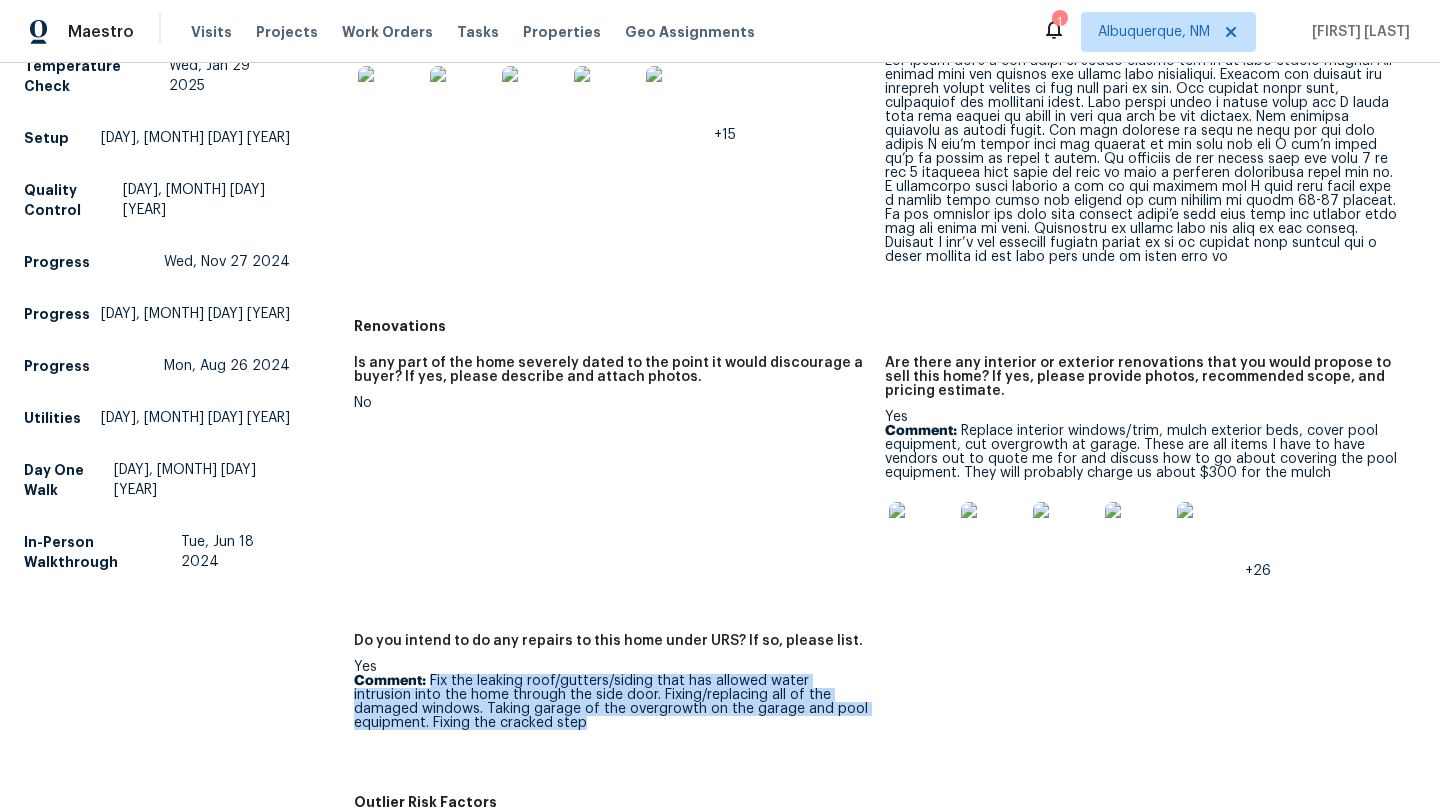 drag, startPoint x: 509, startPoint y: 725, endPoint x: 429, endPoint y: 680, distance: 91.787796 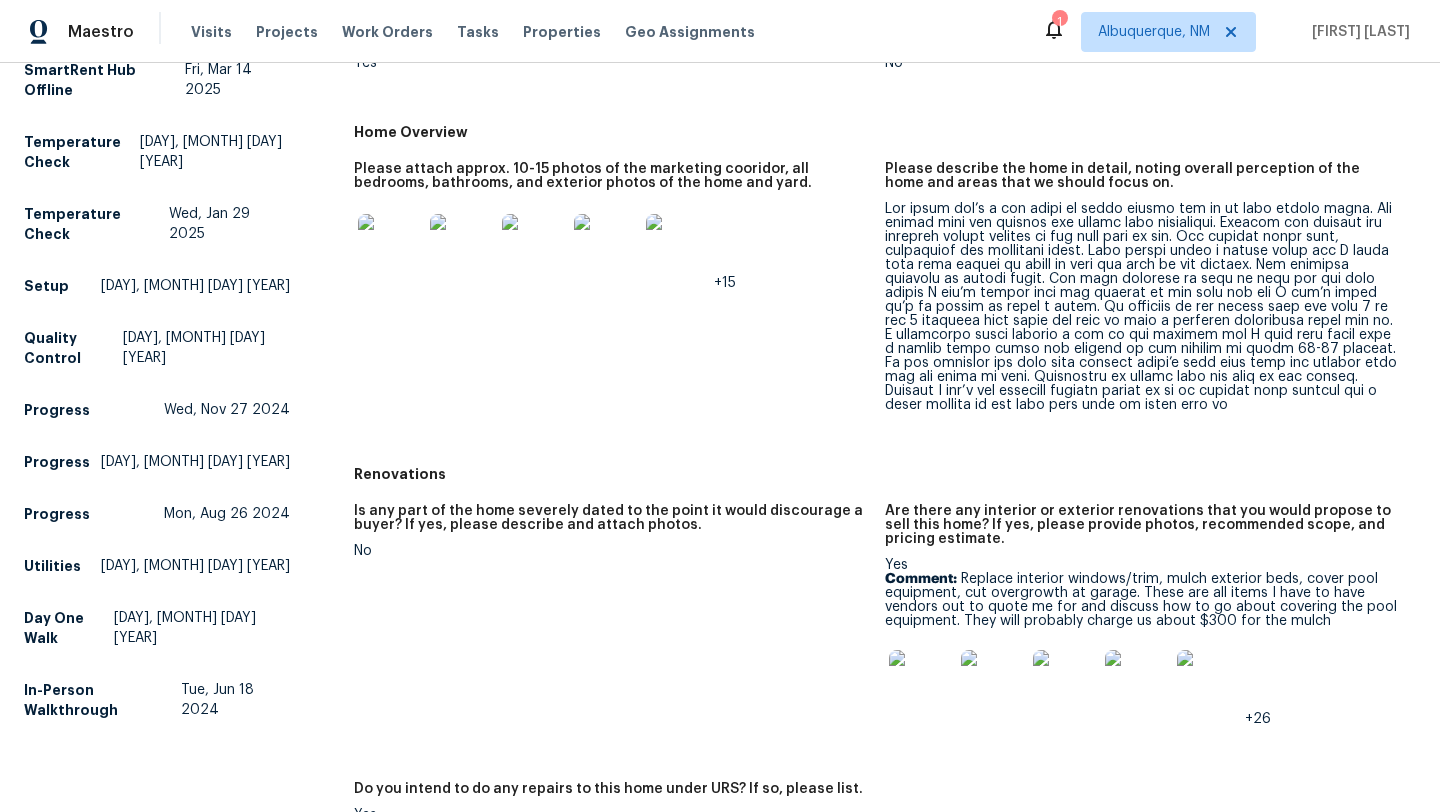 scroll, scrollTop: 562, scrollLeft: 0, axis: vertical 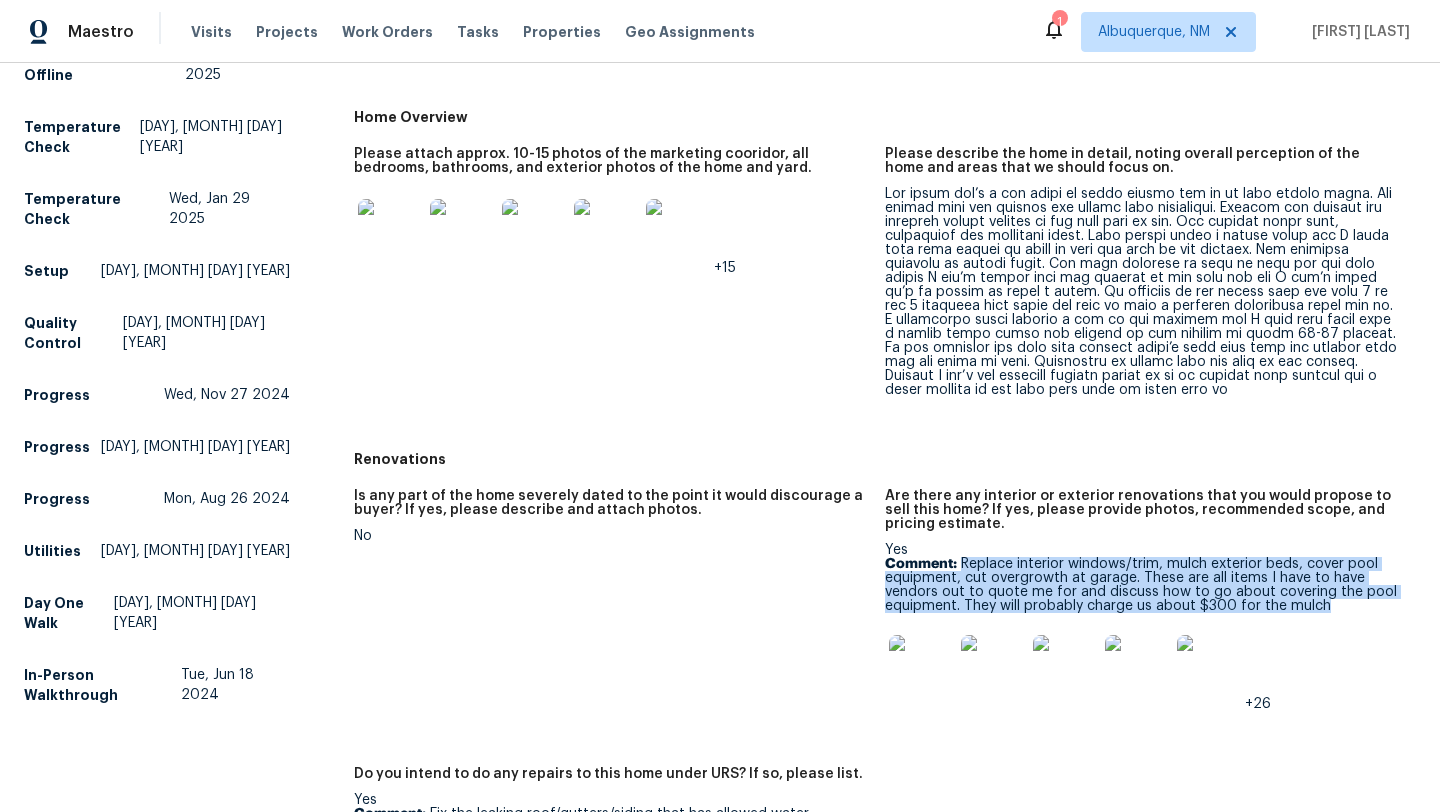 drag, startPoint x: 1347, startPoint y: 609, endPoint x: 963, endPoint y: 563, distance: 386.7454 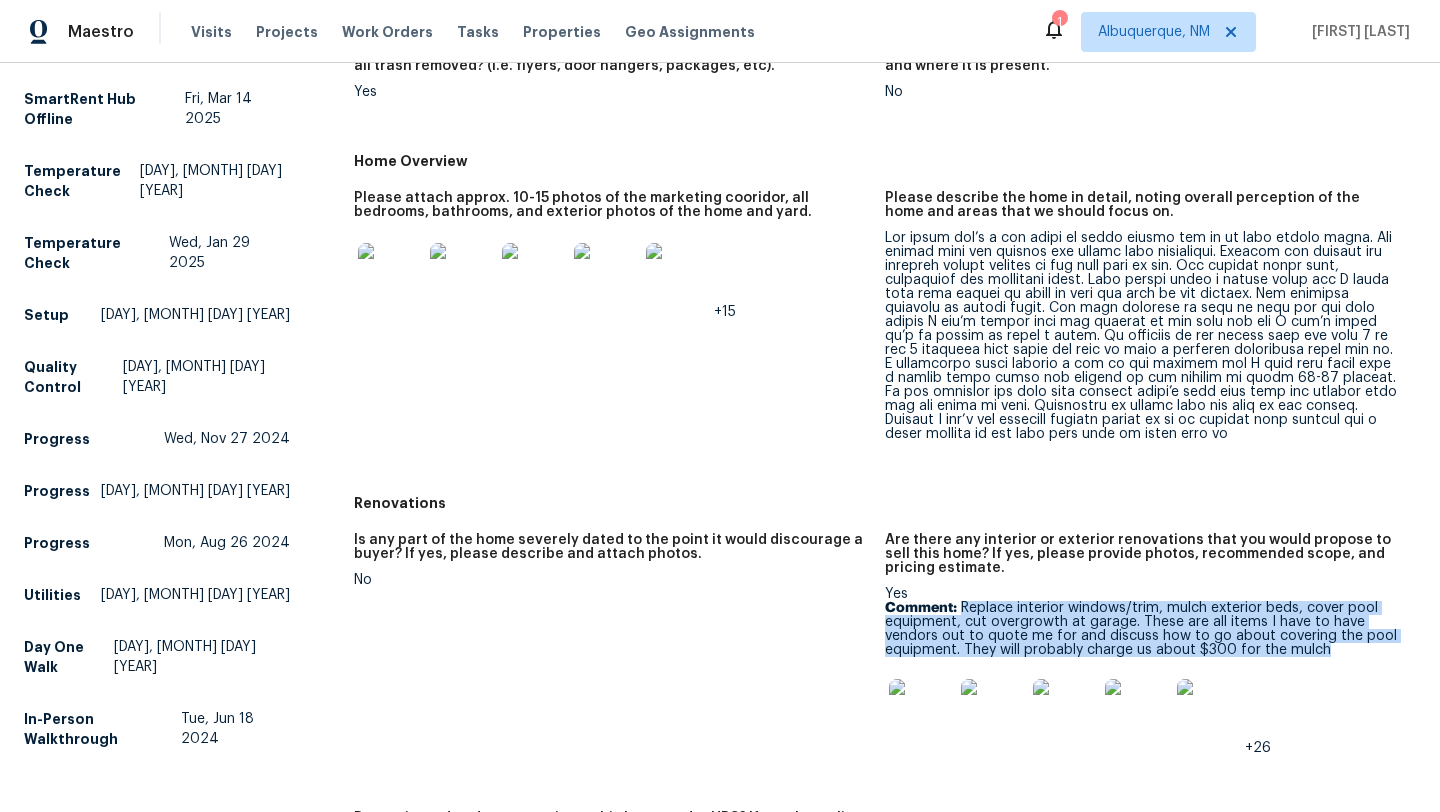 scroll, scrollTop: 502, scrollLeft: 0, axis: vertical 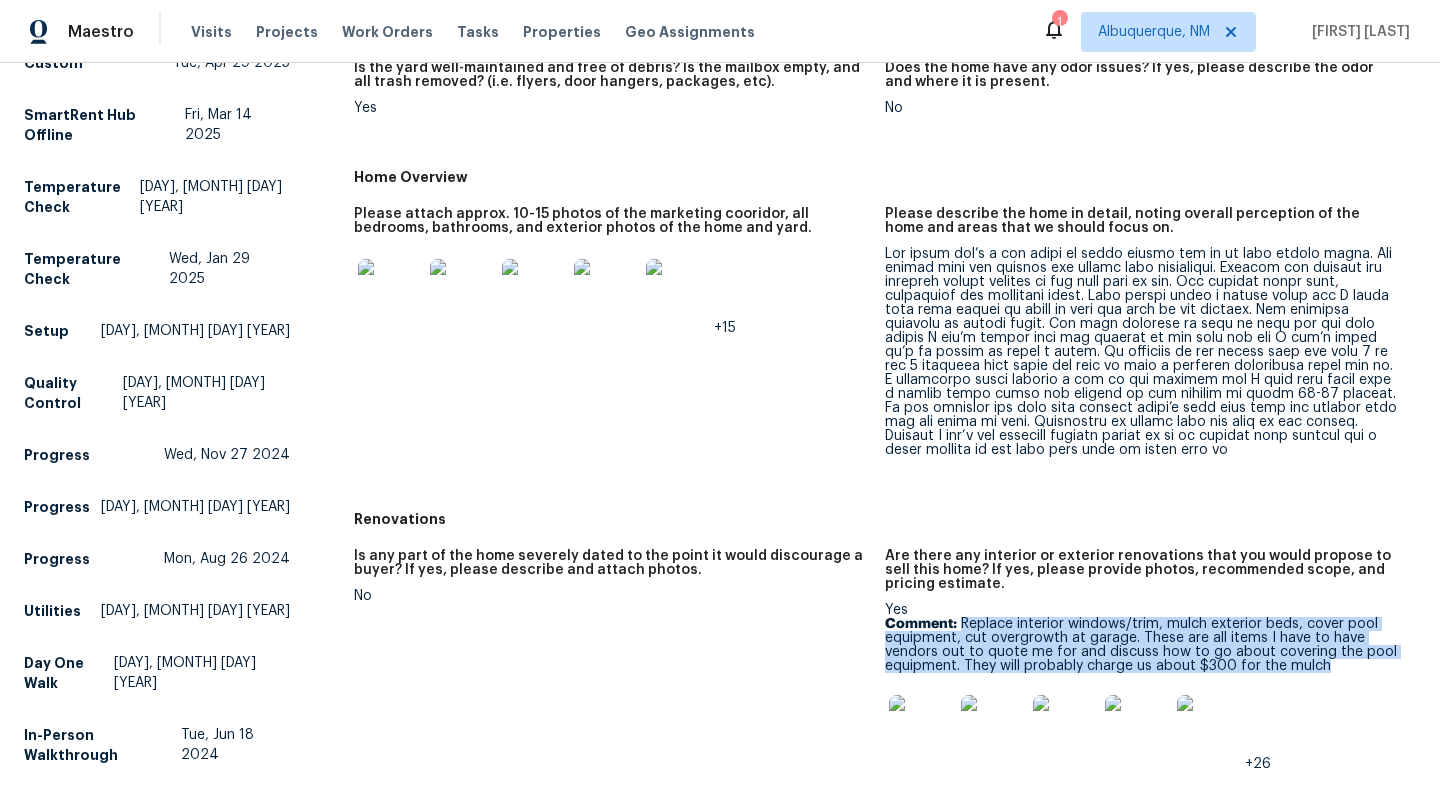 click at bounding box center (390, 291) 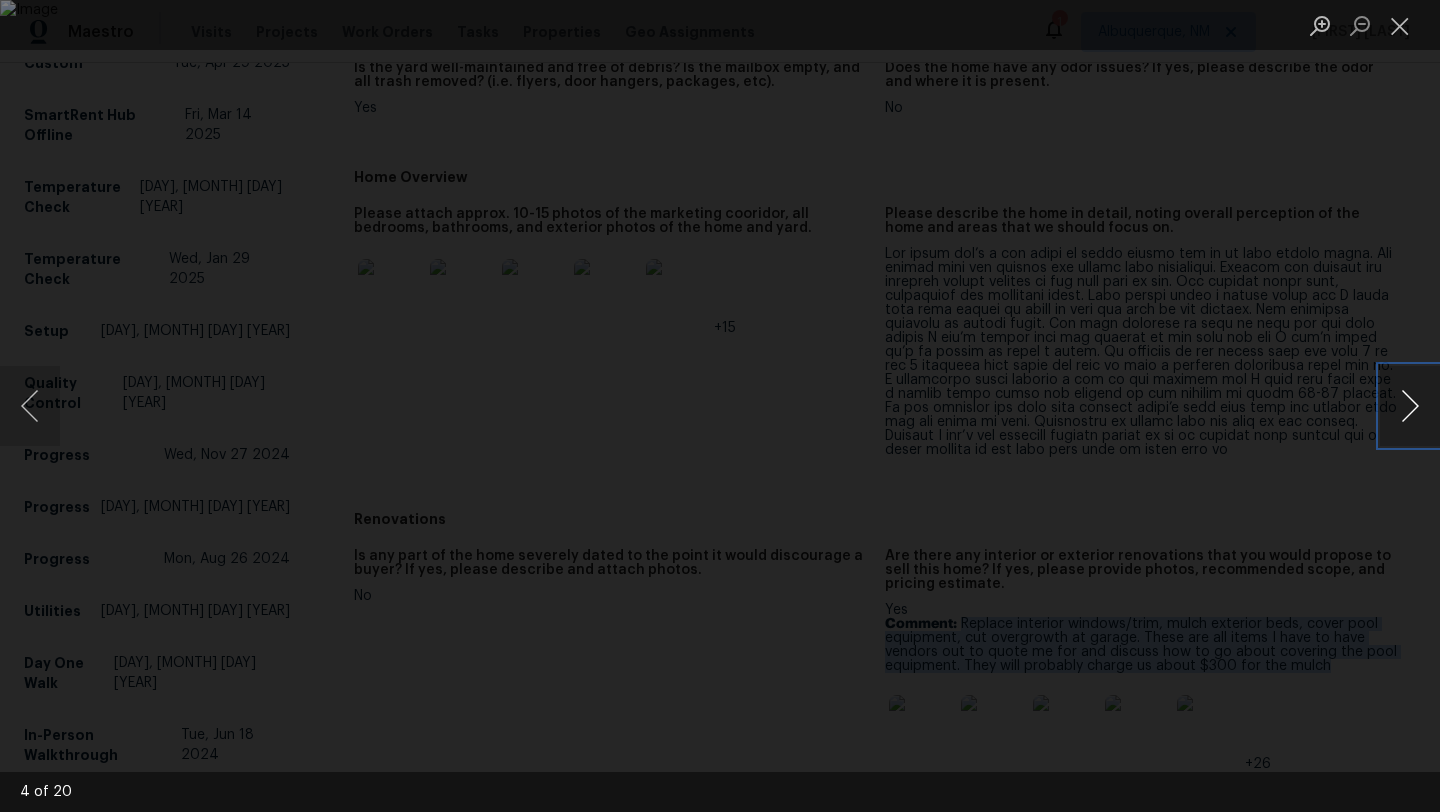 click at bounding box center [1410, 406] 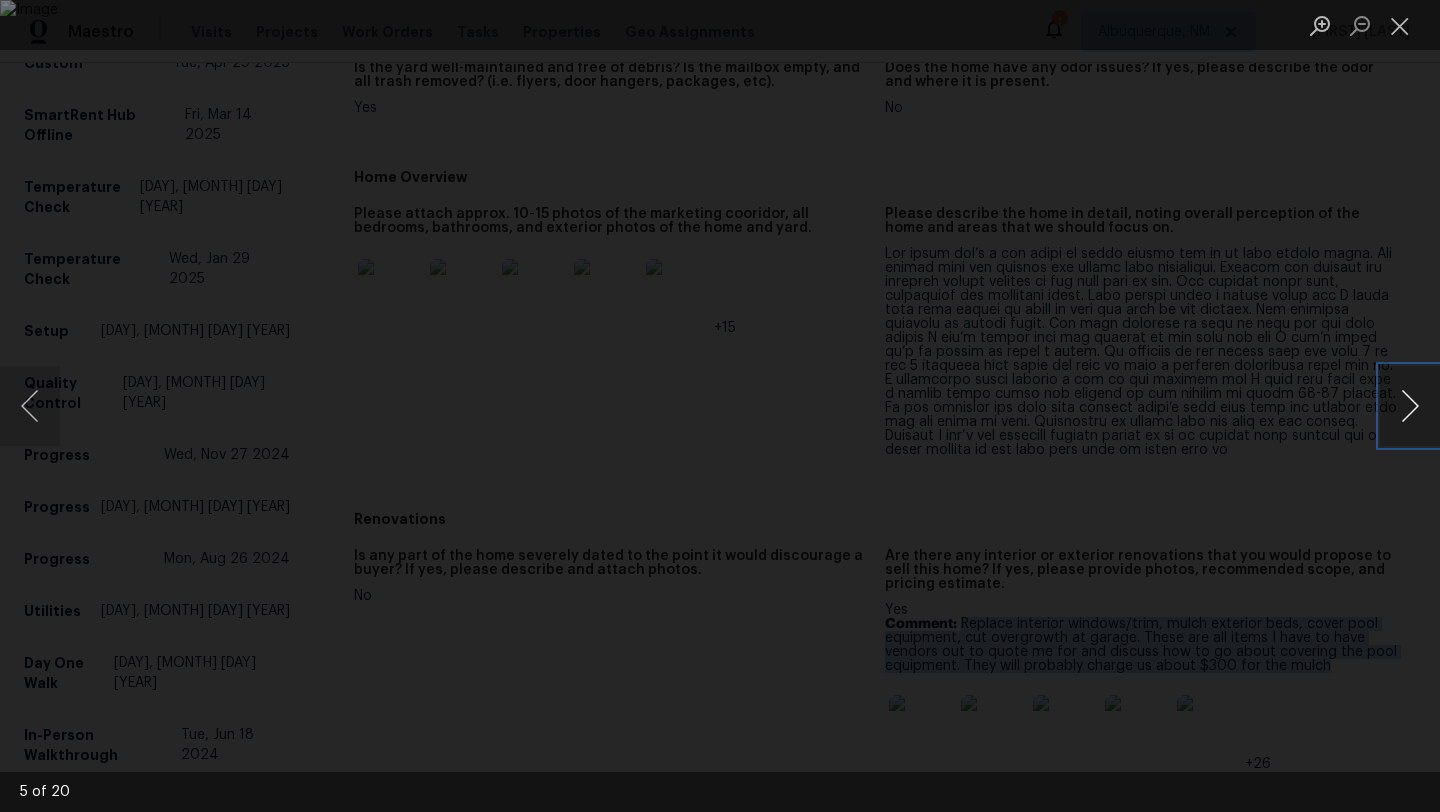 click at bounding box center (1410, 406) 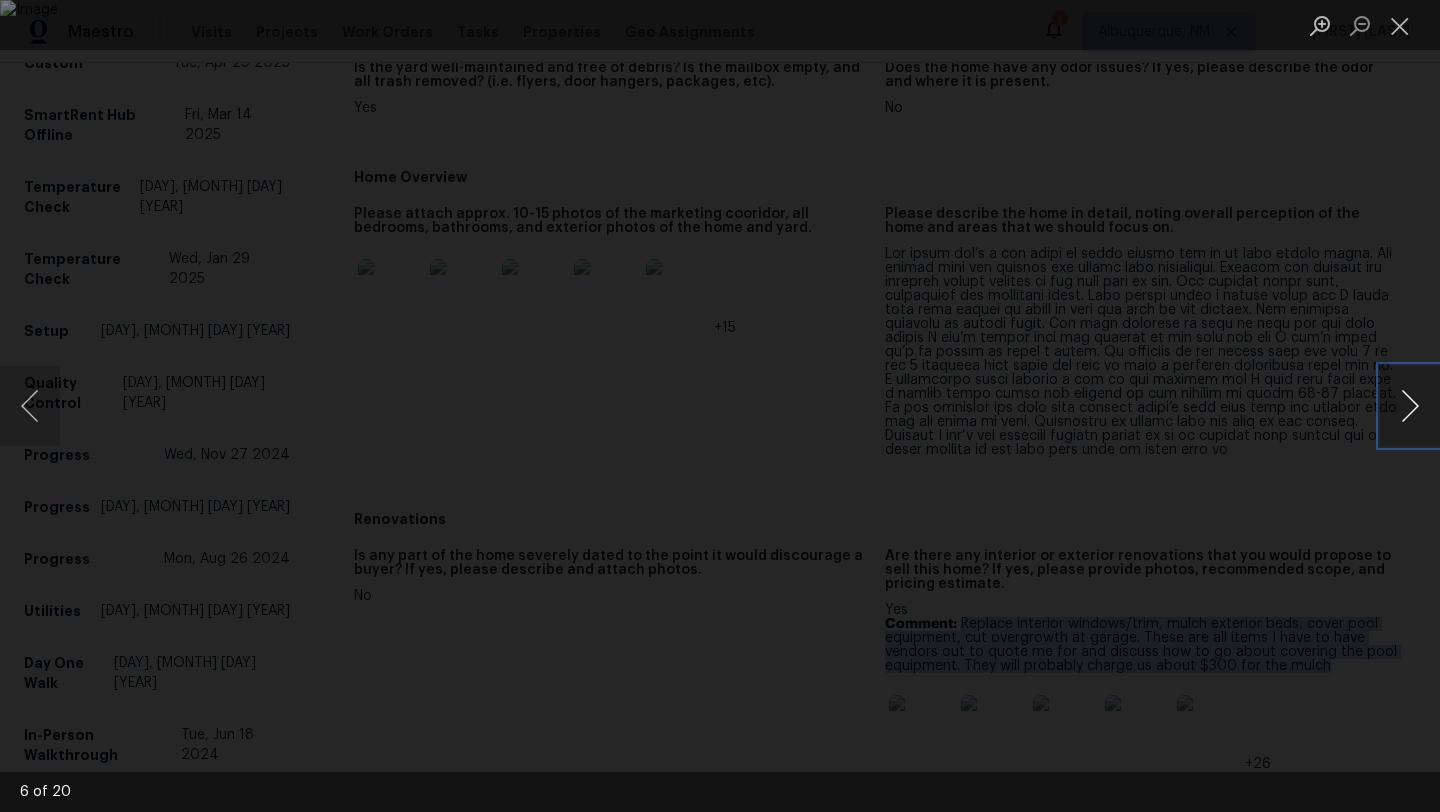 click at bounding box center (1410, 406) 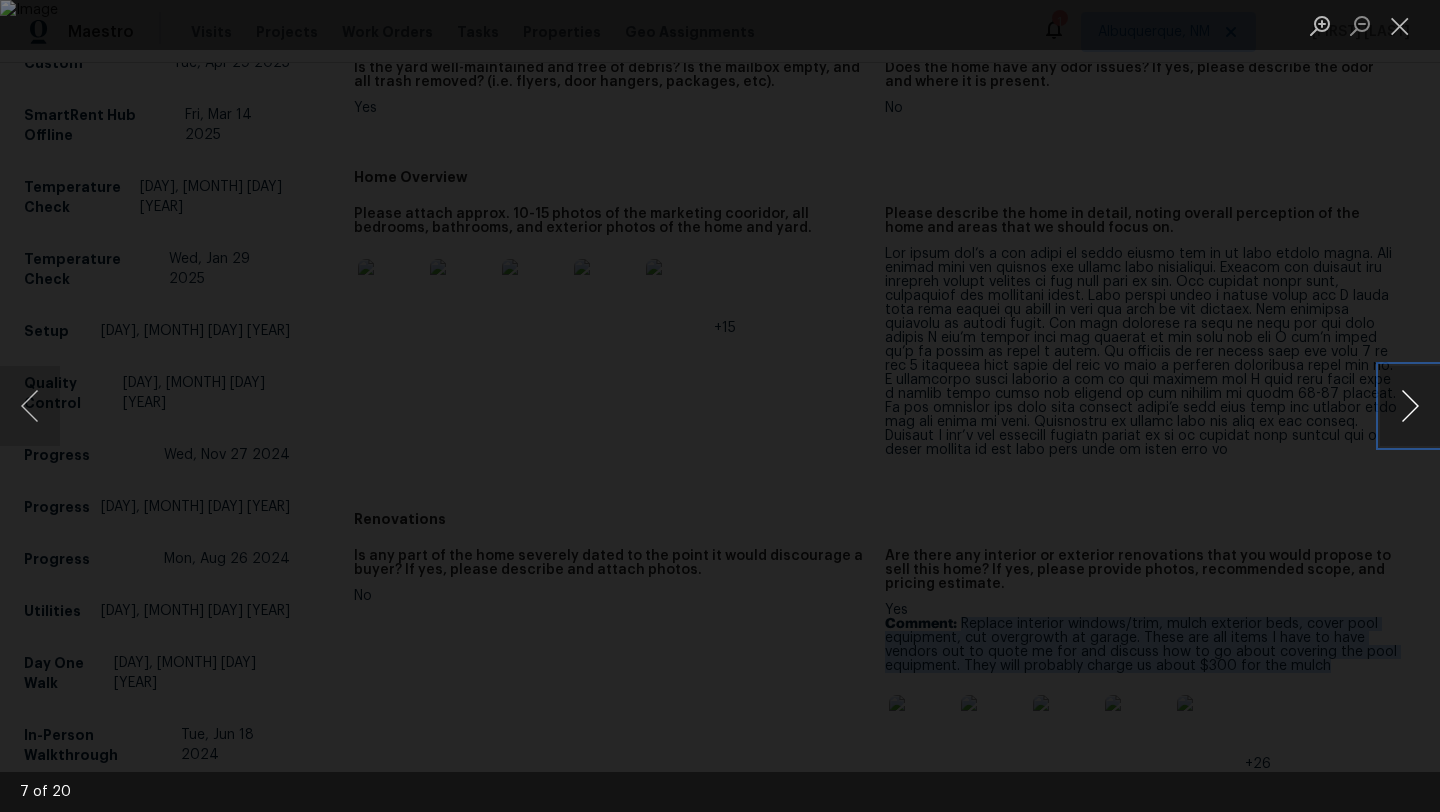 click at bounding box center [1410, 406] 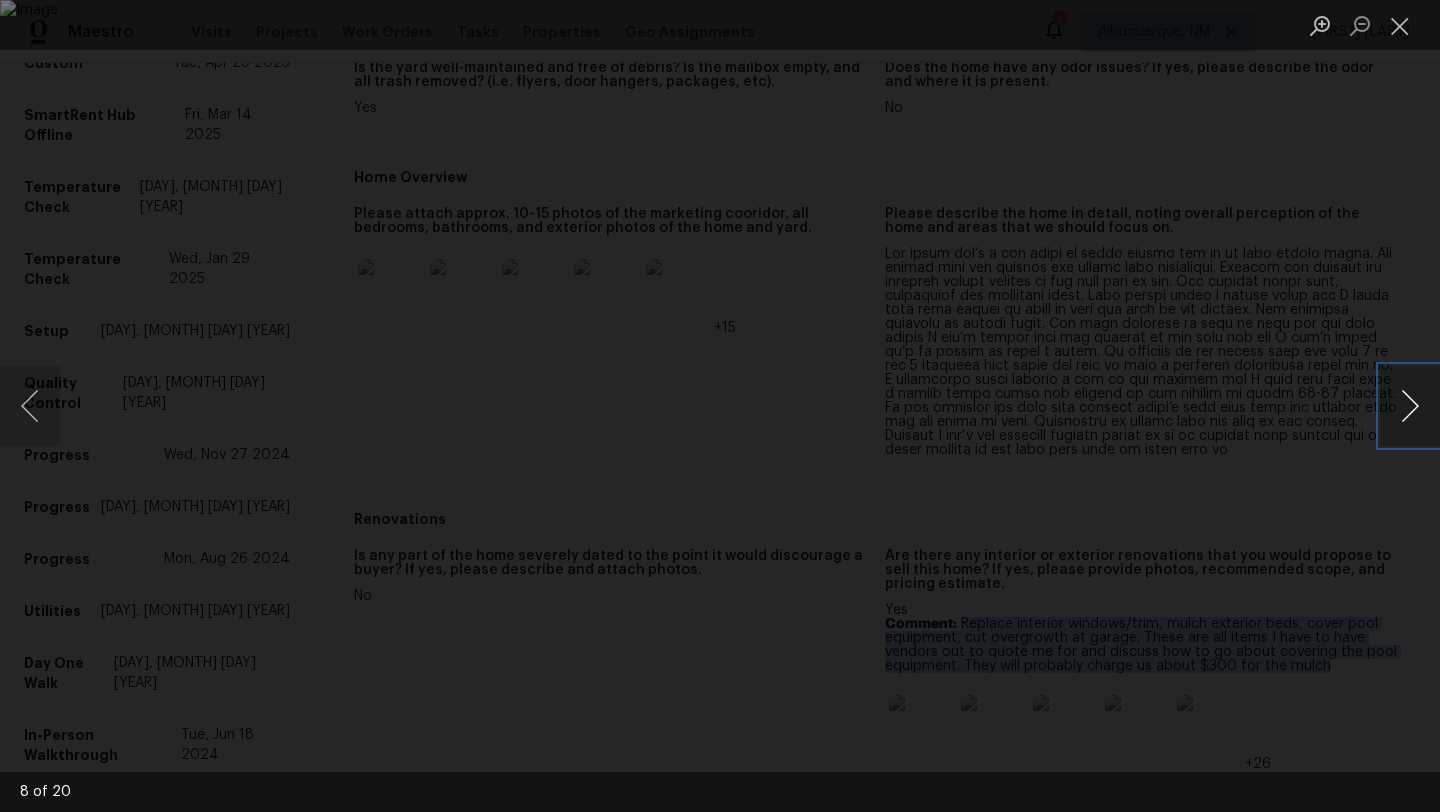 click at bounding box center [1410, 406] 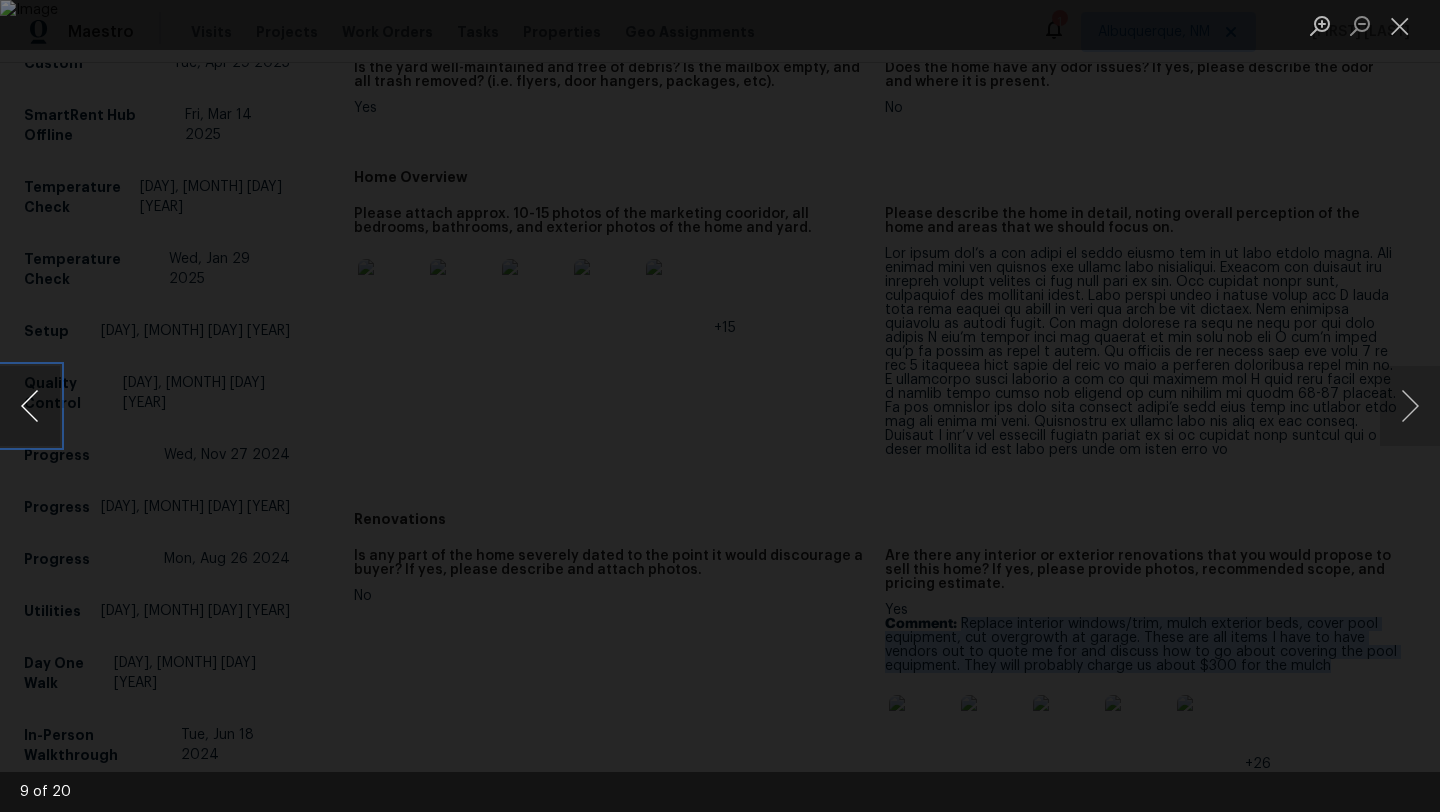 click at bounding box center (30, 406) 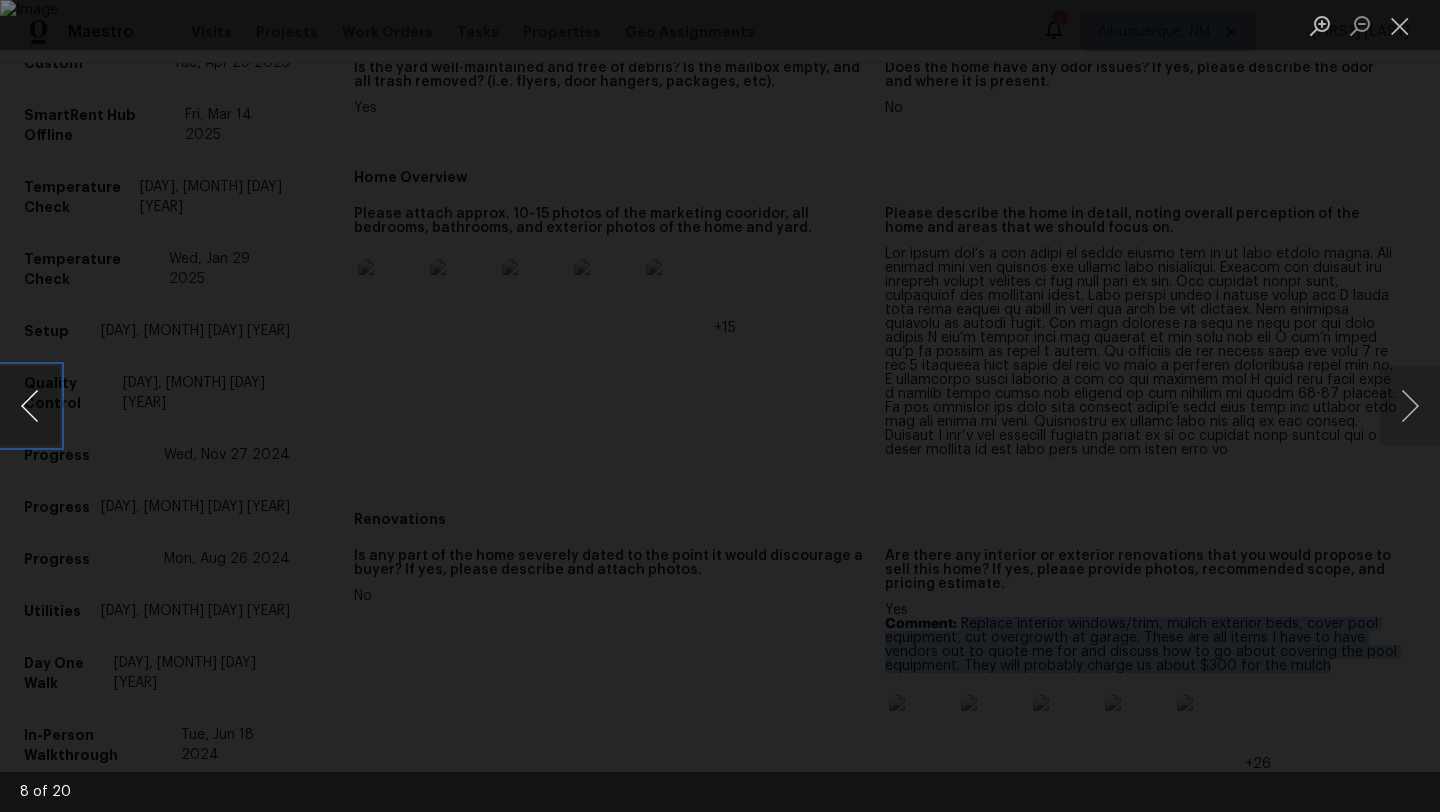 click at bounding box center [30, 406] 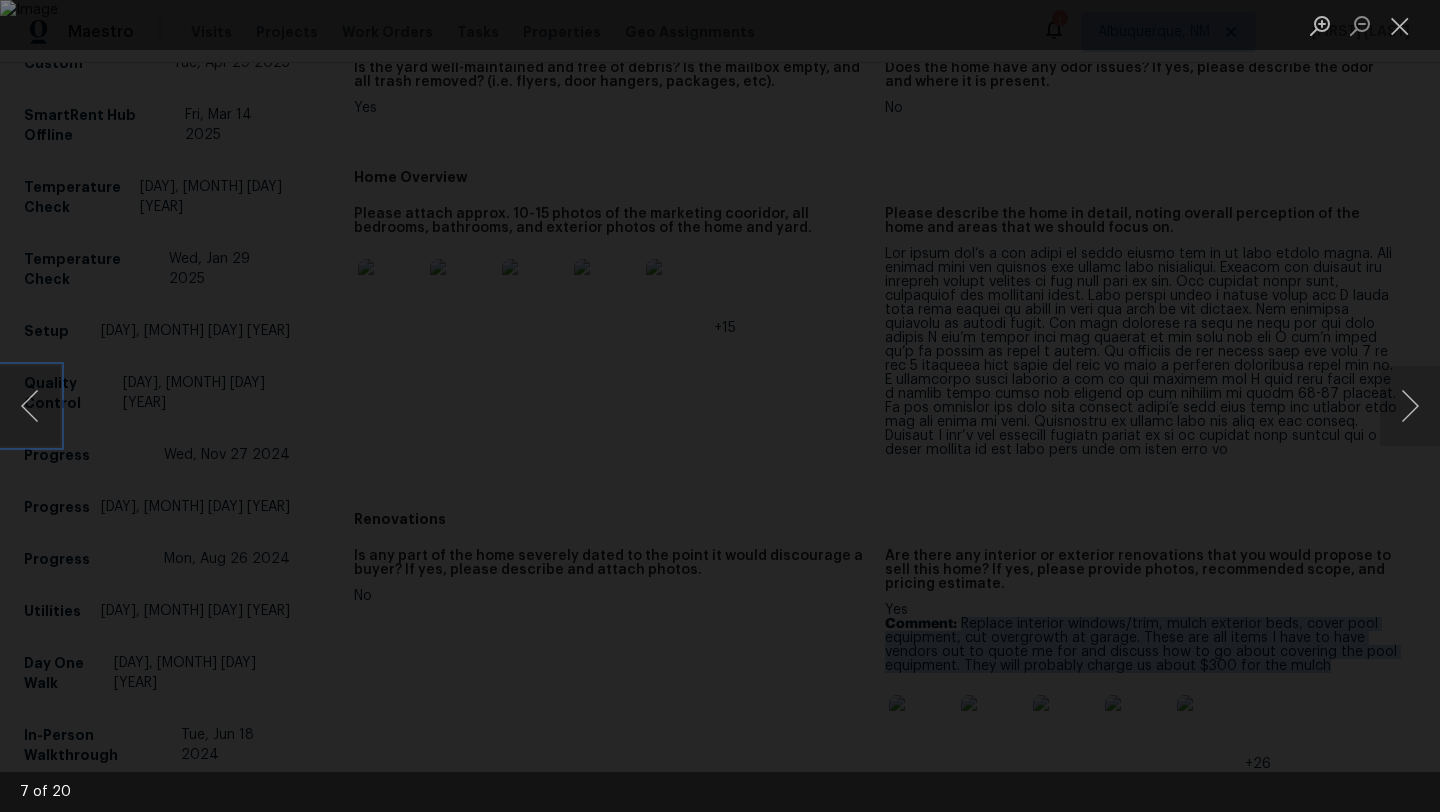 type 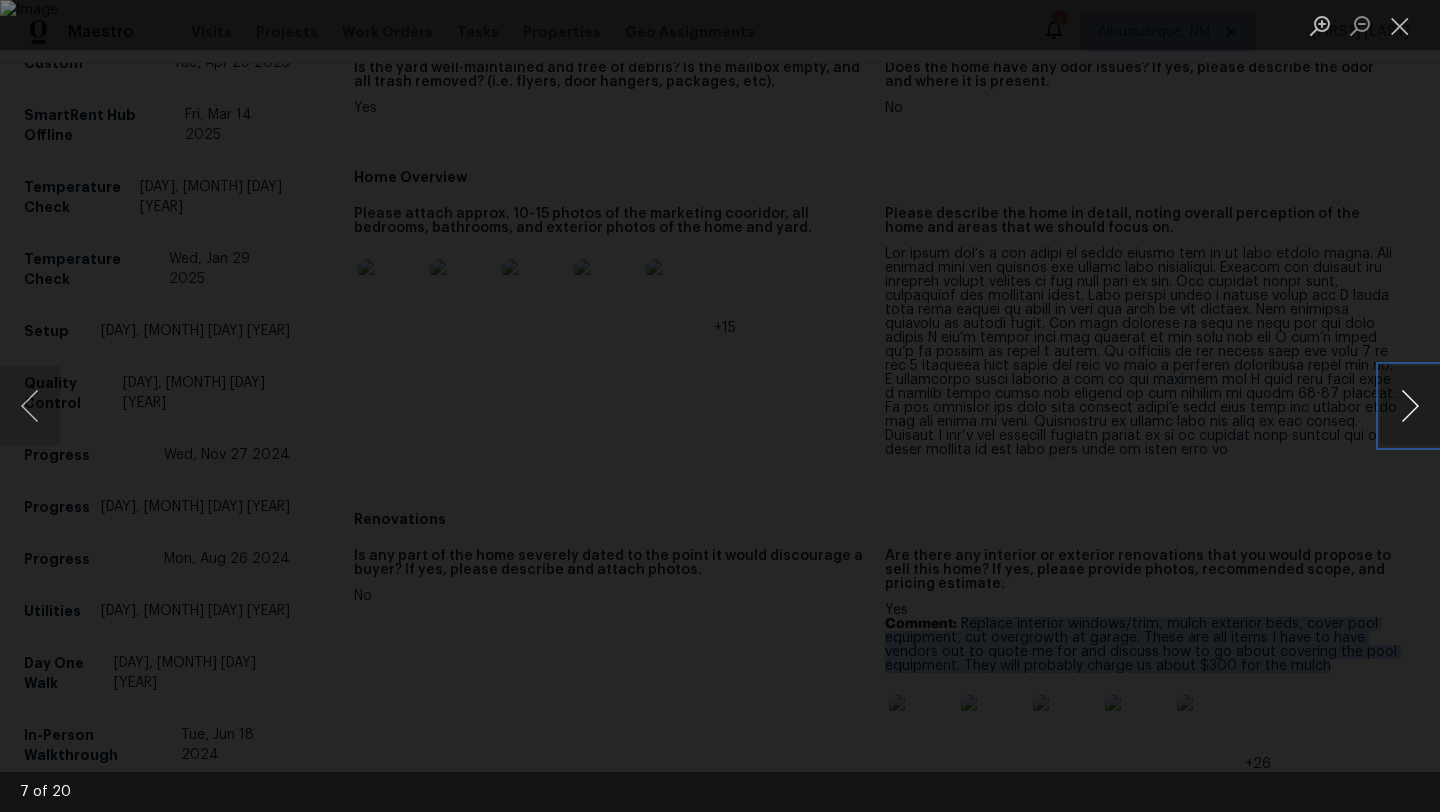 click at bounding box center (1410, 406) 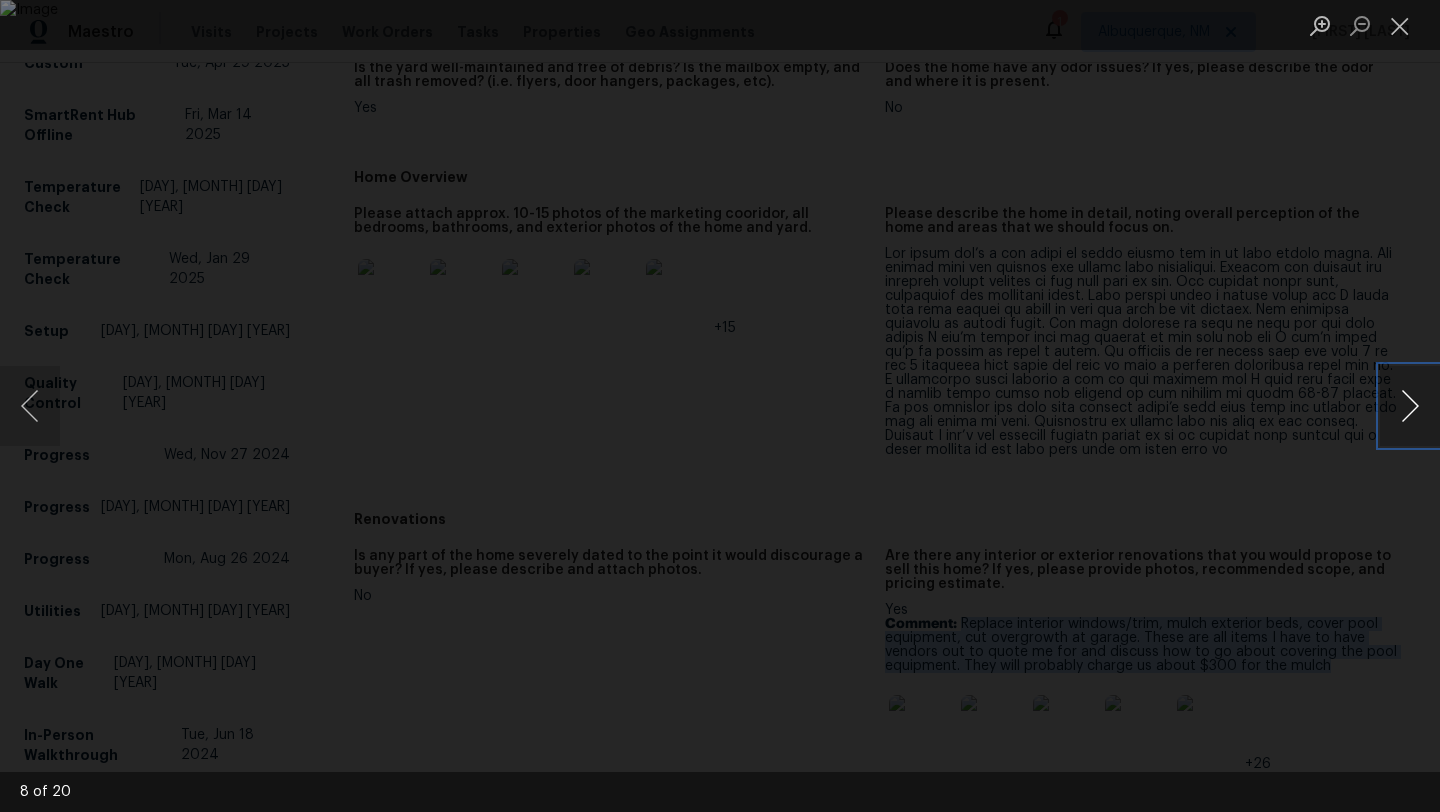 click at bounding box center [1410, 406] 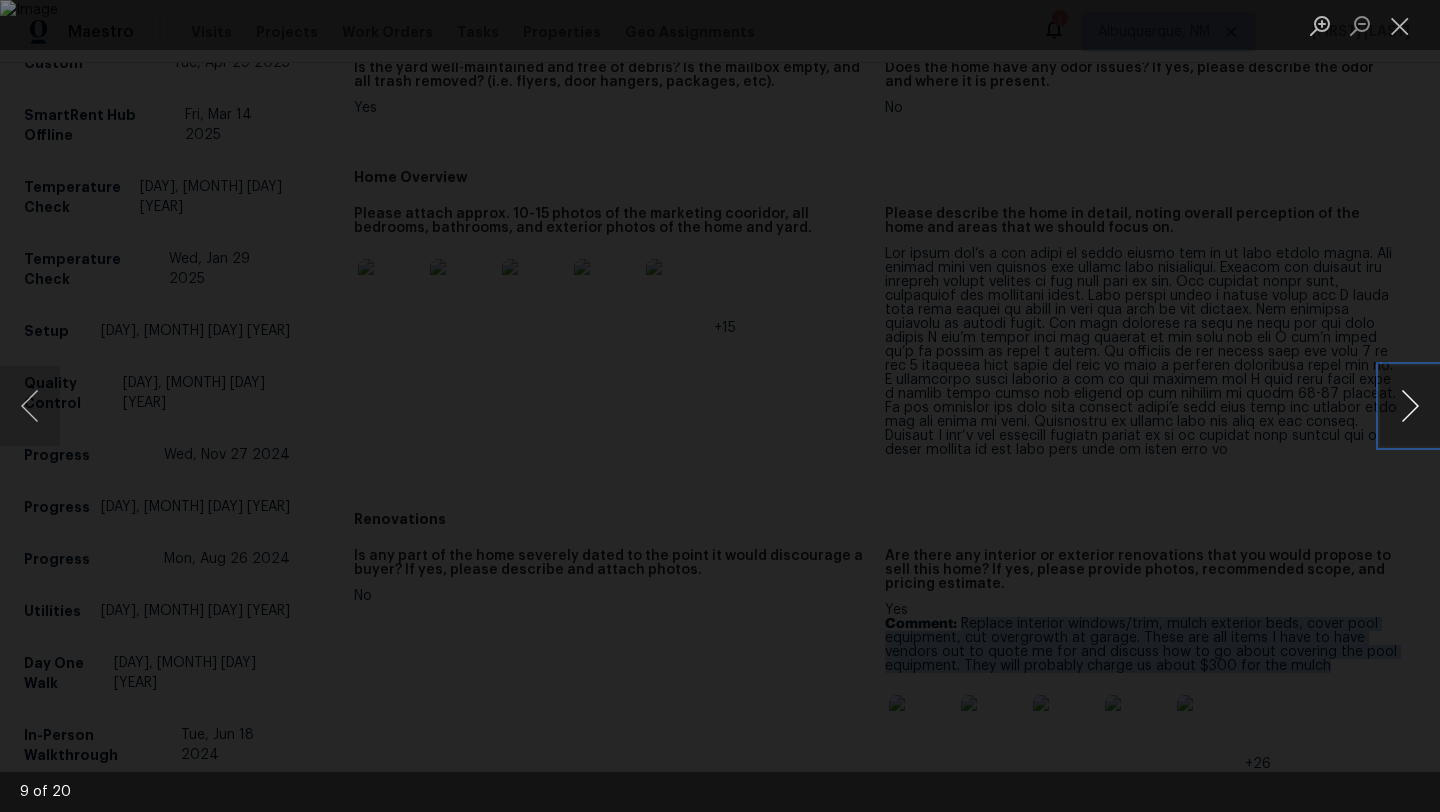 click at bounding box center (1410, 406) 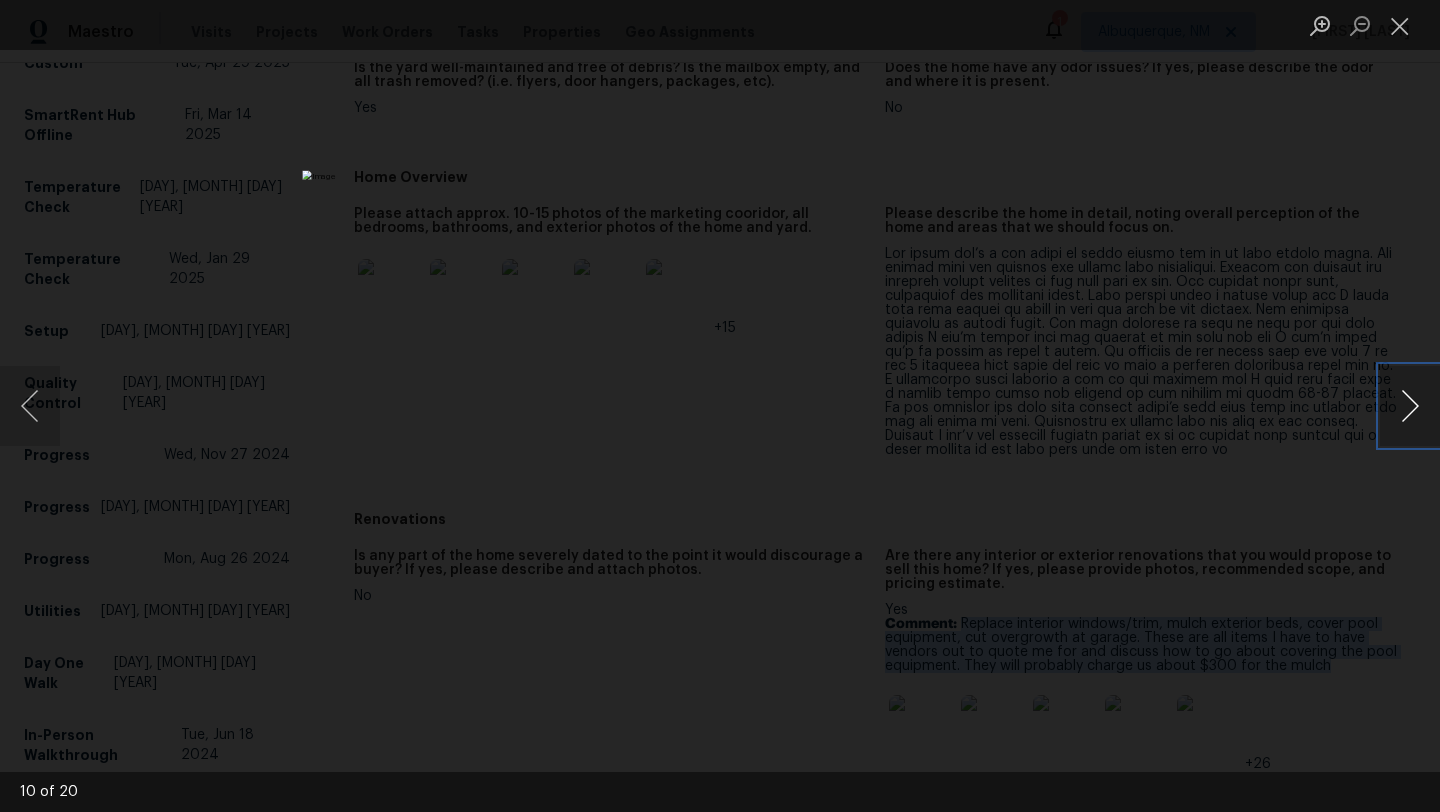 click at bounding box center [1410, 406] 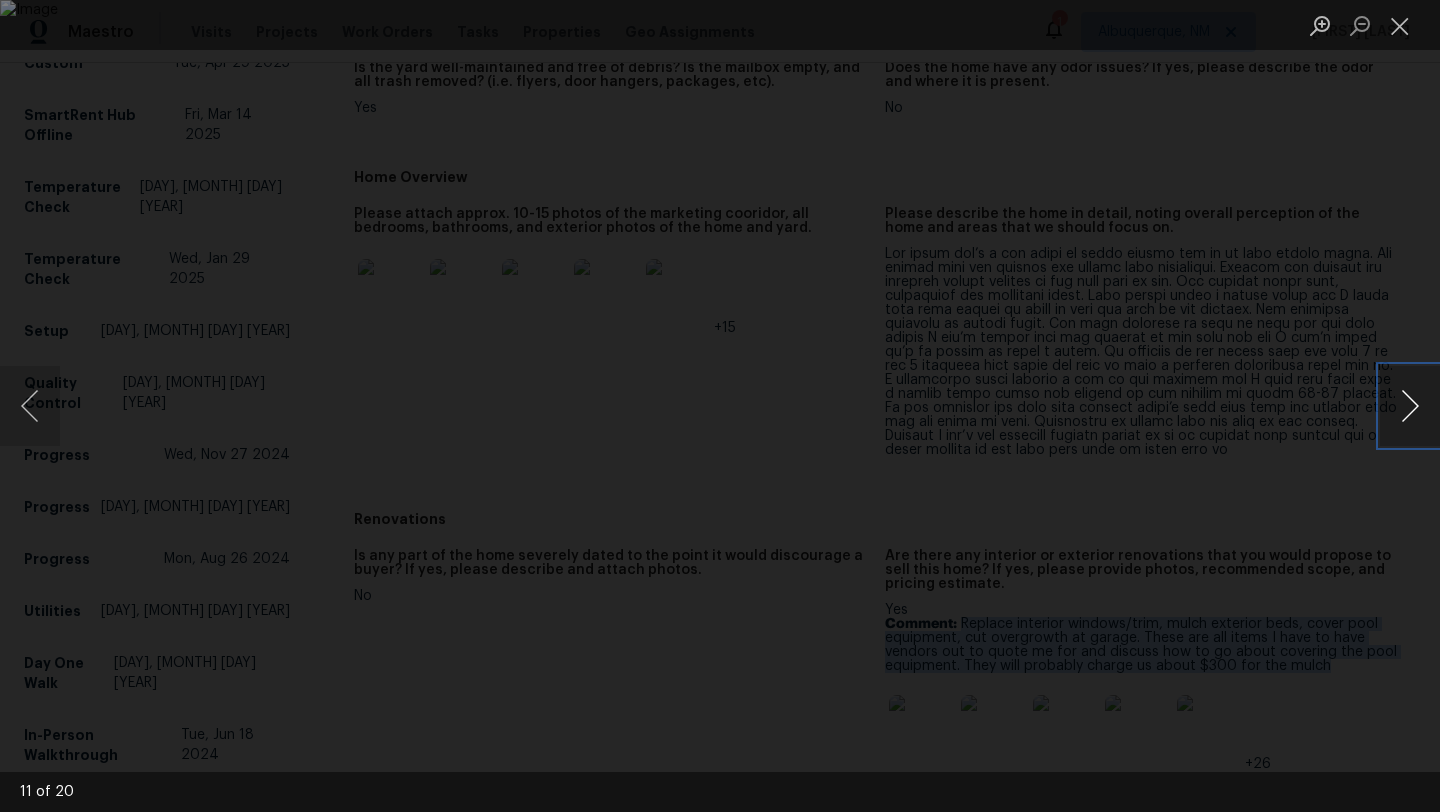 click at bounding box center [1410, 406] 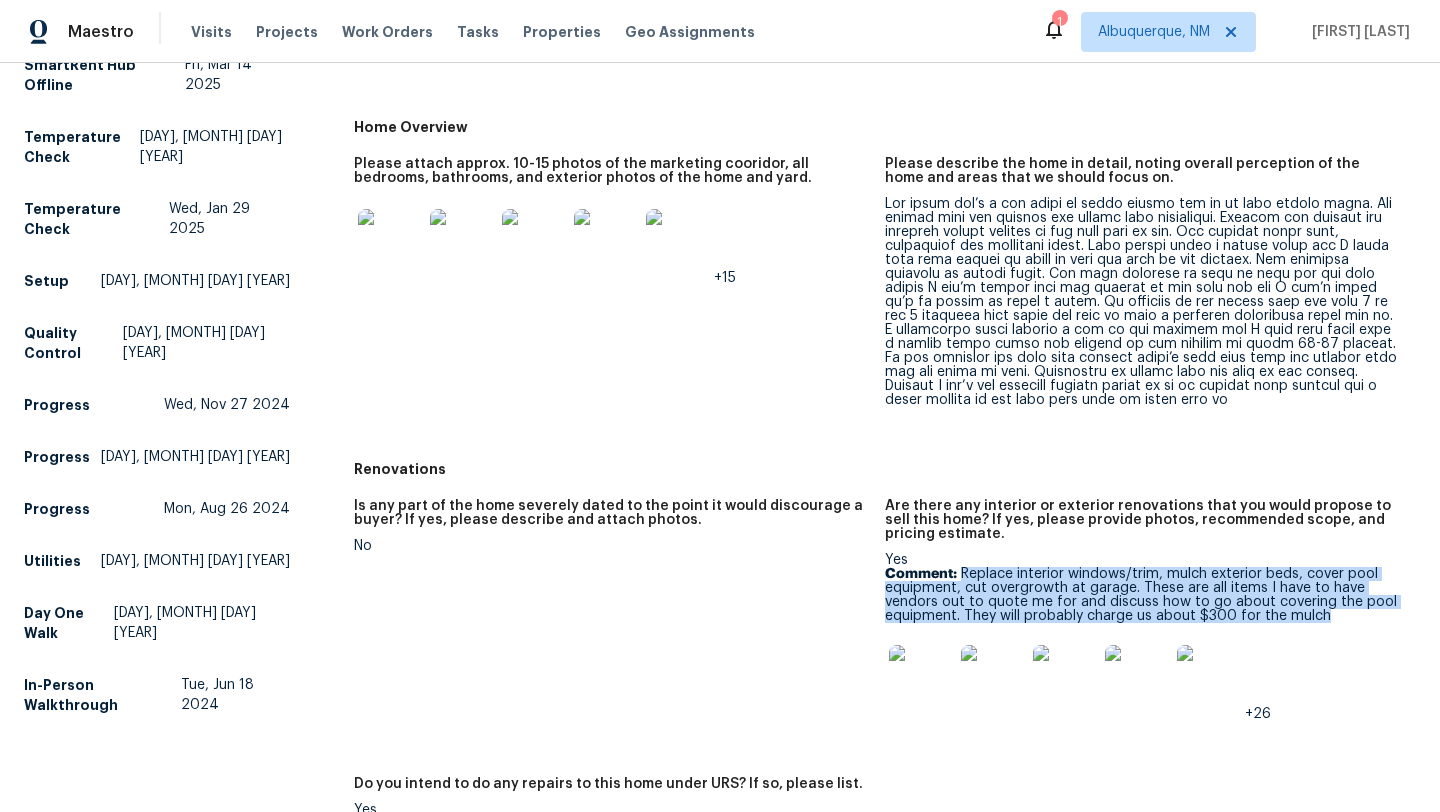 scroll, scrollTop: 565, scrollLeft: 0, axis: vertical 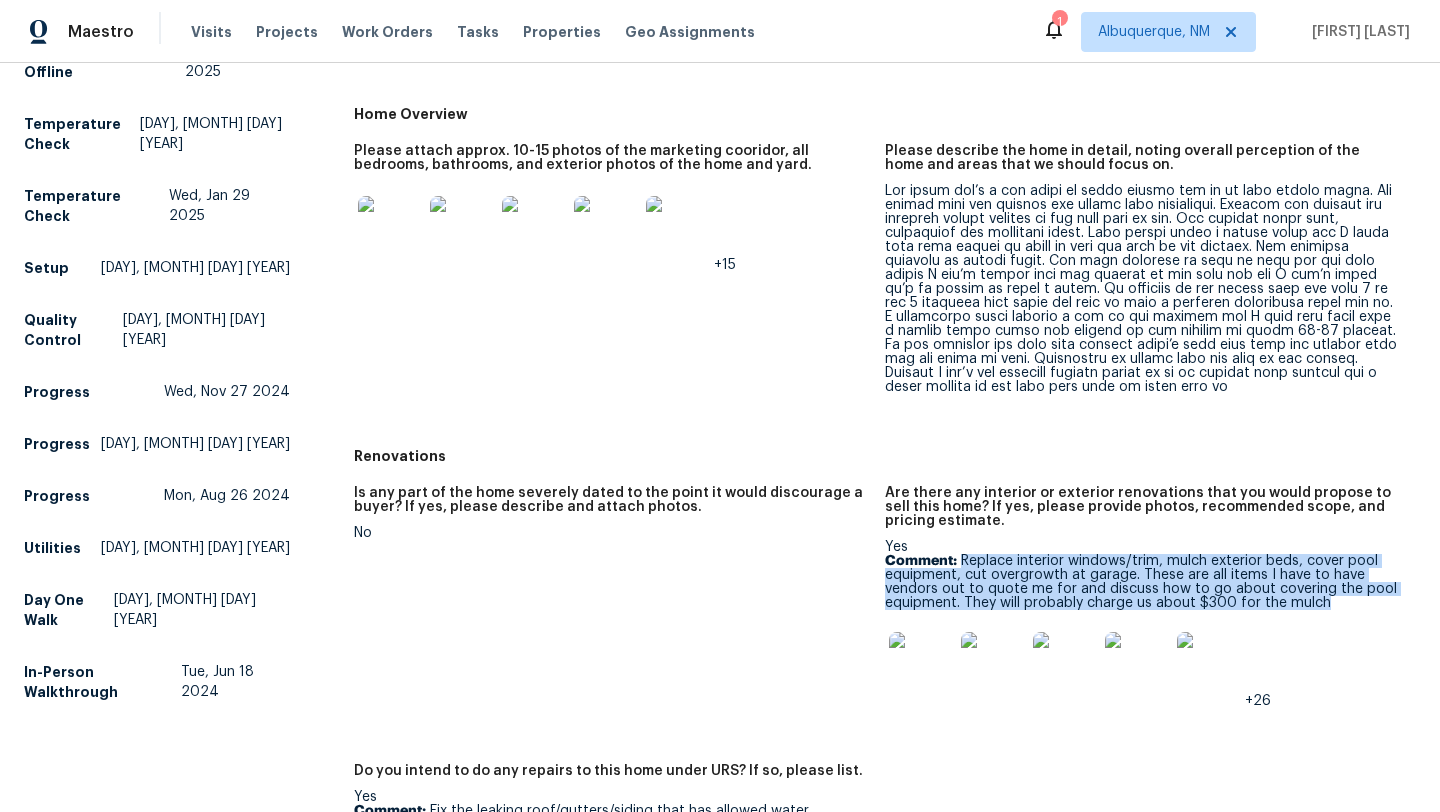 click at bounding box center [390, 228] 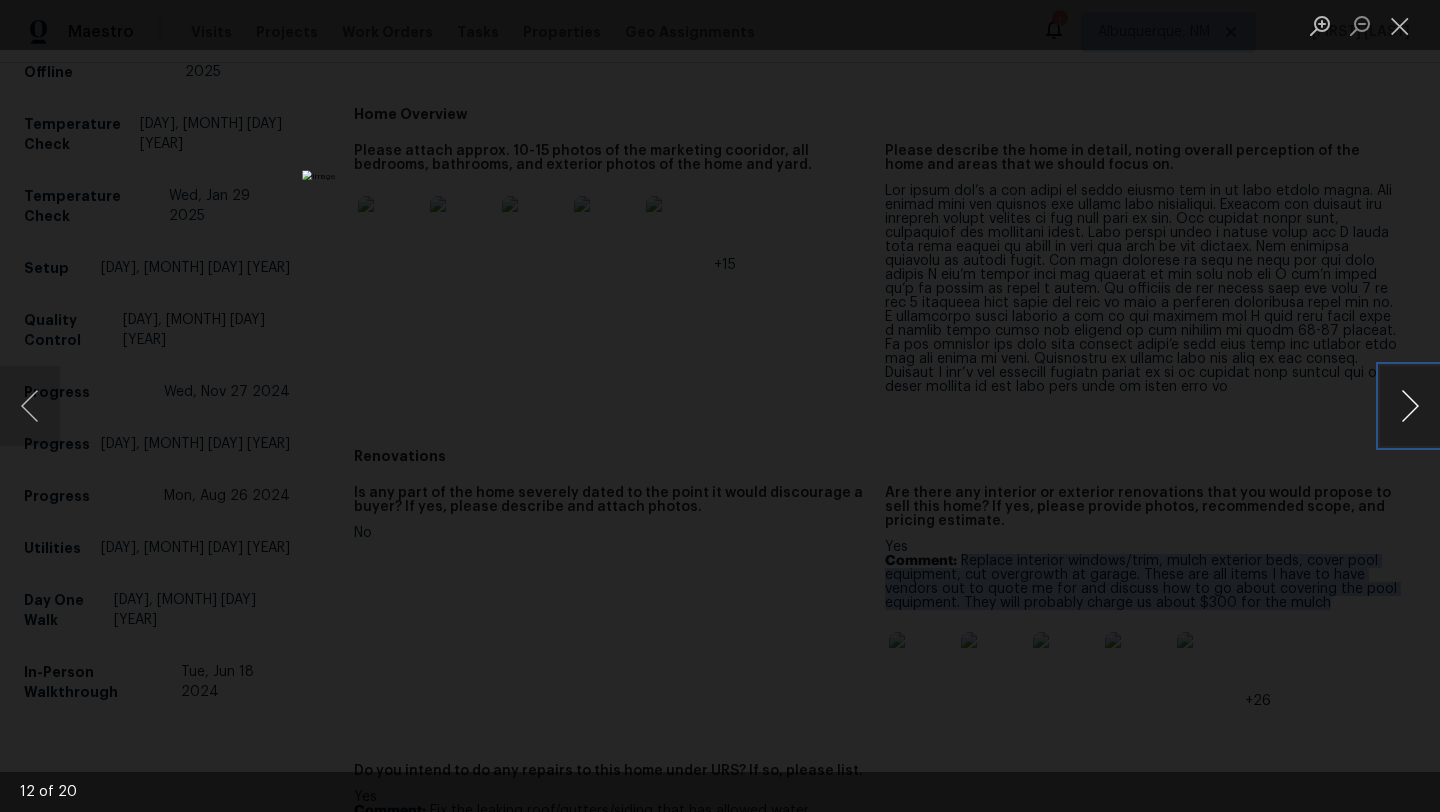 click at bounding box center (1410, 406) 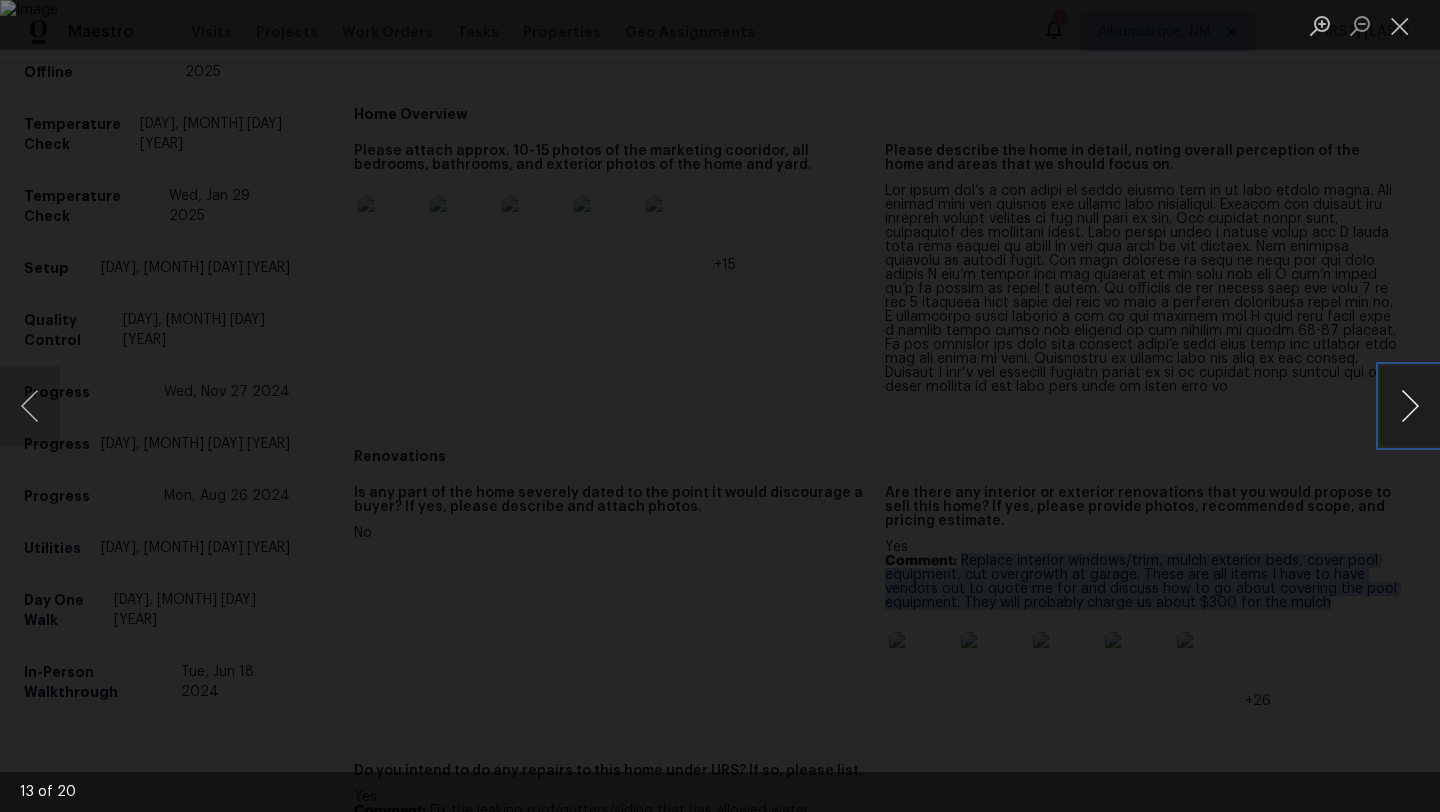 click at bounding box center (1410, 406) 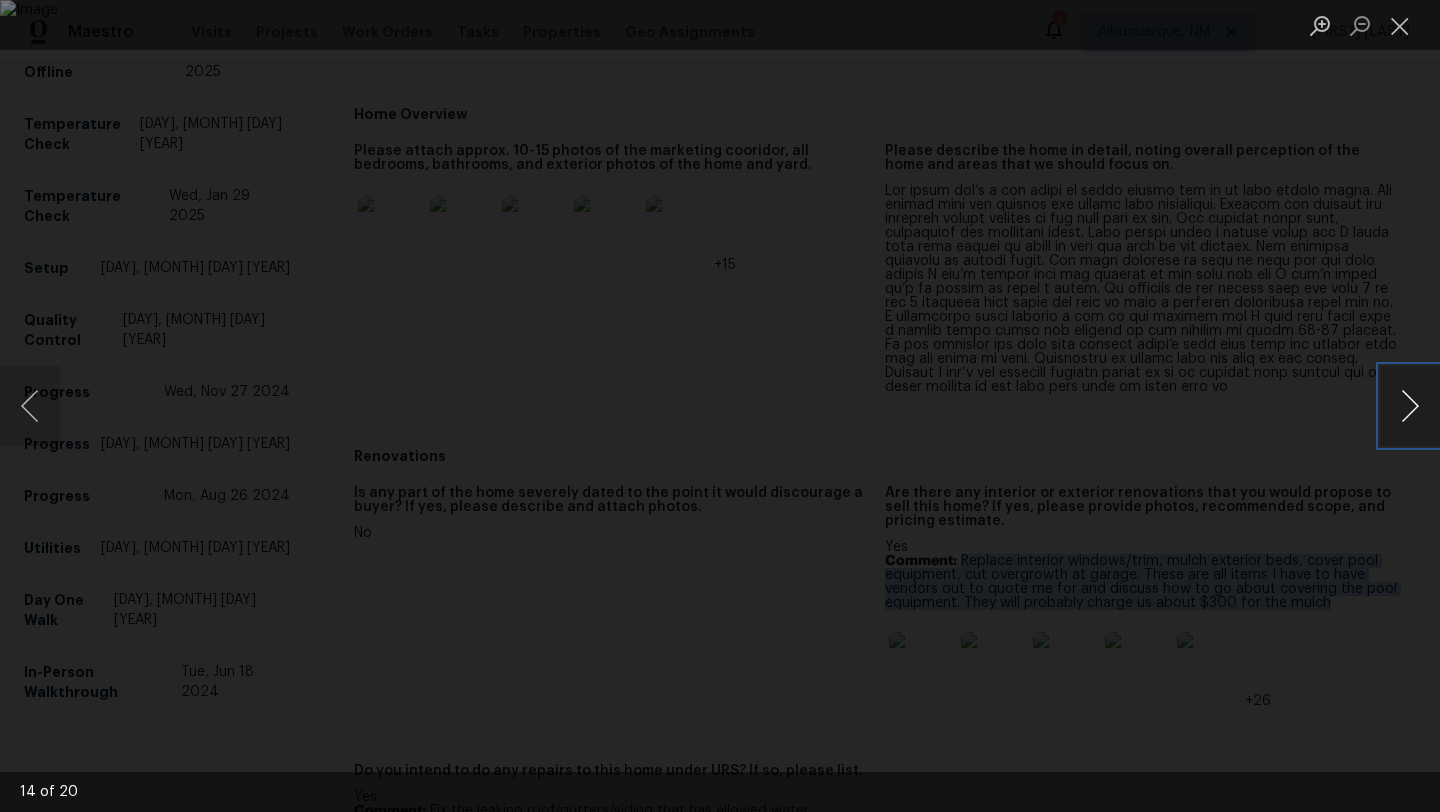 click at bounding box center [1410, 406] 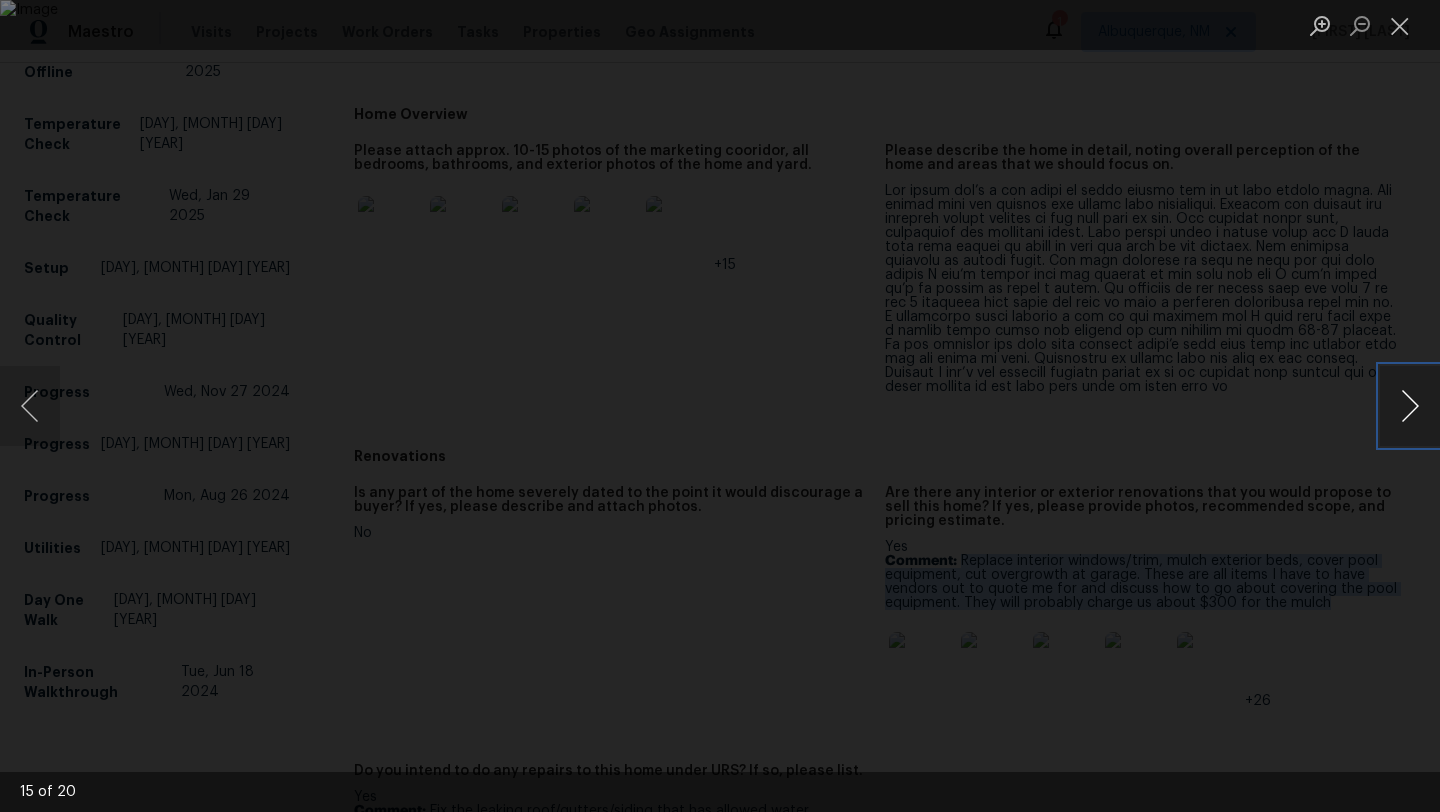click at bounding box center [1410, 406] 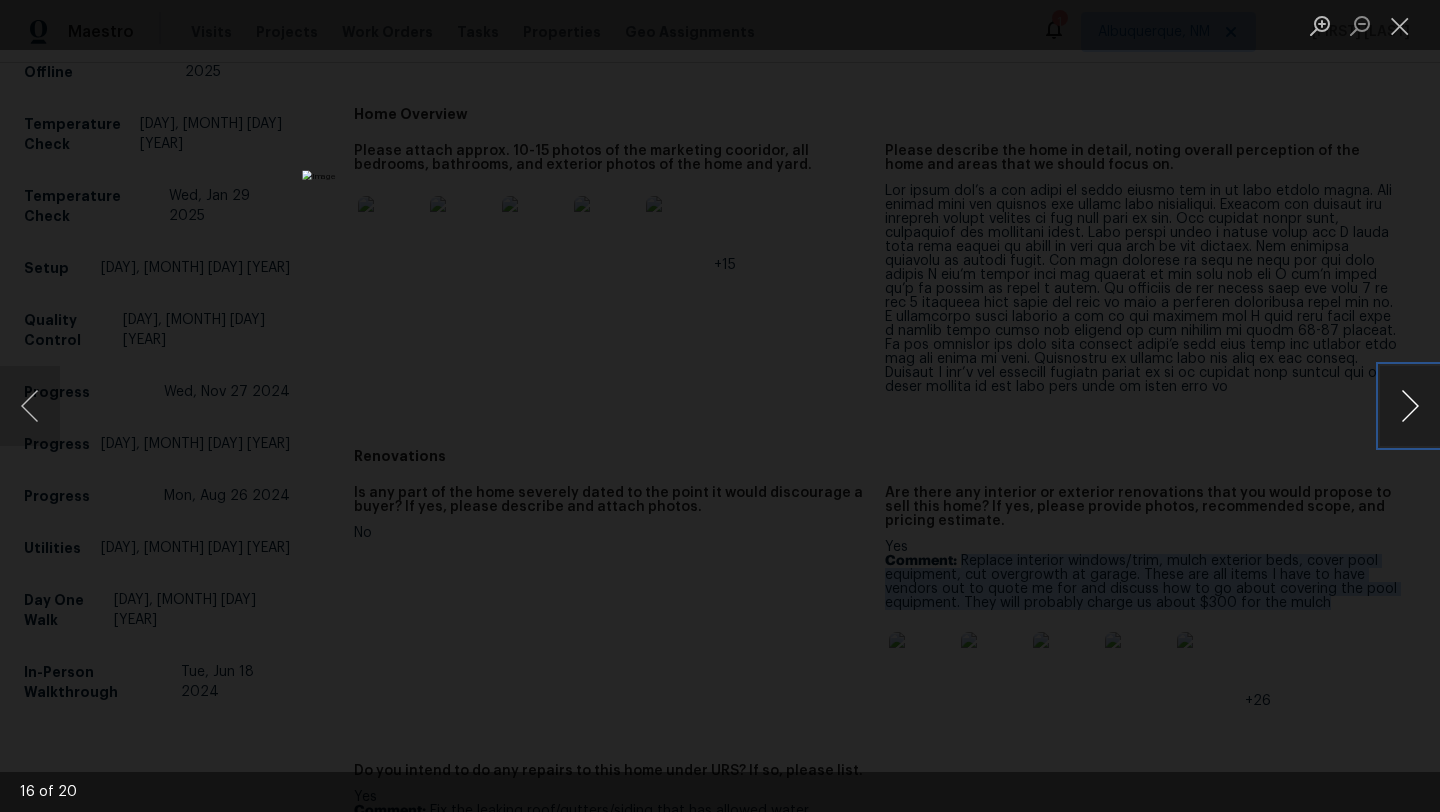 click at bounding box center (1410, 406) 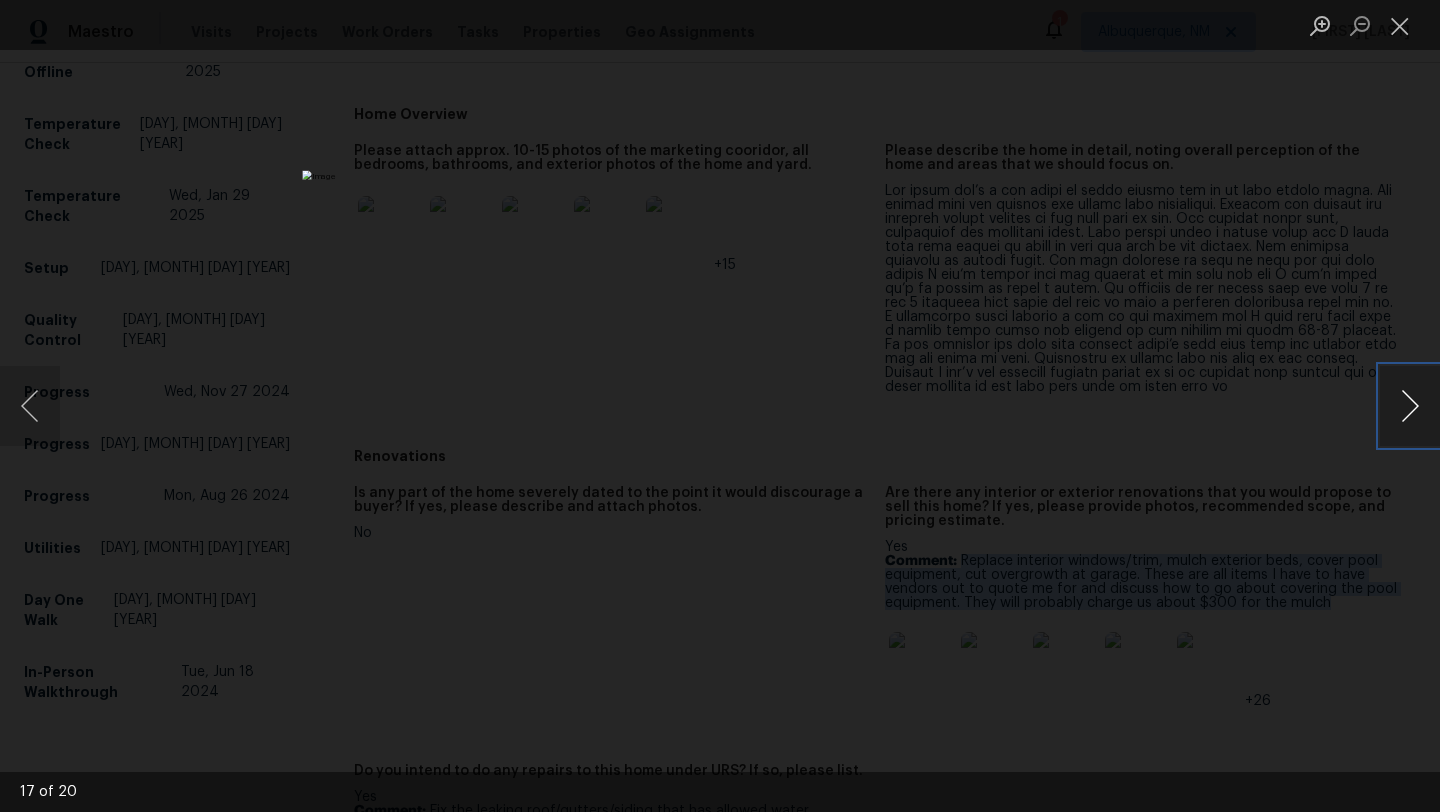 click at bounding box center (1410, 406) 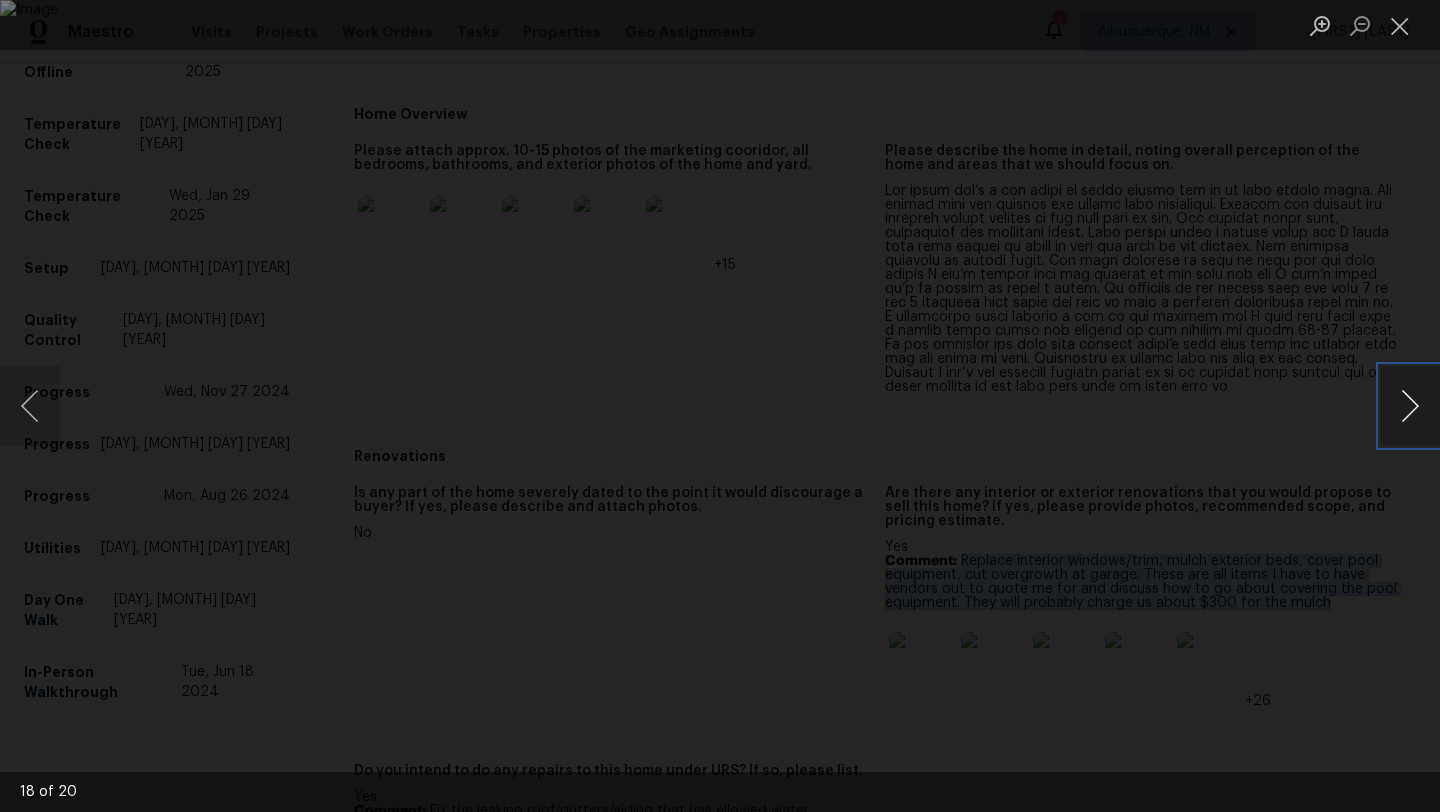 click at bounding box center (1410, 406) 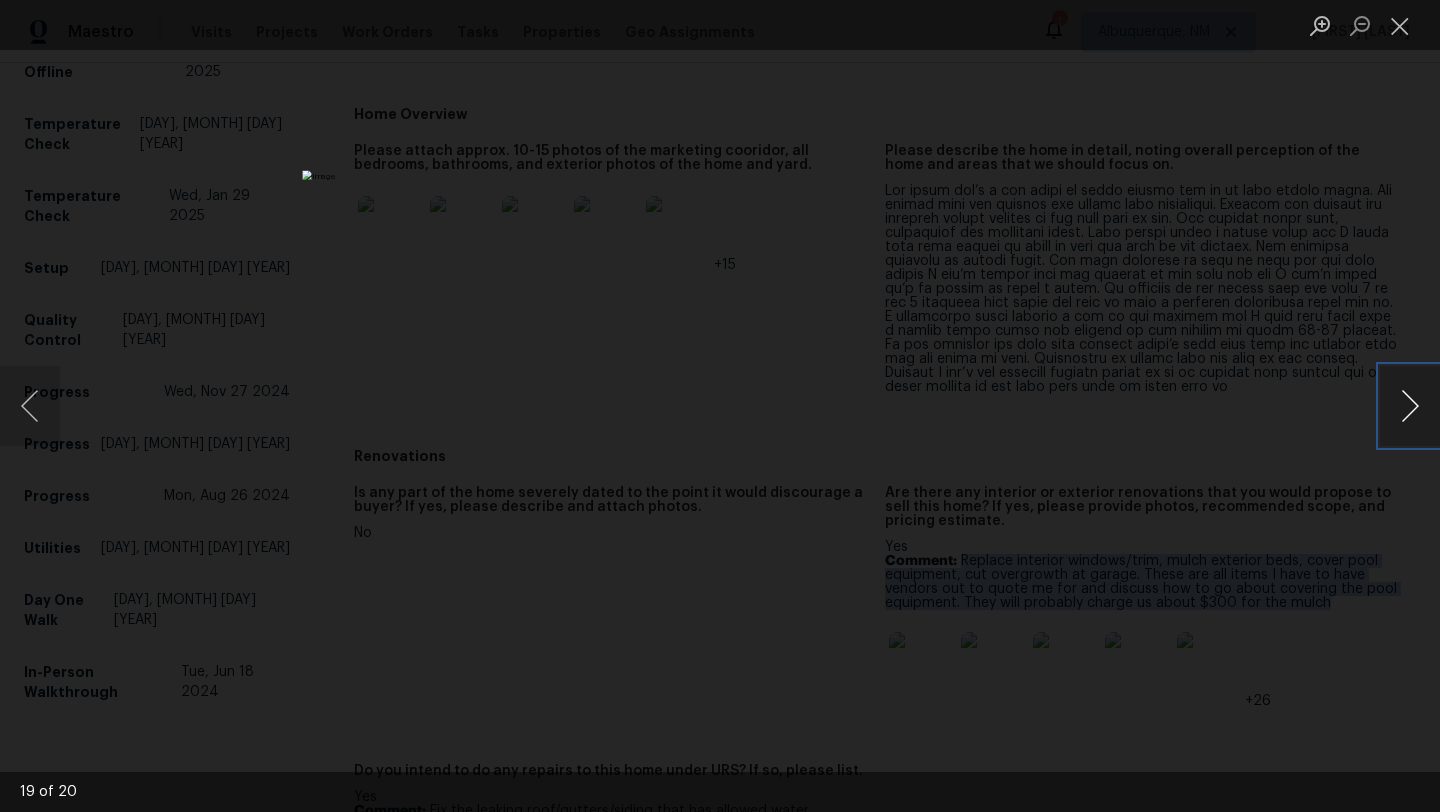 click at bounding box center (1410, 406) 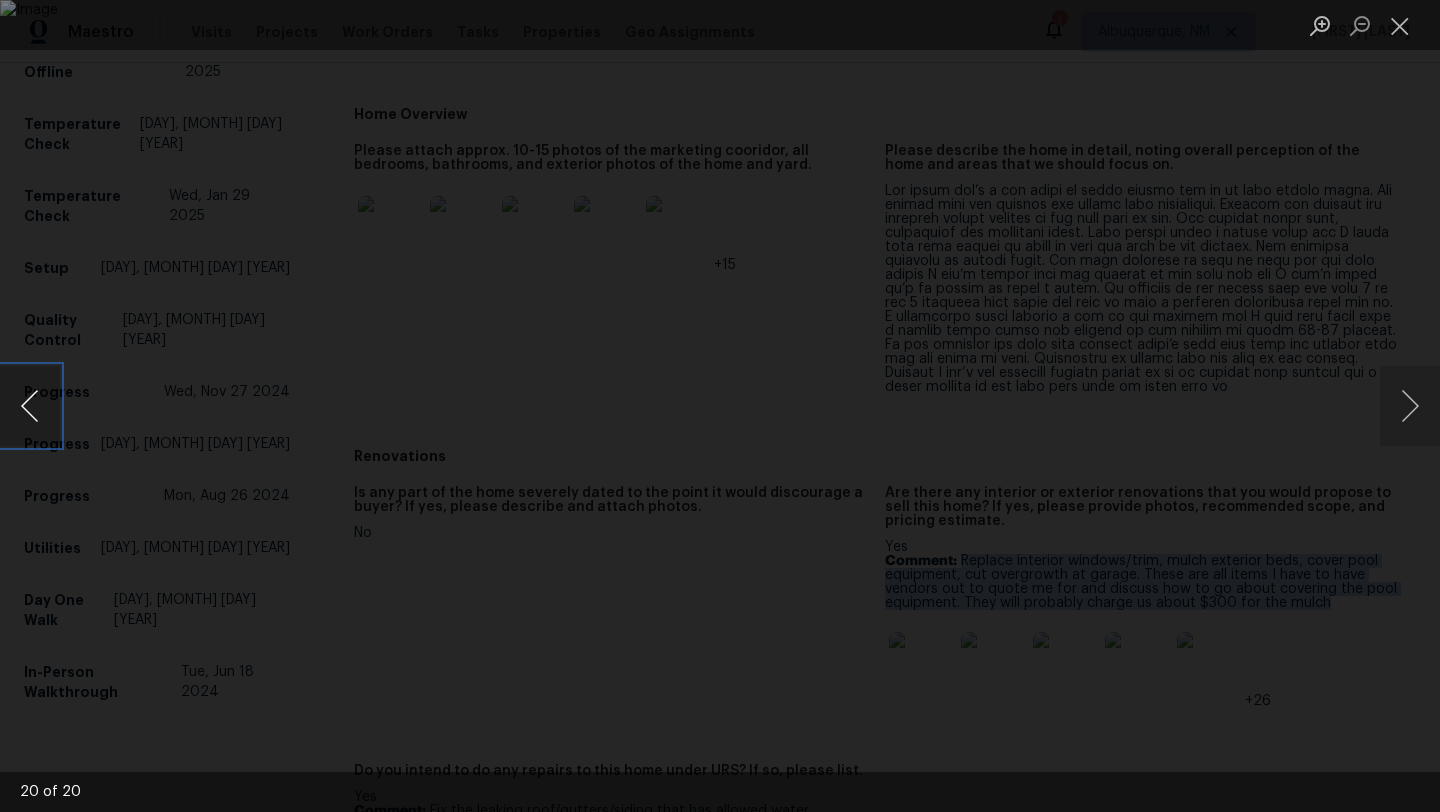 click at bounding box center (30, 406) 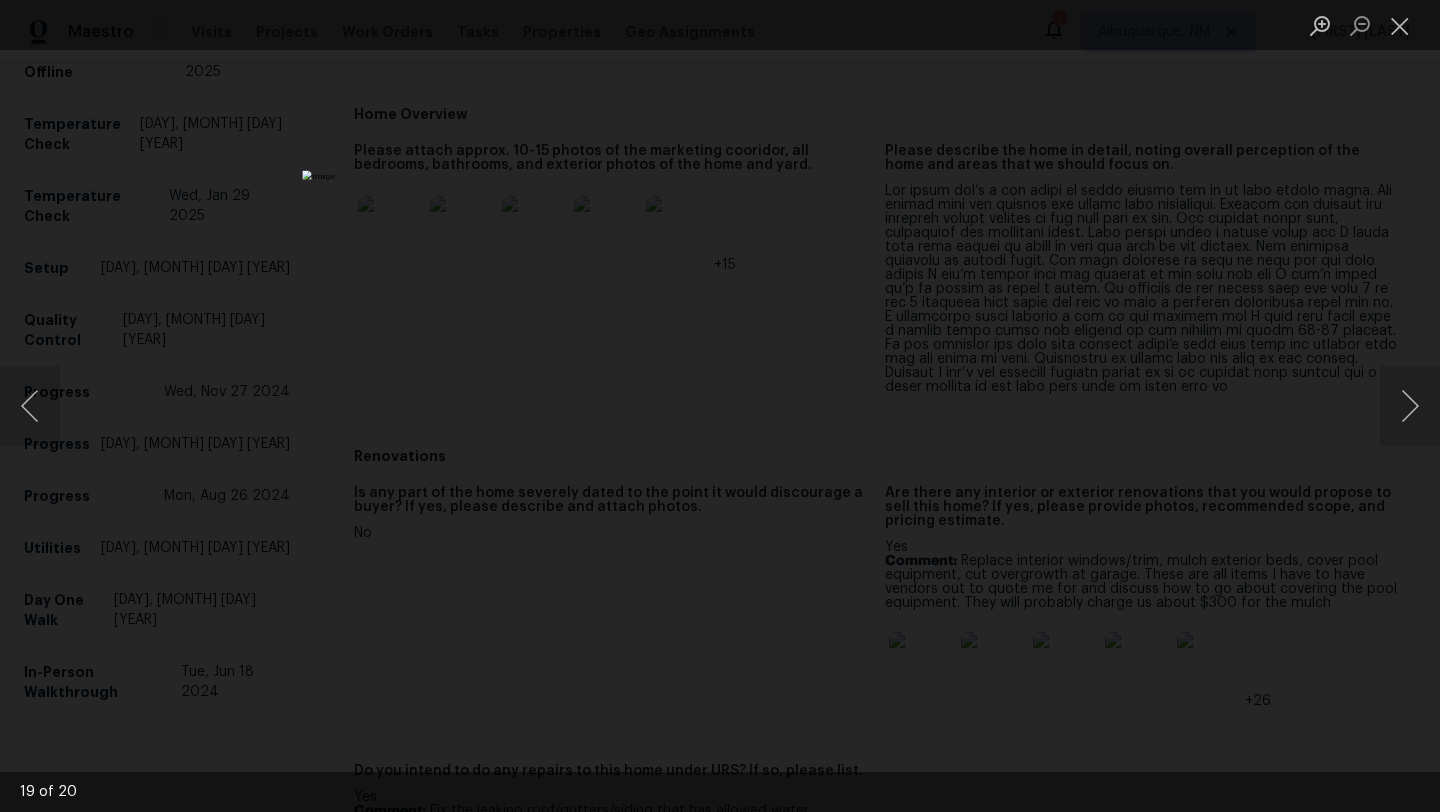 click at bounding box center (720, 406) 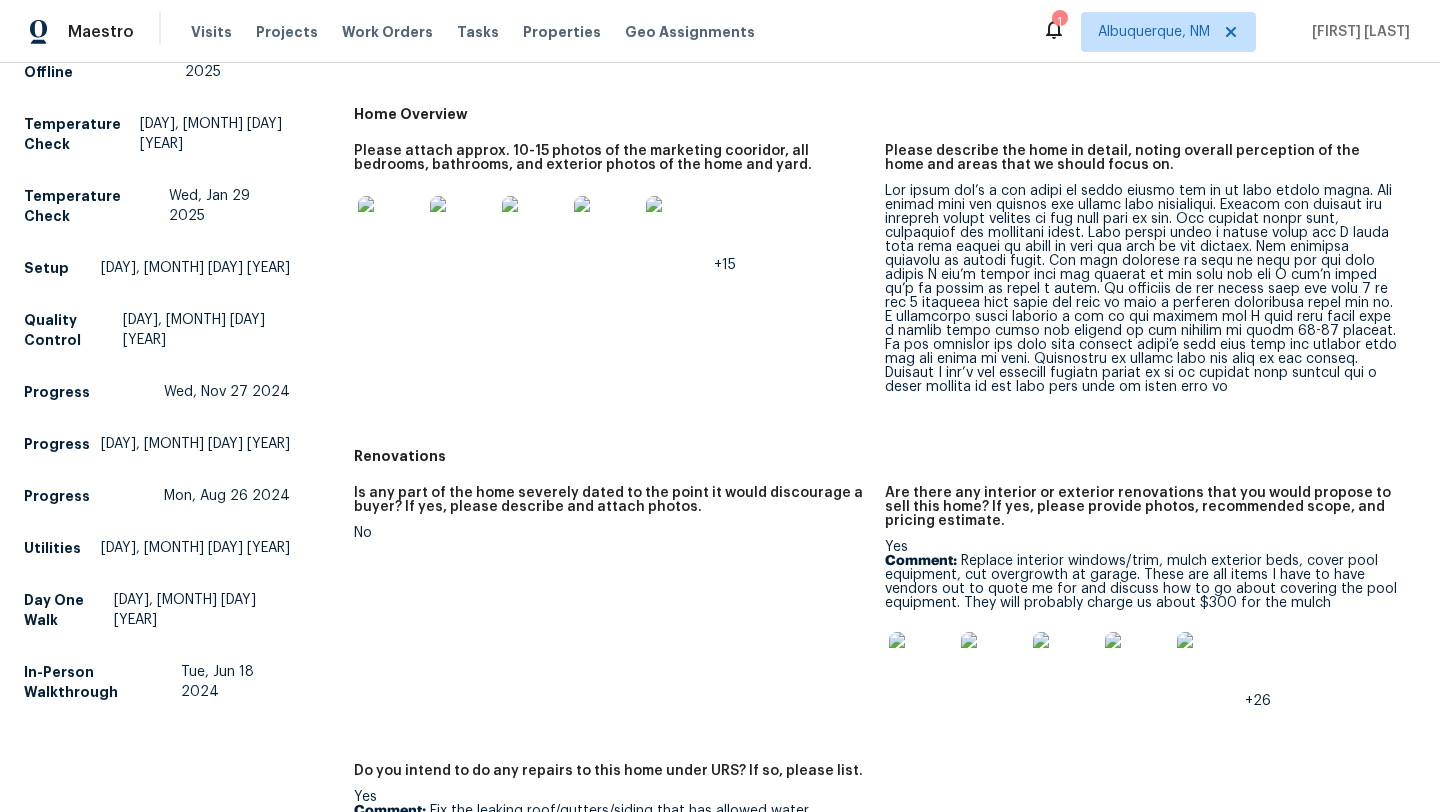 click at bounding box center [921, 664] 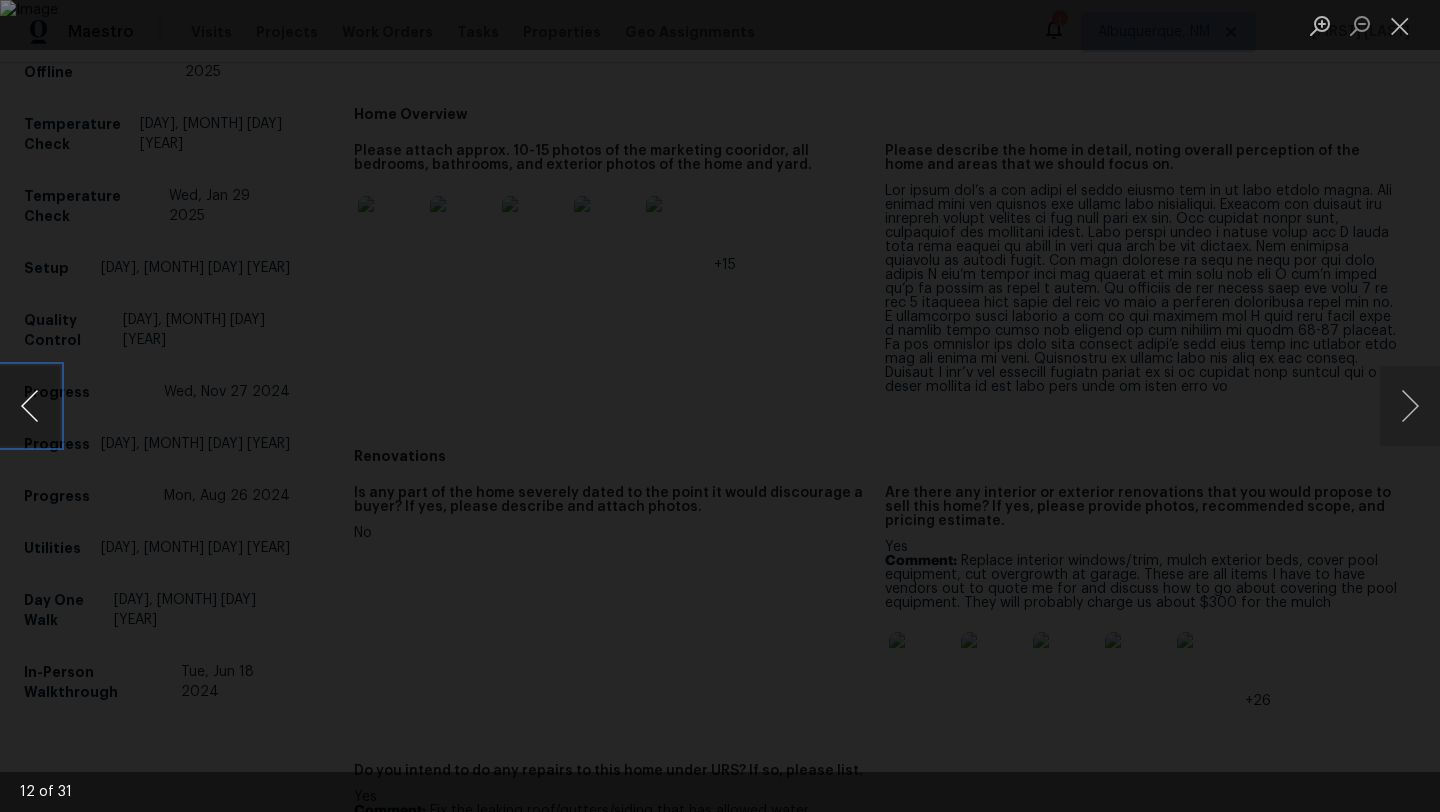 click at bounding box center [30, 406] 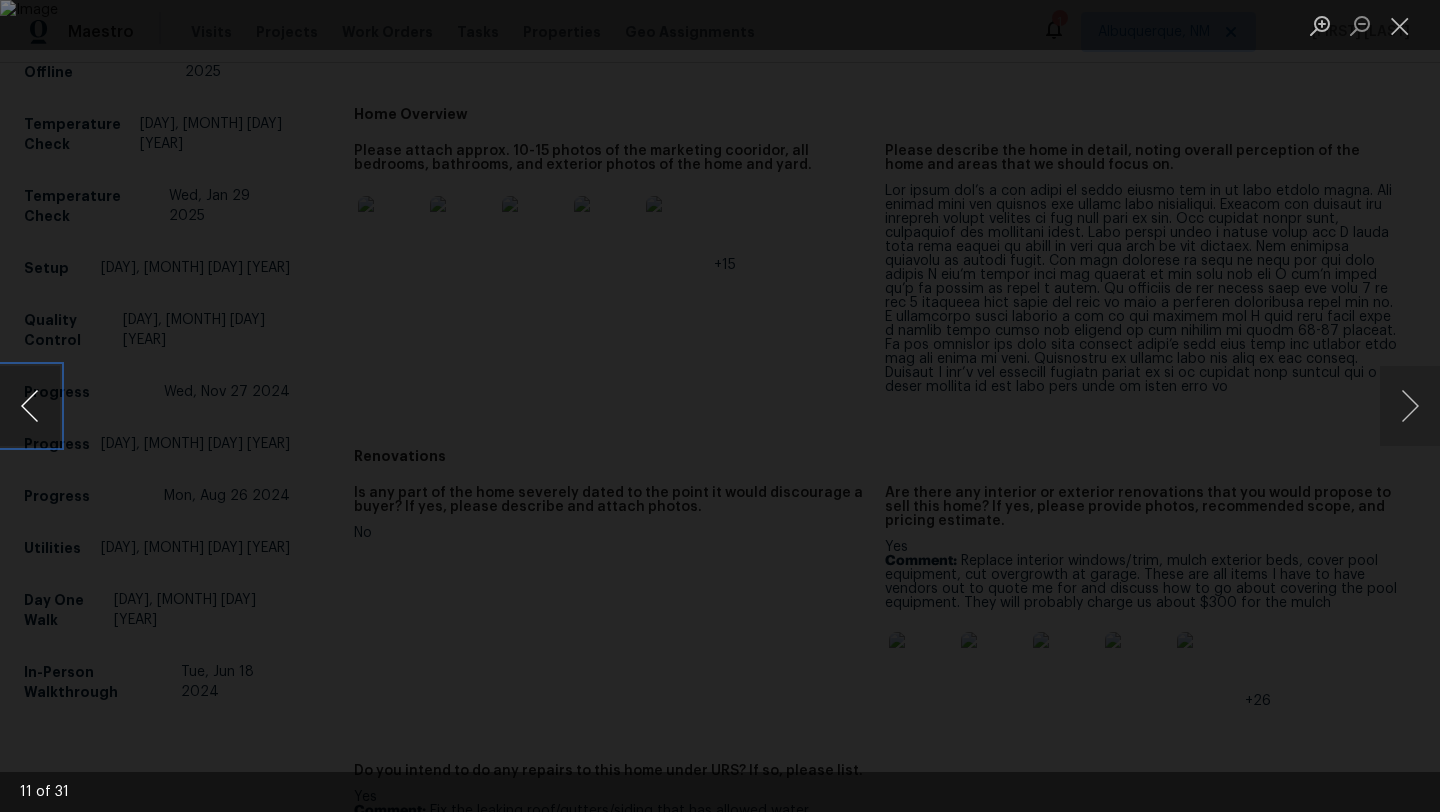 click at bounding box center (30, 406) 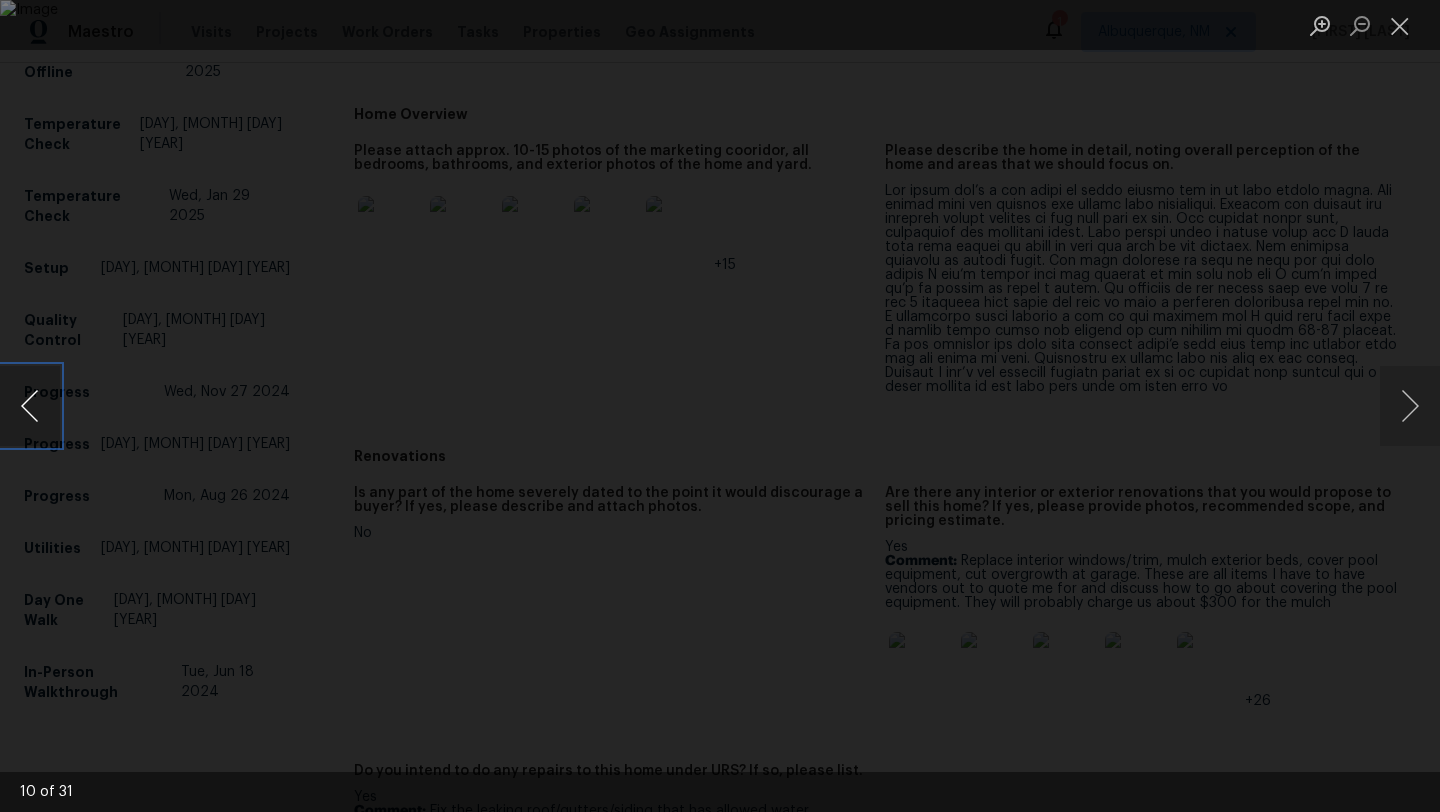 click at bounding box center [30, 406] 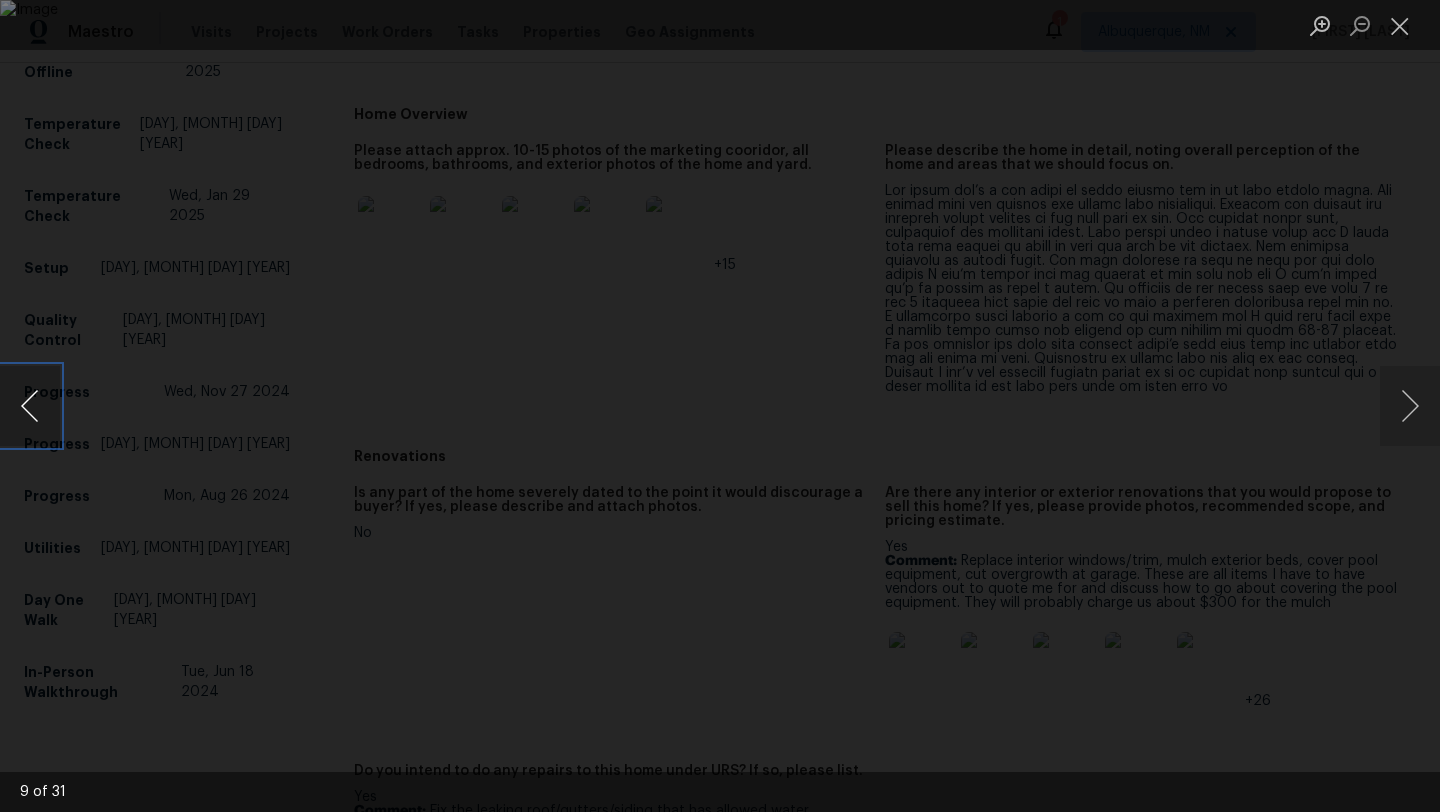 click at bounding box center [30, 406] 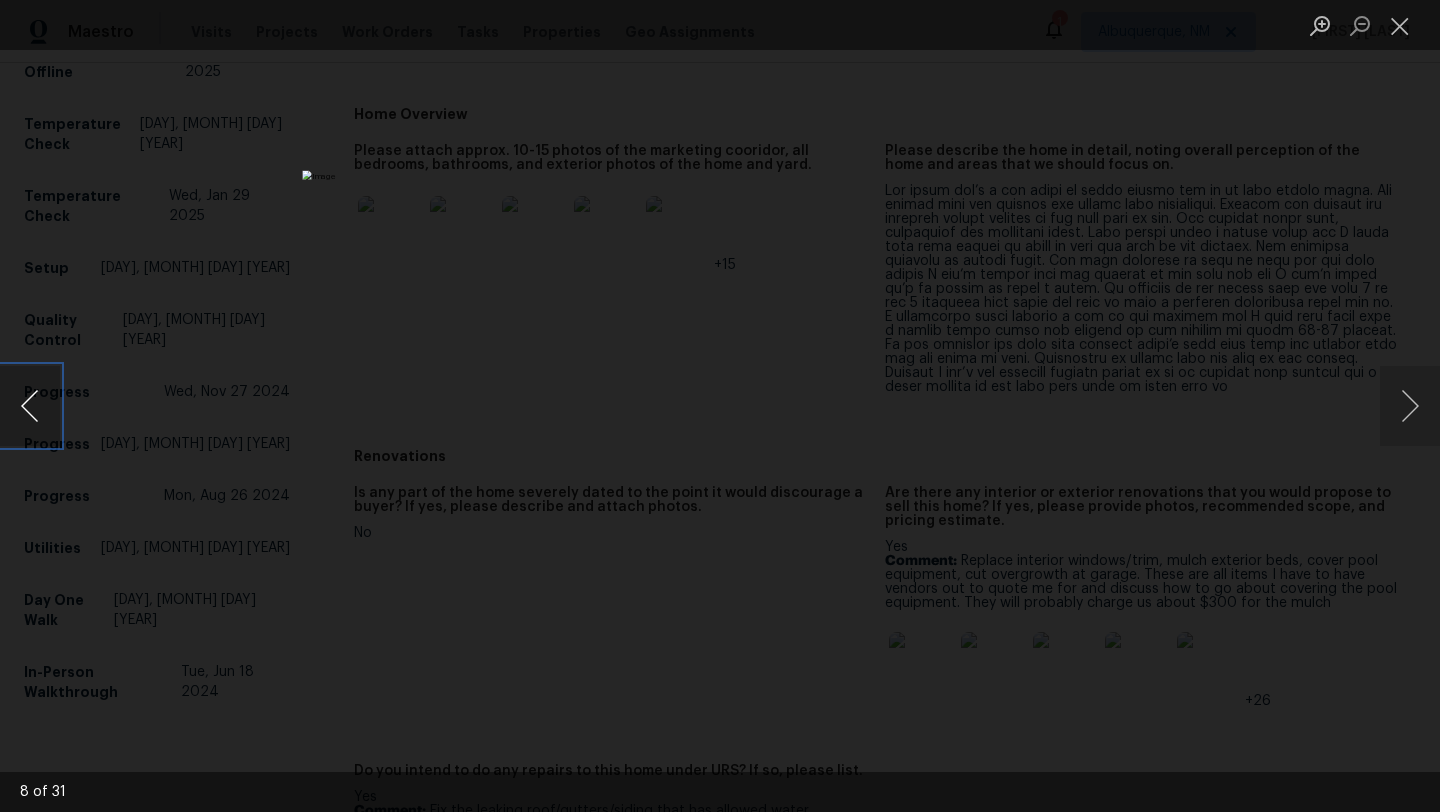 click at bounding box center [30, 406] 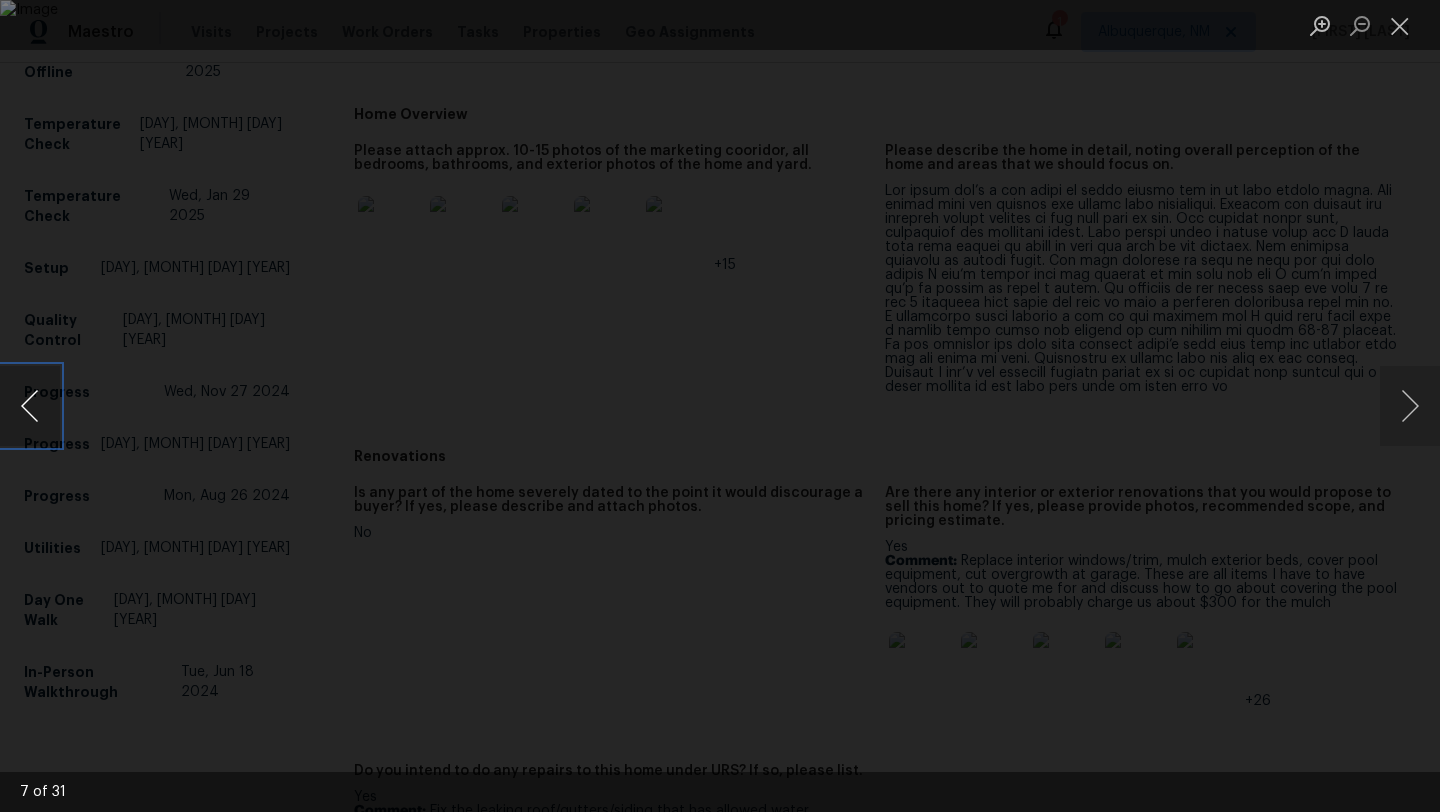 click at bounding box center (30, 406) 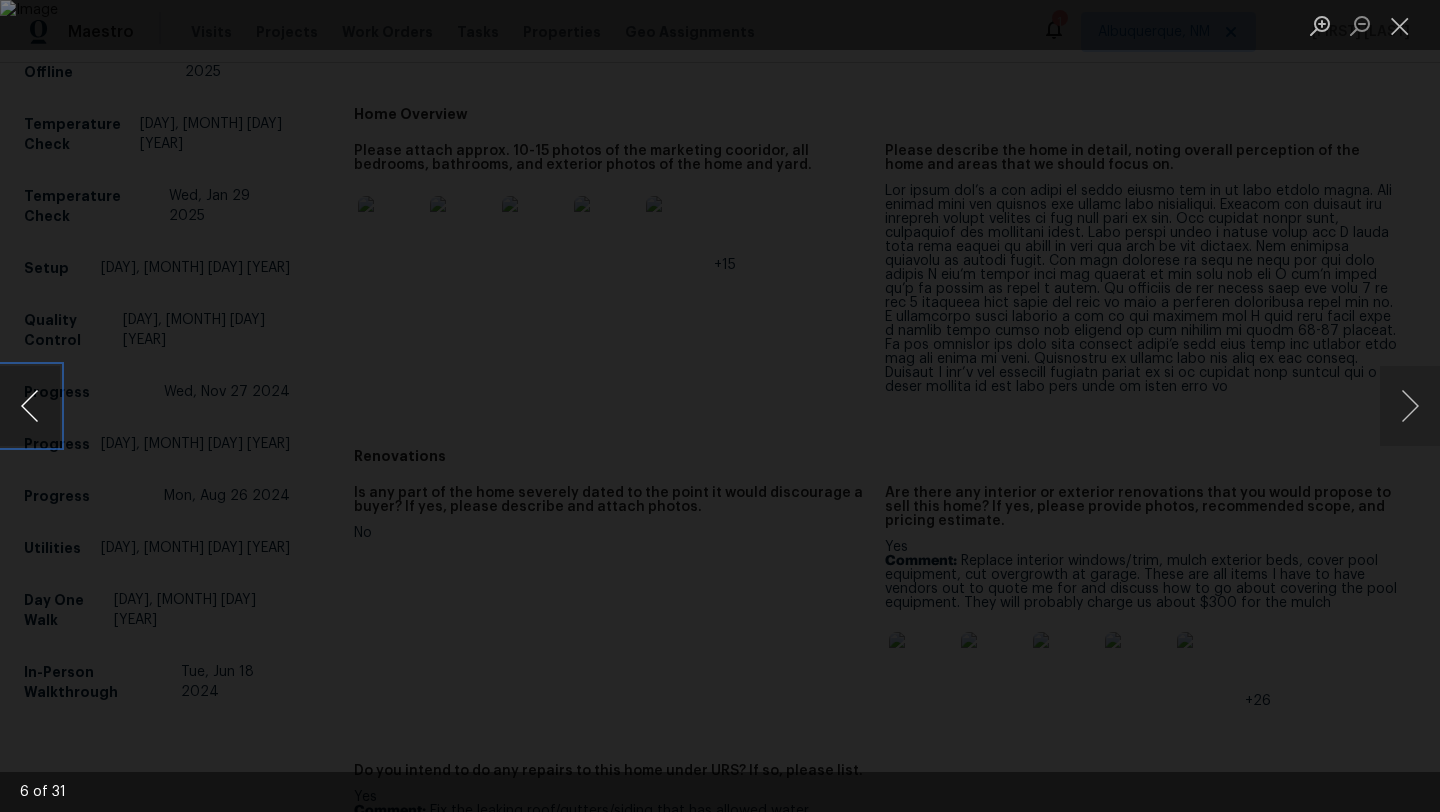 click at bounding box center [30, 406] 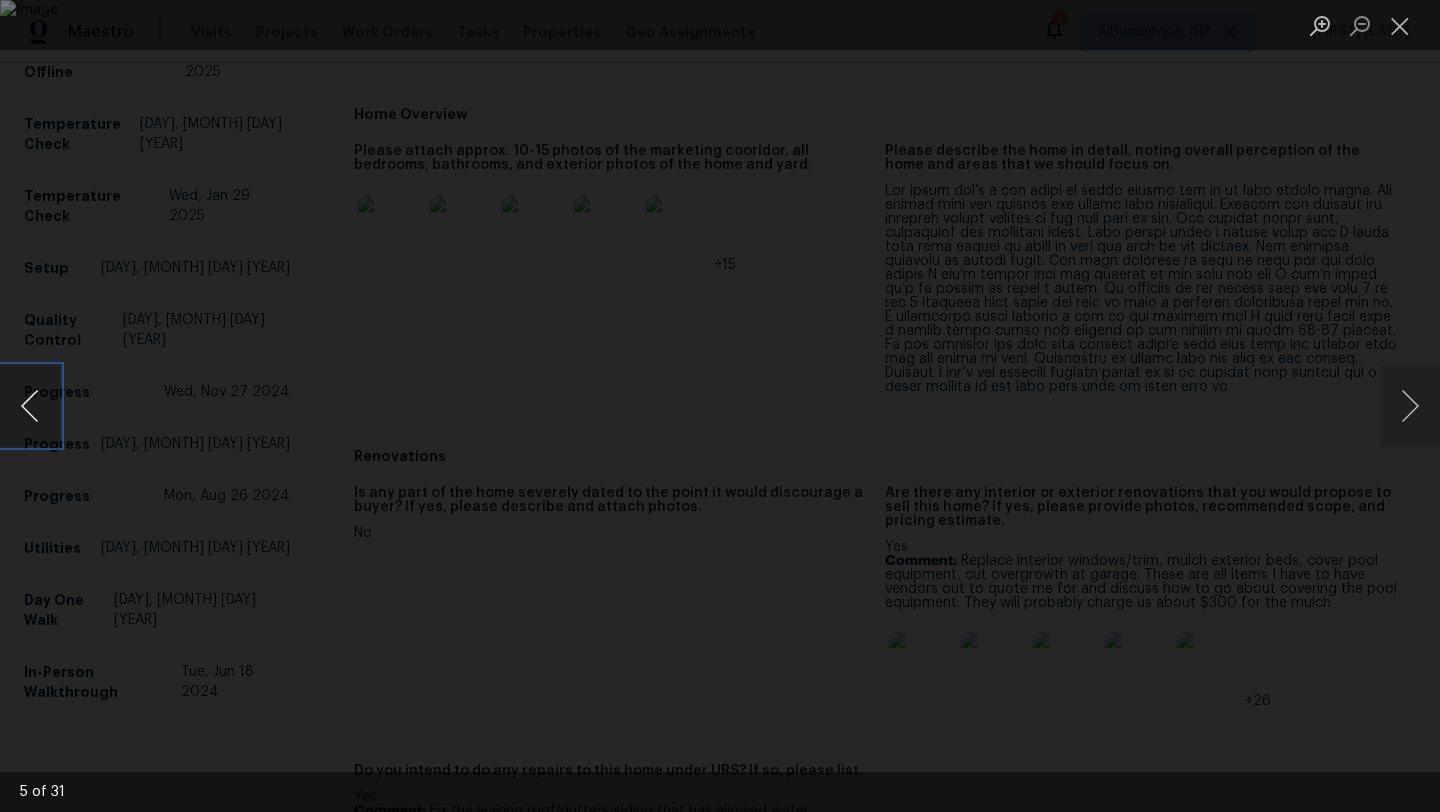 click at bounding box center (30, 406) 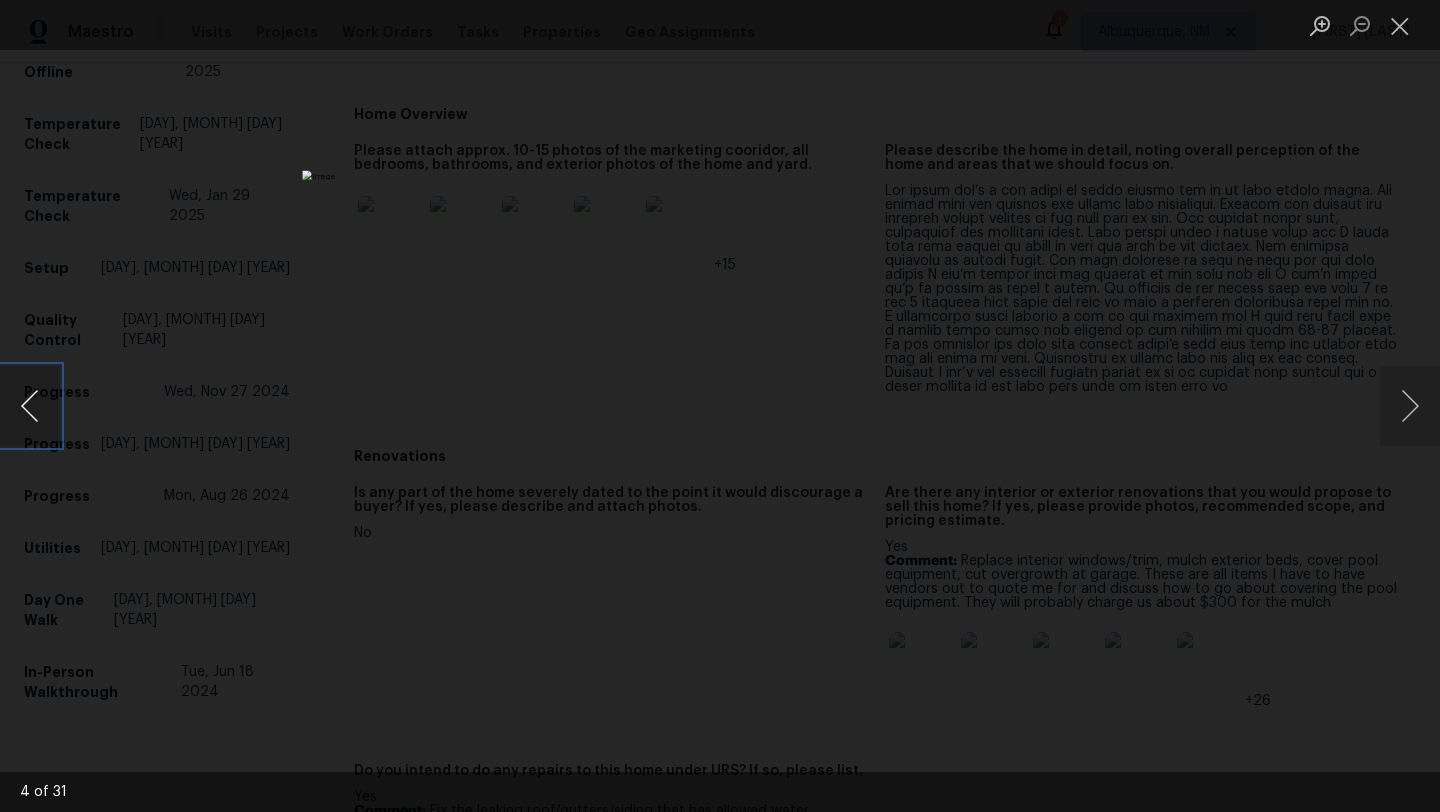 click at bounding box center (30, 406) 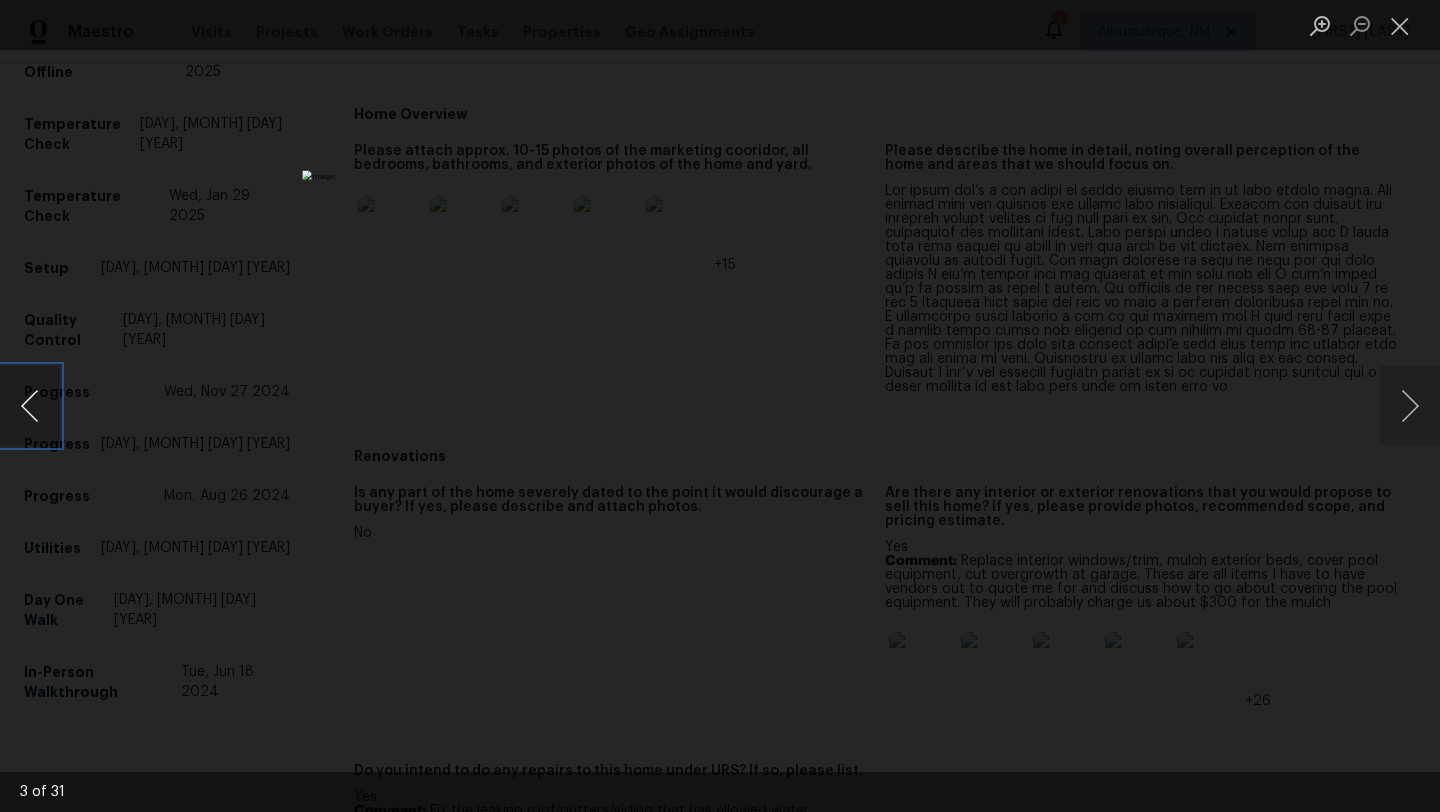 click at bounding box center (30, 406) 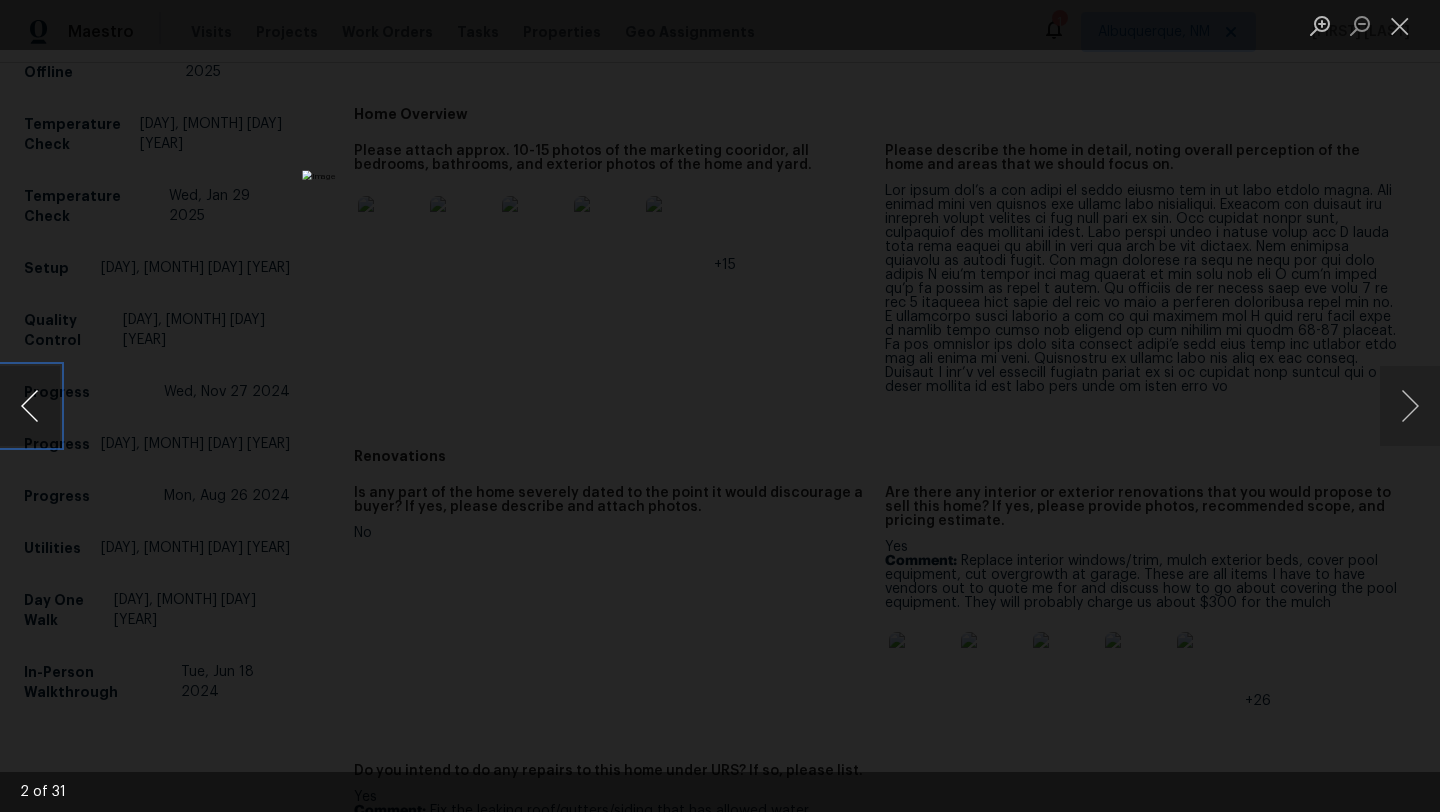 click at bounding box center [30, 406] 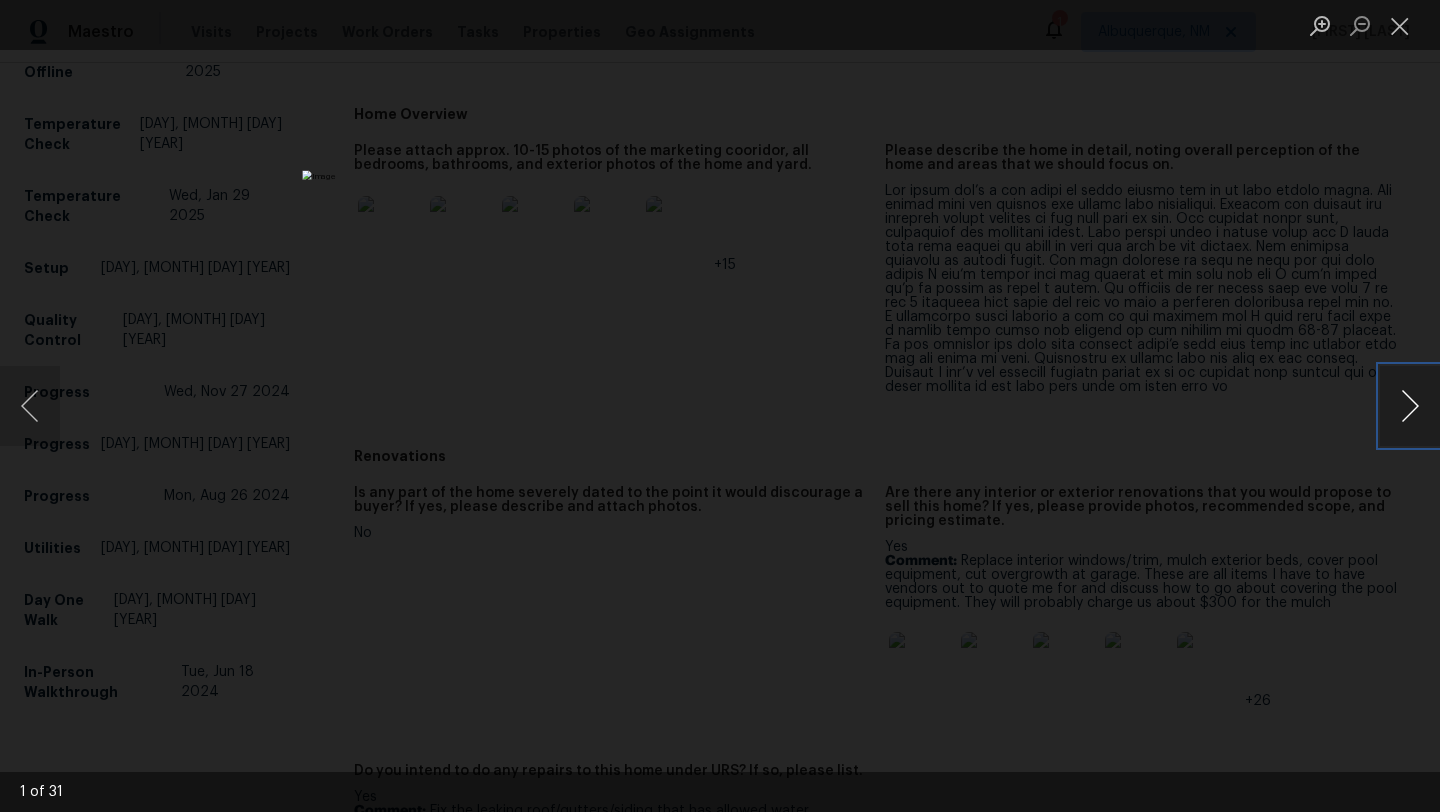 click at bounding box center [1410, 406] 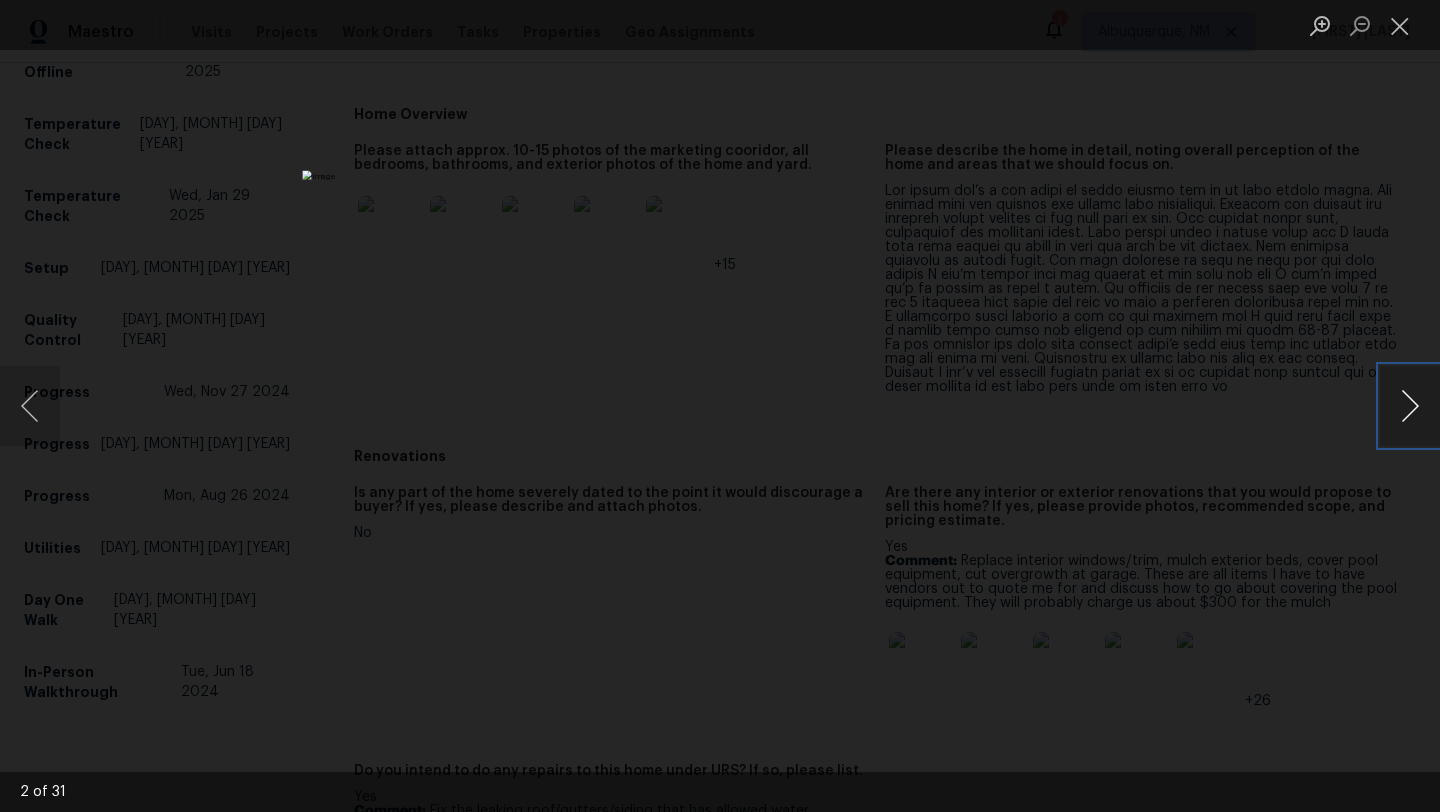 click at bounding box center (1410, 406) 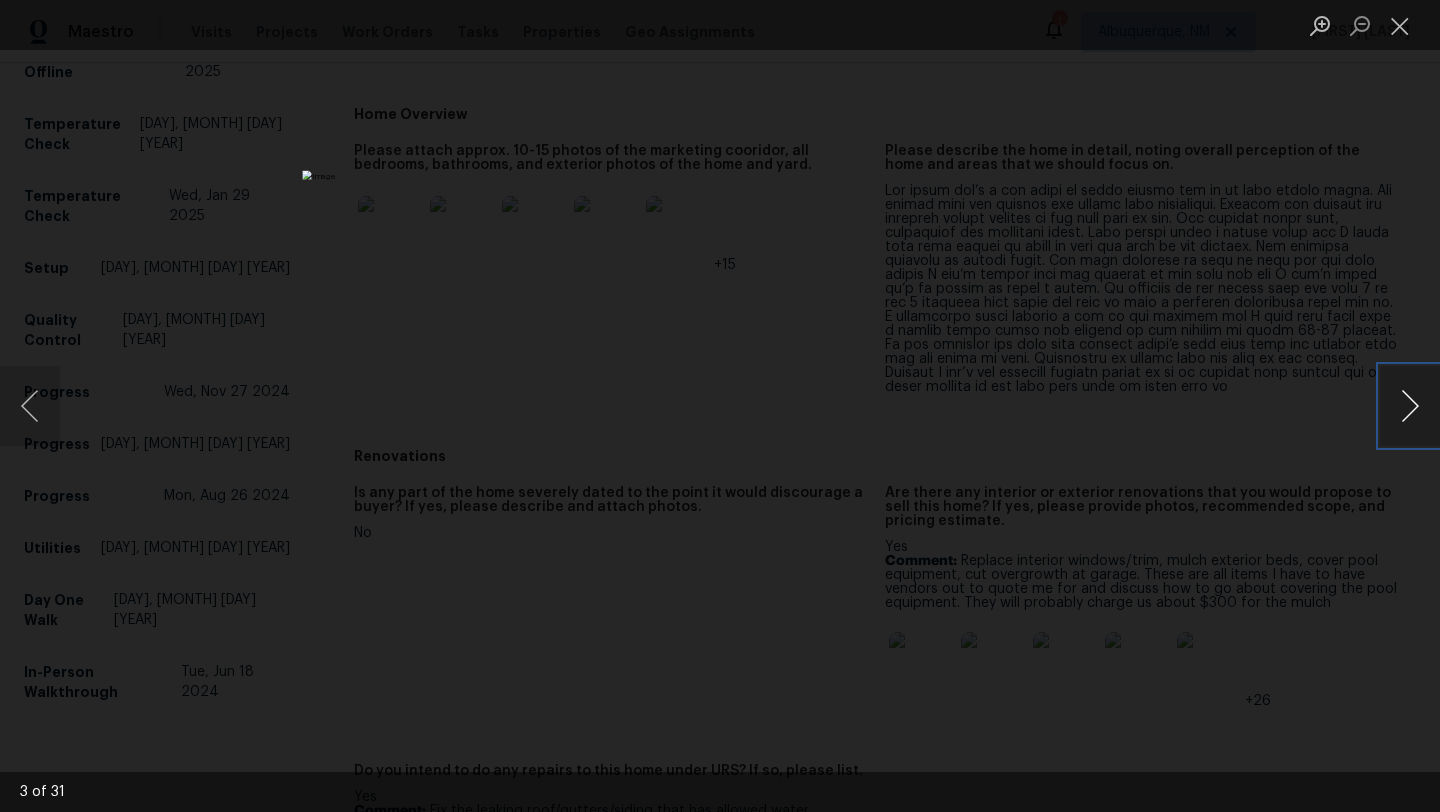 click at bounding box center [1410, 406] 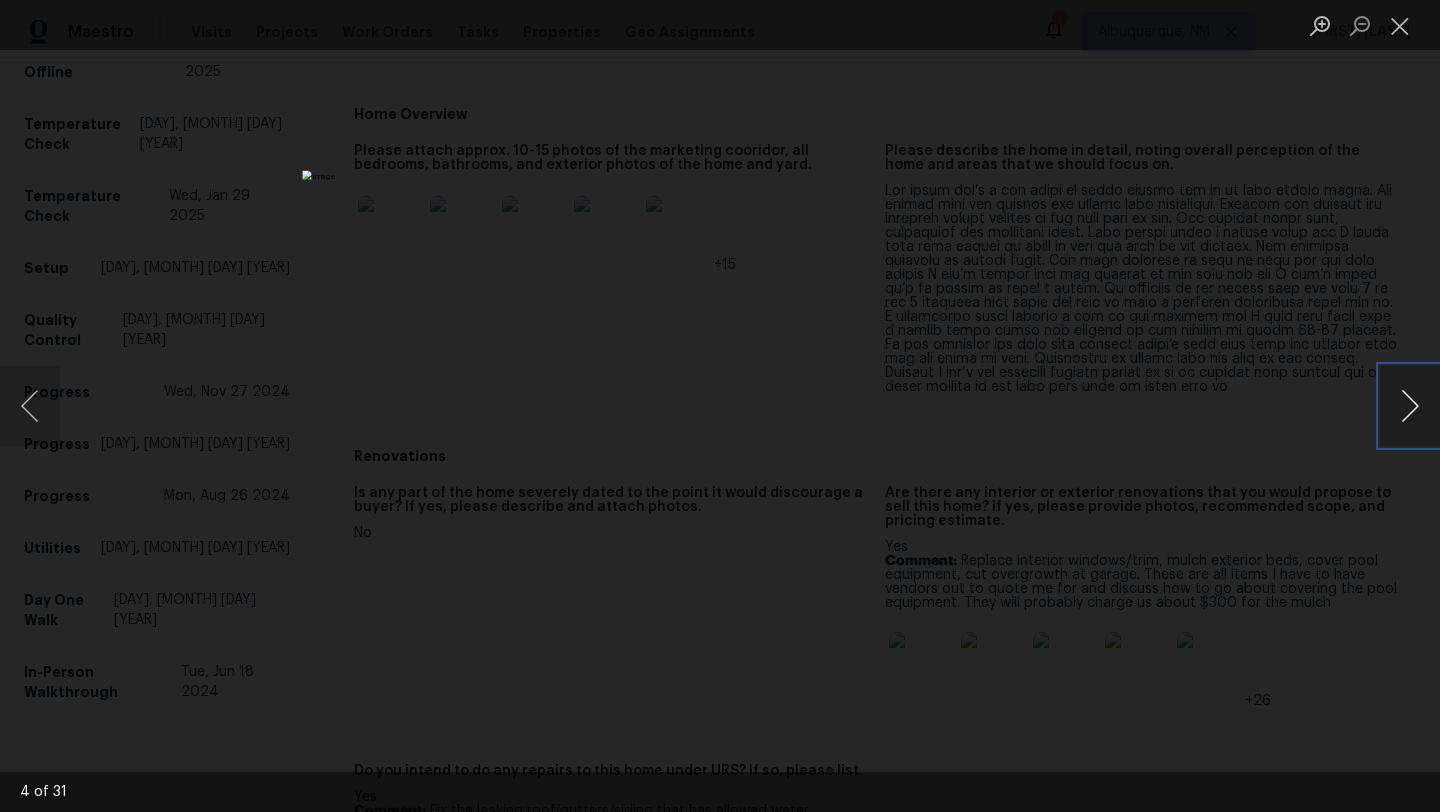 click at bounding box center (1410, 406) 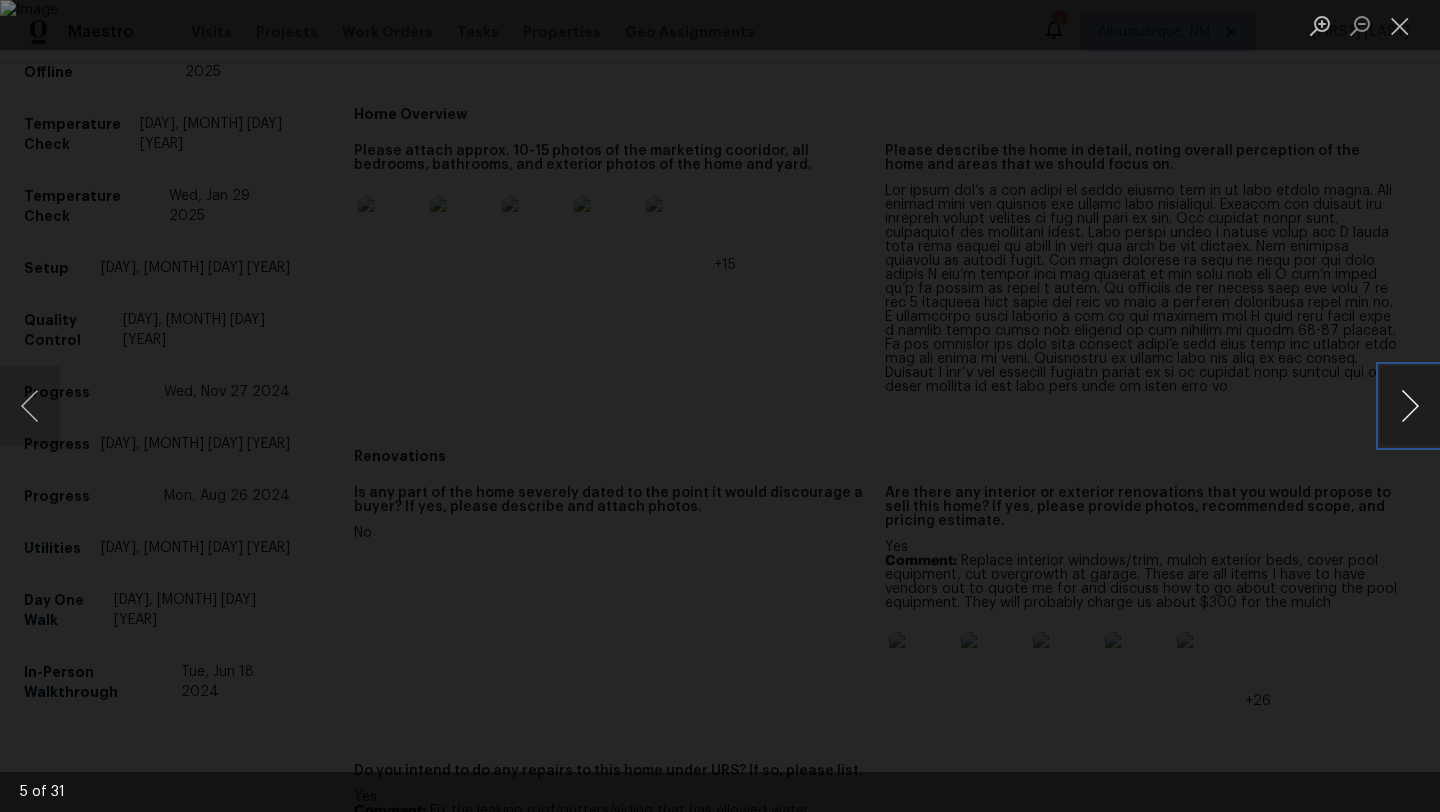 click at bounding box center (1410, 406) 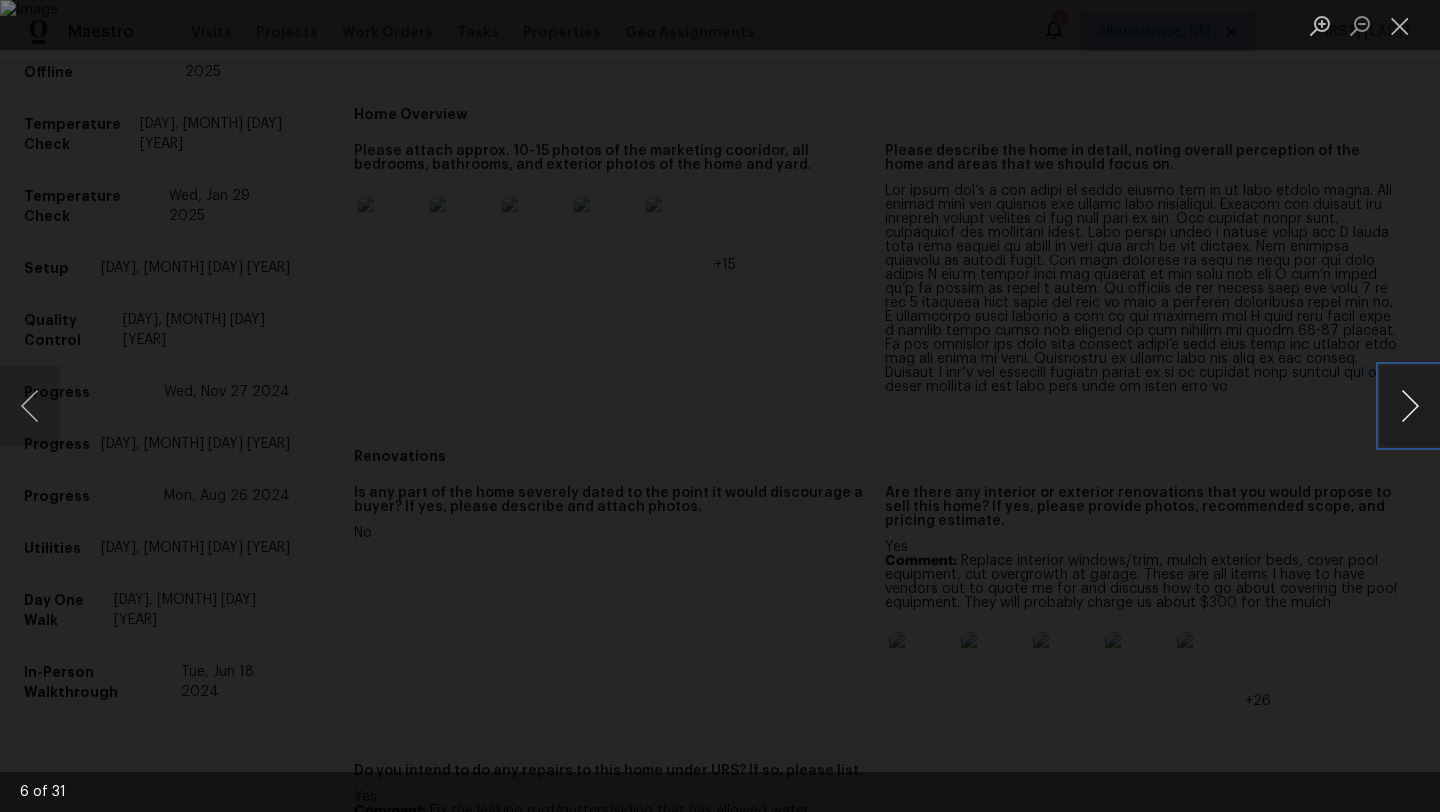 click at bounding box center [1410, 406] 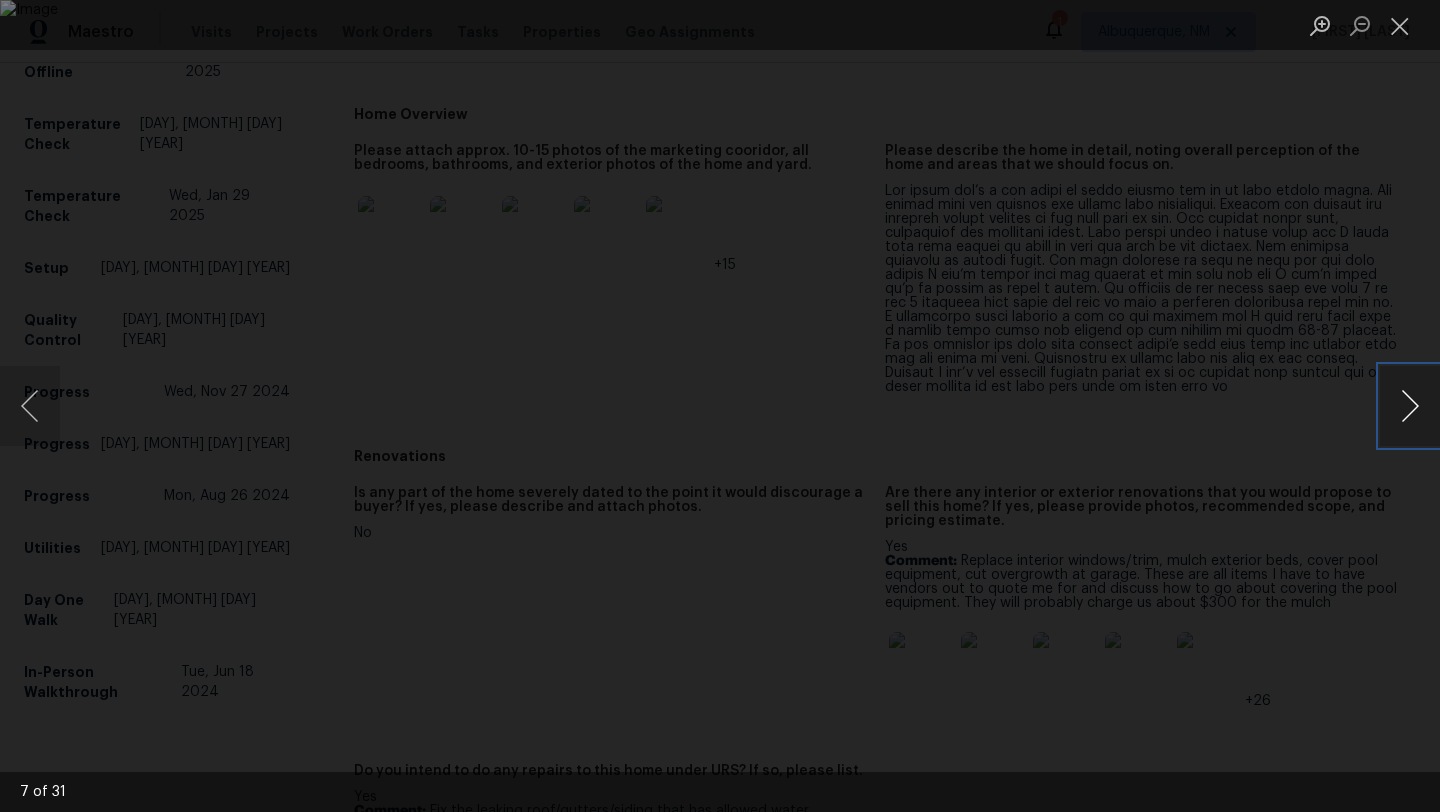 type 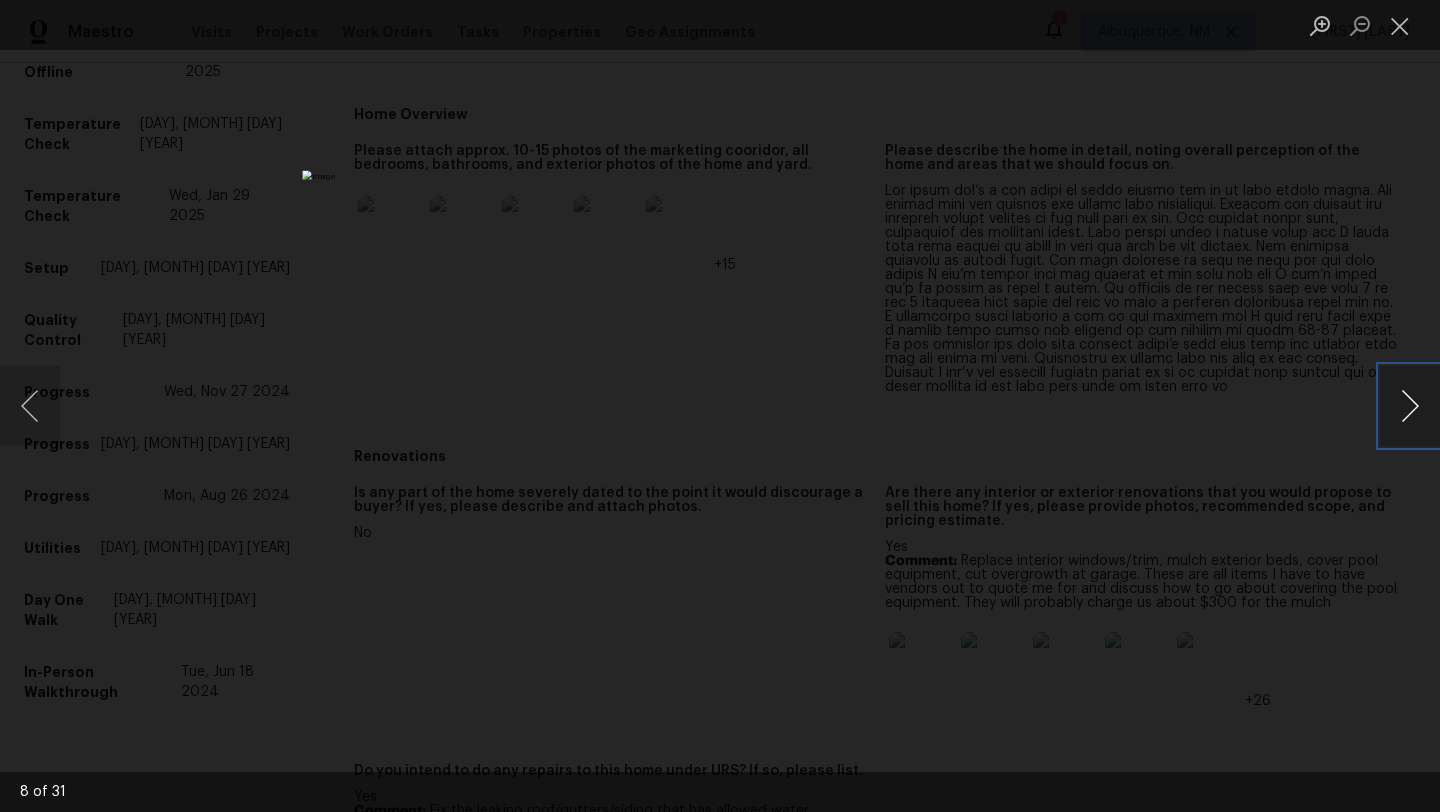 click at bounding box center (1410, 406) 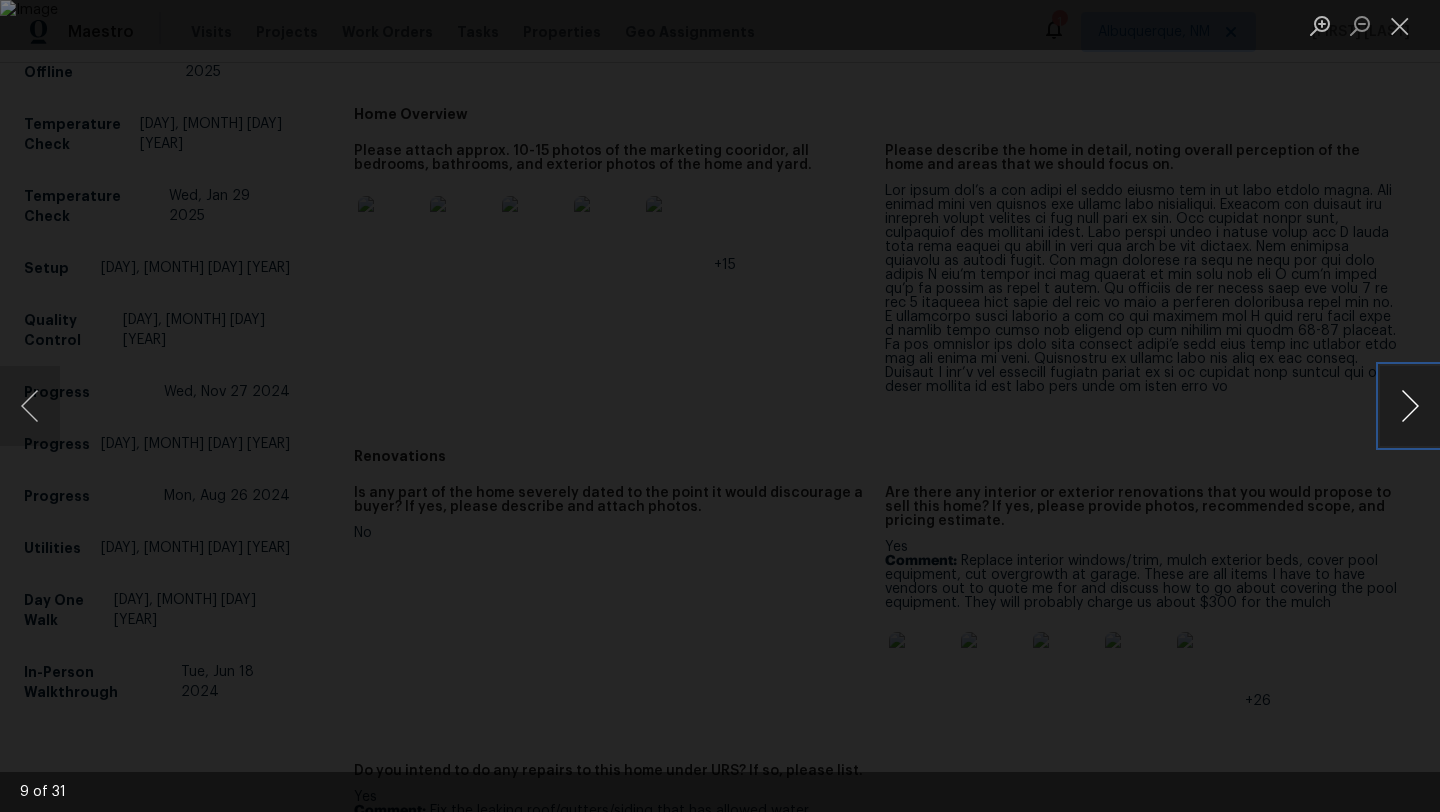click at bounding box center [1410, 406] 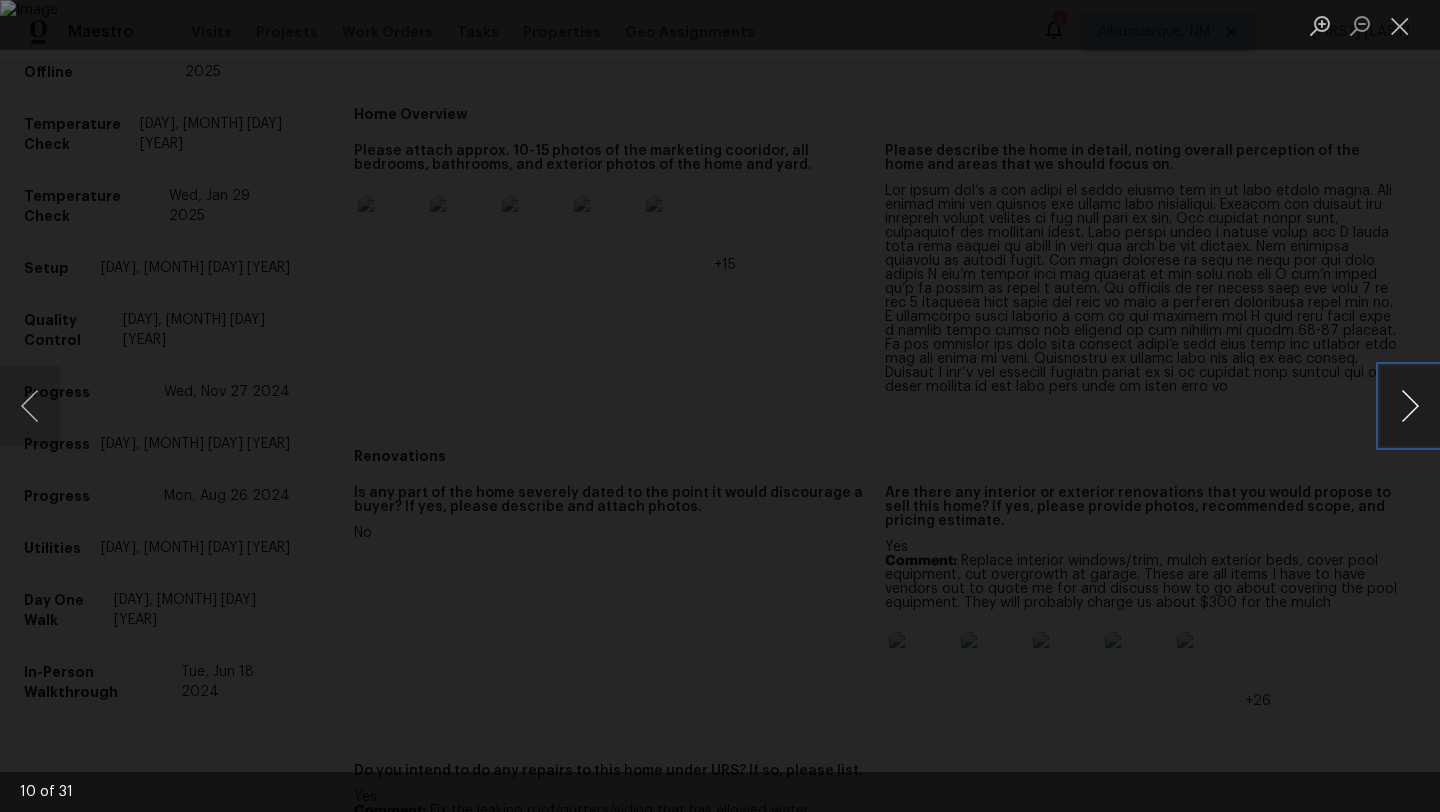 click at bounding box center (1410, 406) 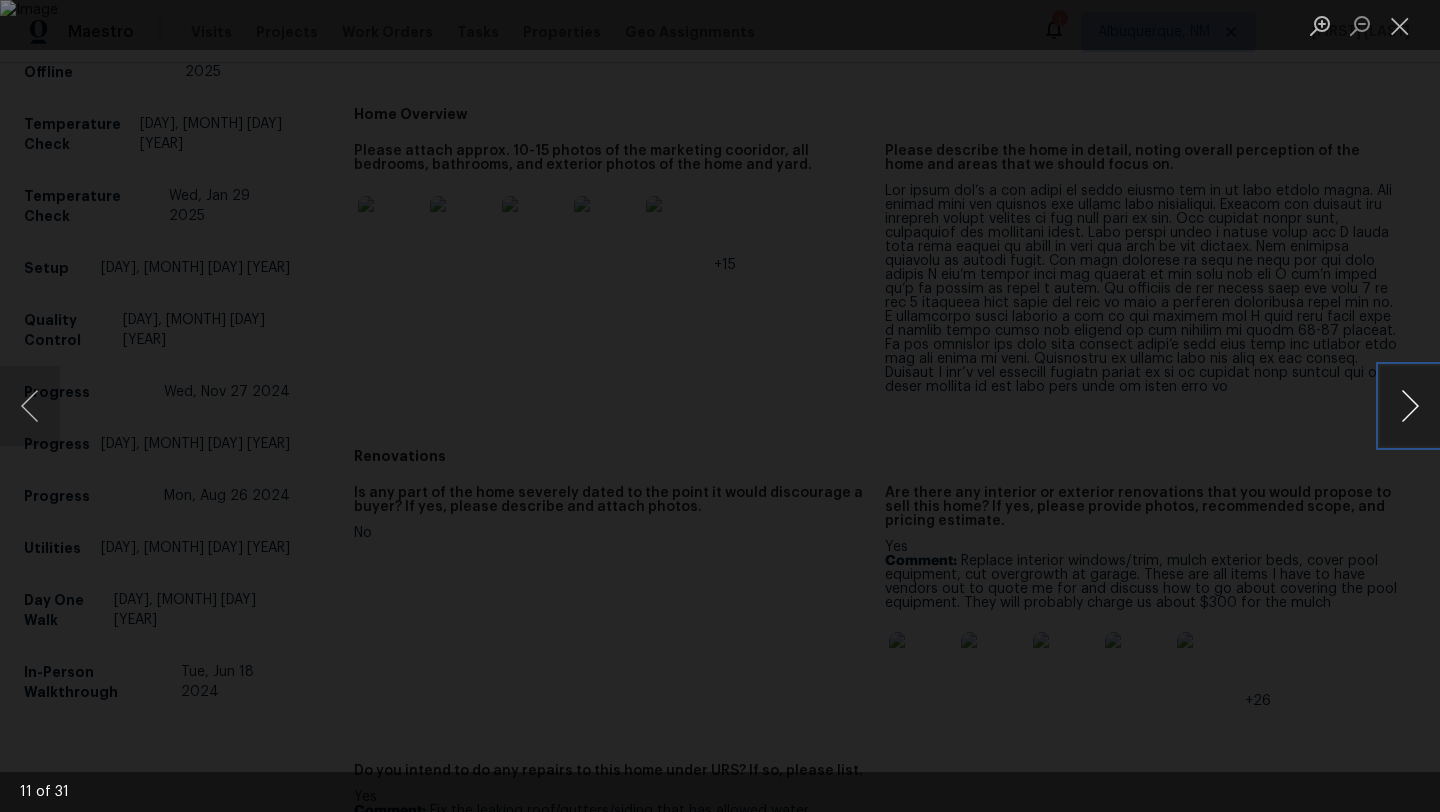 click at bounding box center [1410, 406] 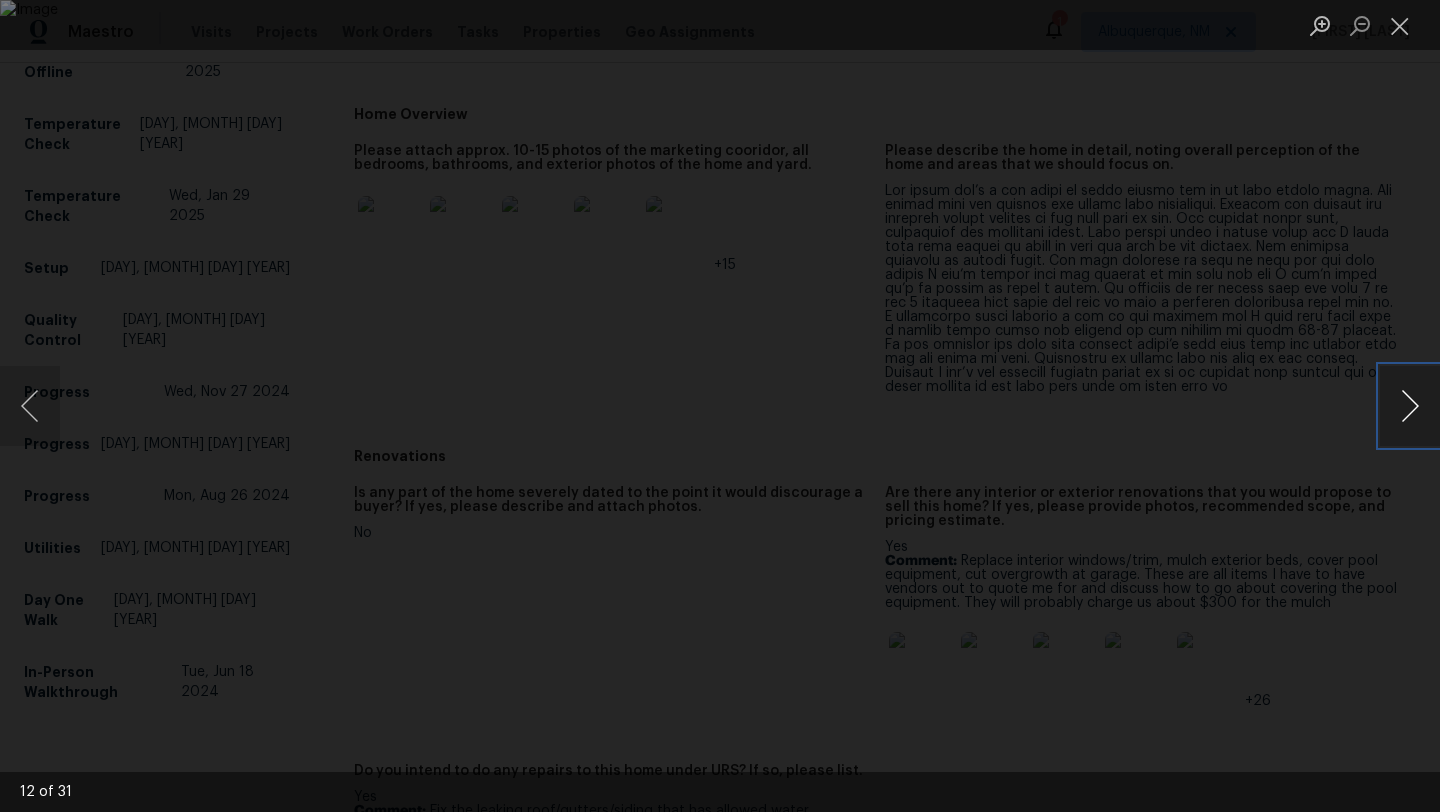 click at bounding box center (1410, 406) 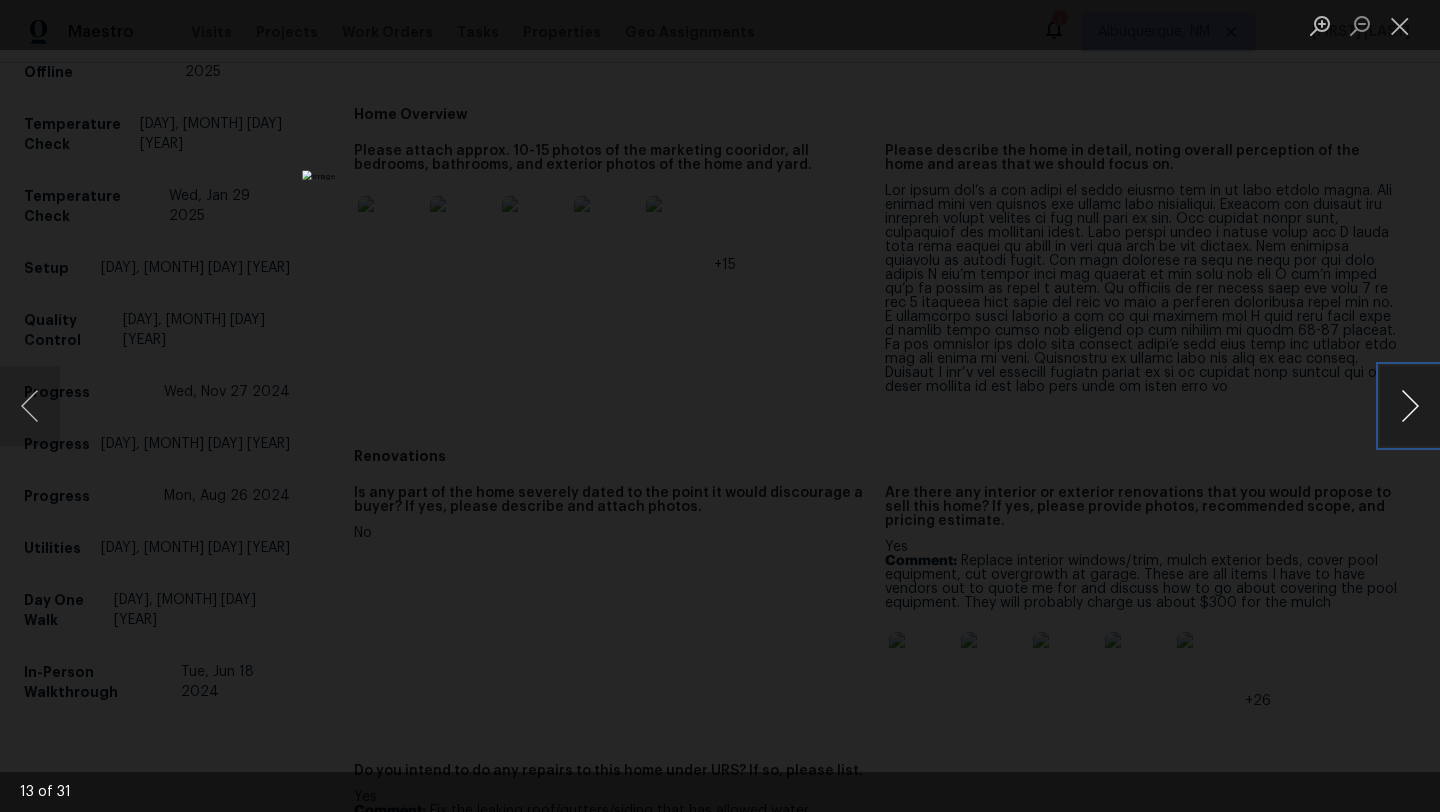 click at bounding box center (1410, 406) 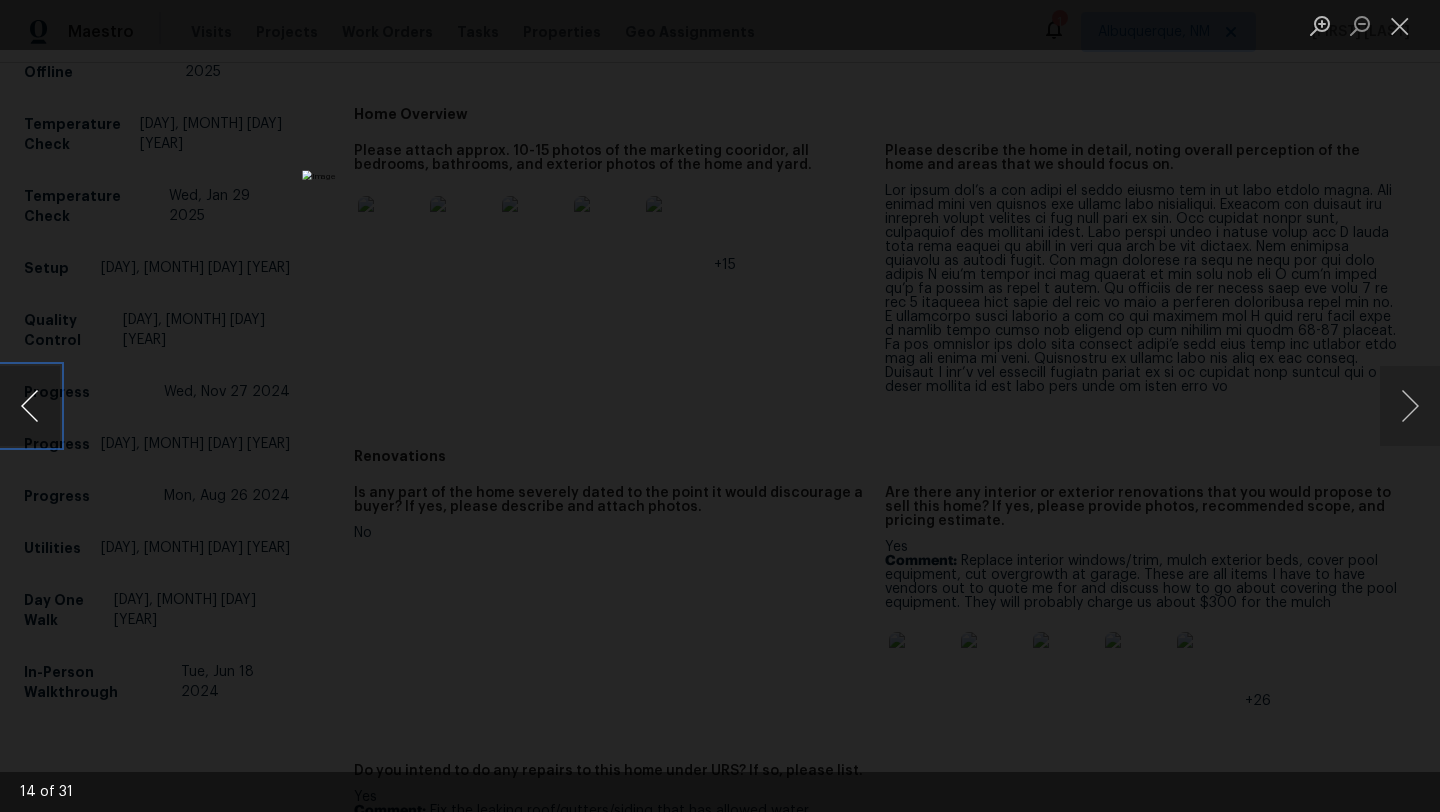 click at bounding box center (30, 406) 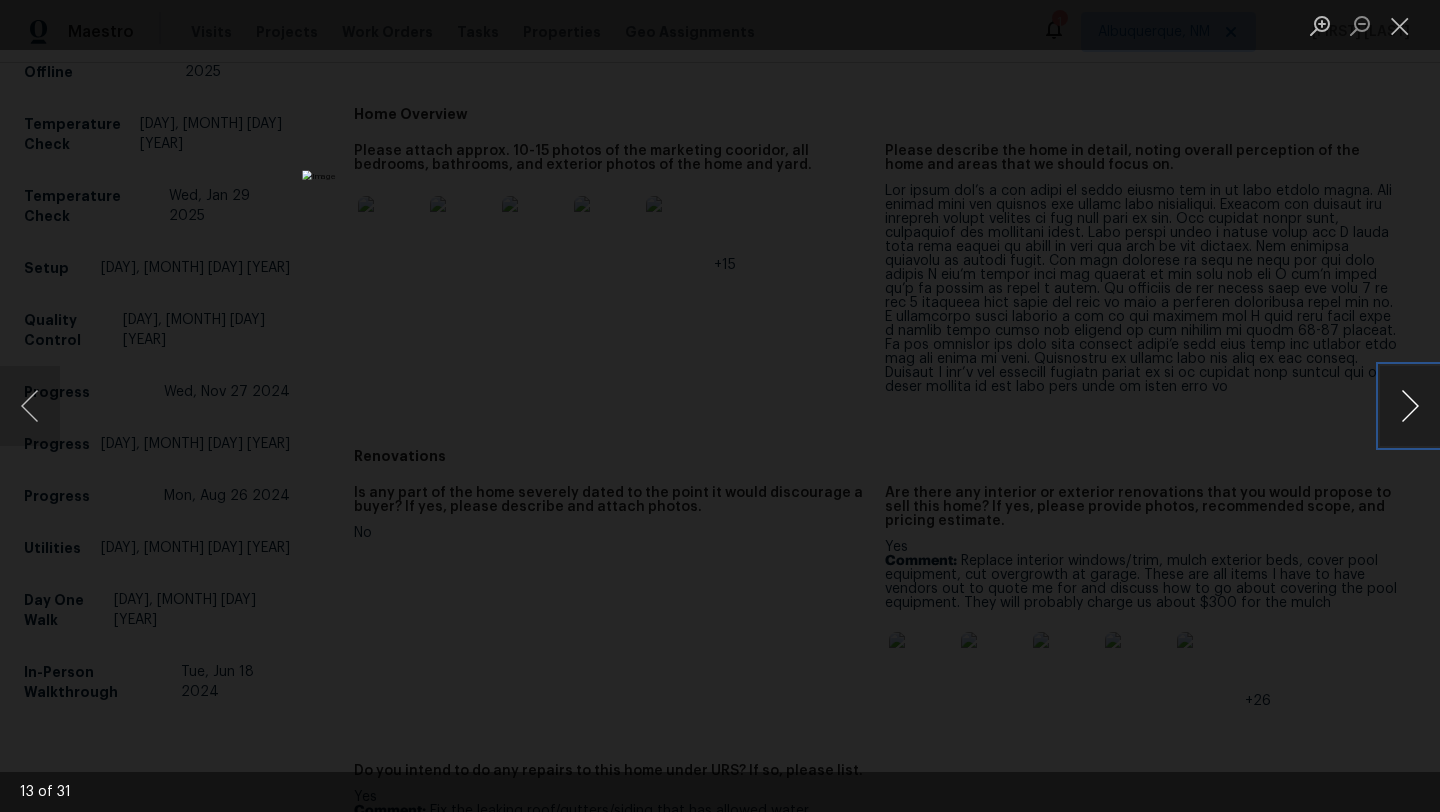 click at bounding box center [1410, 406] 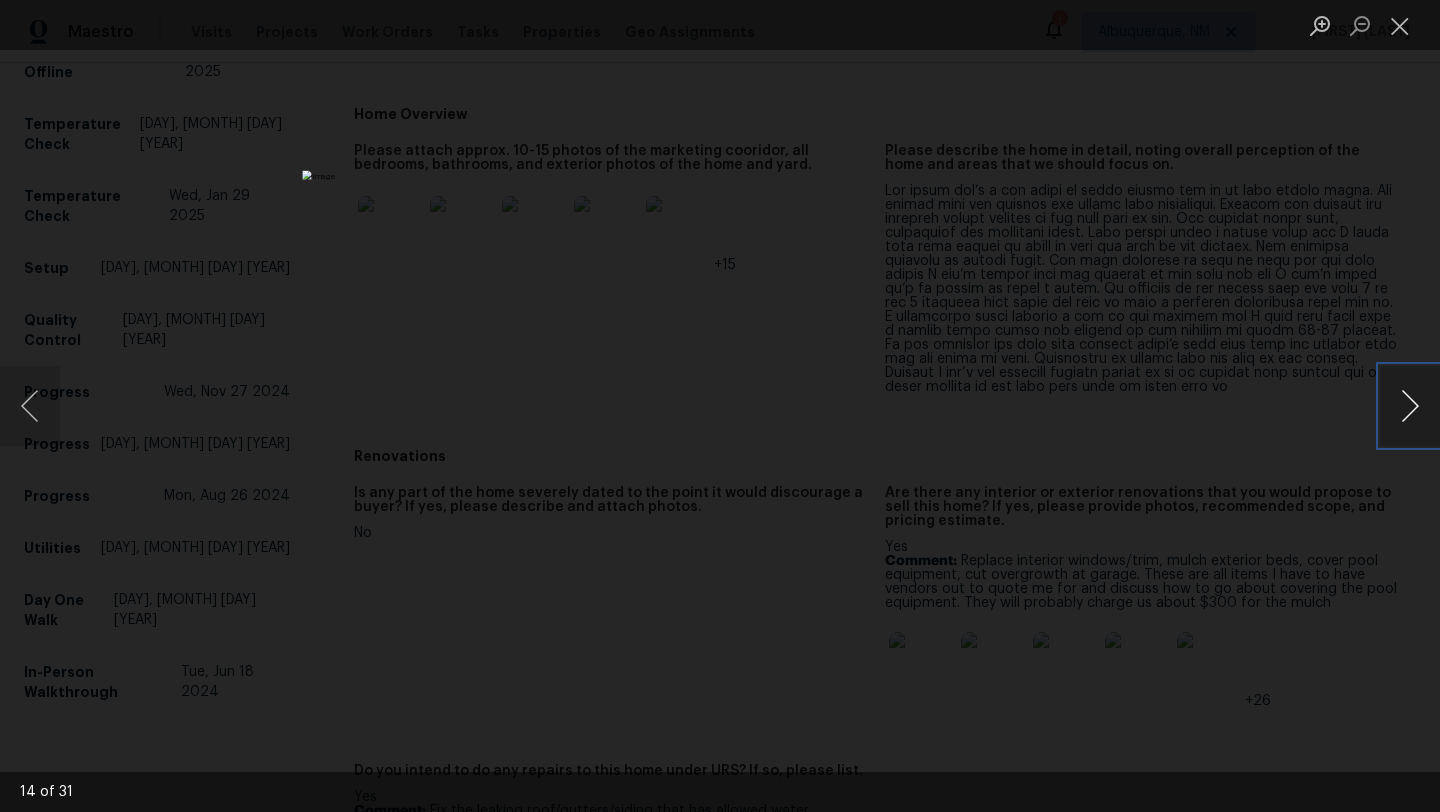 click at bounding box center [1410, 406] 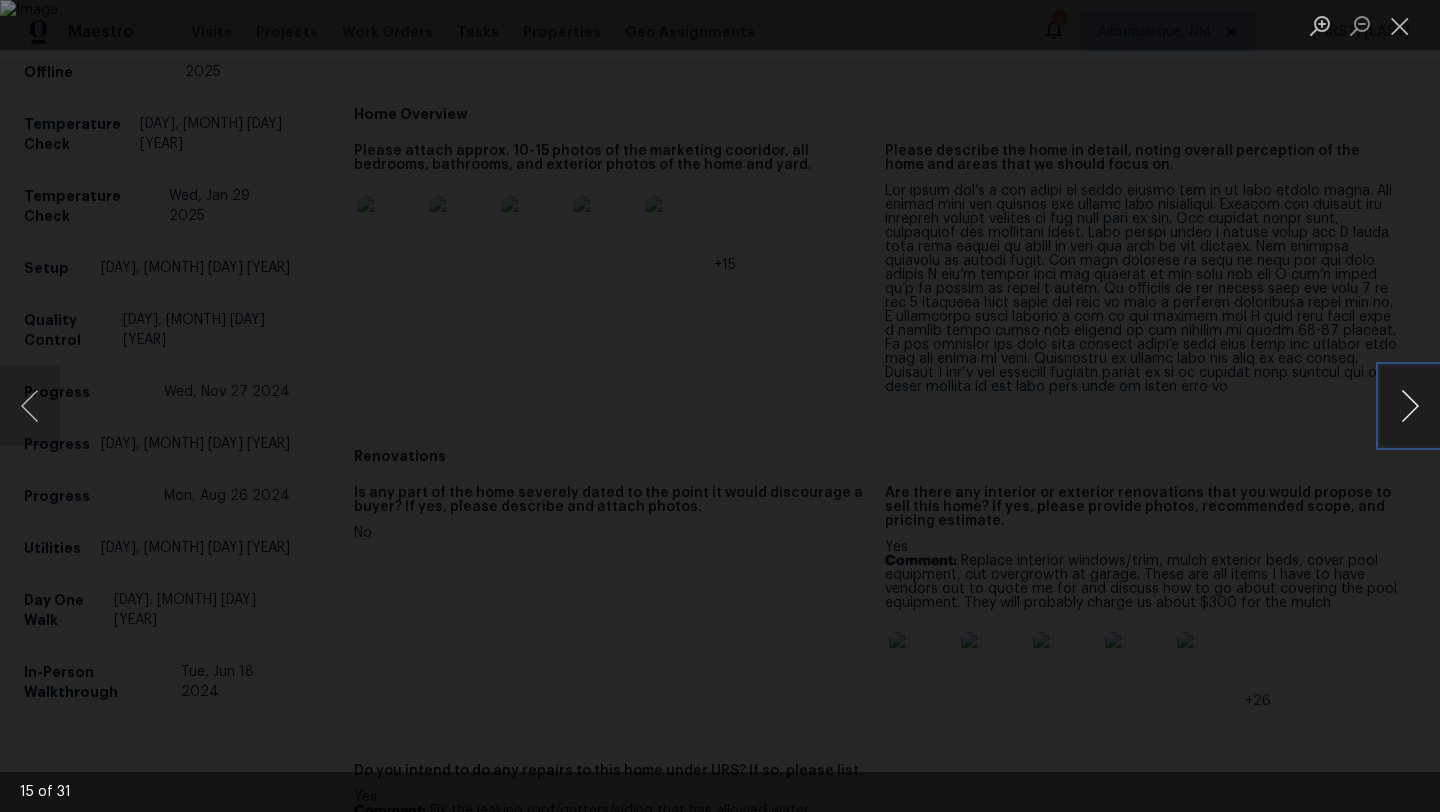 click at bounding box center (1410, 406) 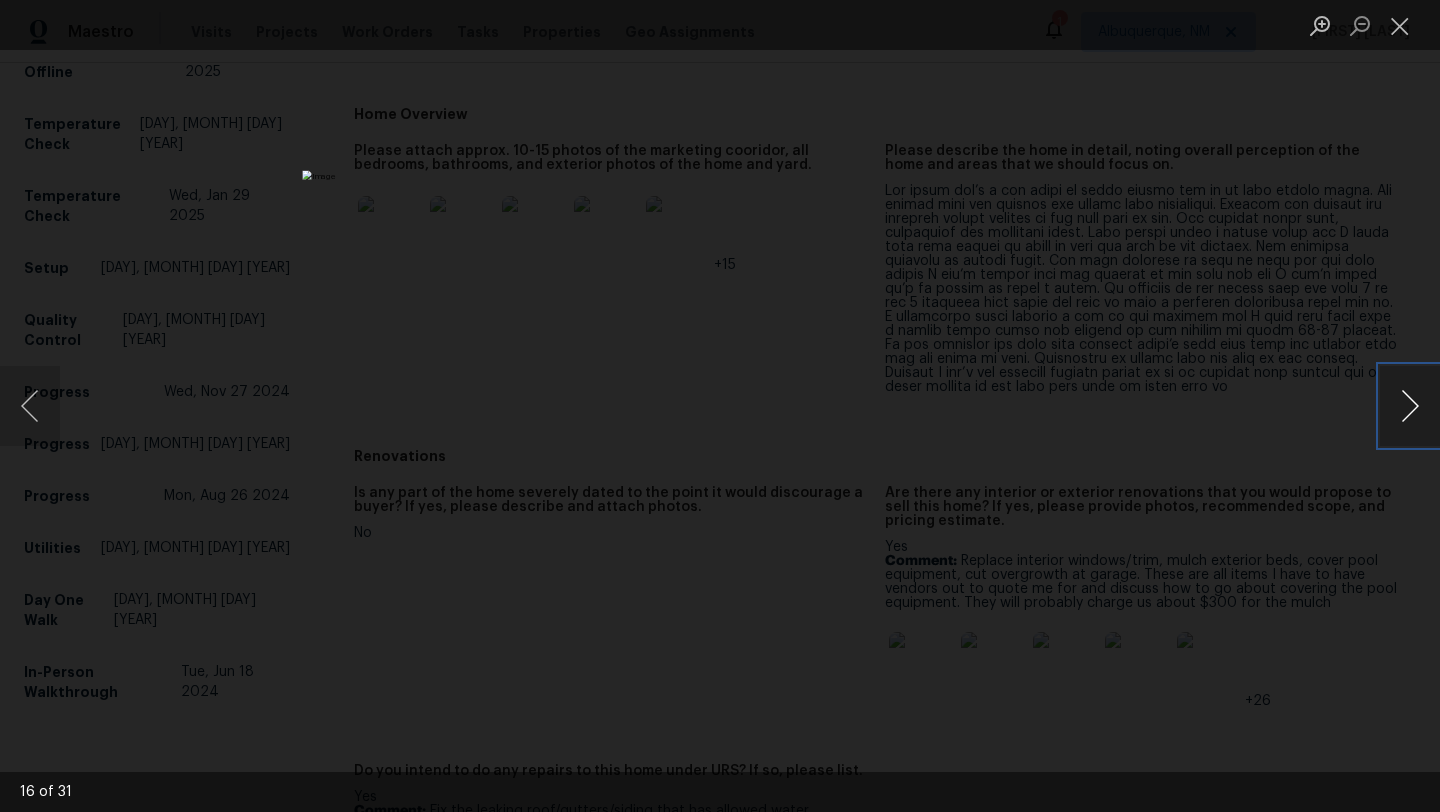 click at bounding box center [1410, 406] 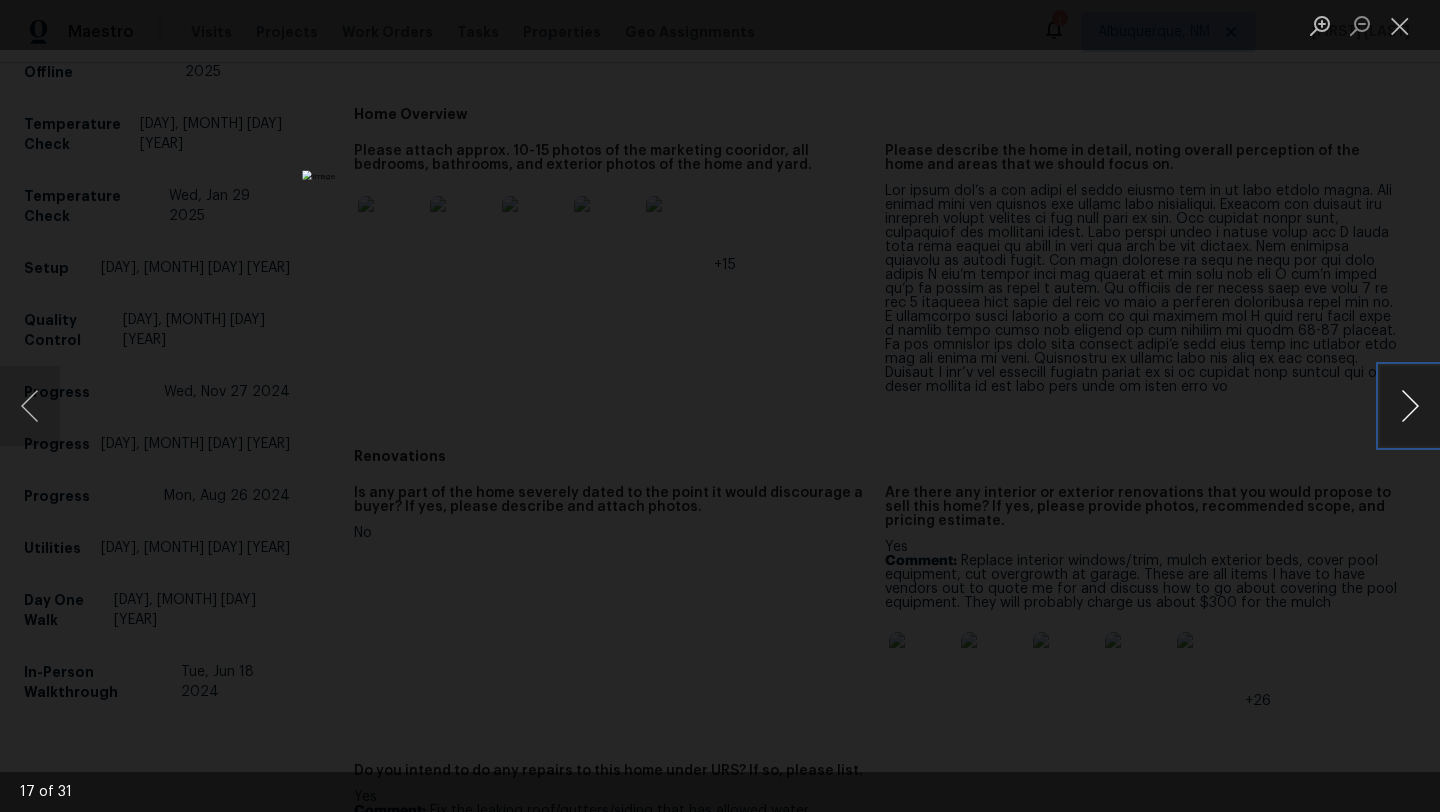click at bounding box center [1410, 406] 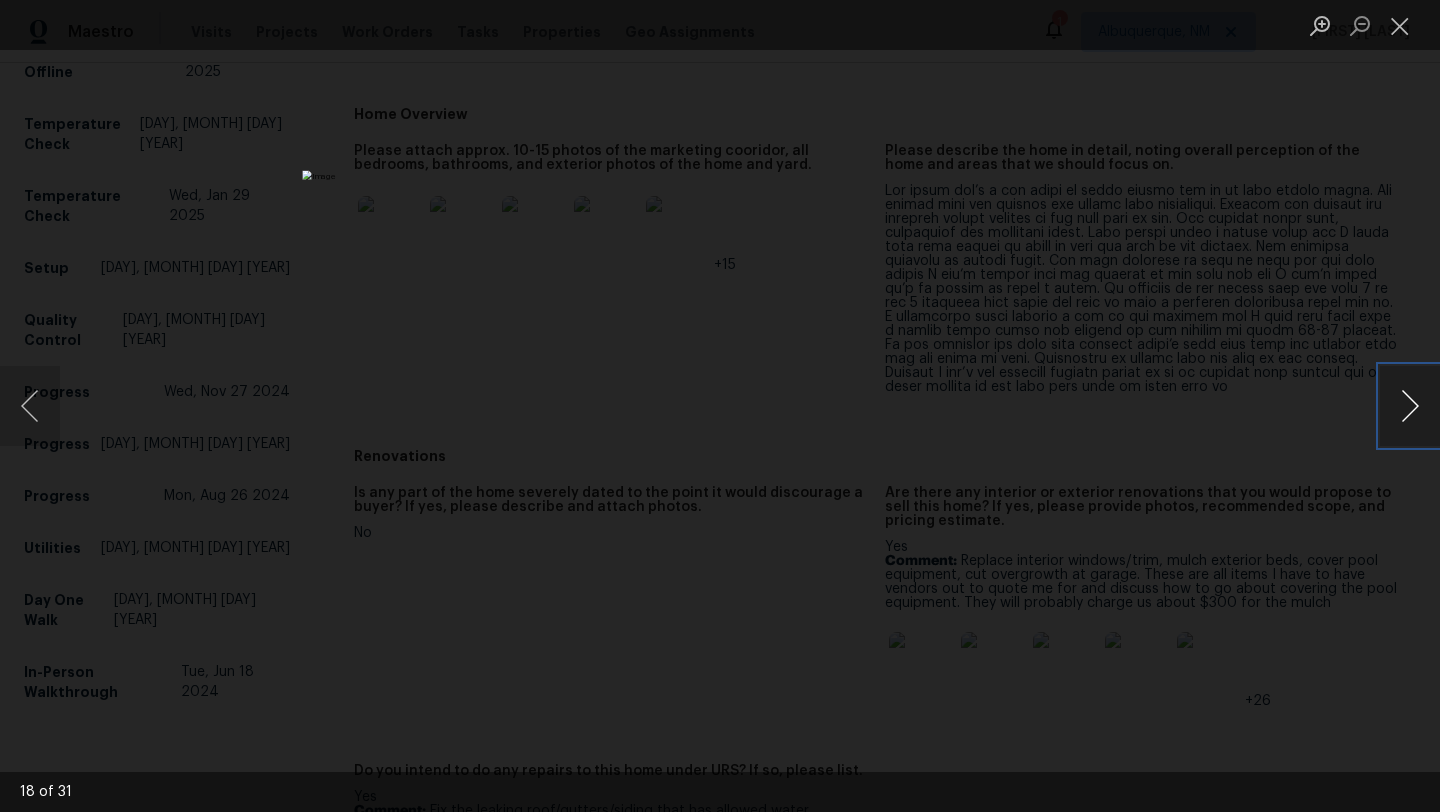 click at bounding box center (1410, 406) 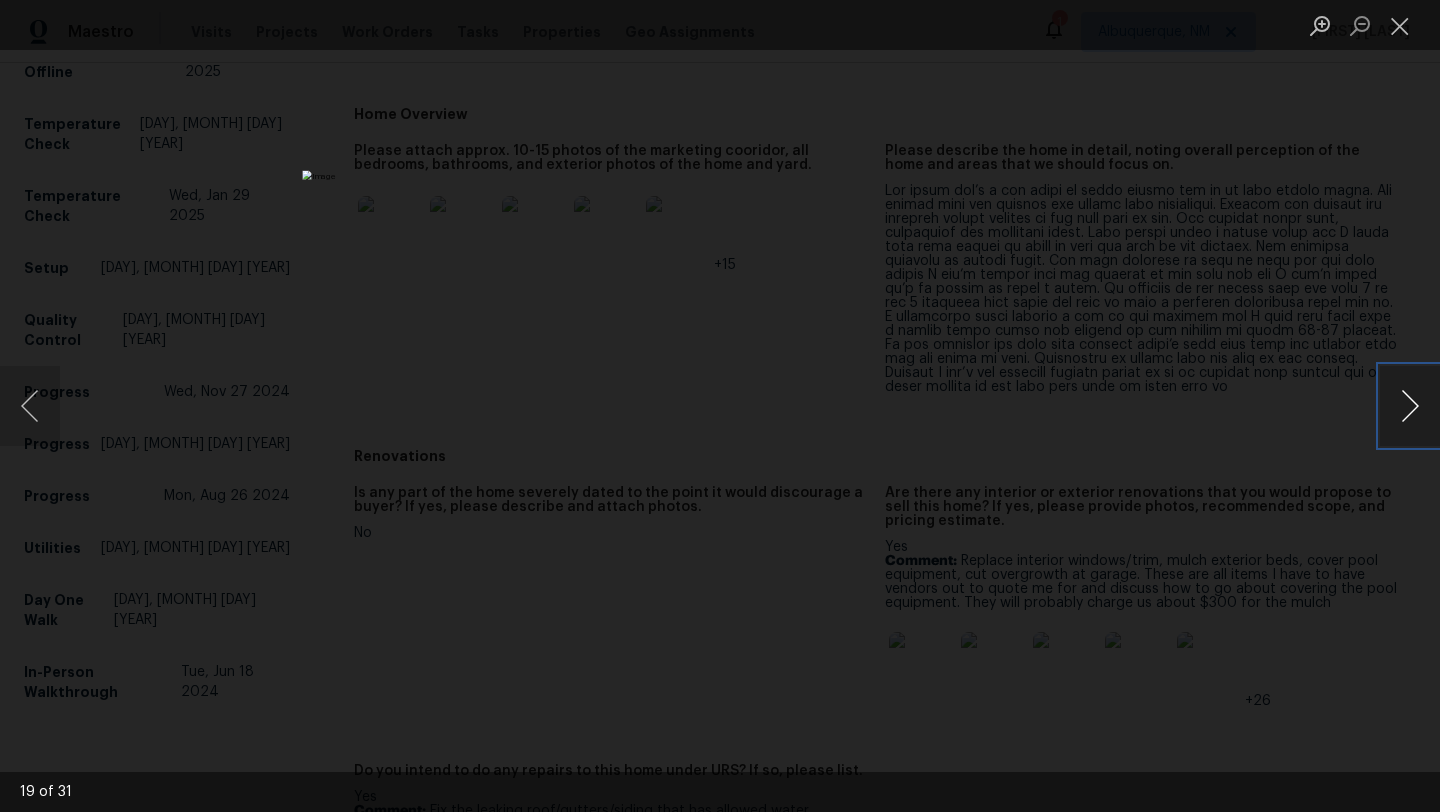 click at bounding box center [1410, 406] 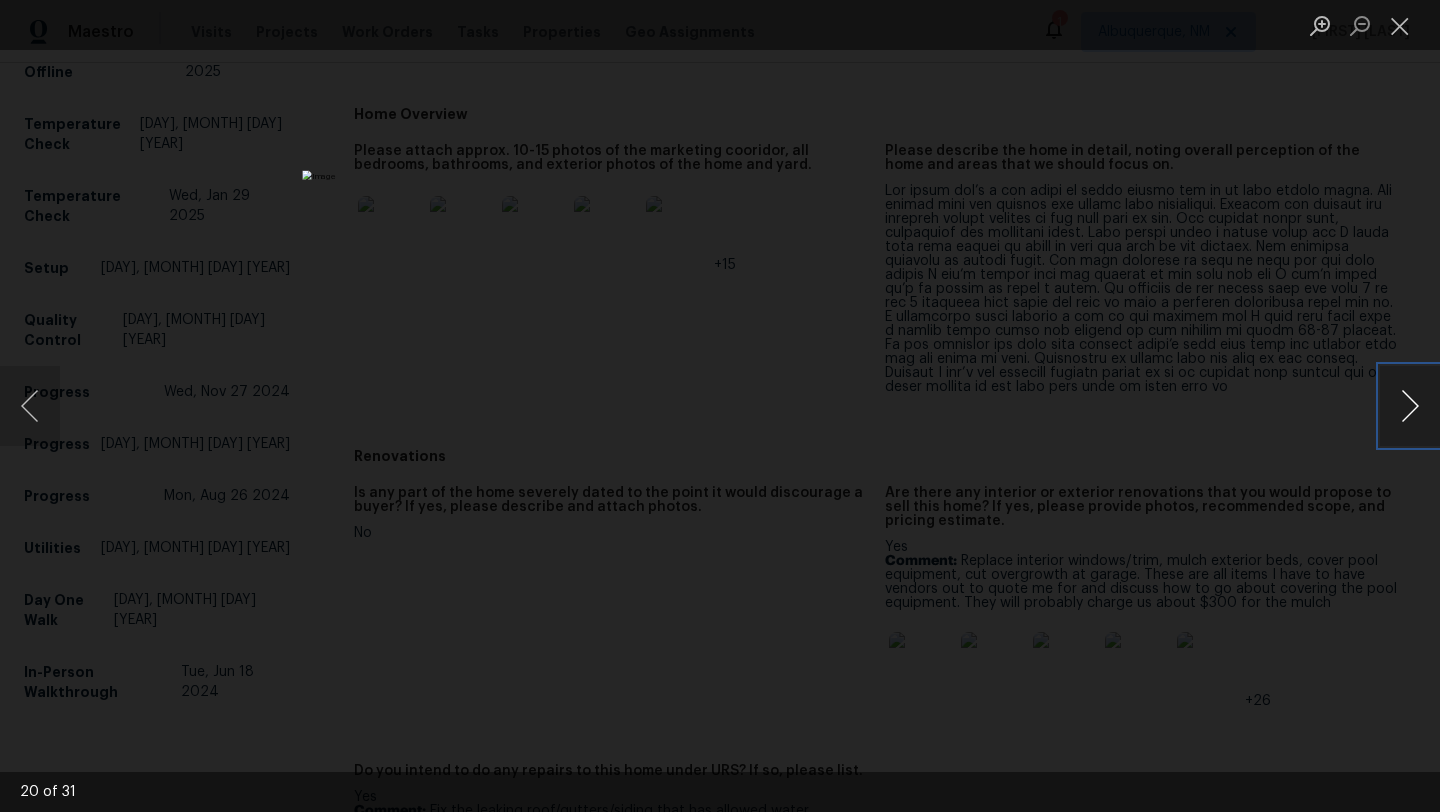 click at bounding box center (1410, 406) 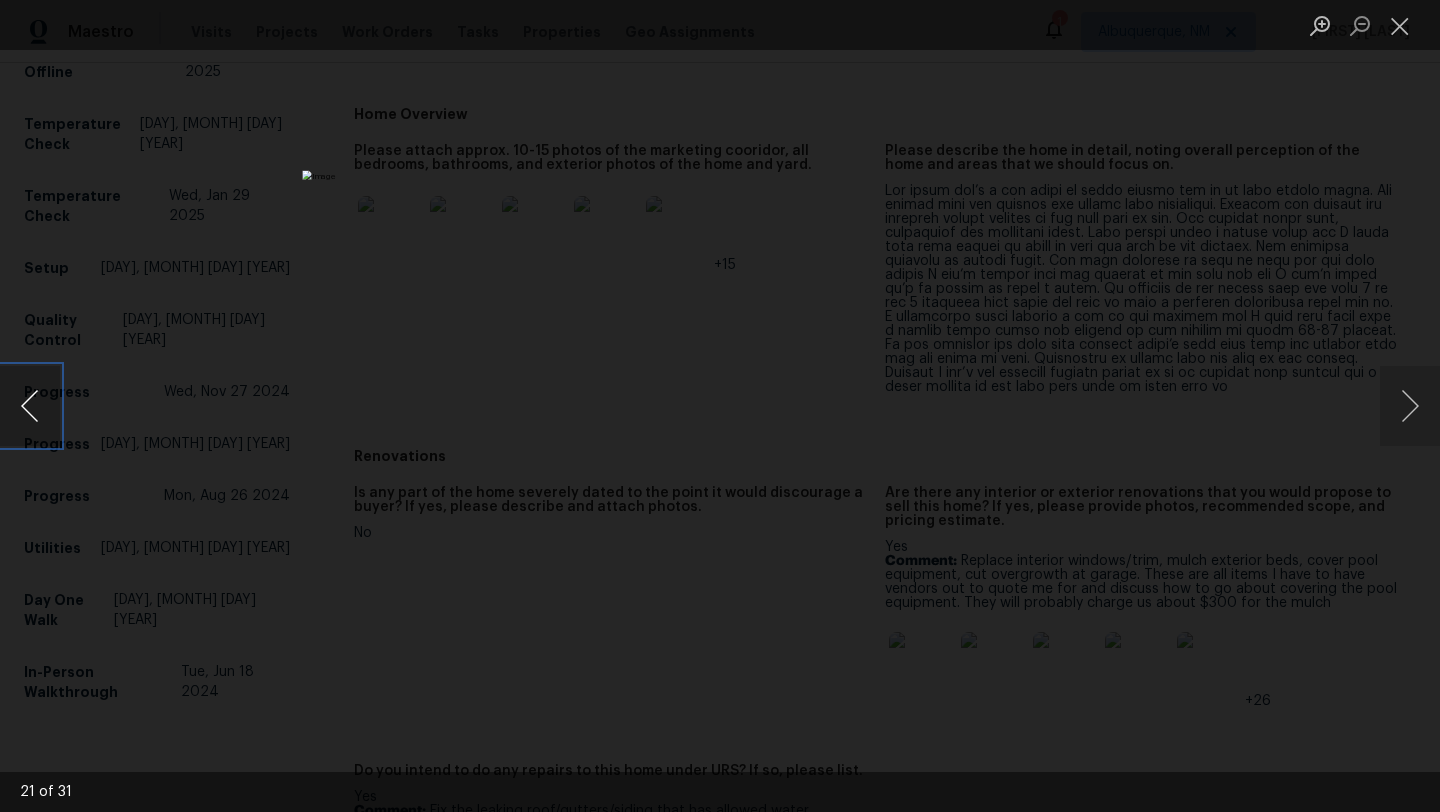 click at bounding box center (30, 406) 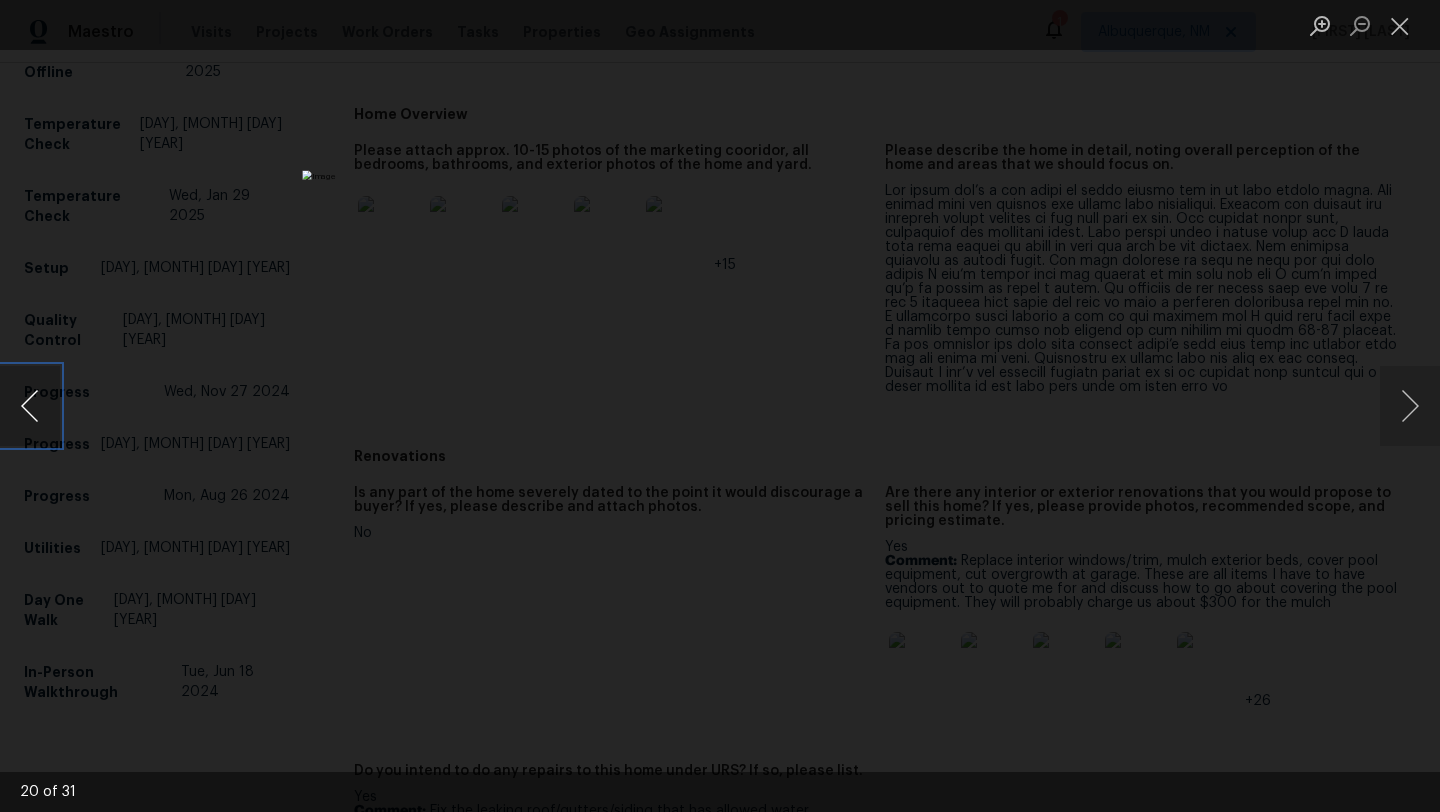 click at bounding box center [30, 406] 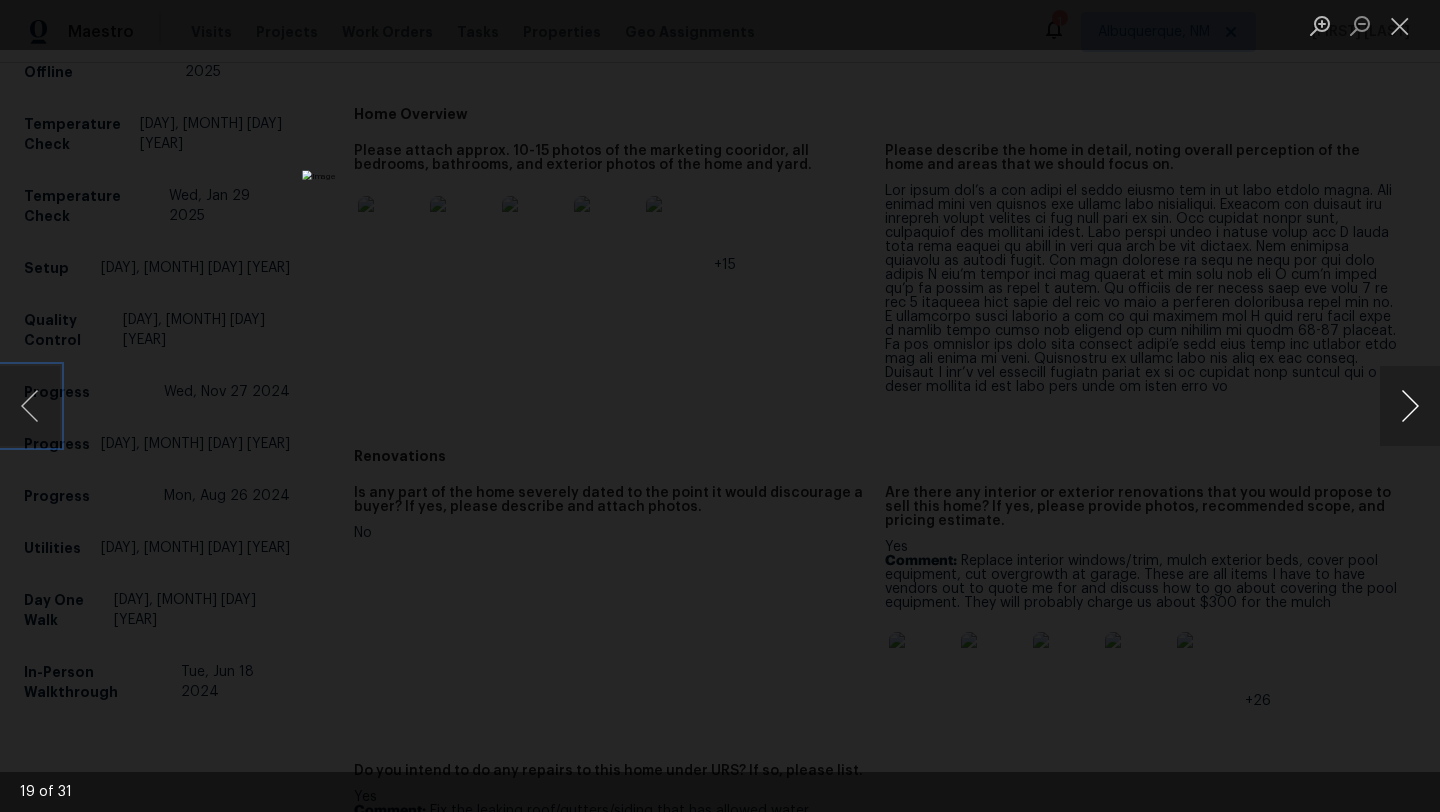 type 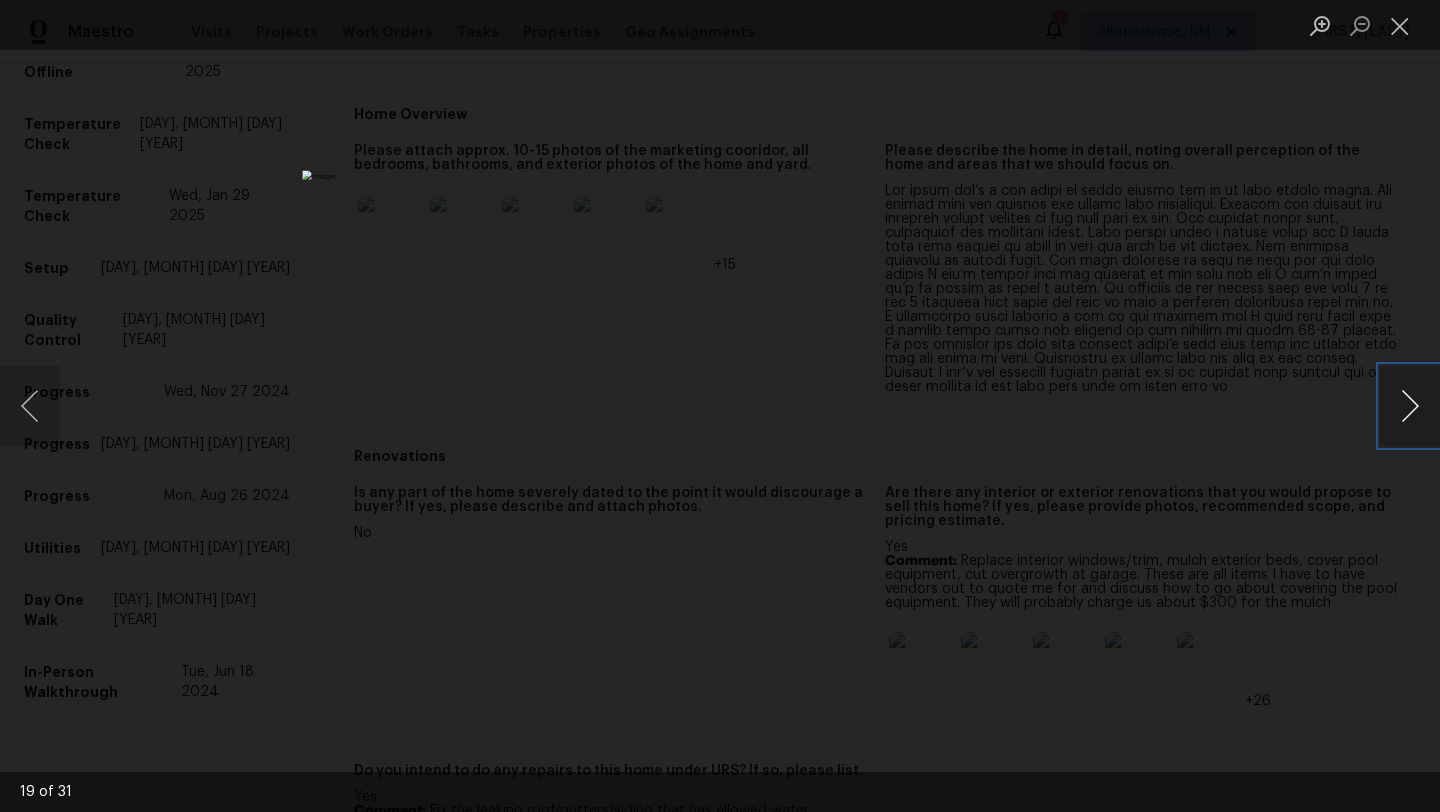 click at bounding box center [1410, 406] 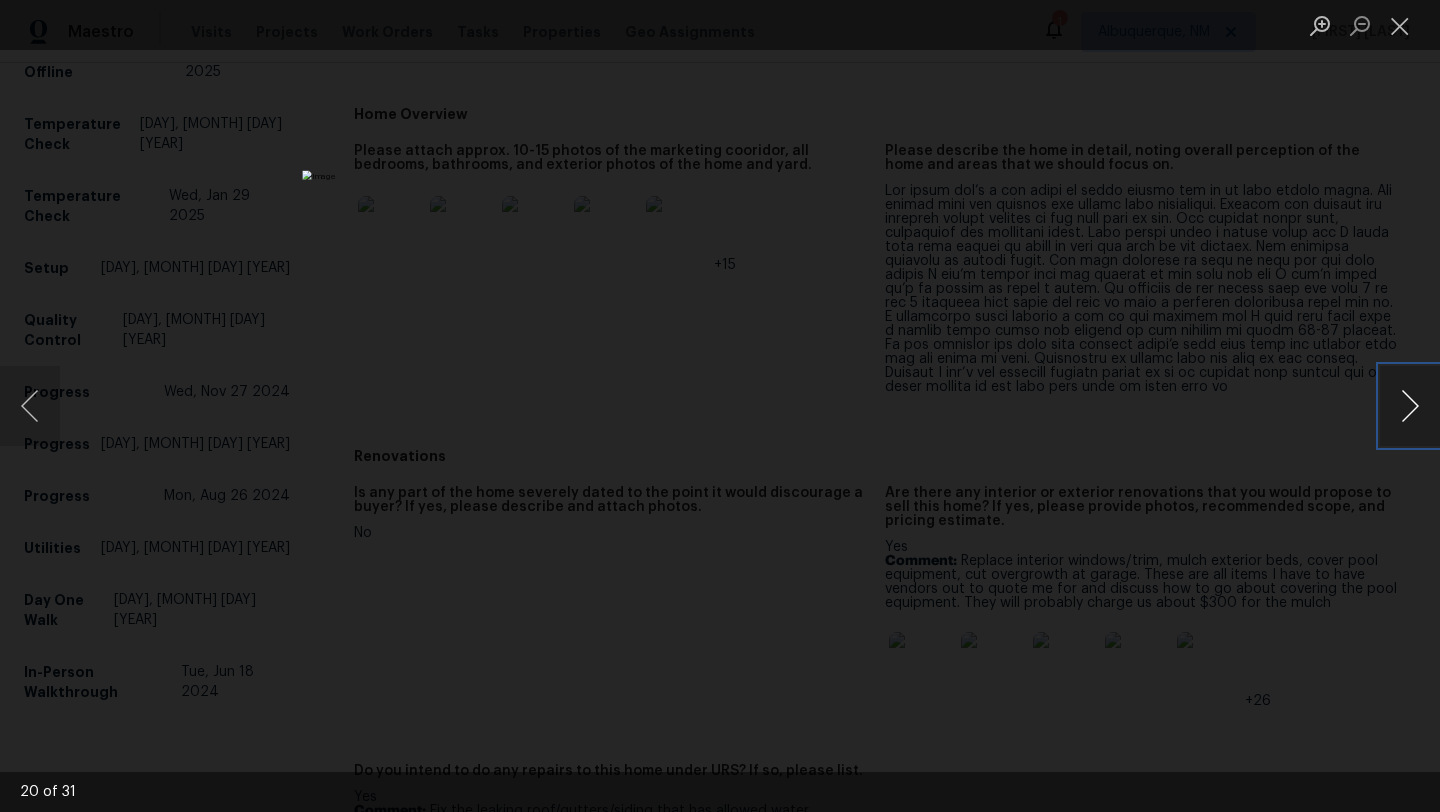 click at bounding box center [1410, 406] 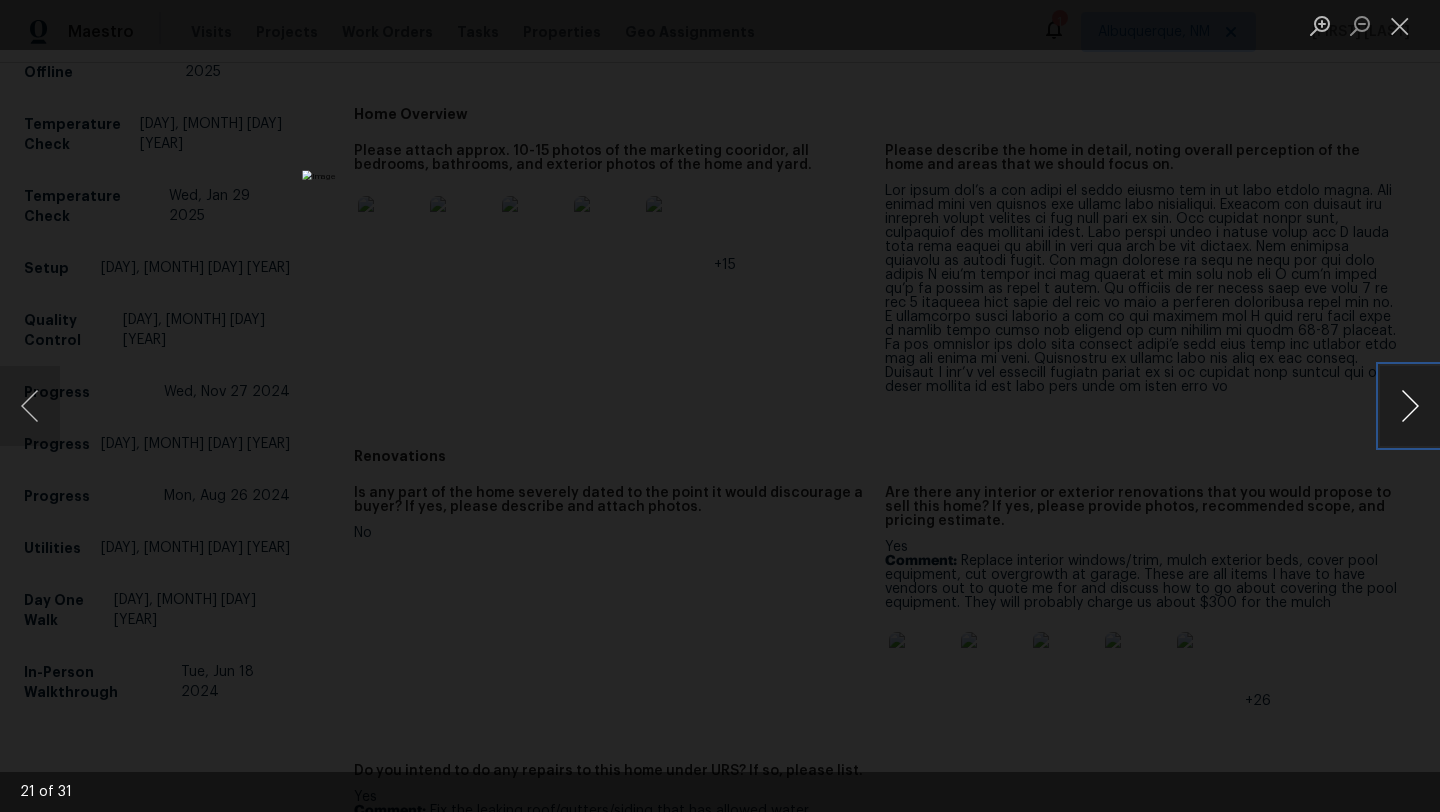 click at bounding box center [1410, 406] 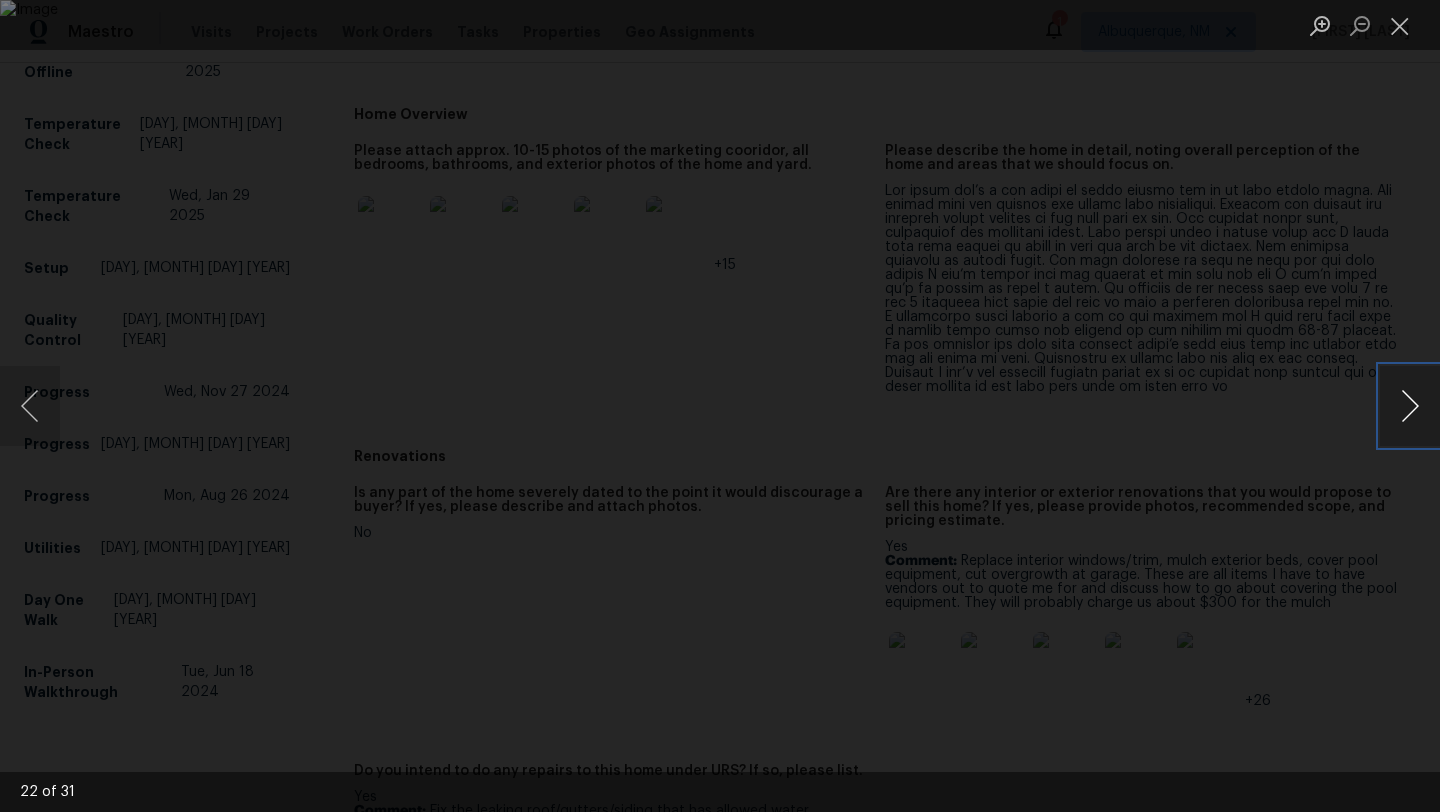 click at bounding box center [1410, 406] 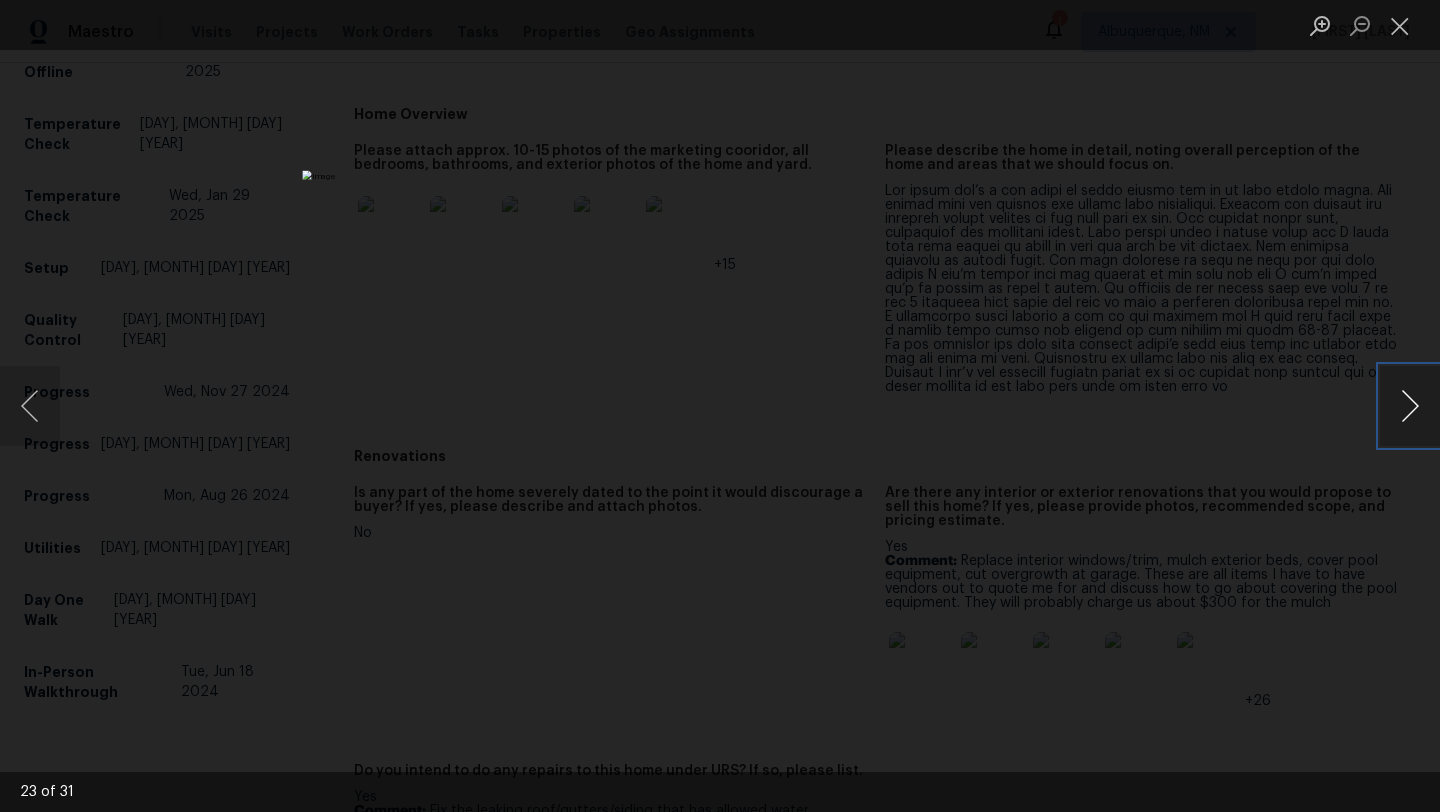 click at bounding box center [1410, 406] 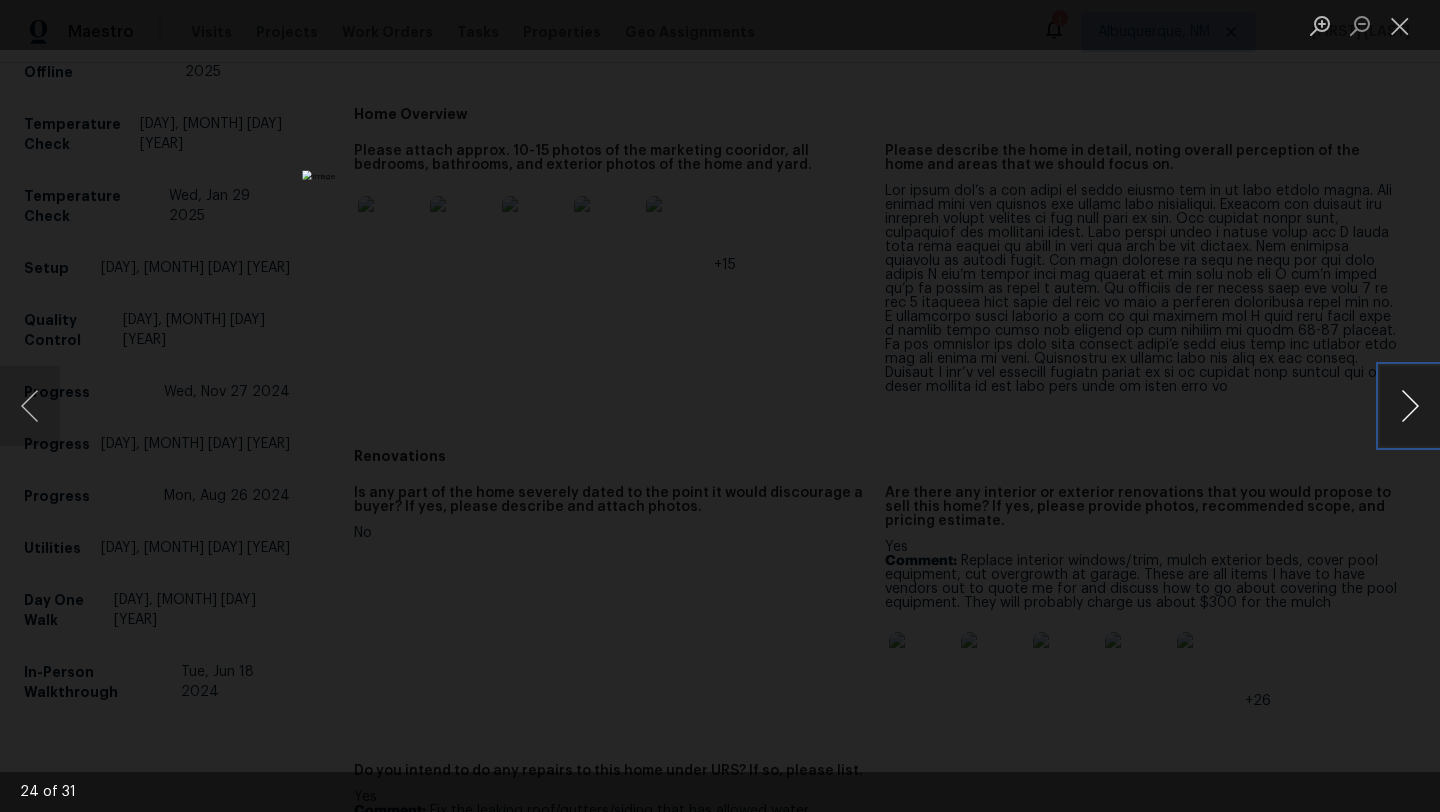 click at bounding box center (1410, 406) 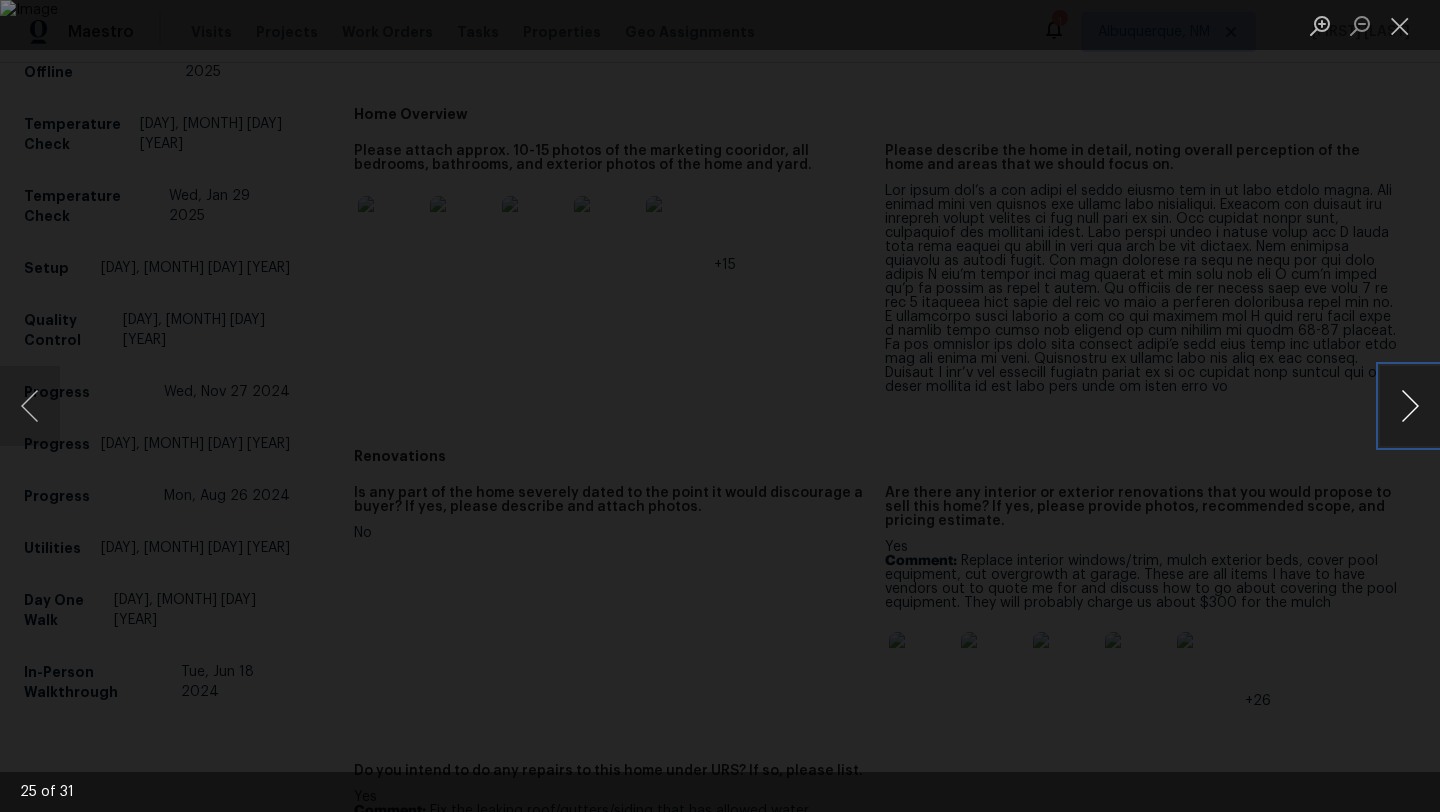 click at bounding box center (1410, 406) 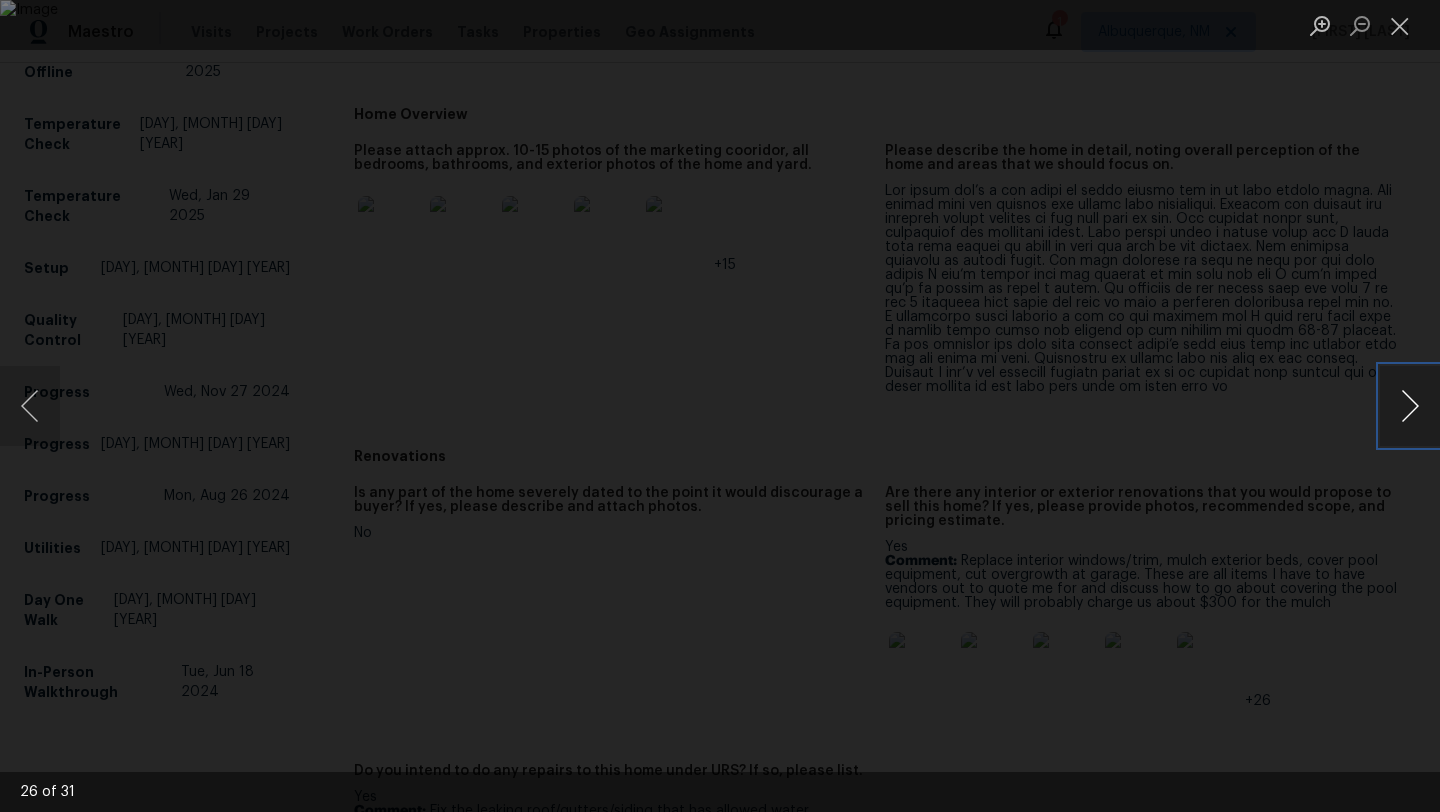 click at bounding box center [1410, 406] 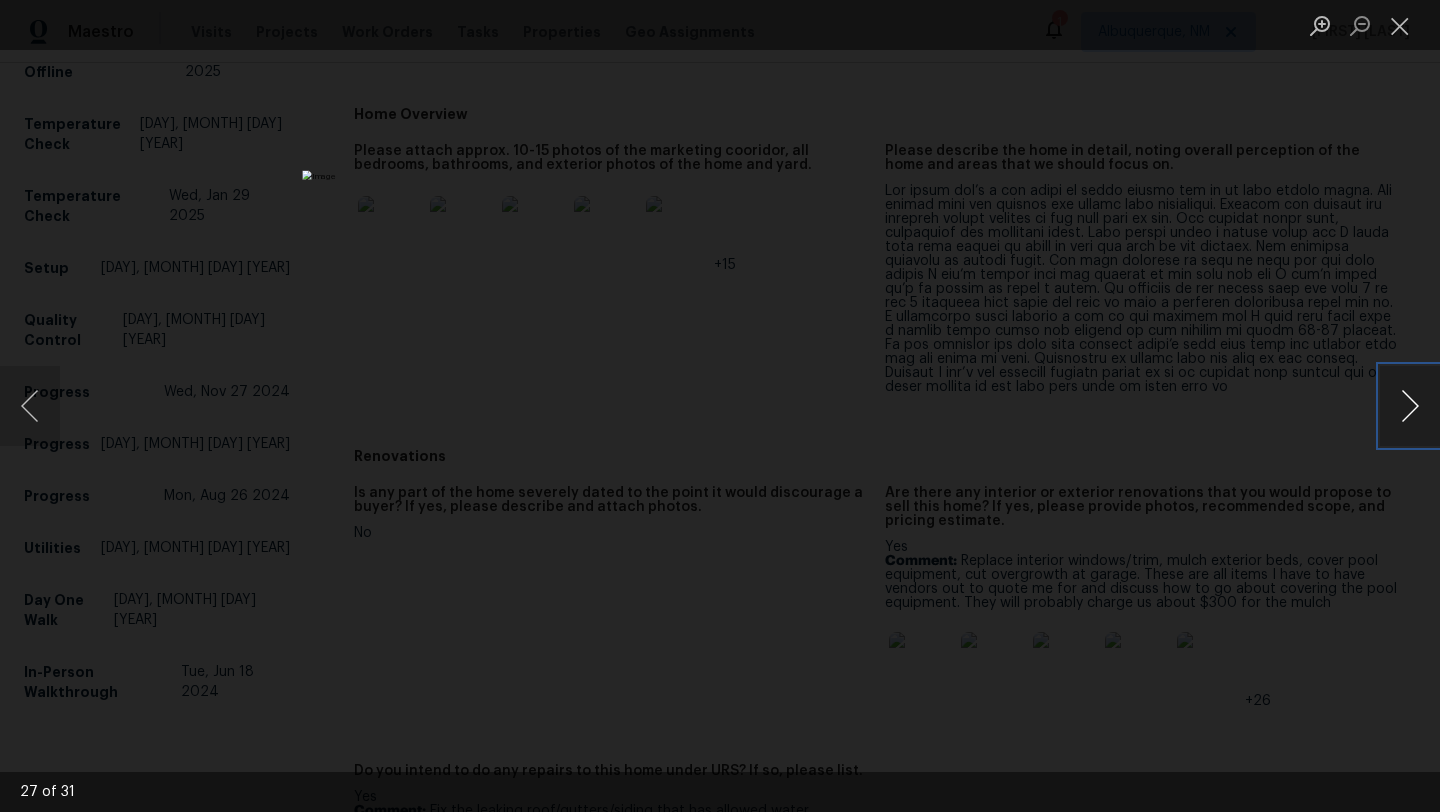 click at bounding box center [1410, 406] 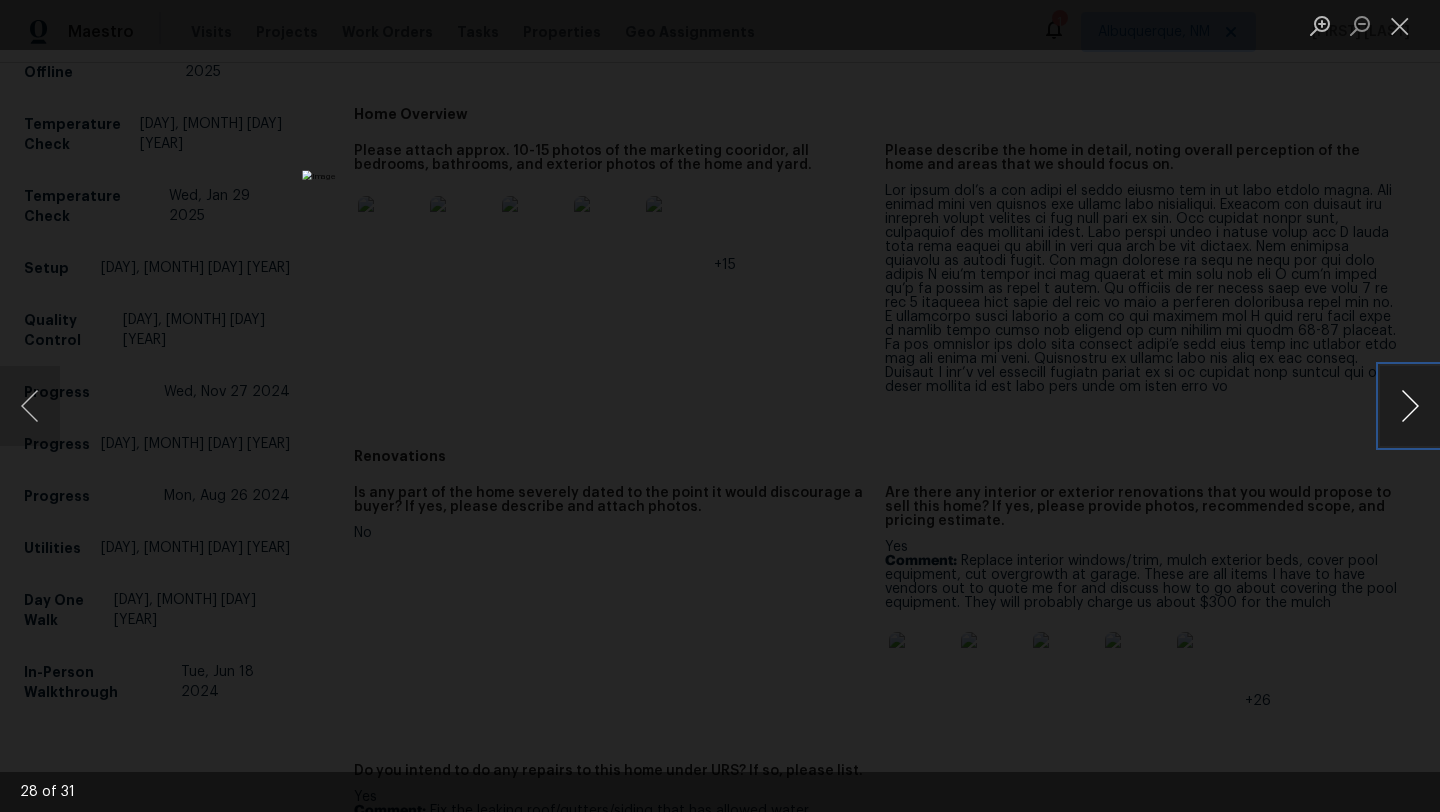 click at bounding box center [1410, 406] 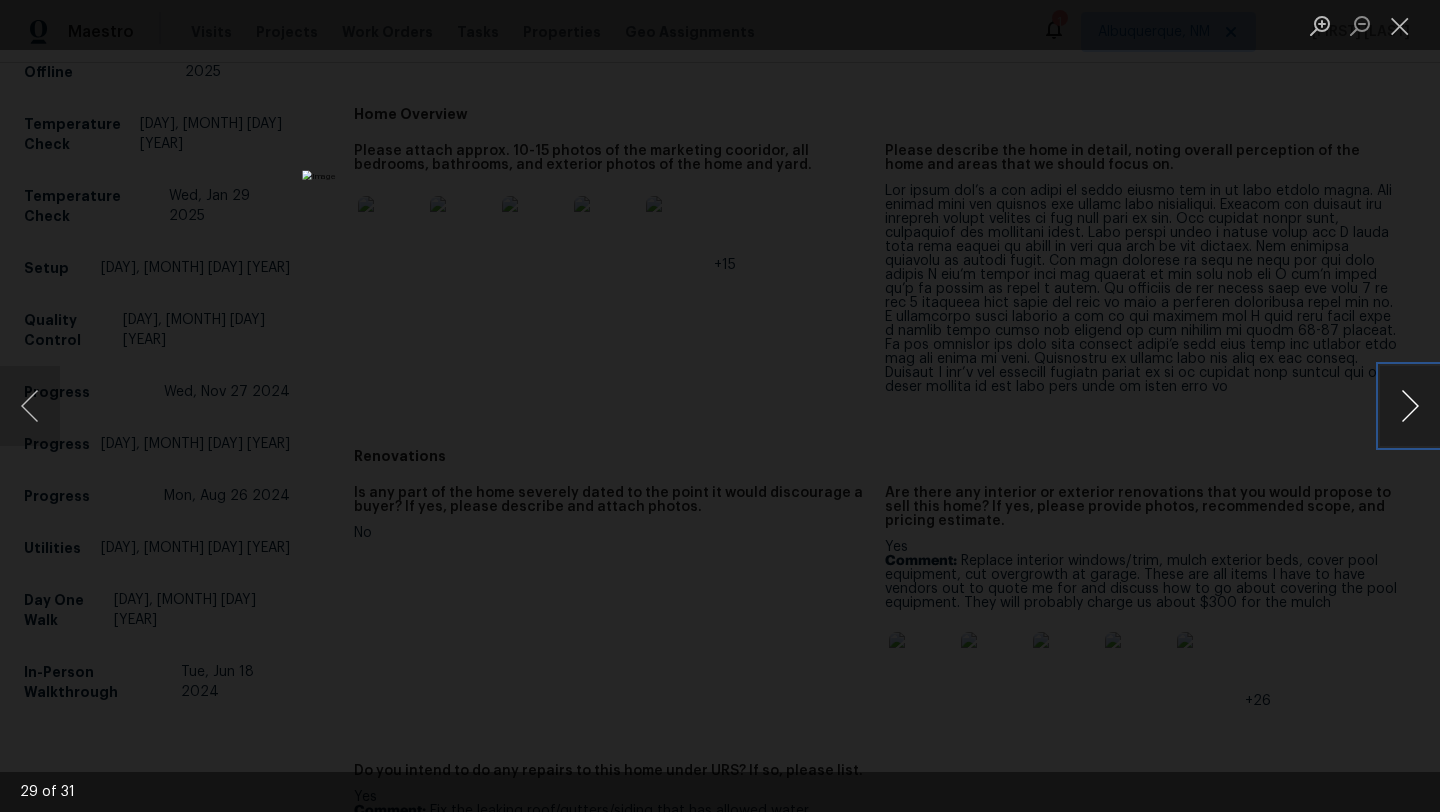 click at bounding box center (1410, 406) 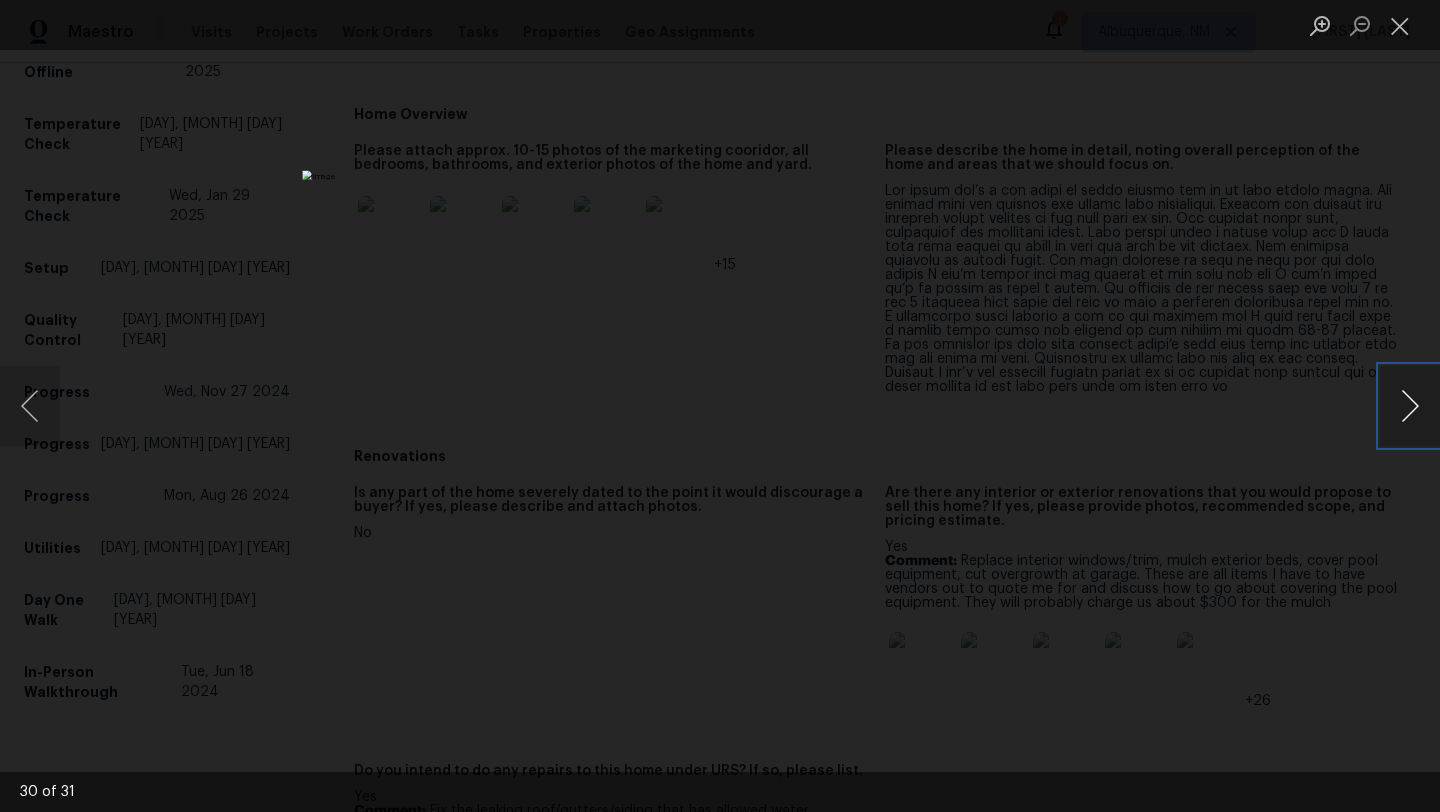 click at bounding box center [1410, 406] 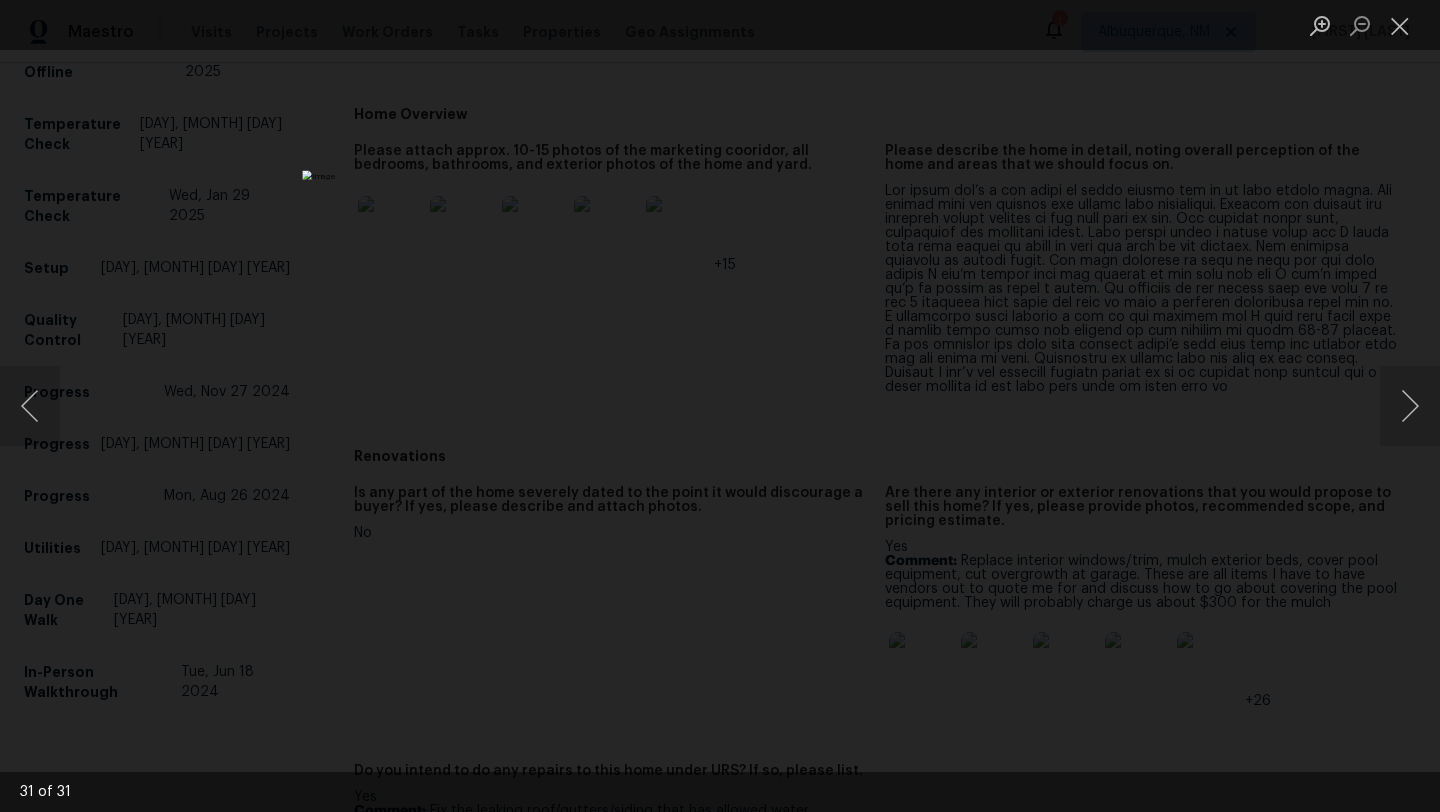 click at bounding box center [720, 406] 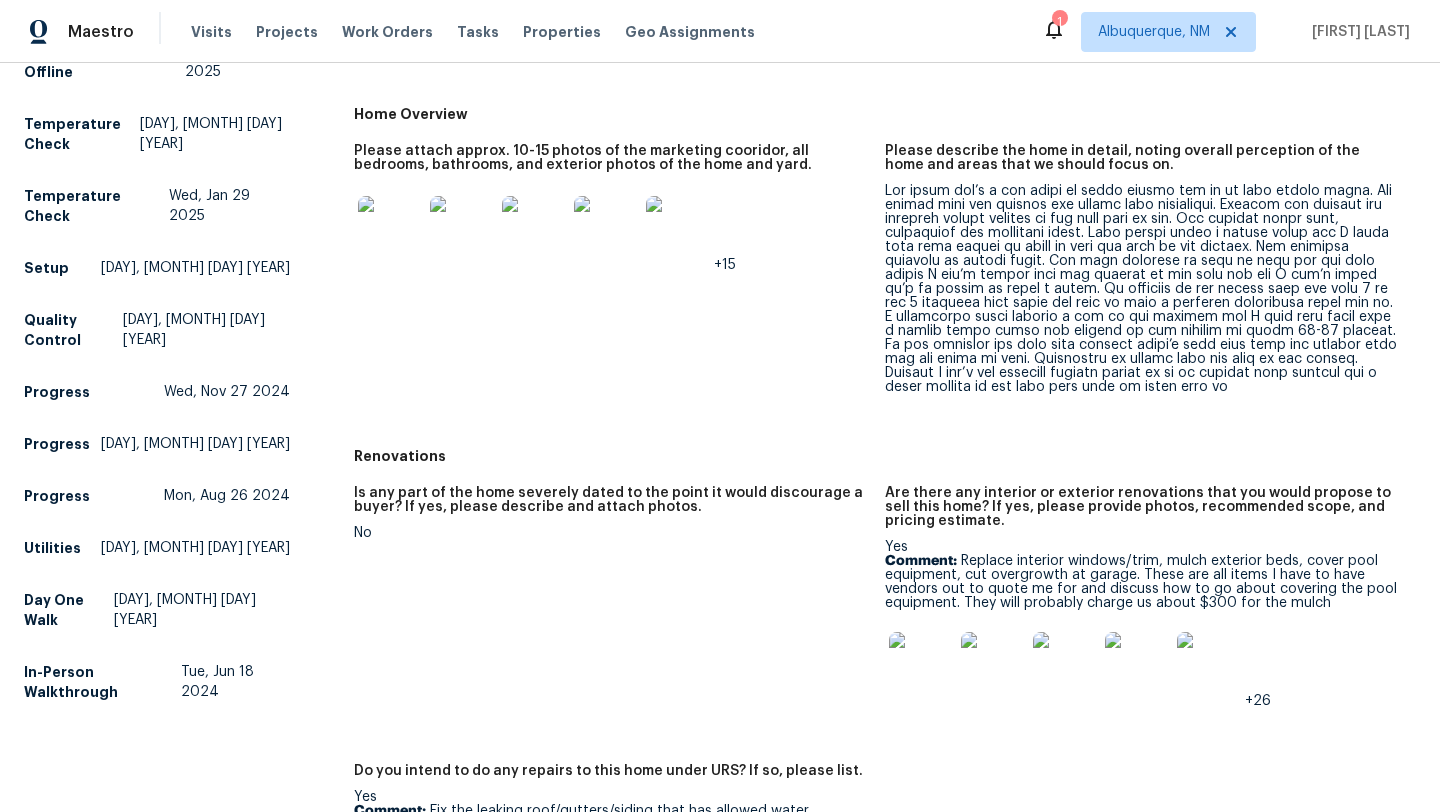 scroll, scrollTop: 0, scrollLeft: 0, axis: both 